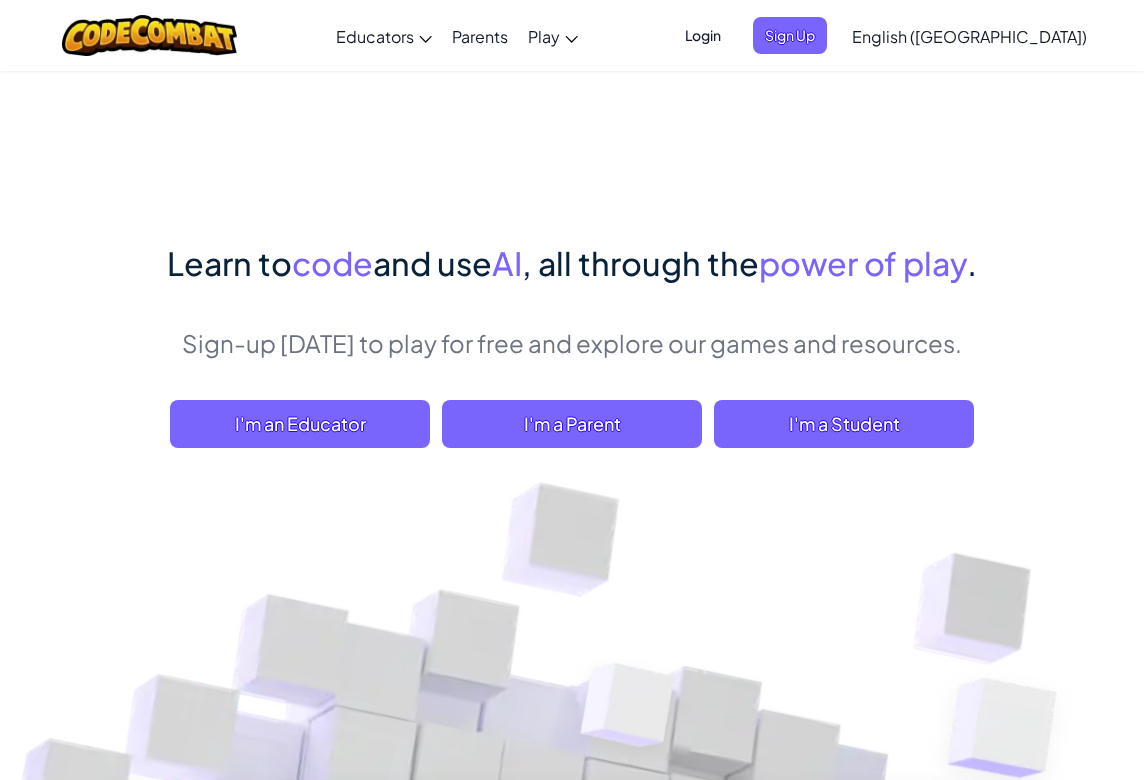 scroll, scrollTop: 0, scrollLeft: 0, axis: both 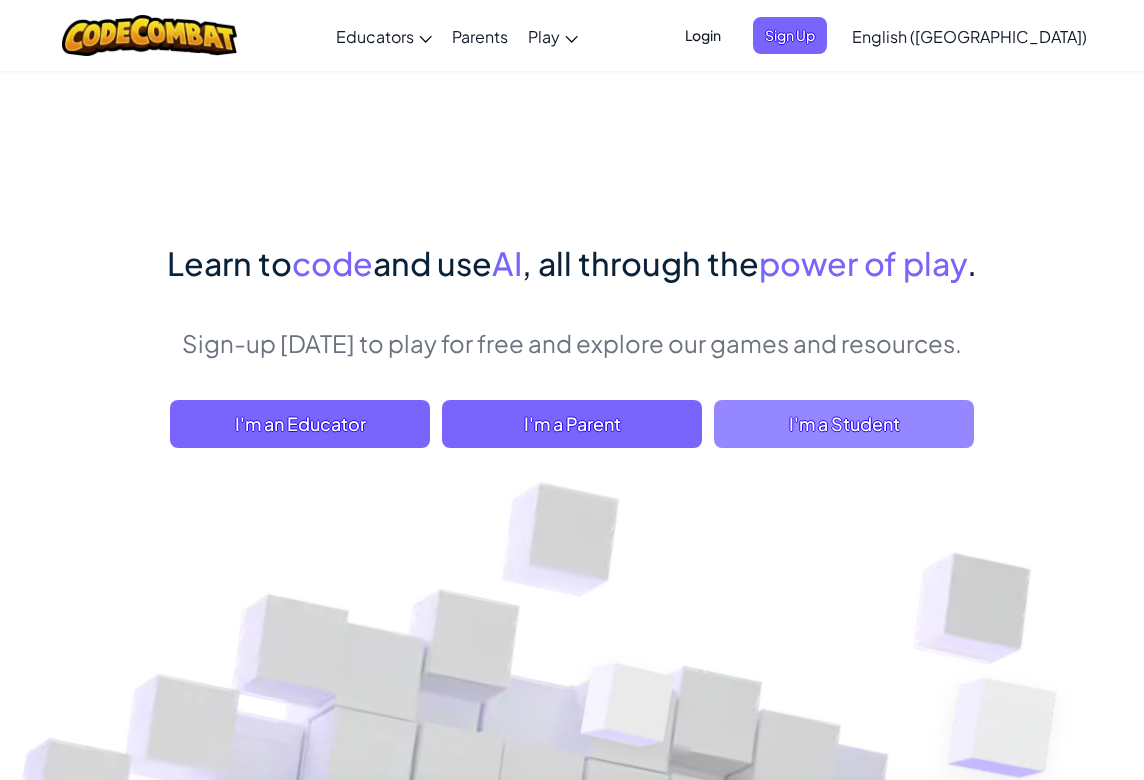 click on "I'm a Student" at bounding box center (844, 424) 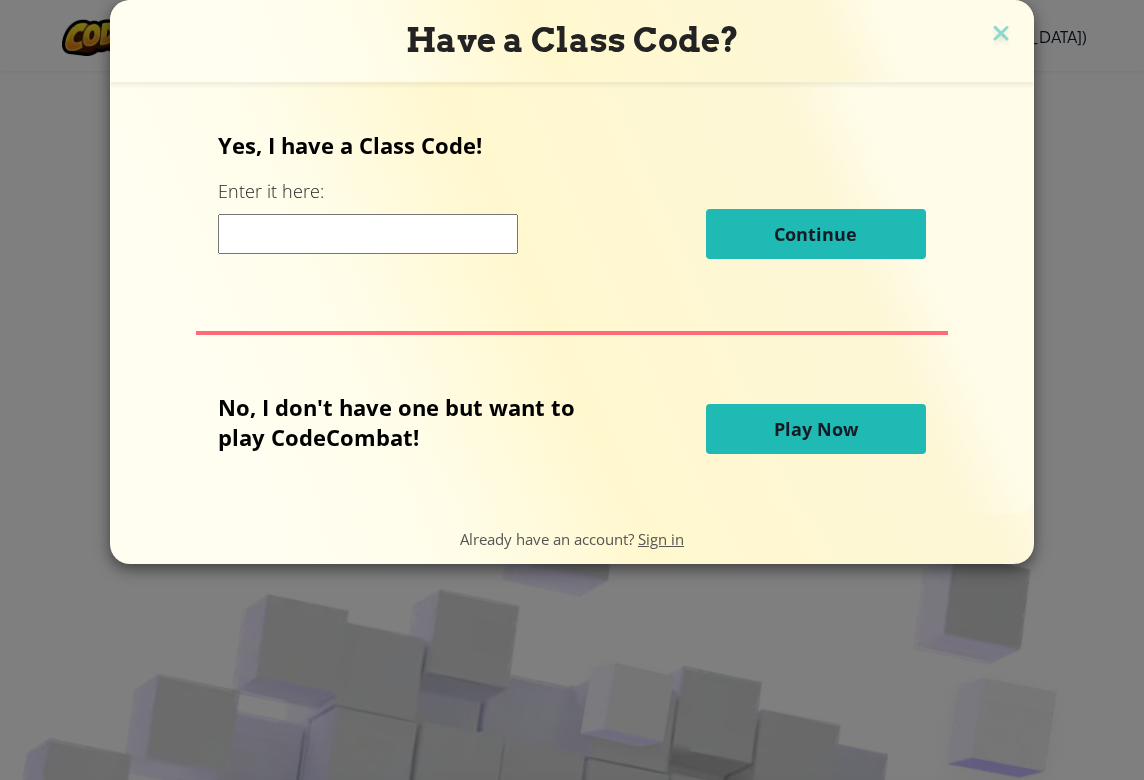 click at bounding box center (368, 234) 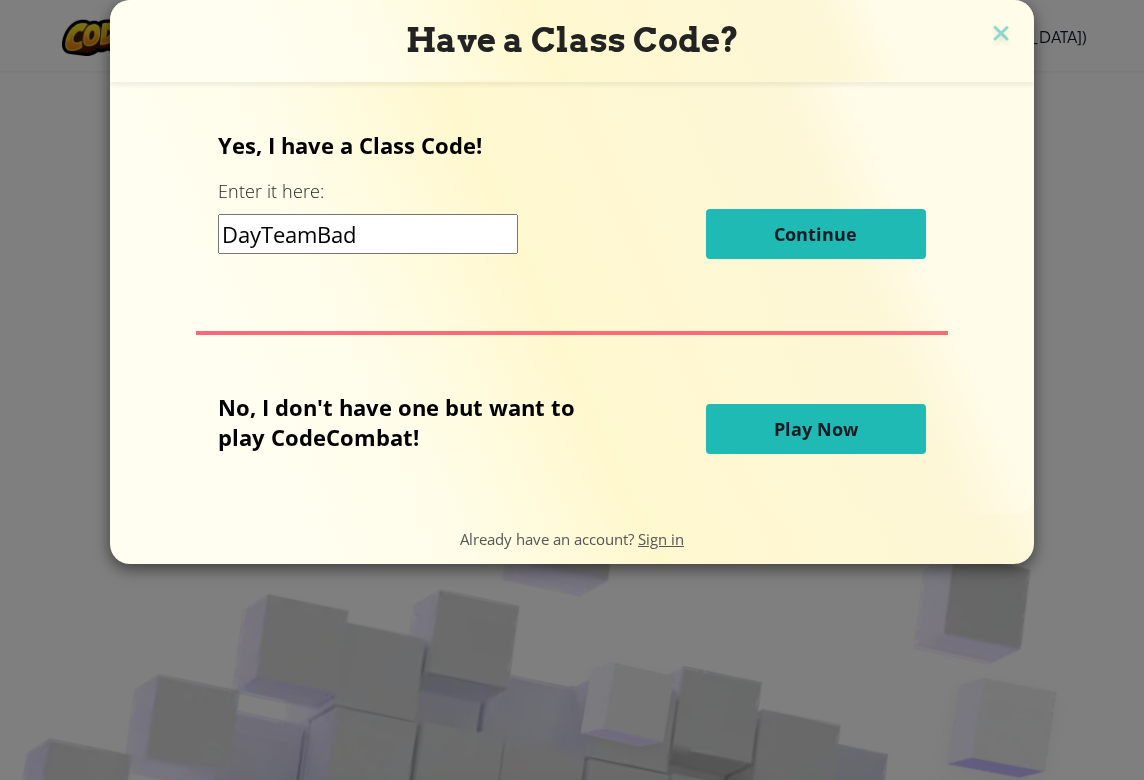 type on "DayTeamBad" 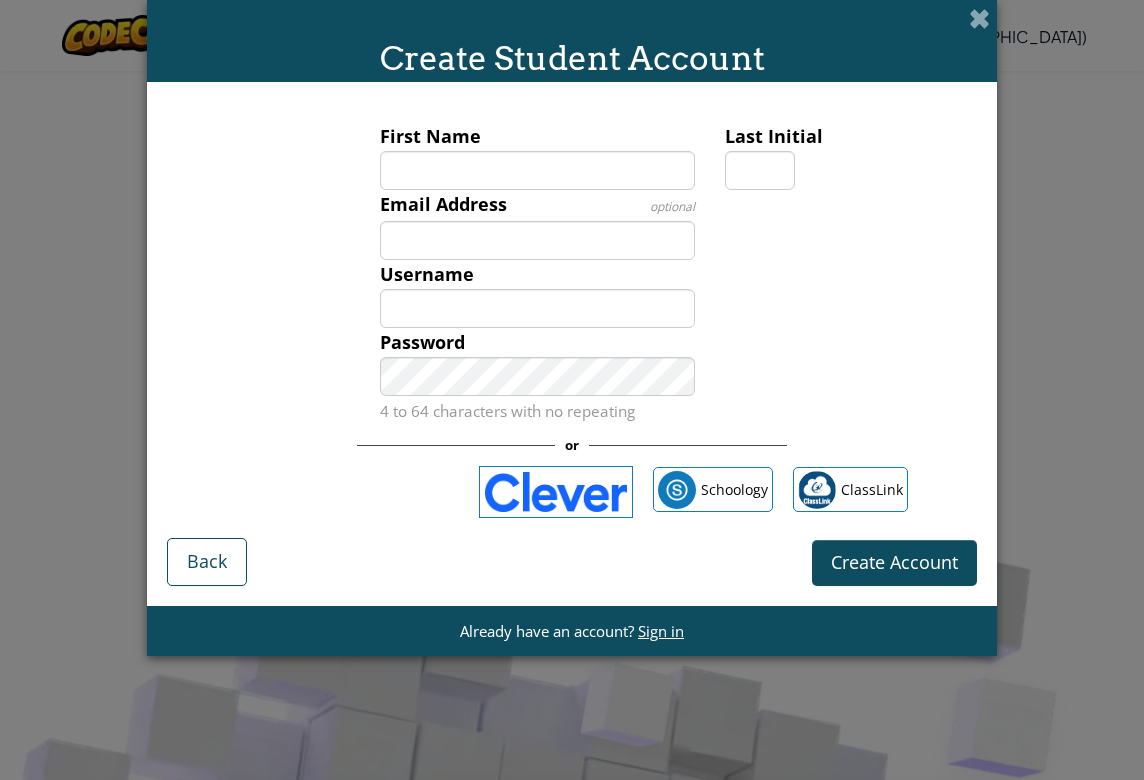 click at bounding box center [848, 274] 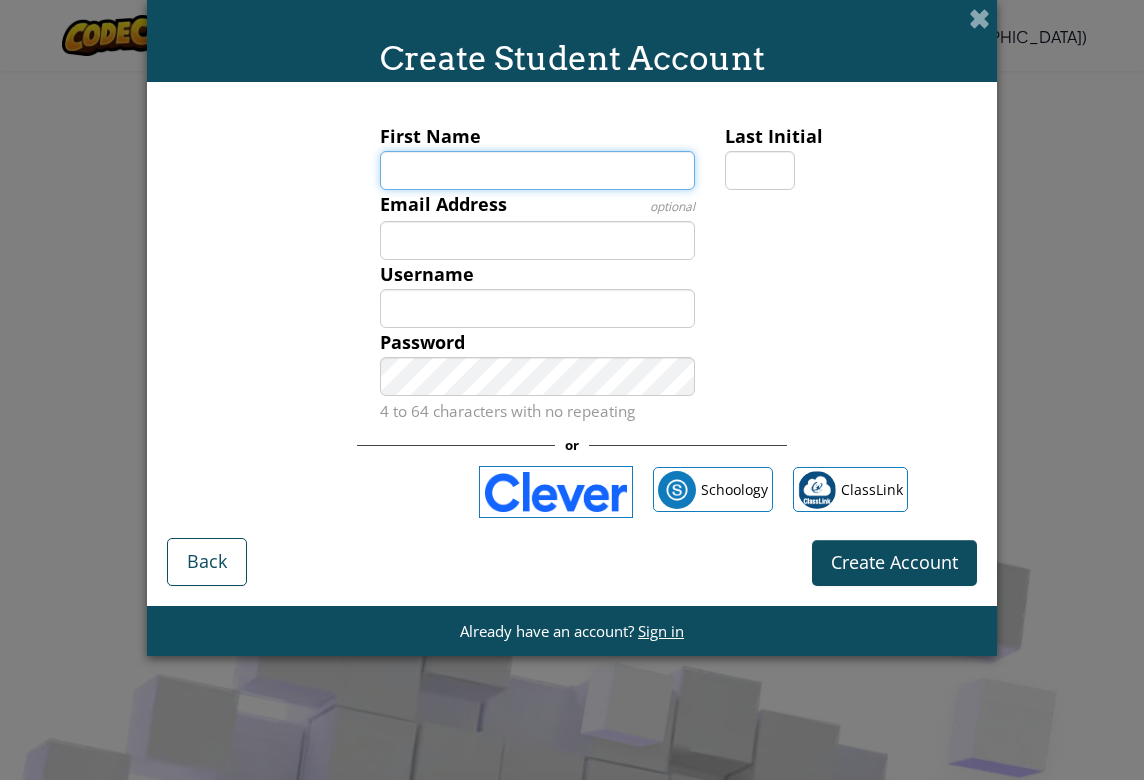 click on "First Name" at bounding box center [538, 170] 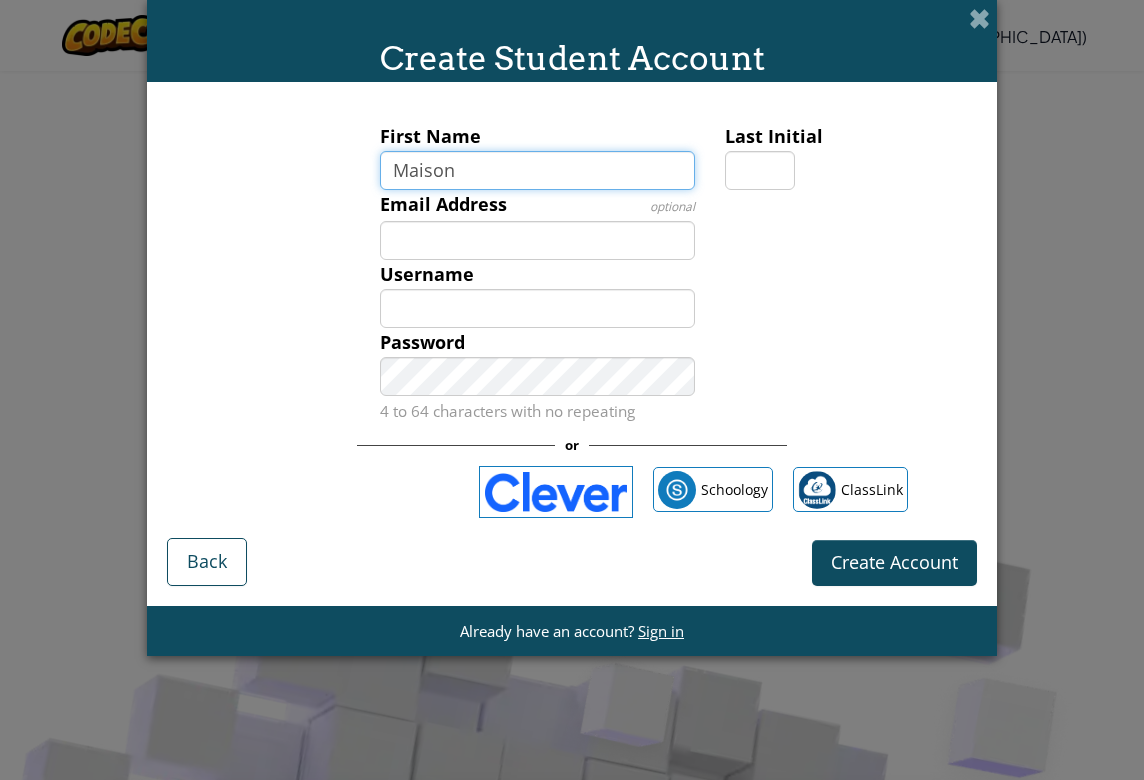 type on "Maison" 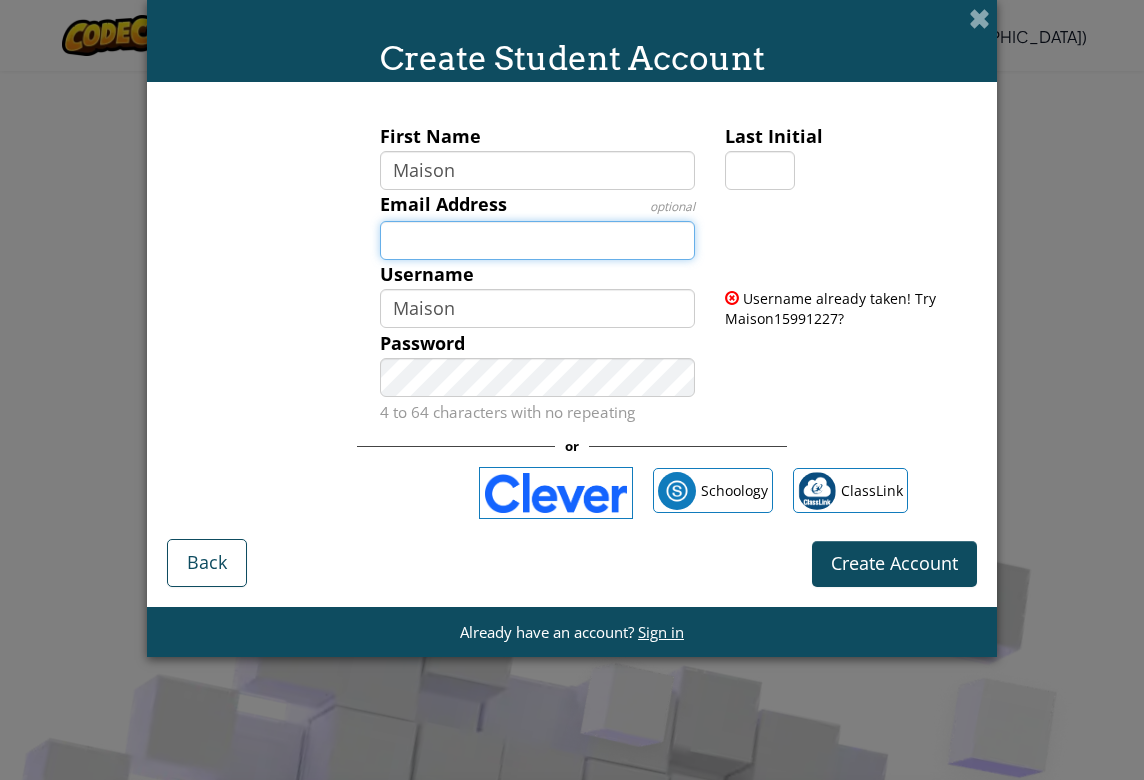 click on "Email Address" at bounding box center (538, 240) 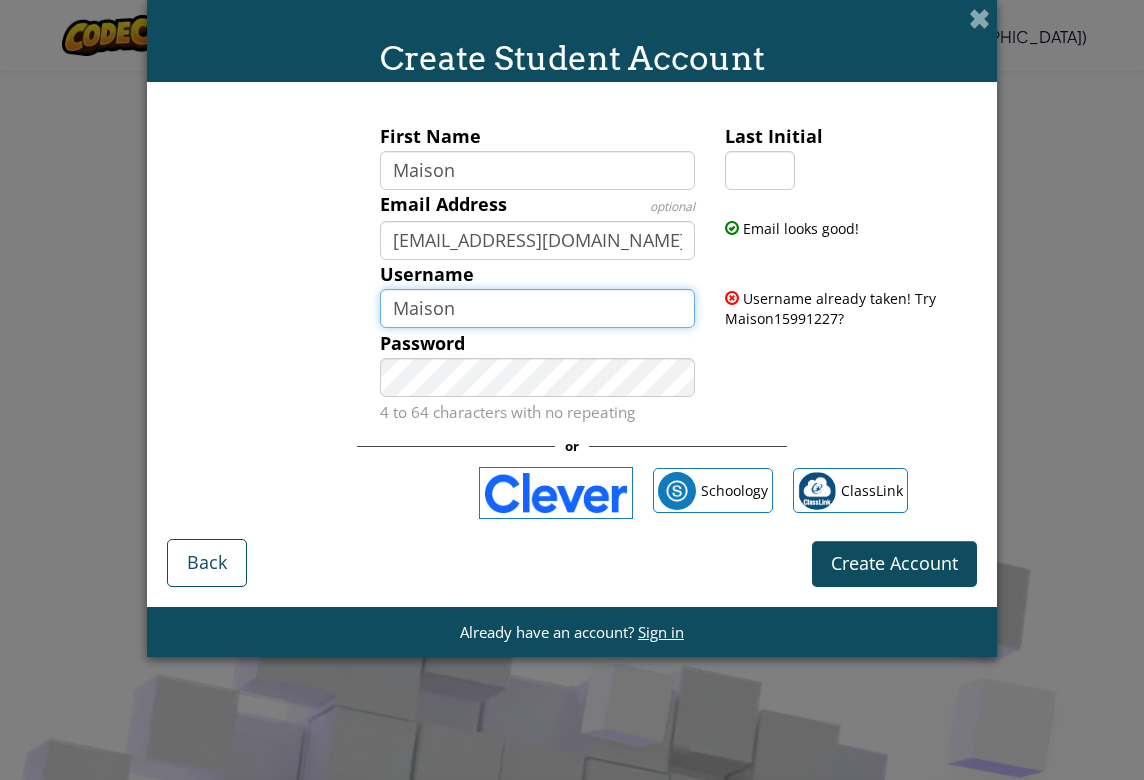 click on "Maison" at bounding box center (538, 308) 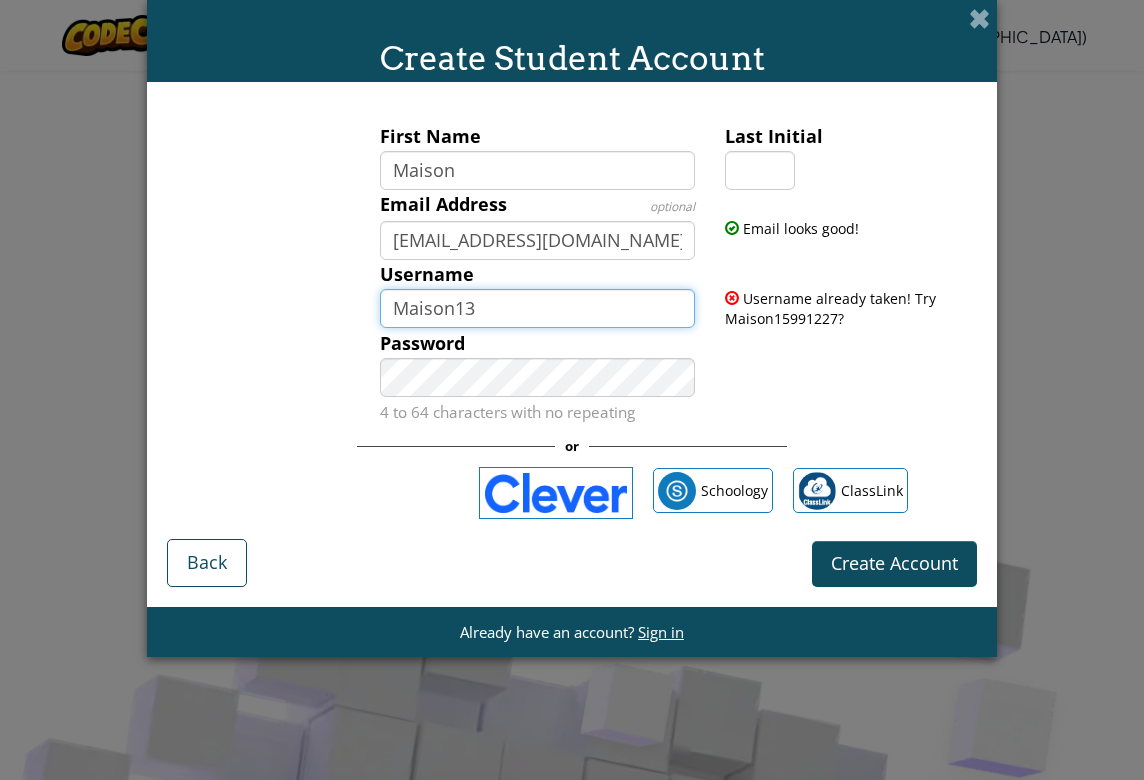 type on "Maison13" 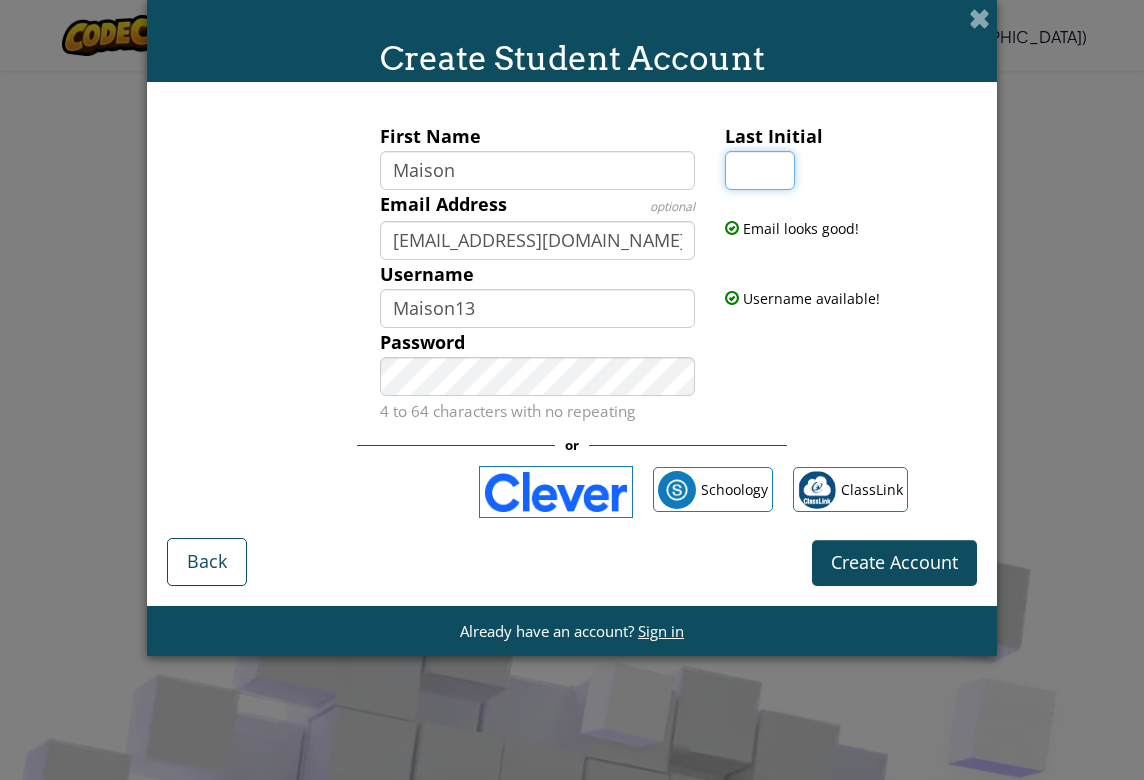 click on "Last Initial" at bounding box center (760, 170) 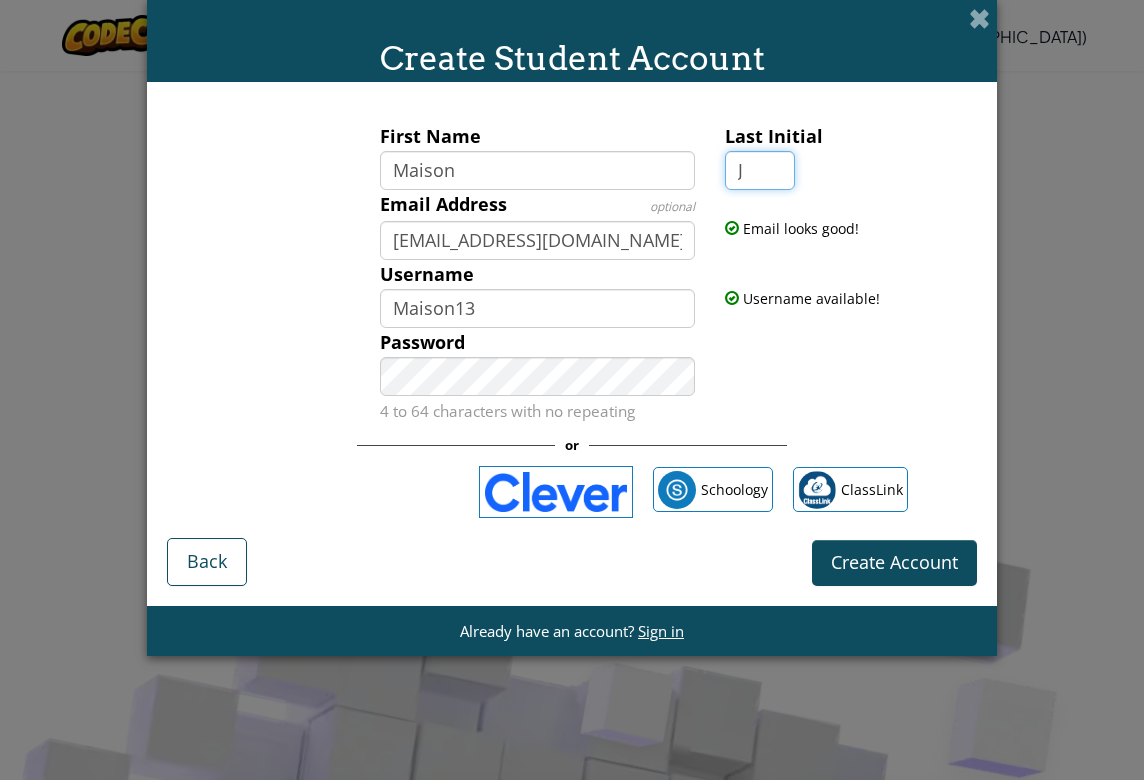 type on "MaisonJ" 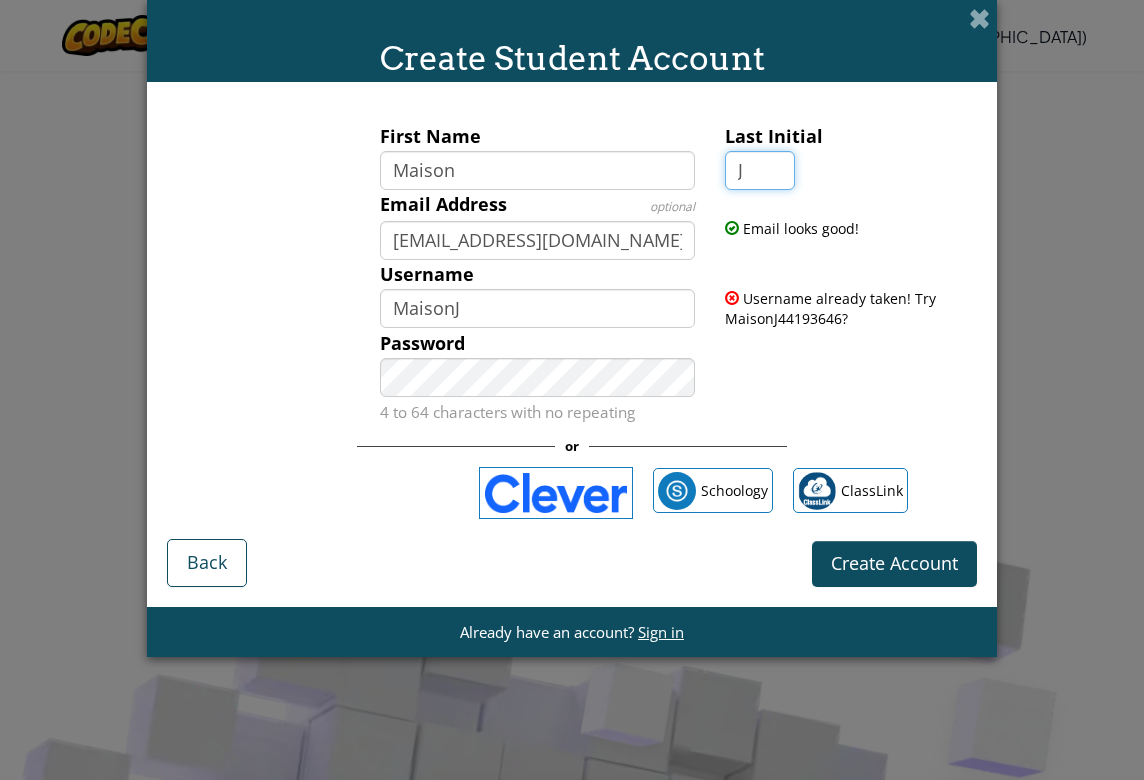 click on "J" at bounding box center (760, 170) 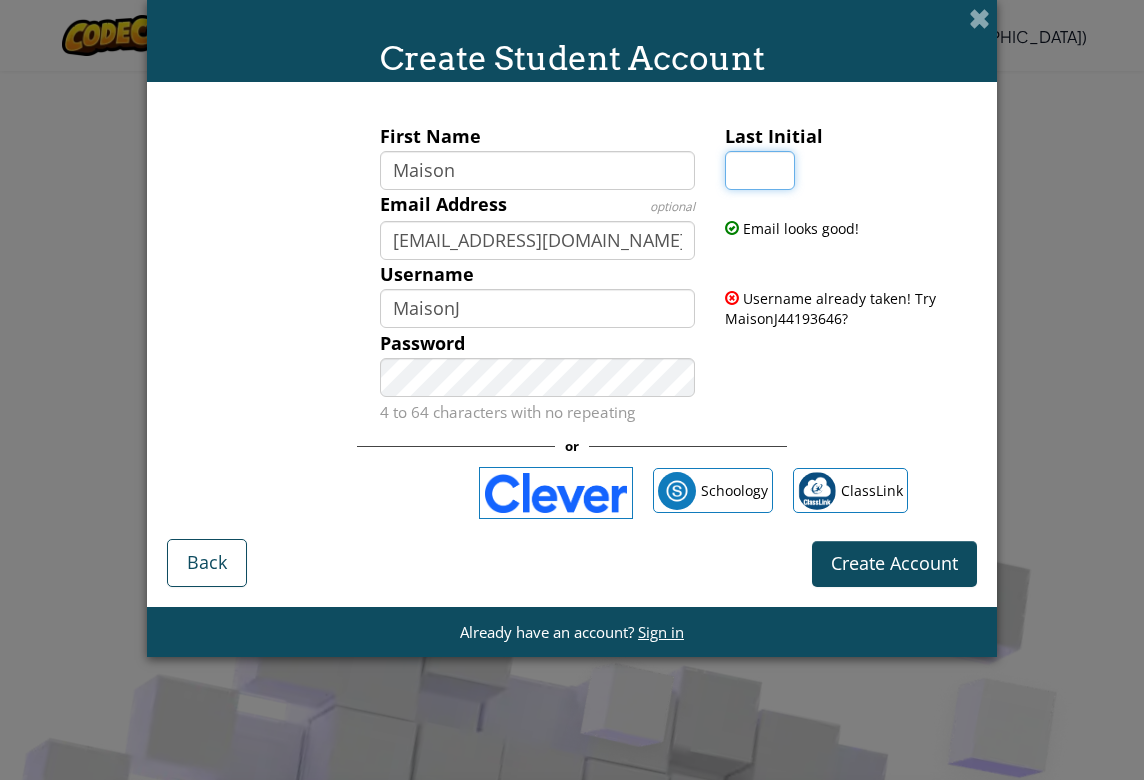 type on "J" 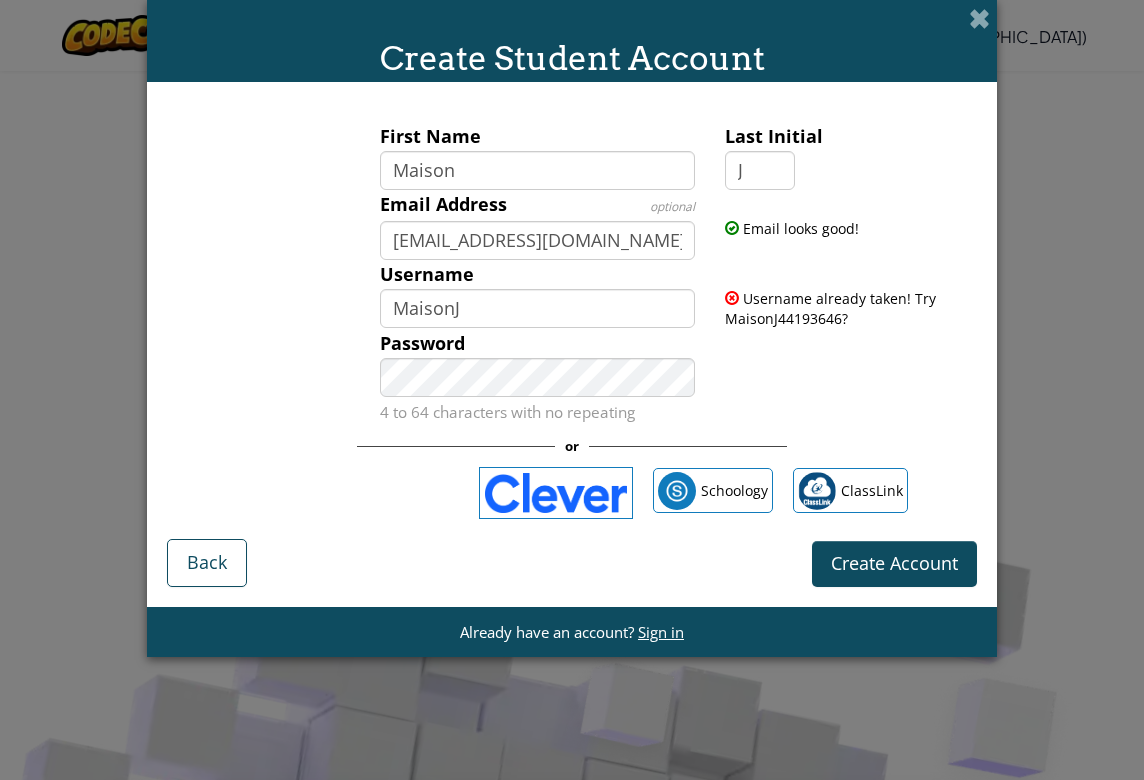 click on "Password 4 to 64 characters with no repeating" at bounding box center (572, 378) 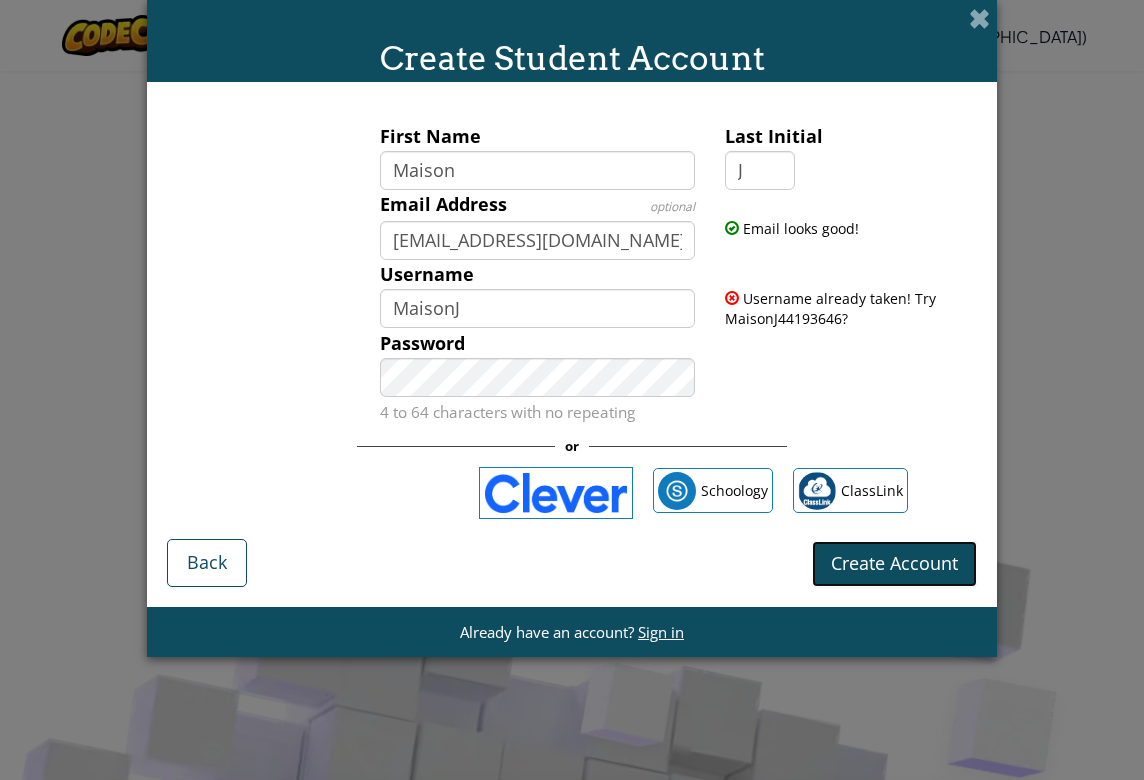 click on "Create Account" at bounding box center (894, 563) 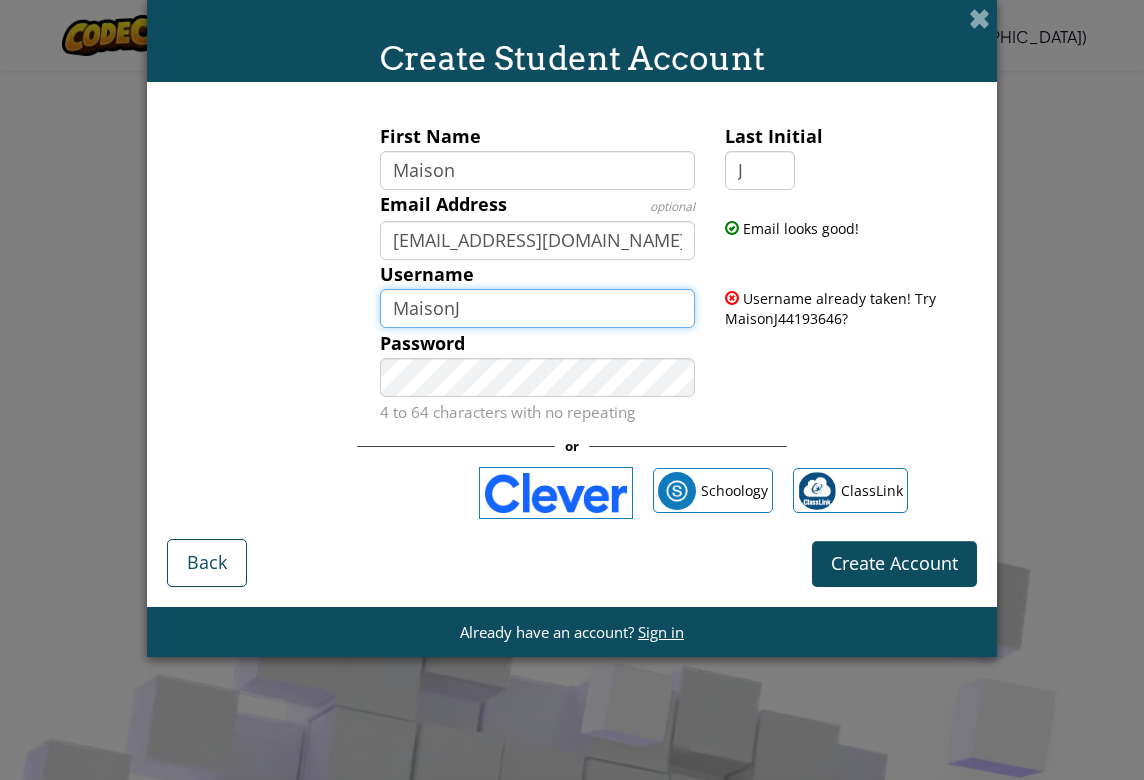 click on "MaisonJ" at bounding box center [538, 308] 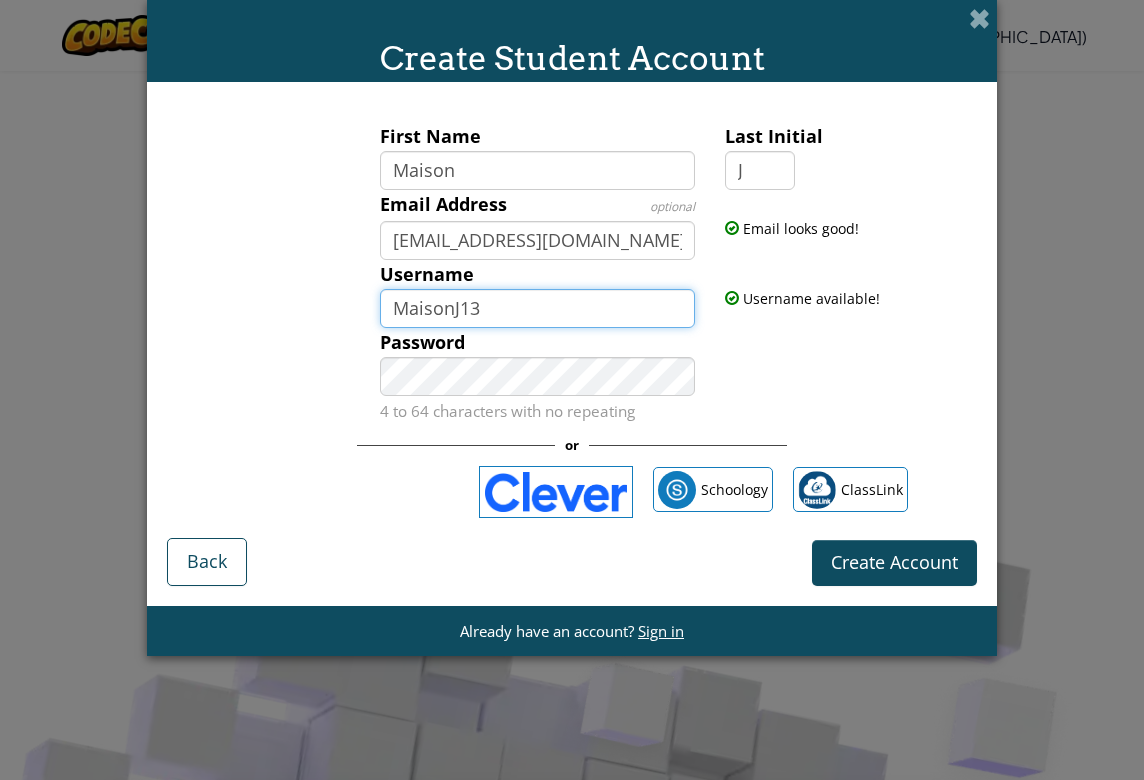click on "MaisonJ13" at bounding box center (538, 308) 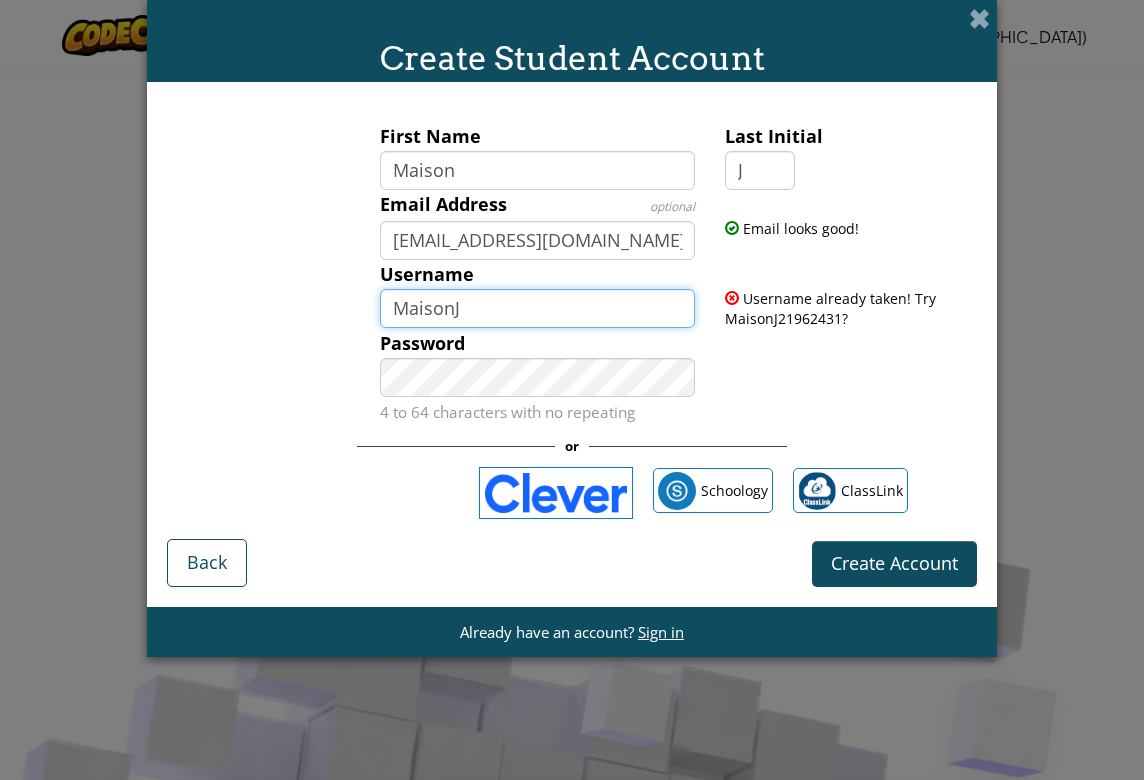 click on "MaisonJ" at bounding box center (538, 308) 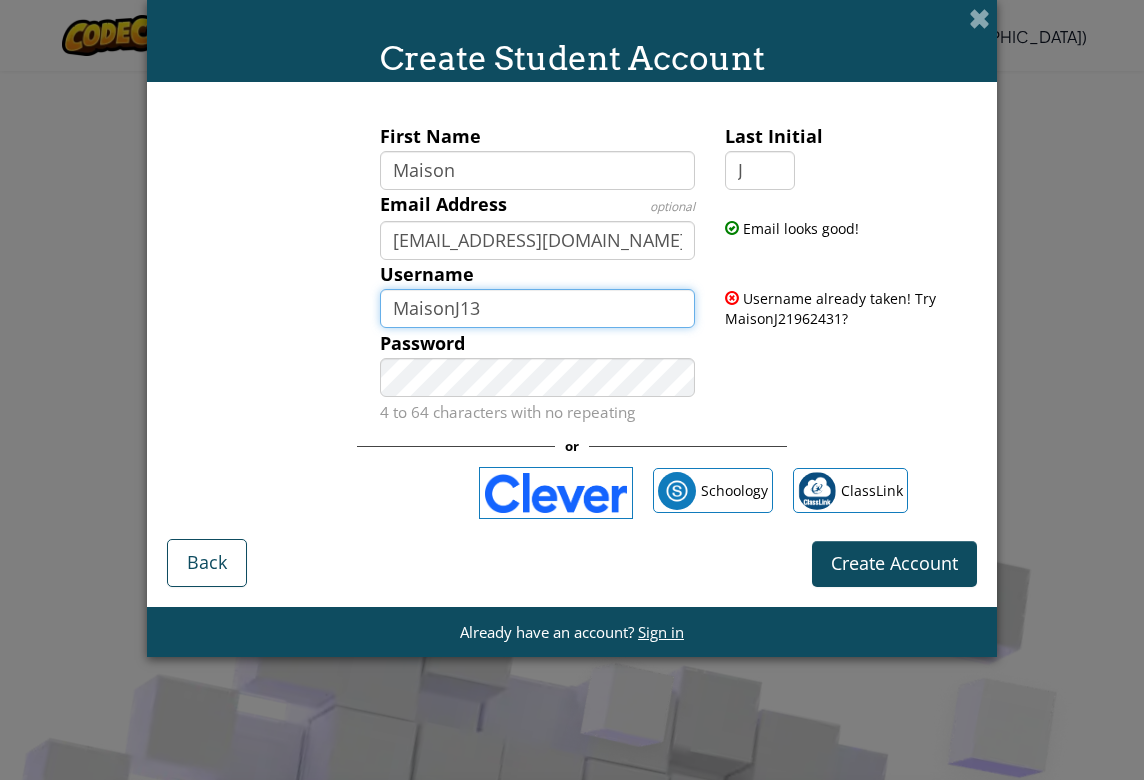 type on "MaisonJ13" 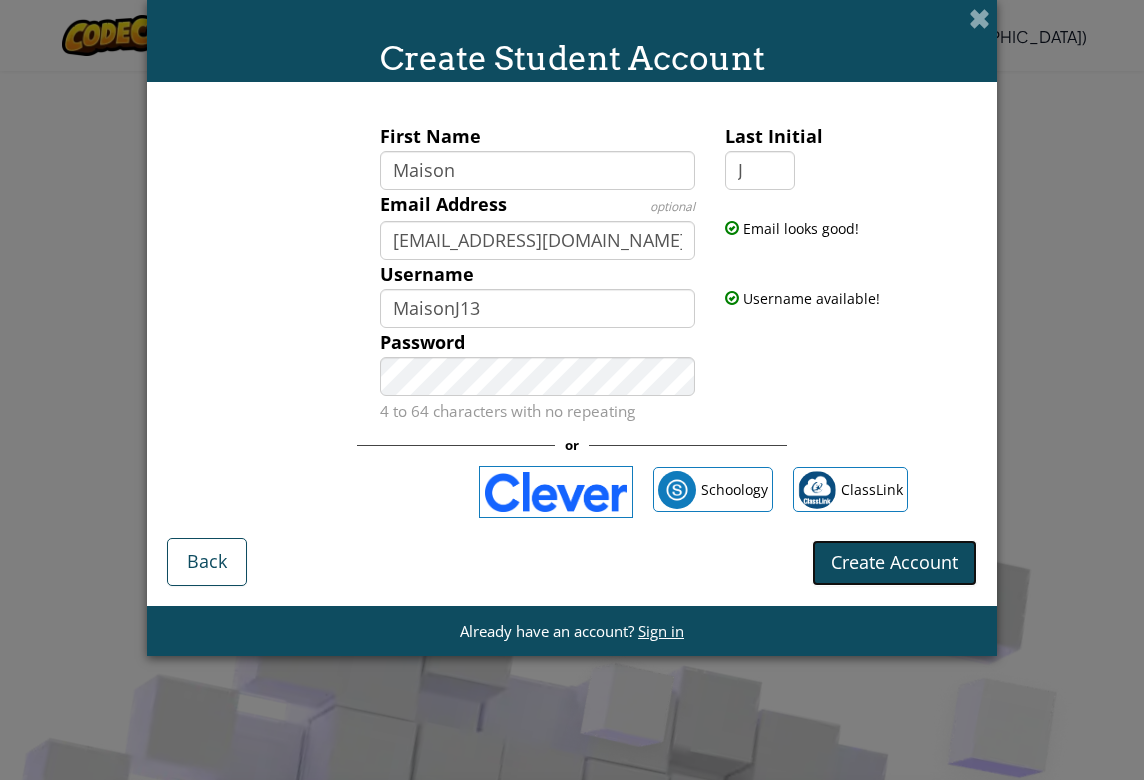 click on "Create Account" at bounding box center [894, 563] 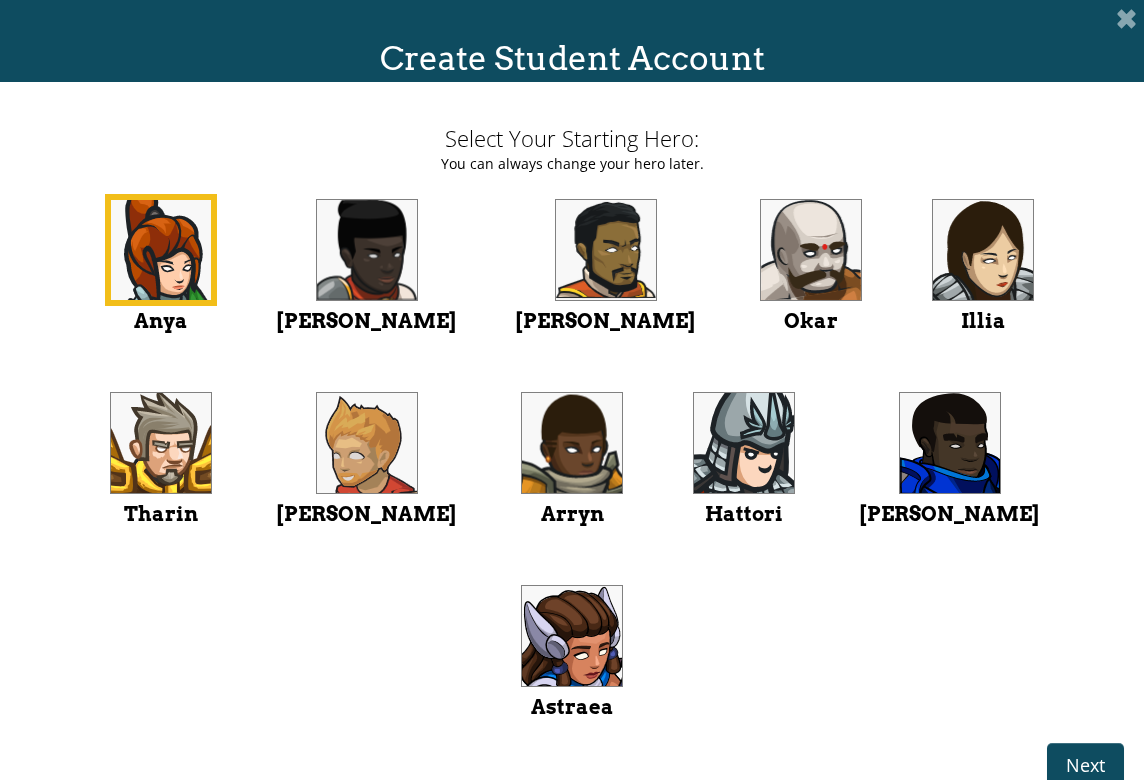 click at bounding box center (744, 443) 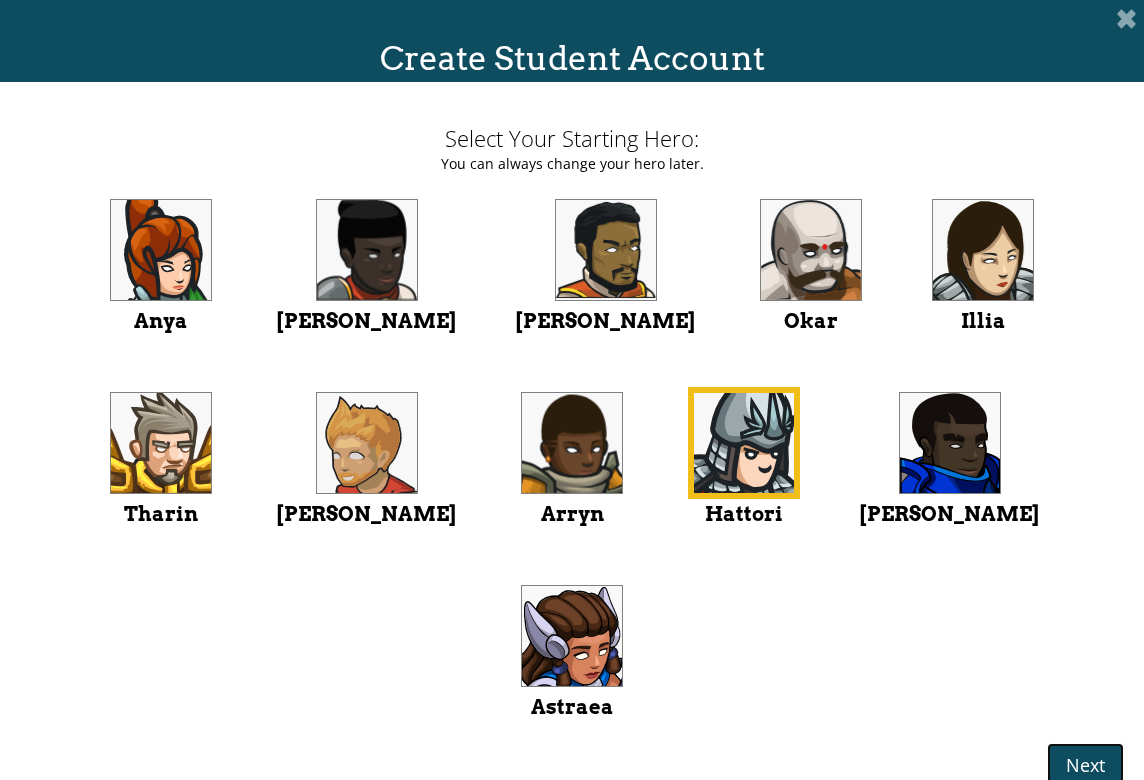 click on "Next" at bounding box center (1085, 765) 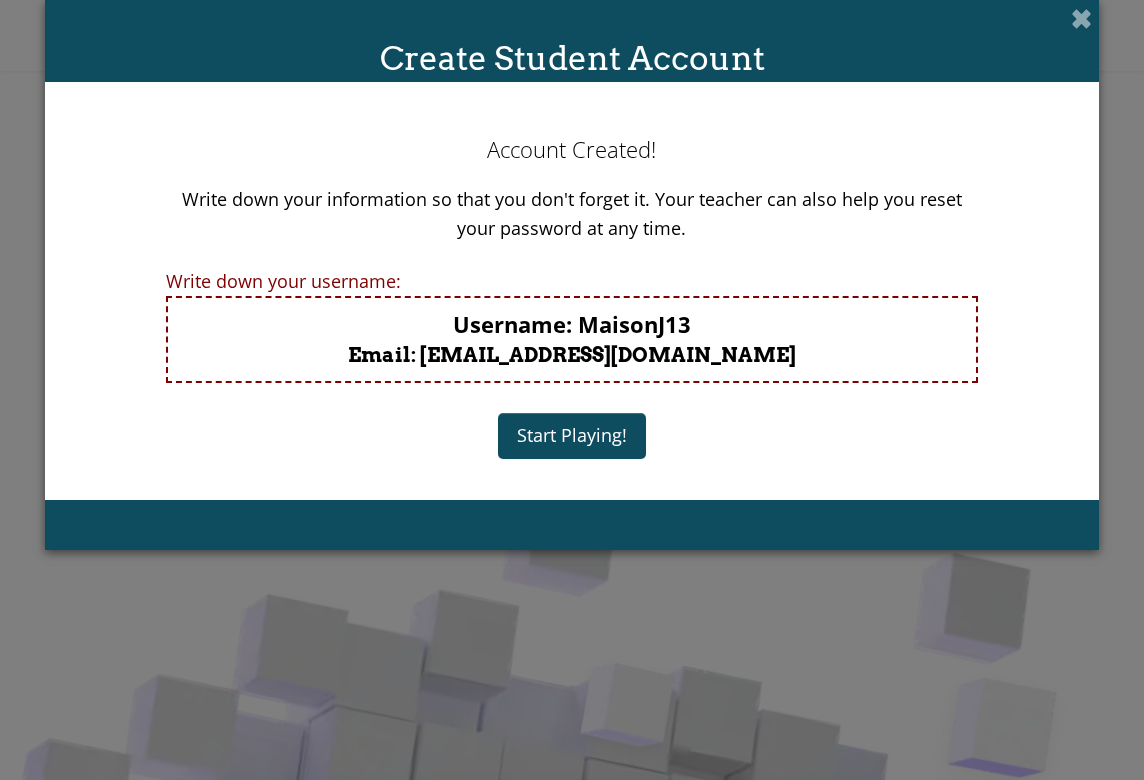 click on "Start Playing!" at bounding box center (572, 436) 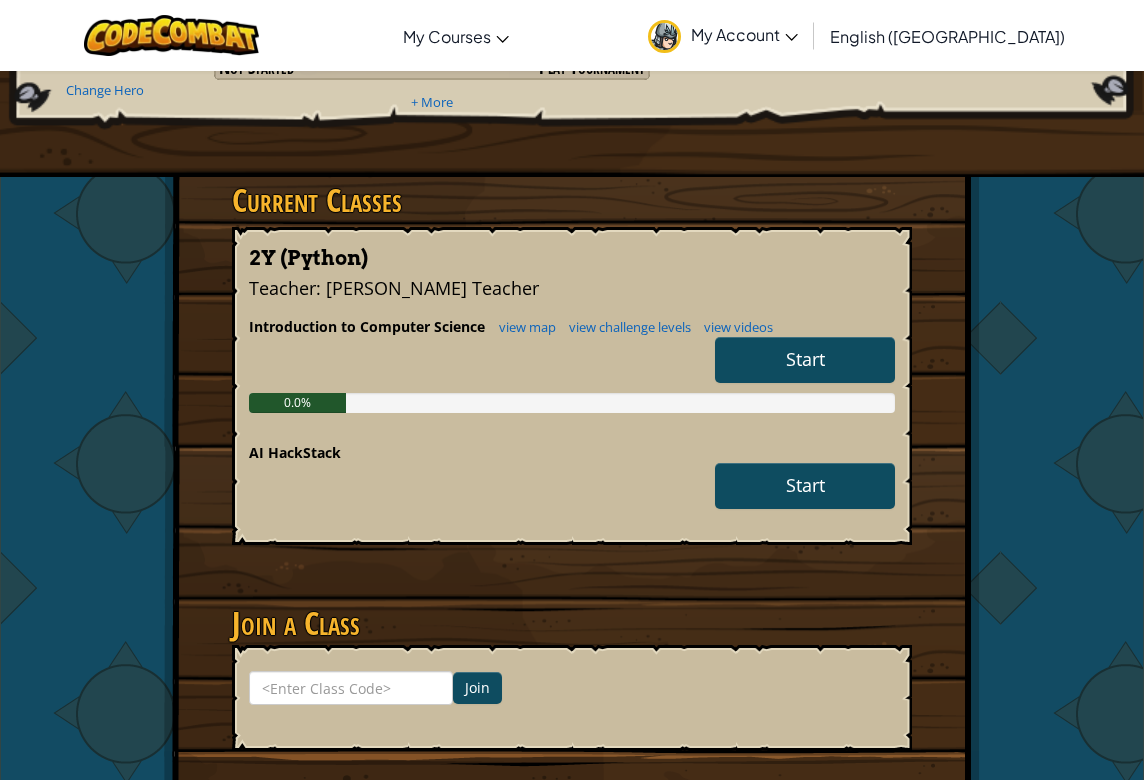 scroll, scrollTop: 236, scrollLeft: 0, axis: vertical 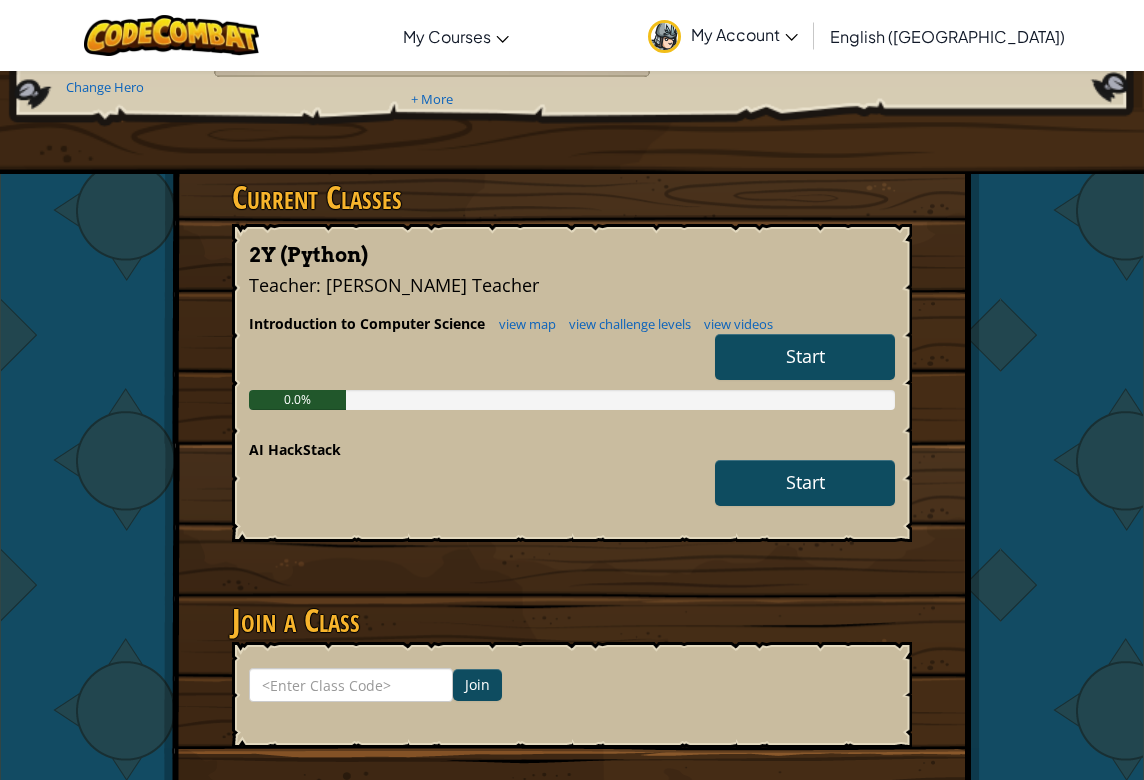 click on "AI HackStack" at bounding box center (572, 450) 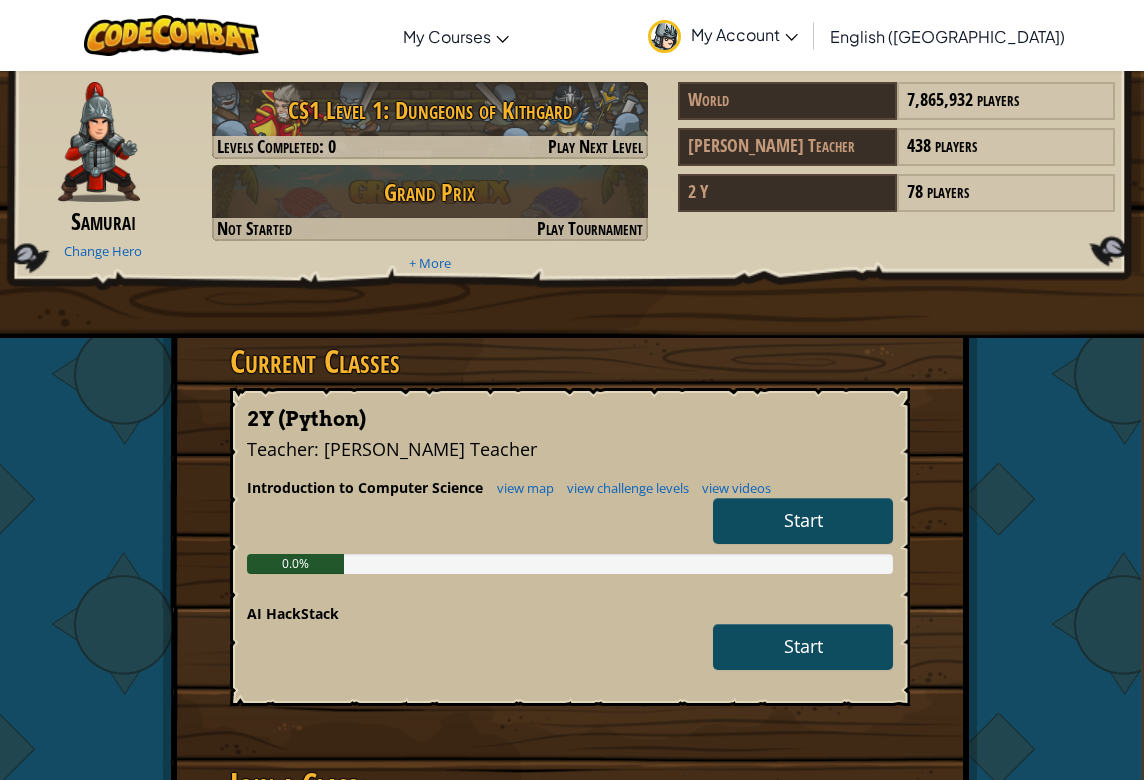 scroll, scrollTop: 0, scrollLeft: 2, axis: horizontal 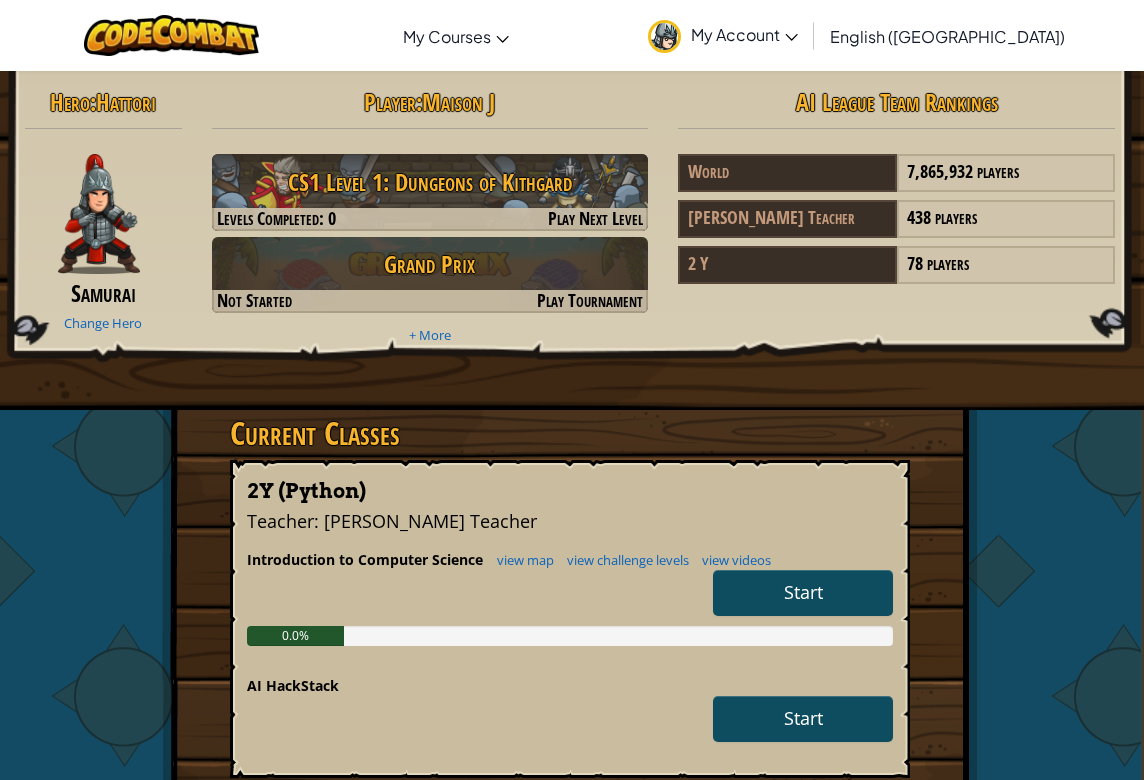click on "Start" at bounding box center [803, 593] 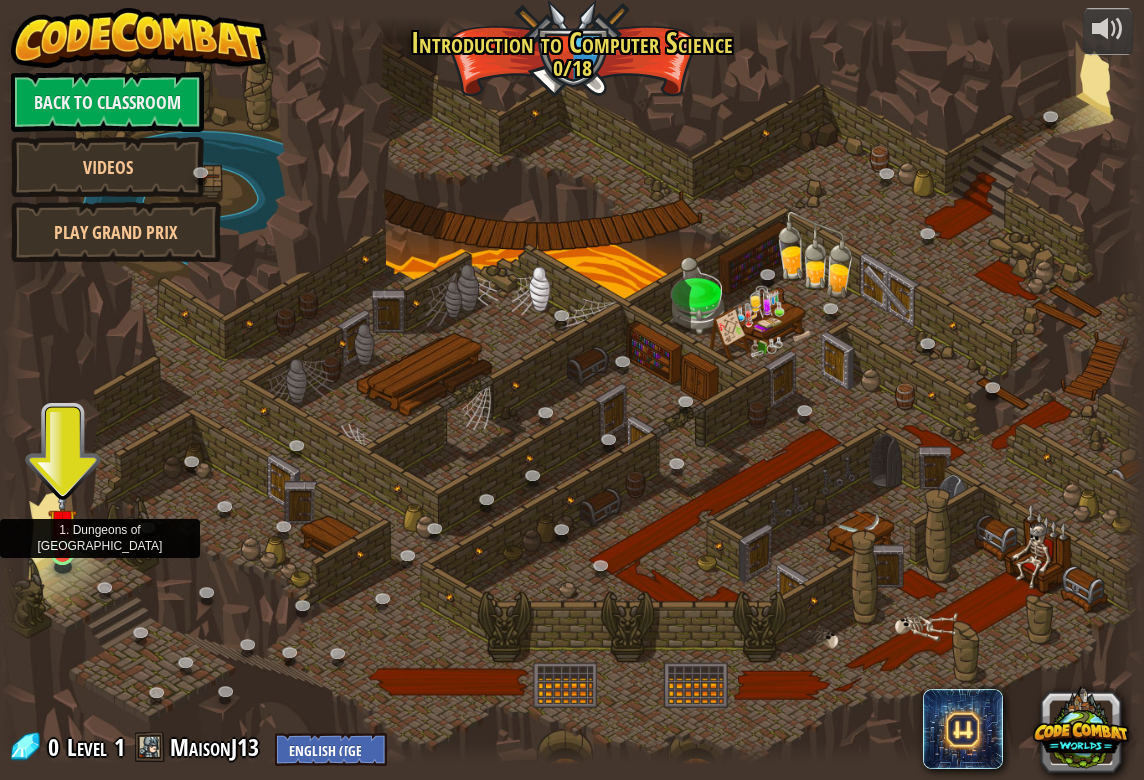 click at bounding box center (62, 523) 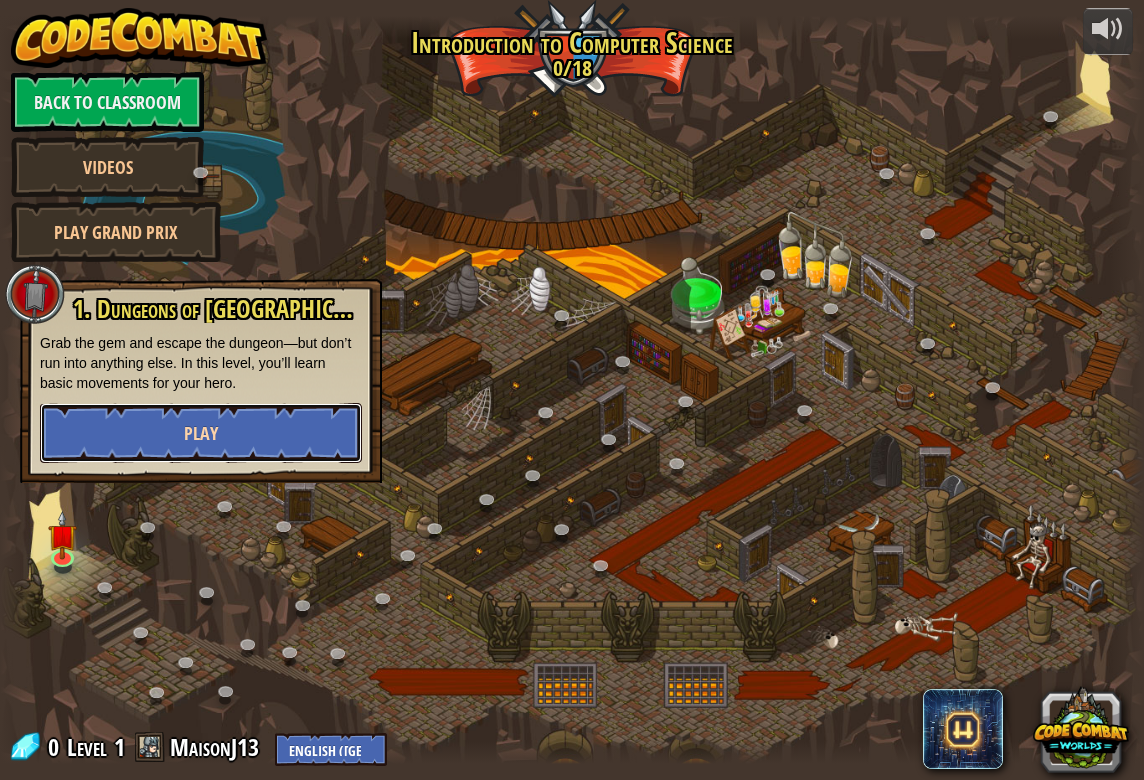 click on "Play" at bounding box center (201, 433) 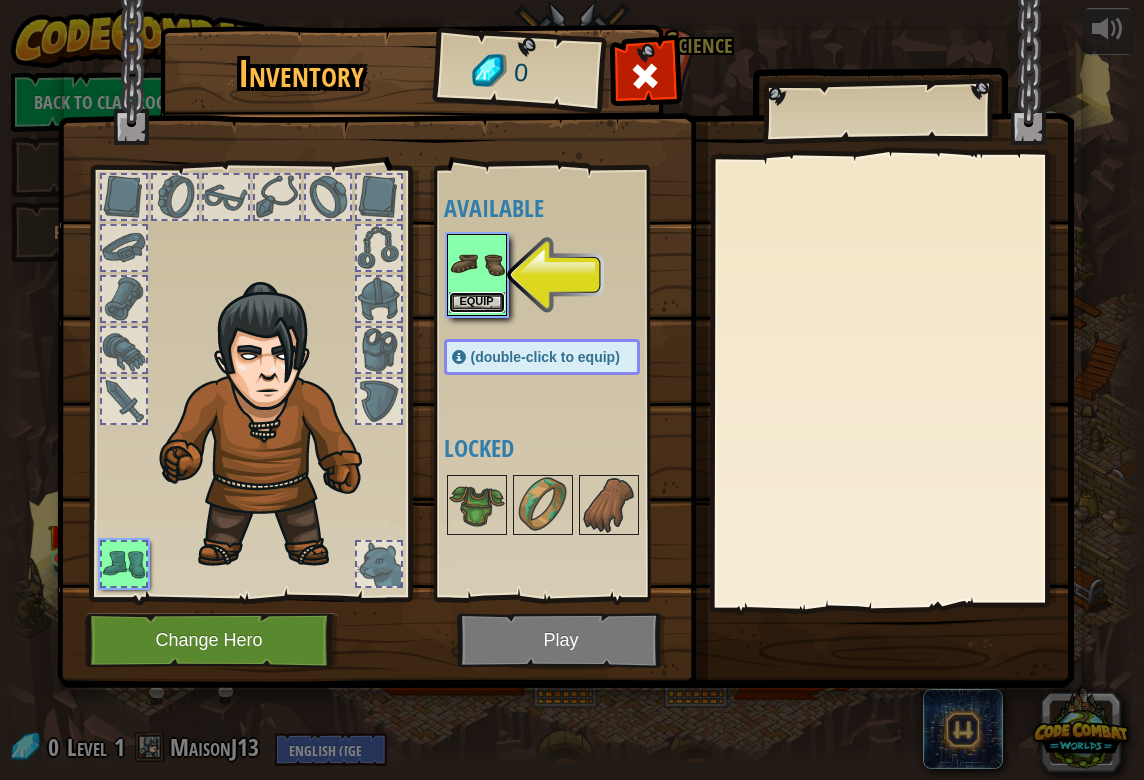 click on "Equip" at bounding box center (477, 302) 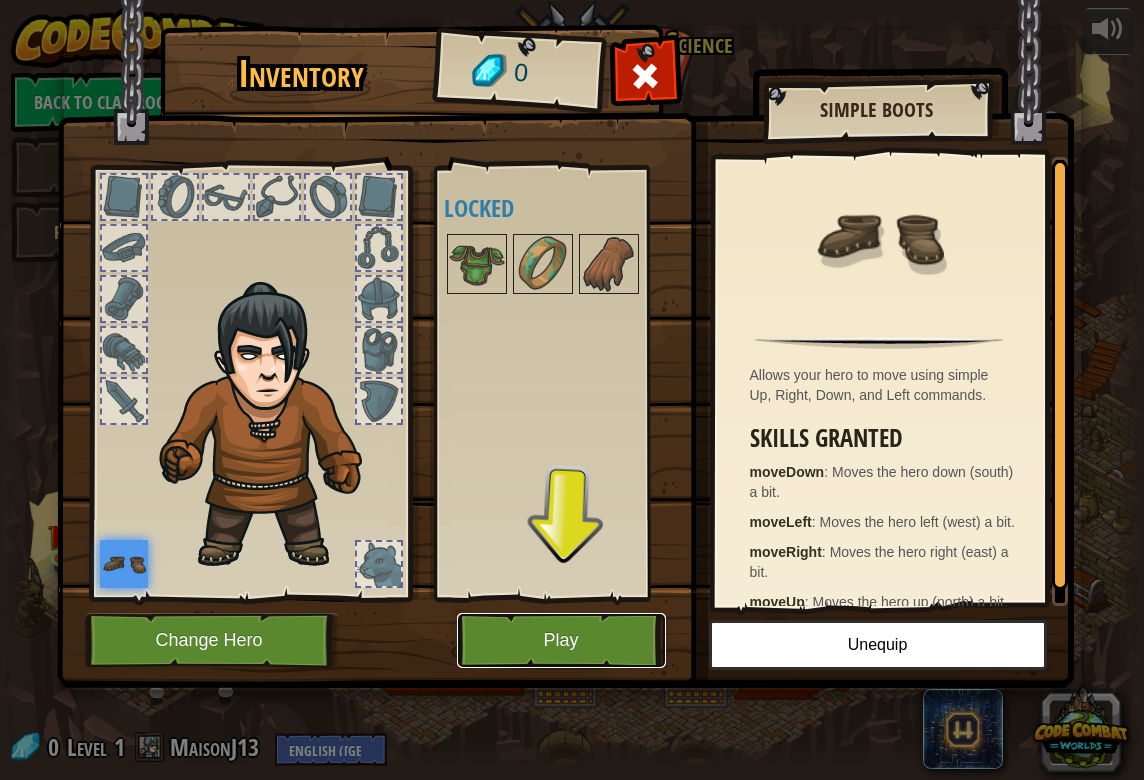 click on "Play" at bounding box center (561, 640) 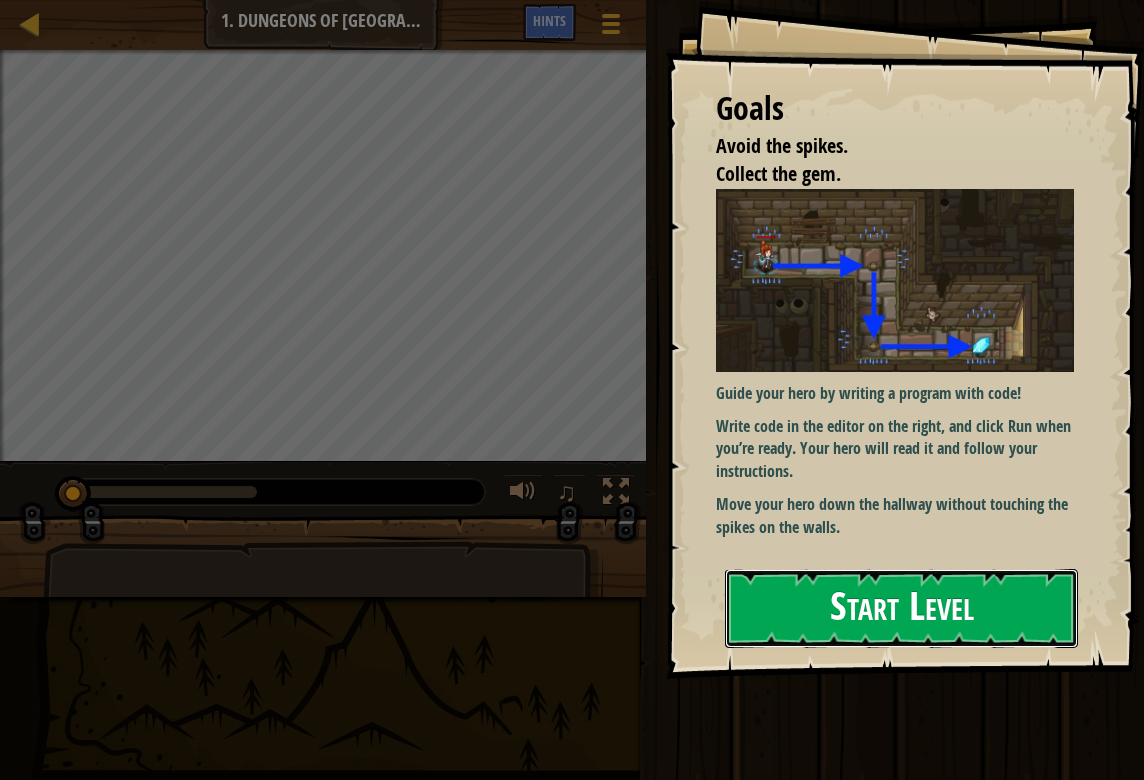 click on "Start Level" at bounding box center [901, 608] 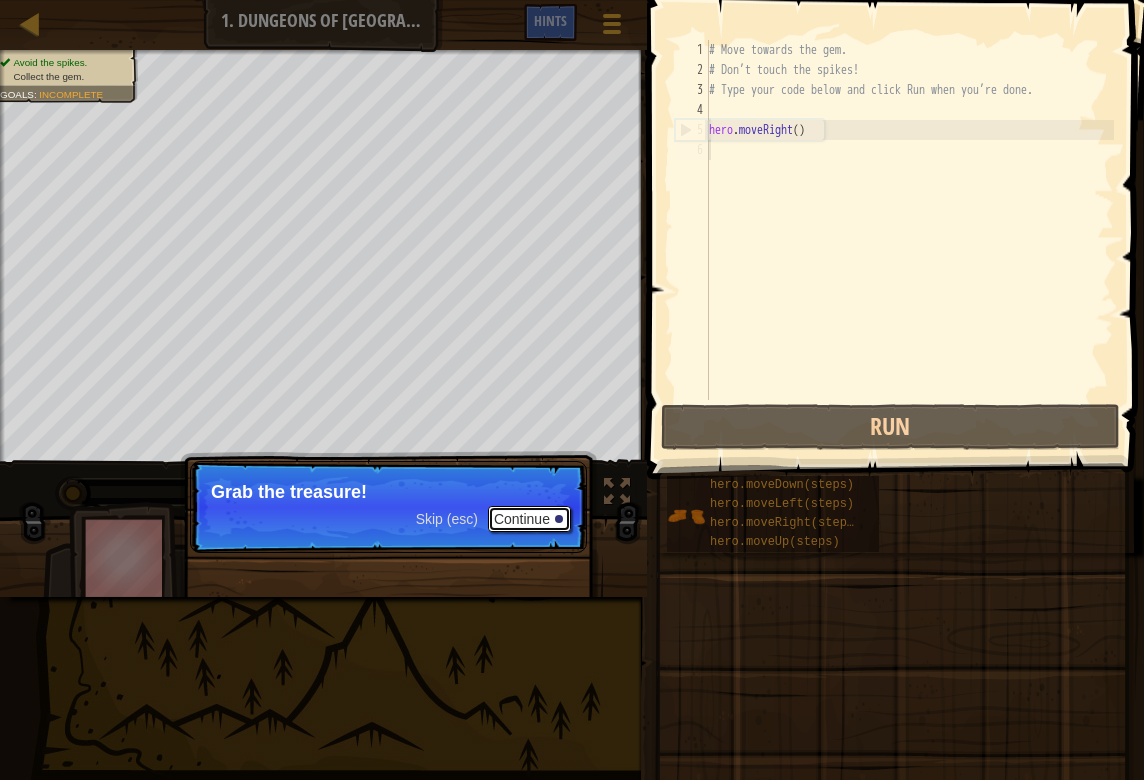 click on "Continue" at bounding box center [529, 519] 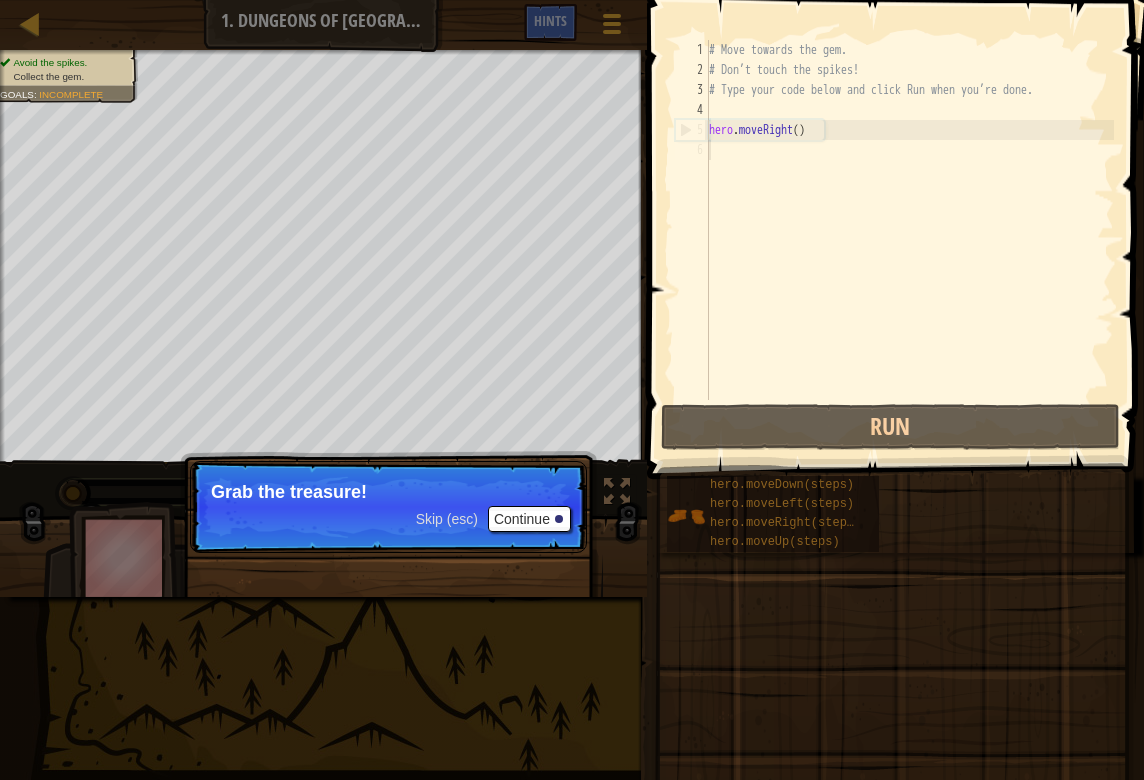 scroll, scrollTop: 9, scrollLeft: 0, axis: vertical 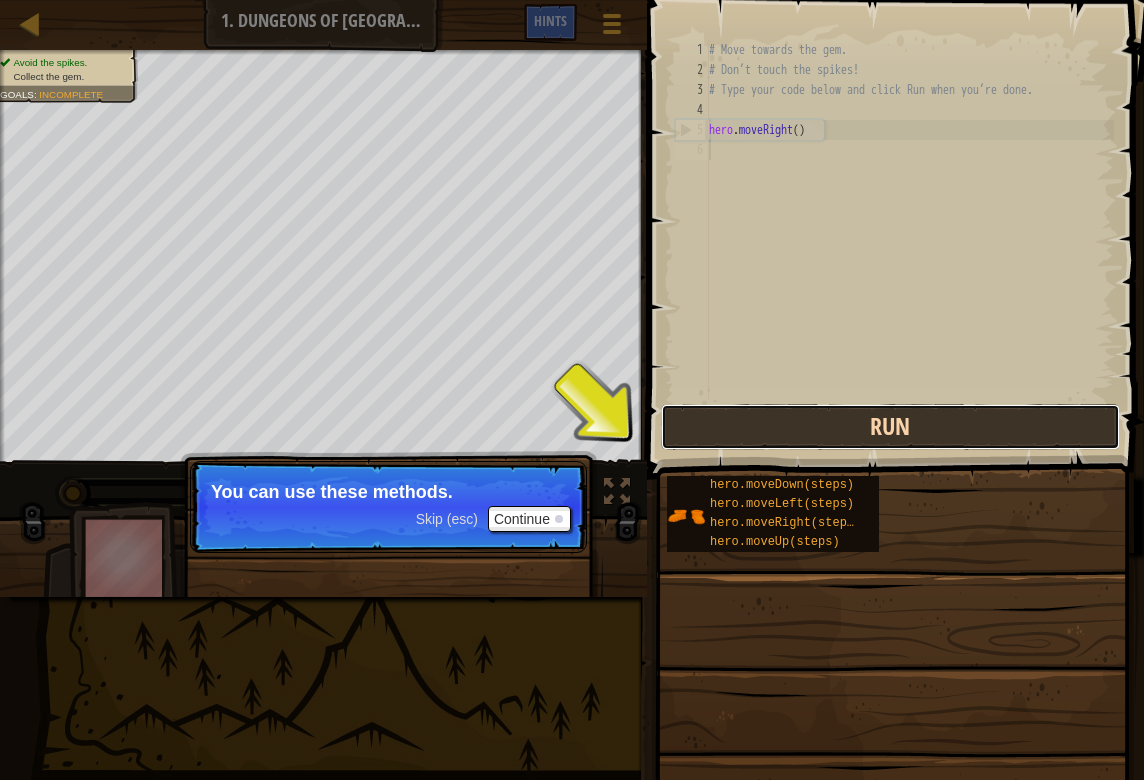 click on "Run" at bounding box center [890, 427] 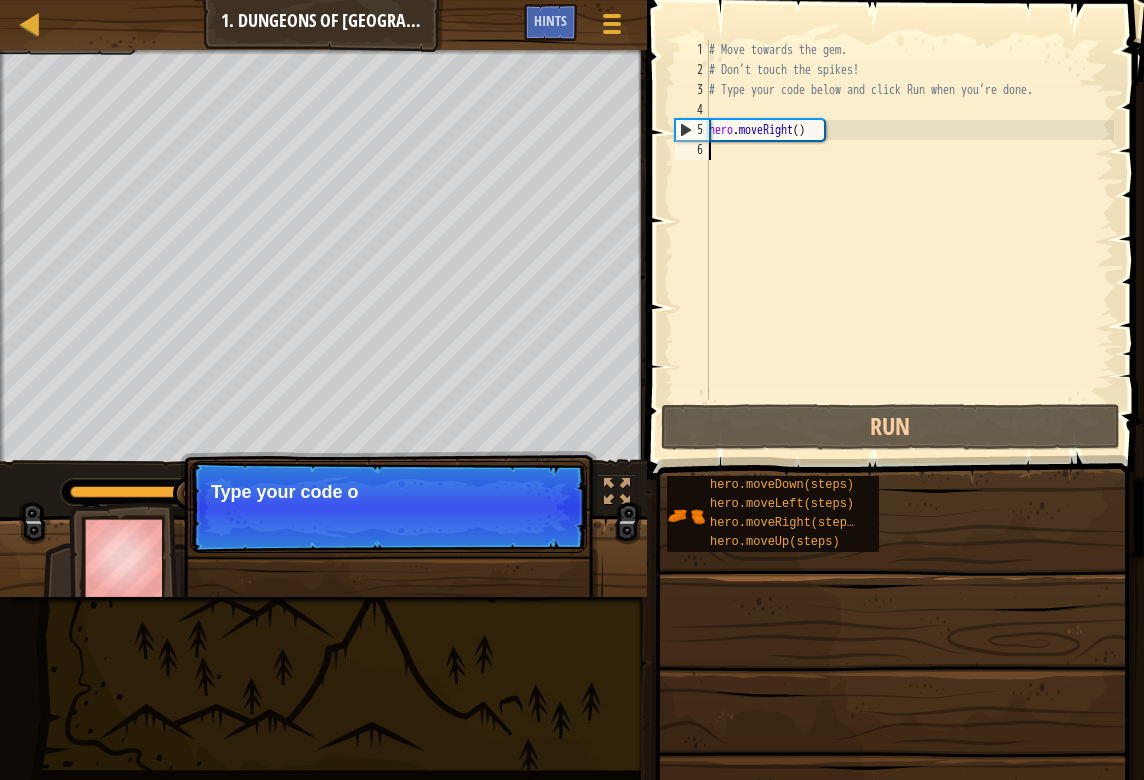 click on "# Move towards the gem. # Don’t touch the spikes! # Type your code below and click Run when you’re done. hero . moveRight ( )" at bounding box center [909, 240] 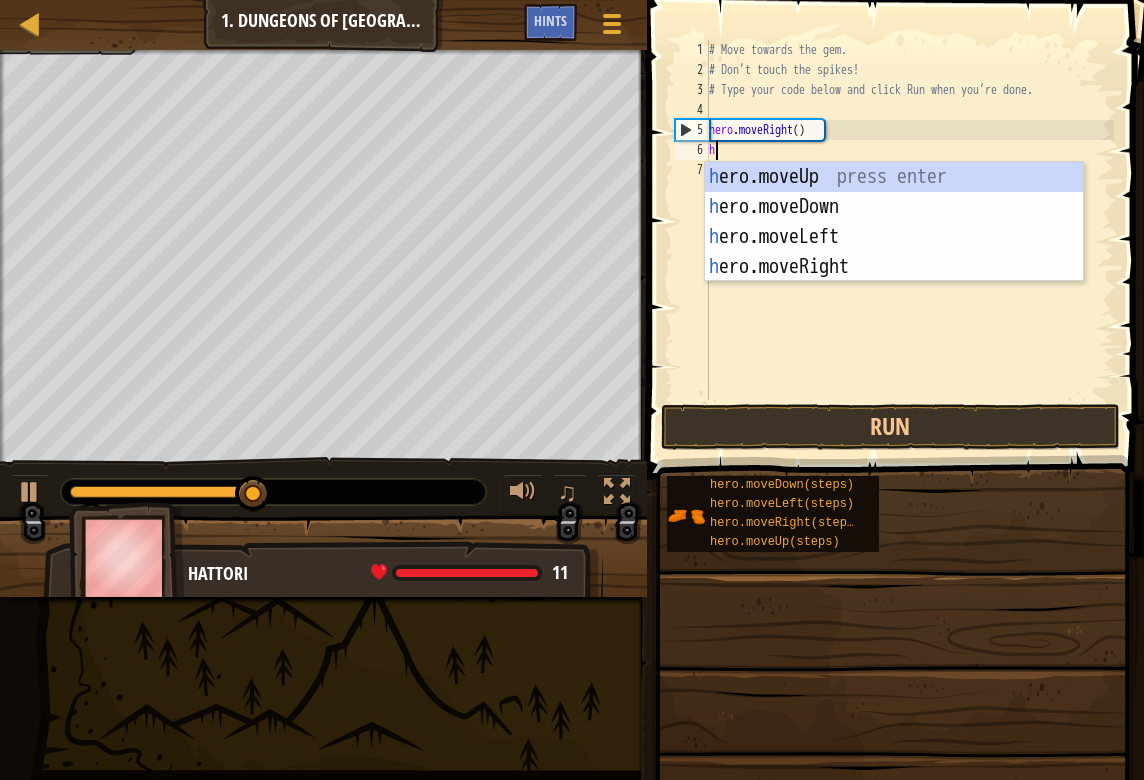 type on "her" 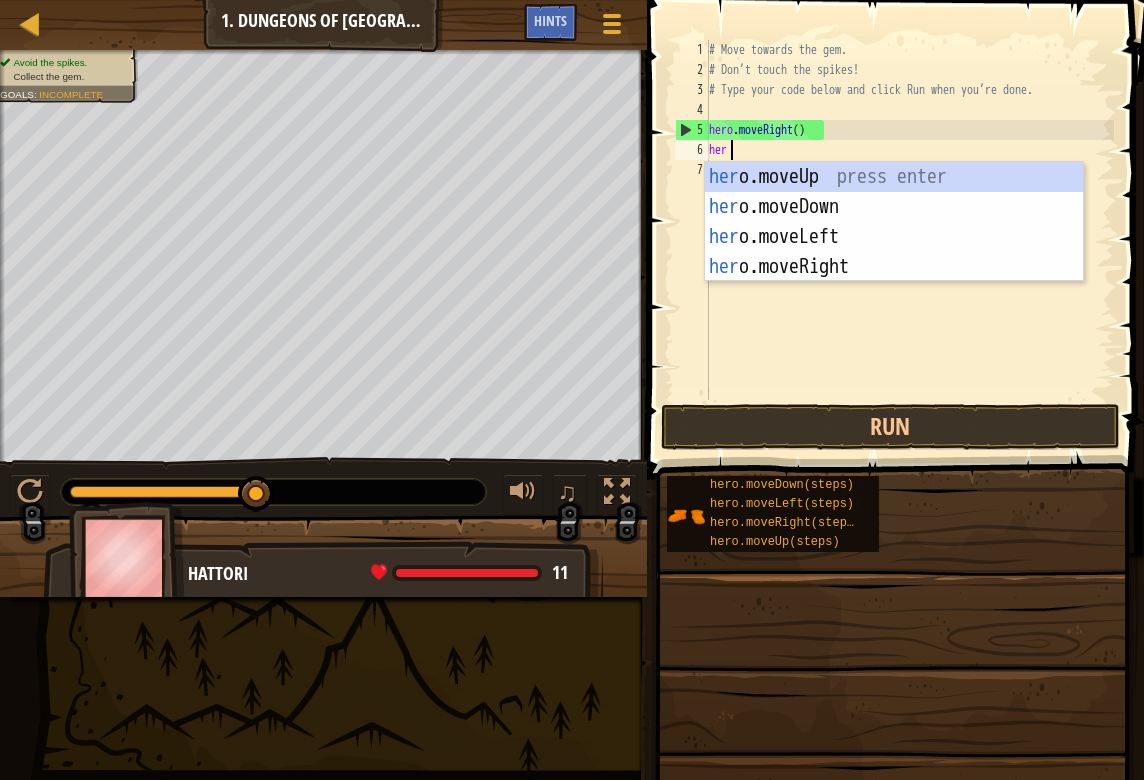 scroll, scrollTop: 9, scrollLeft: 0, axis: vertical 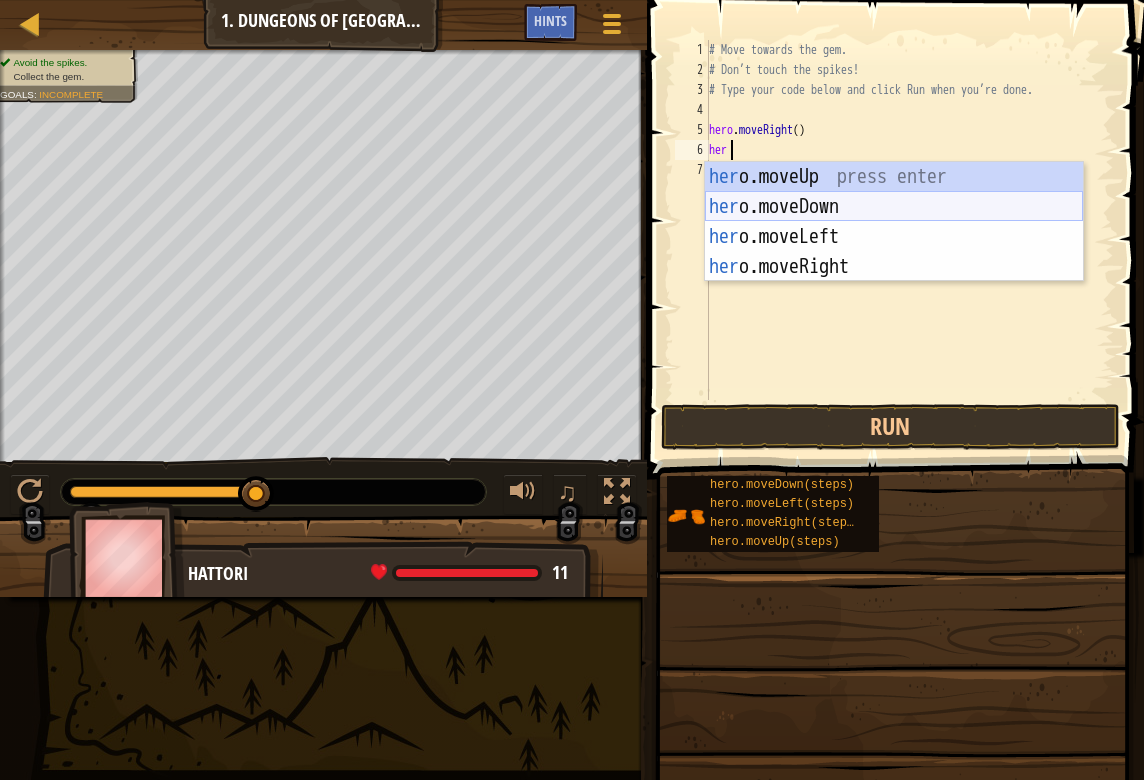 click on "her o.moveUp press enter her o.moveDown press enter her o.moveLeft press enter her o.moveRight press enter" at bounding box center (894, 252) 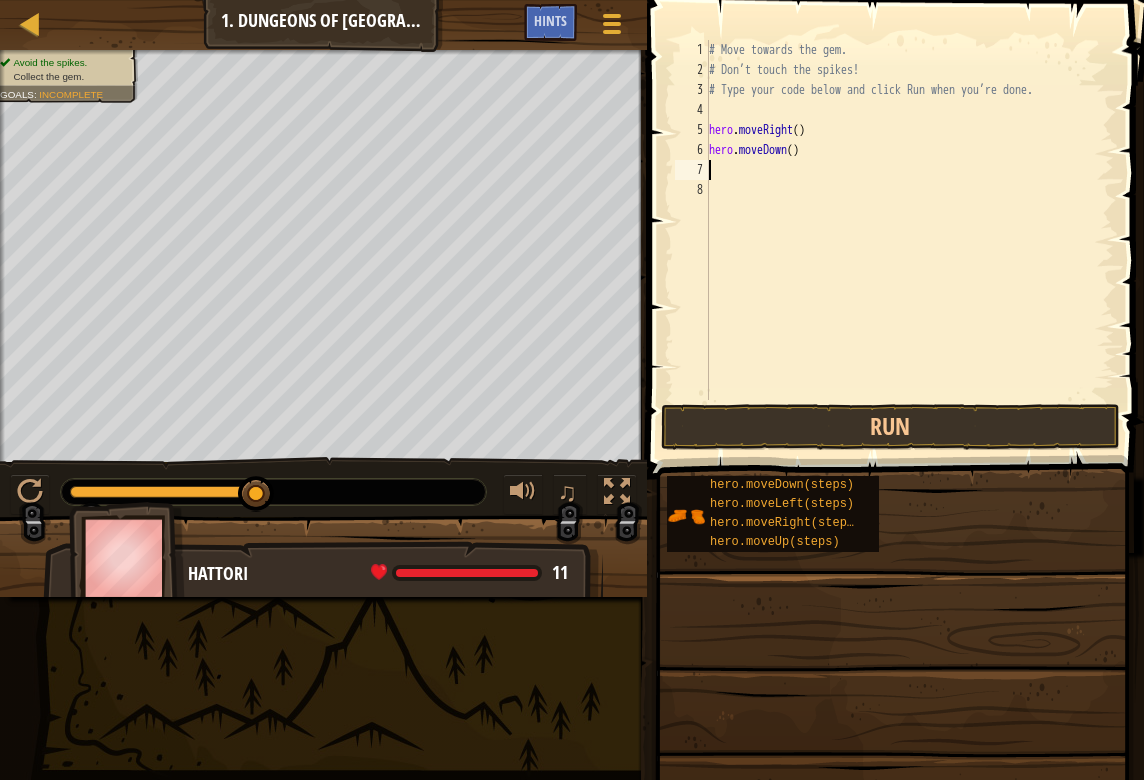 scroll, scrollTop: 9, scrollLeft: 0, axis: vertical 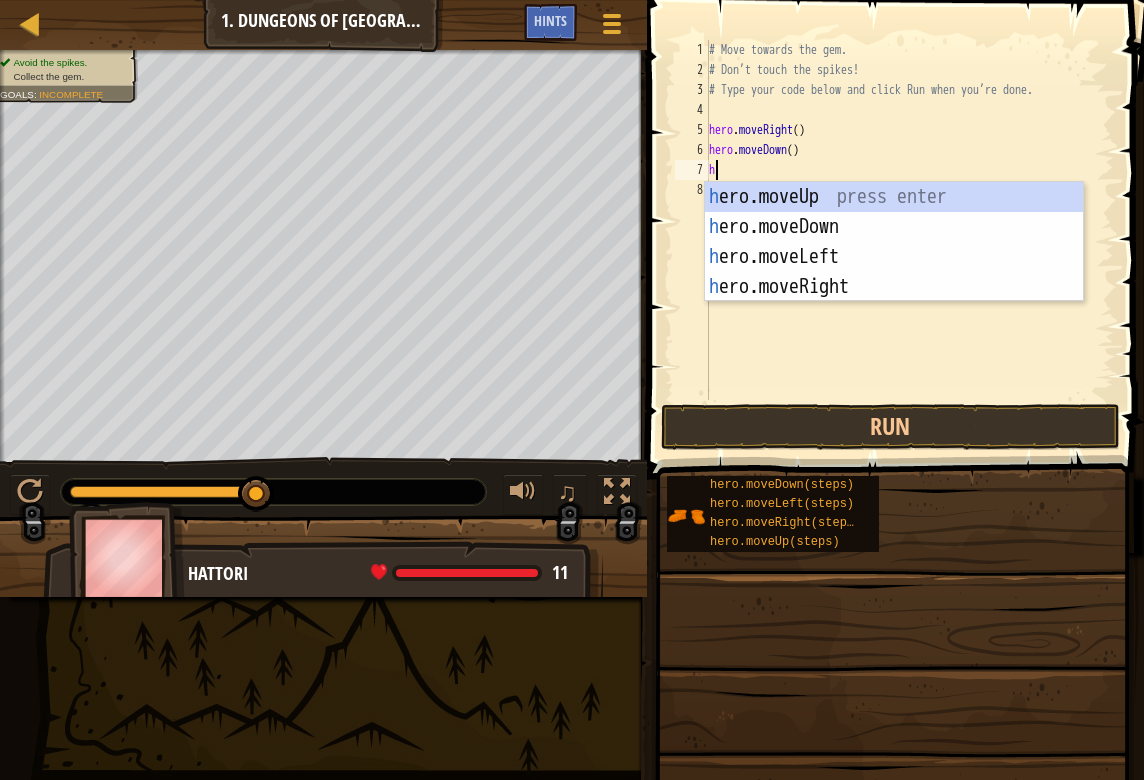 type on "hr" 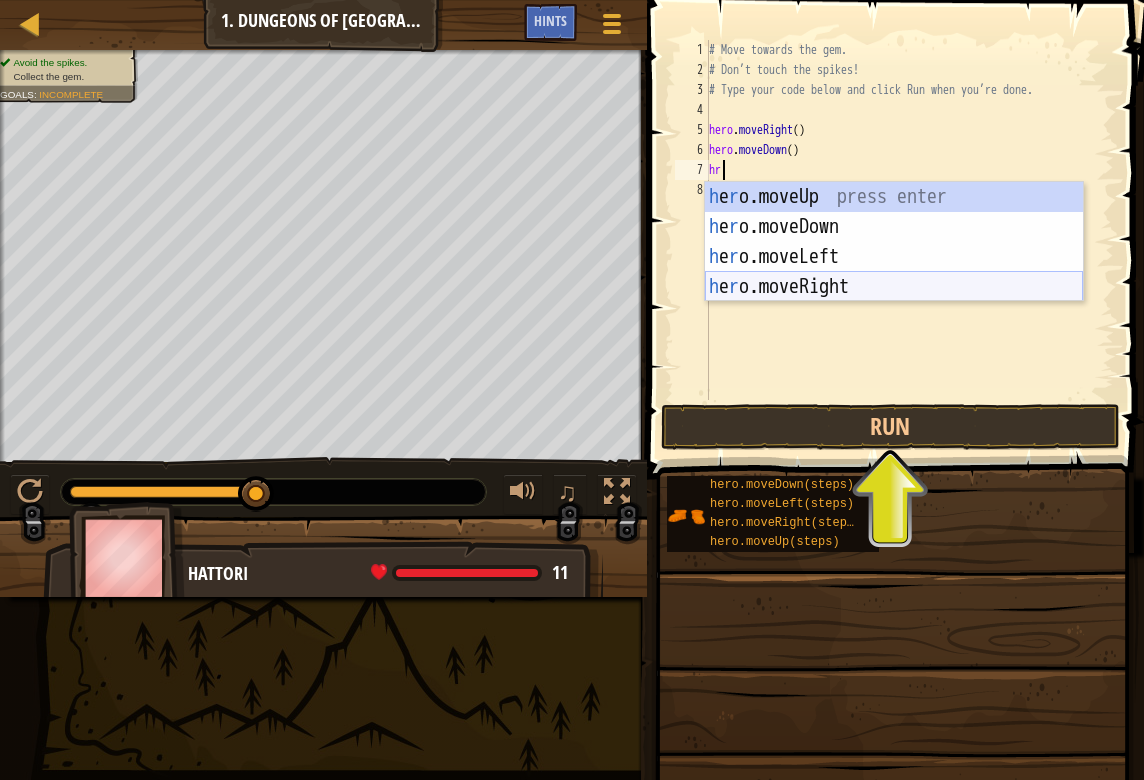 click on "h e r o.moveUp press enter h e r o.moveDown press enter h e r o.moveLeft press enter h e r o.moveRight press enter" at bounding box center [894, 272] 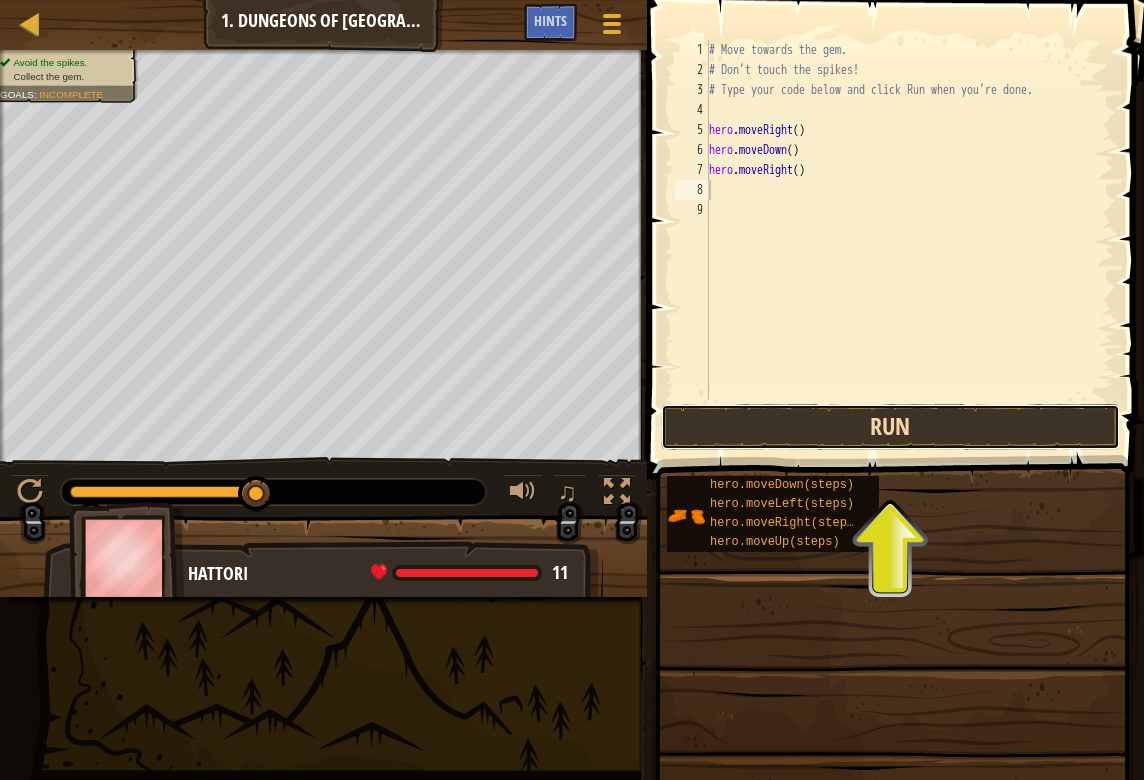 click on "Run" at bounding box center [890, 427] 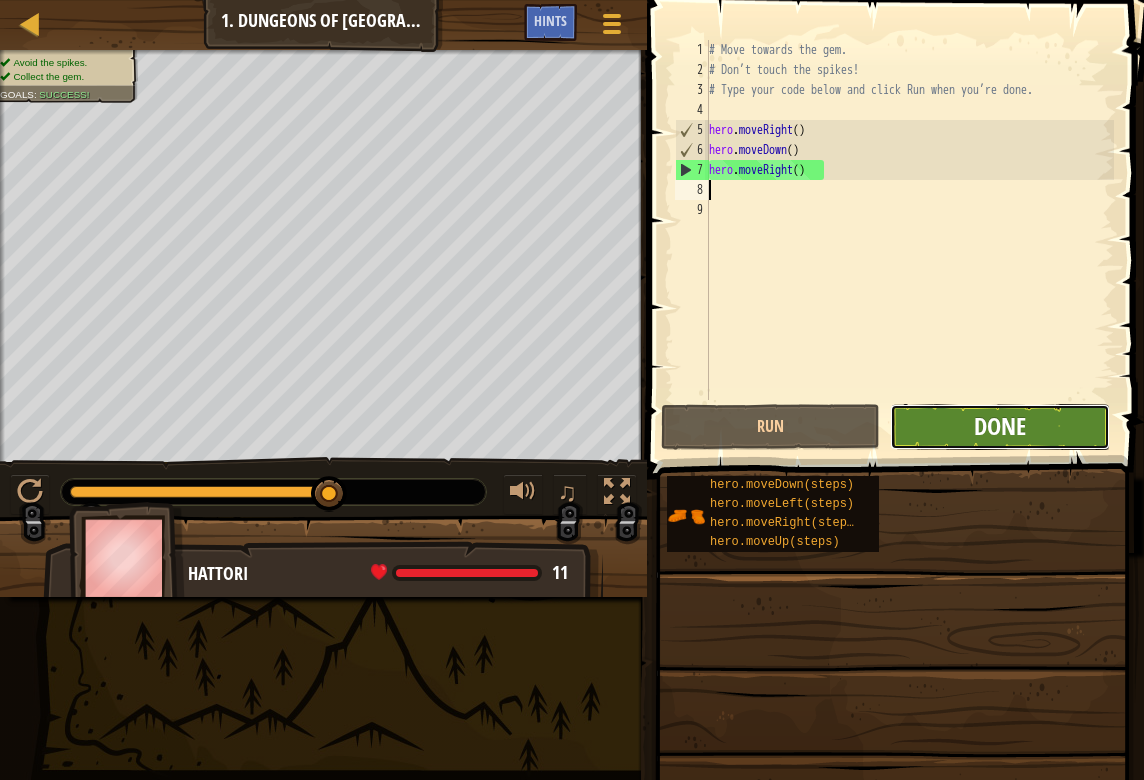 click on "Done" at bounding box center (1000, 426) 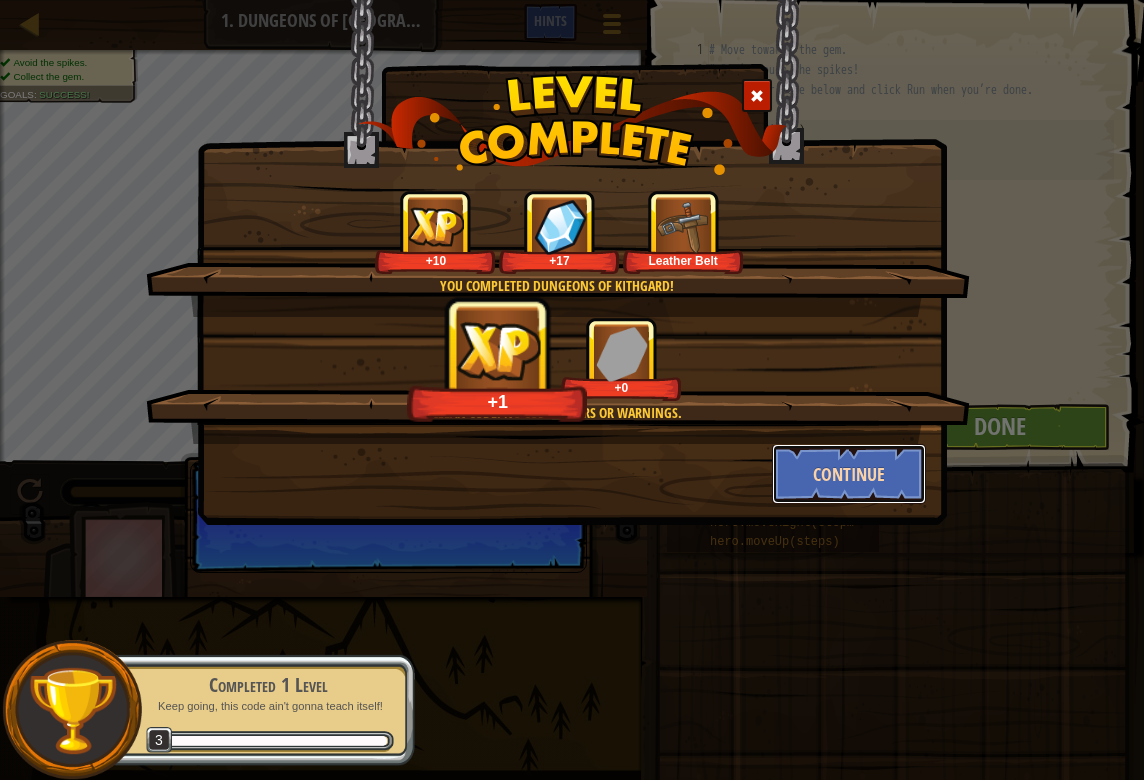 click on "Continue" at bounding box center [849, 474] 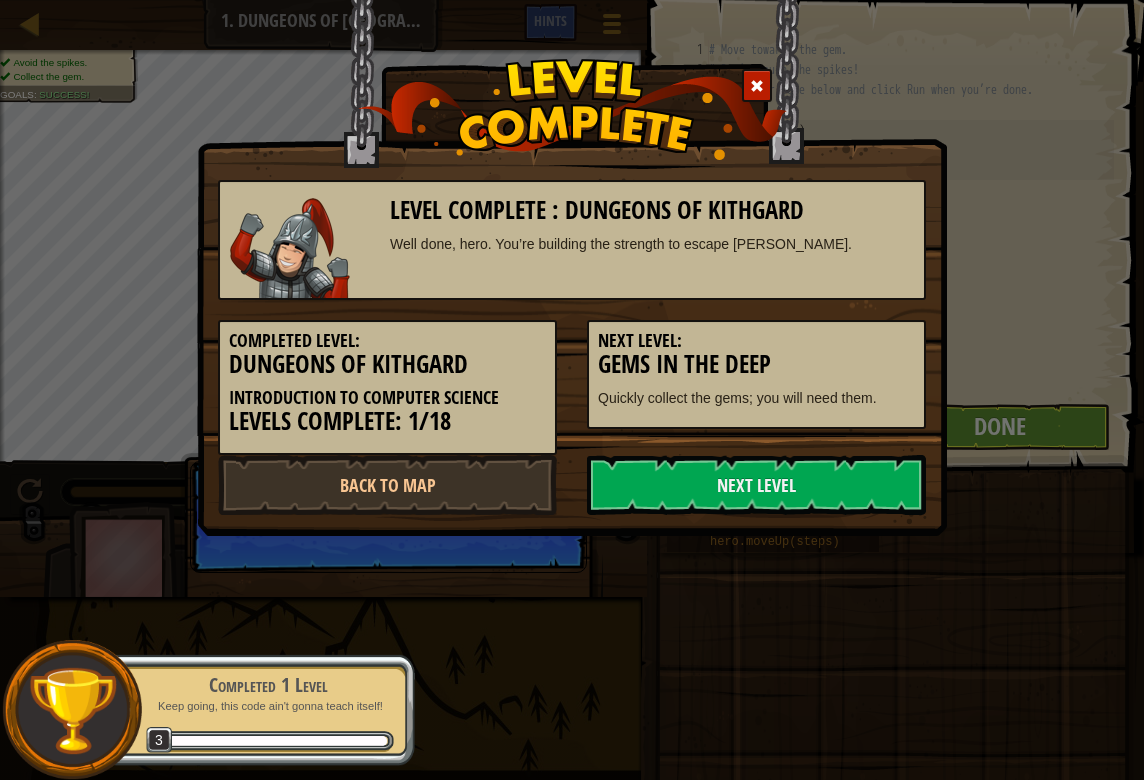 click on "Next Level" at bounding box center (756, 485) 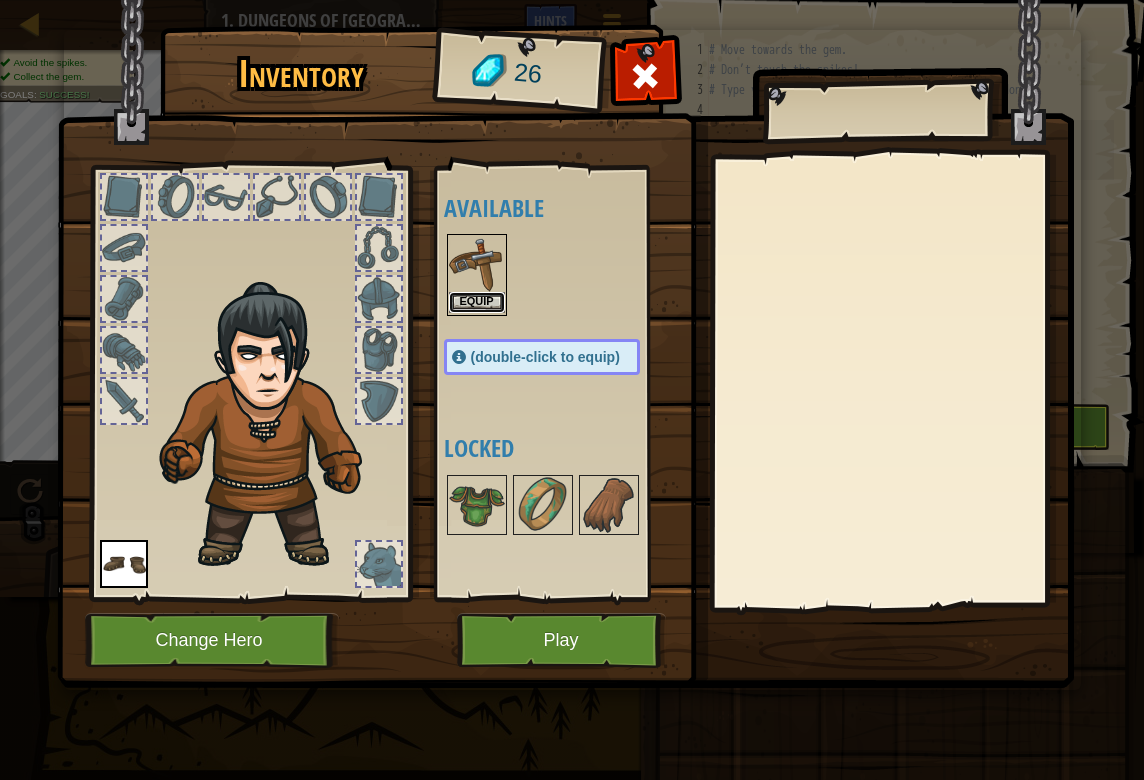 click on "Equip" at bounding box center (477, 302) 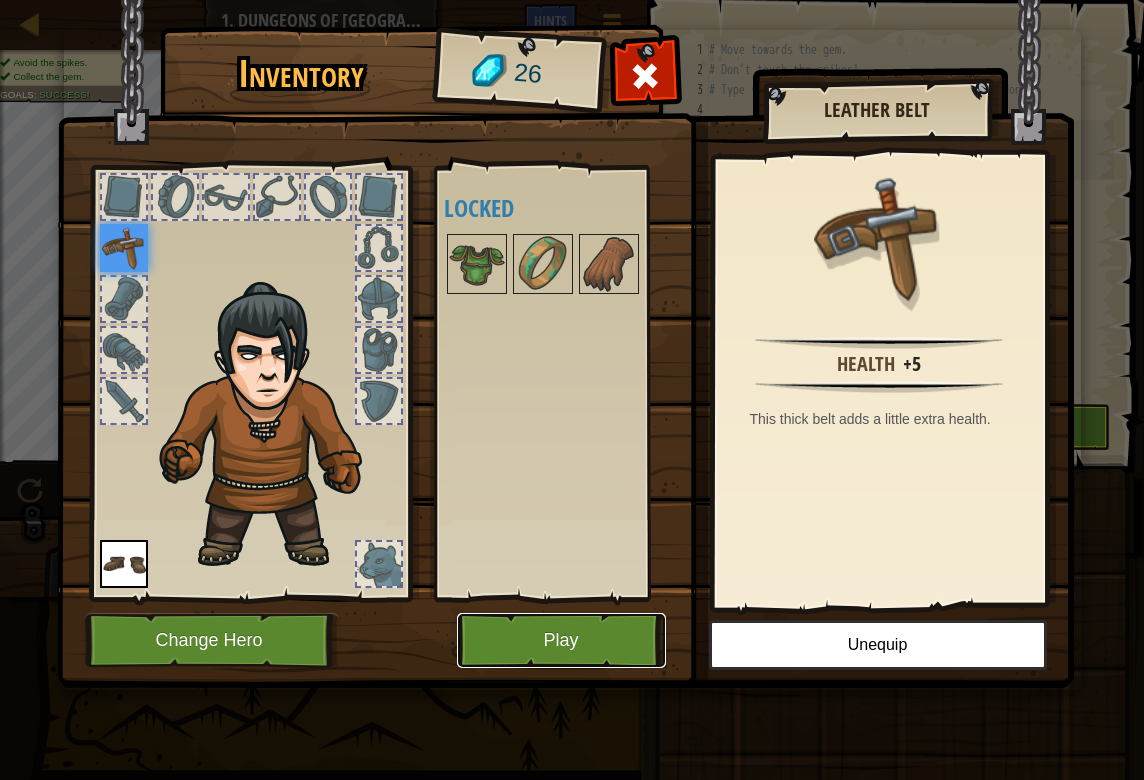click on "Play" at bounding box center (561, 640) 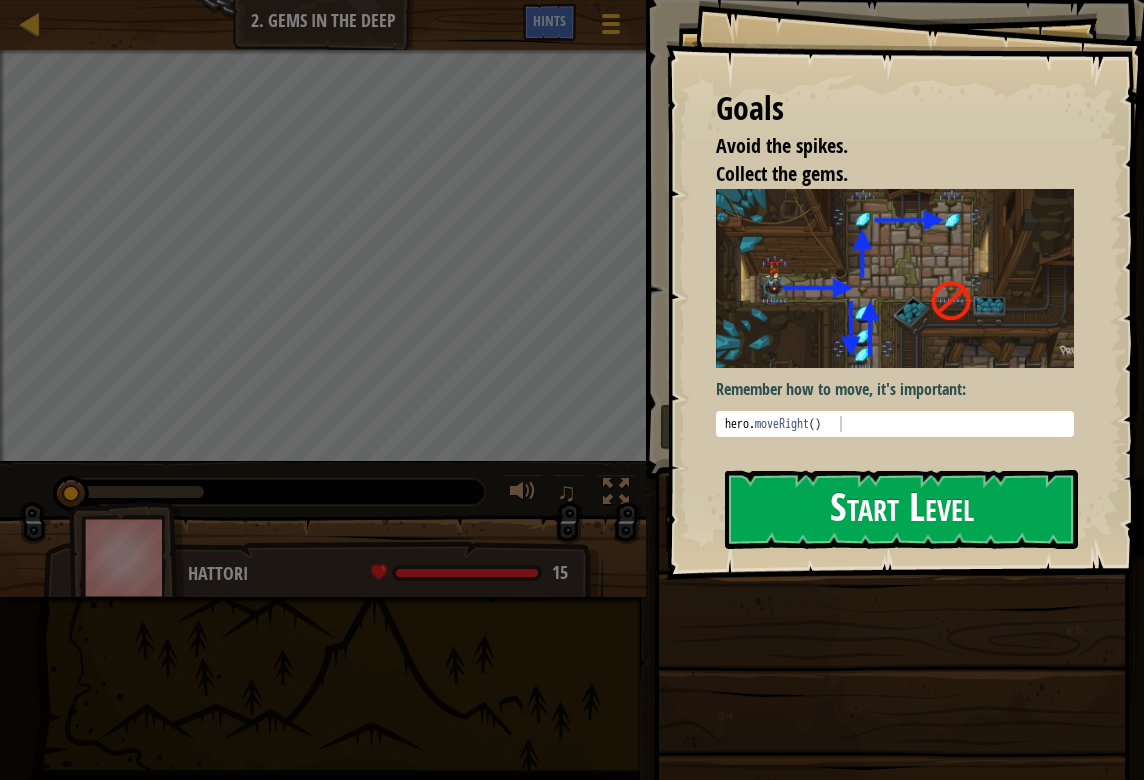 click on "Start Level" at bounding box center (901, 509) 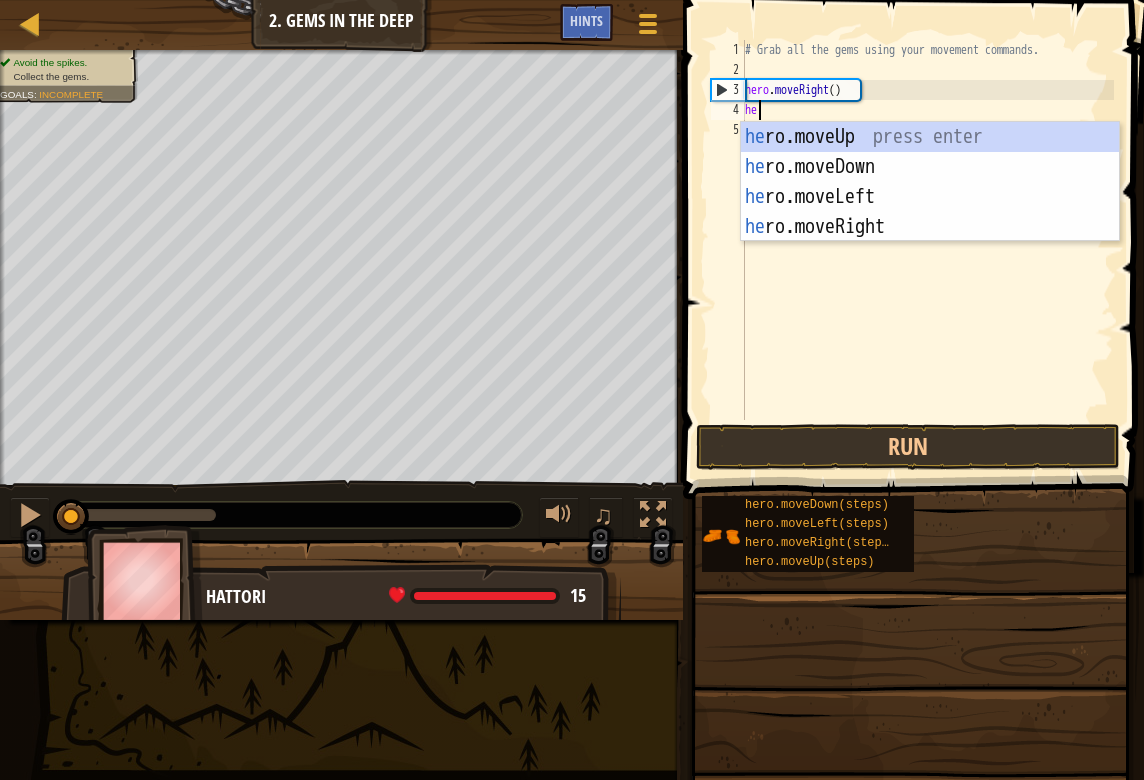 type on "her" 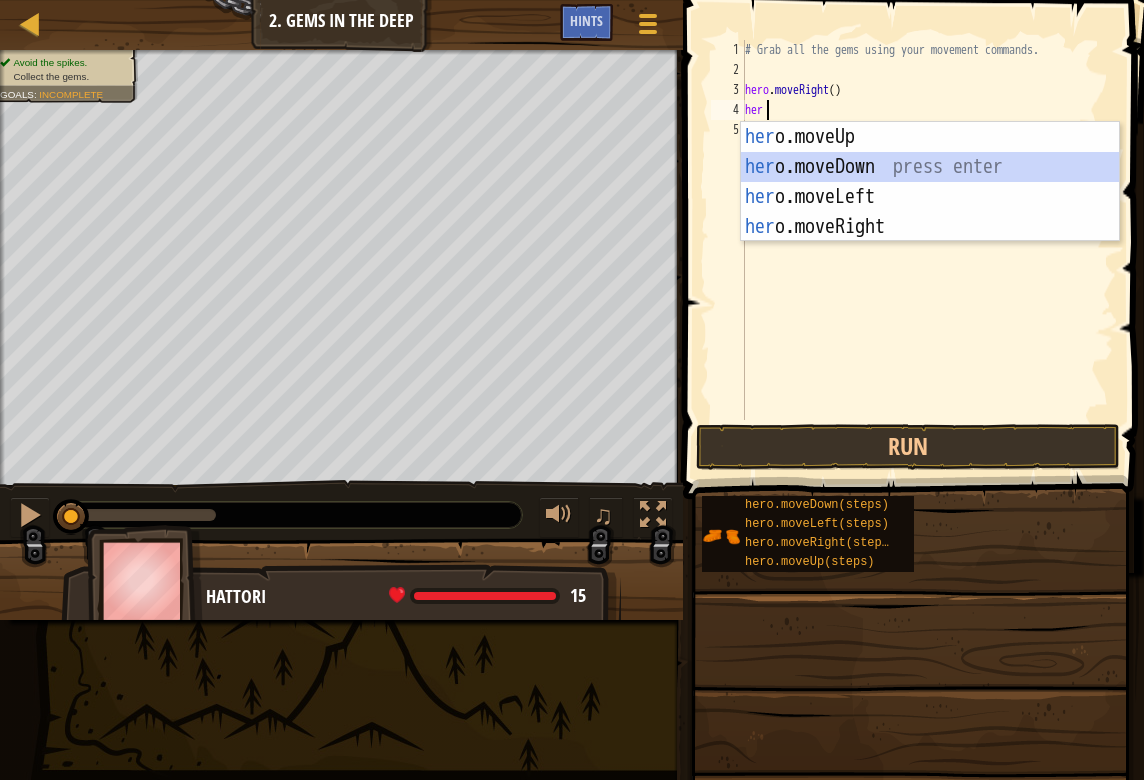 click on "her o.moveUp press enter her o.moveDown press enter her o.moveLeft press enter her o.moveRight press enter" at bounding box center (930, 212) 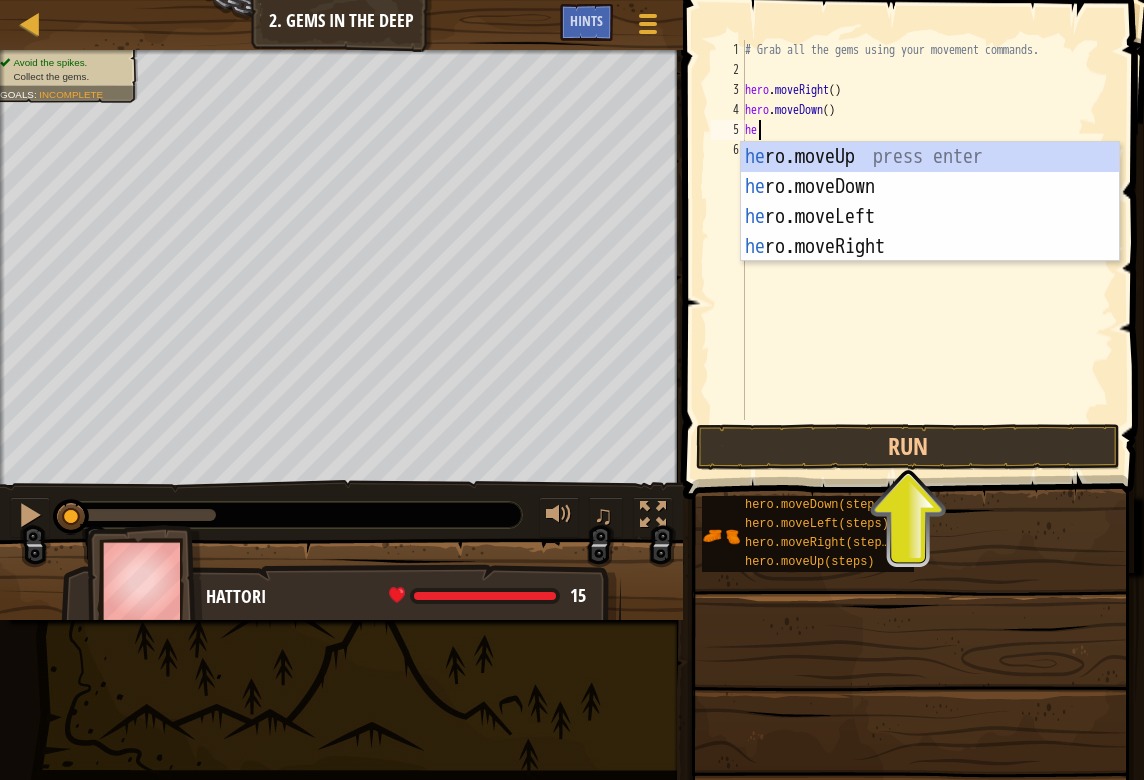type on "her" 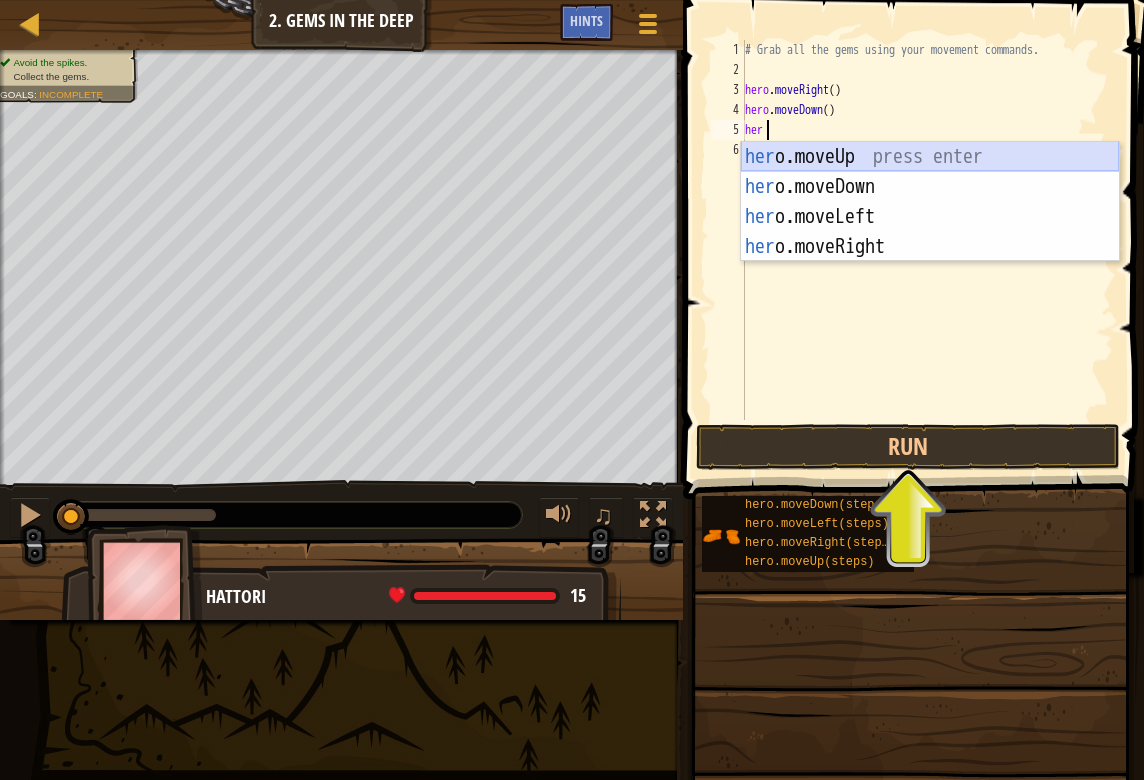 click on "her o.moveUp press enter her o.moveDown press enter her o.moveLeft press enter her o.moveRight press enter" at bounding box center [930, 232] 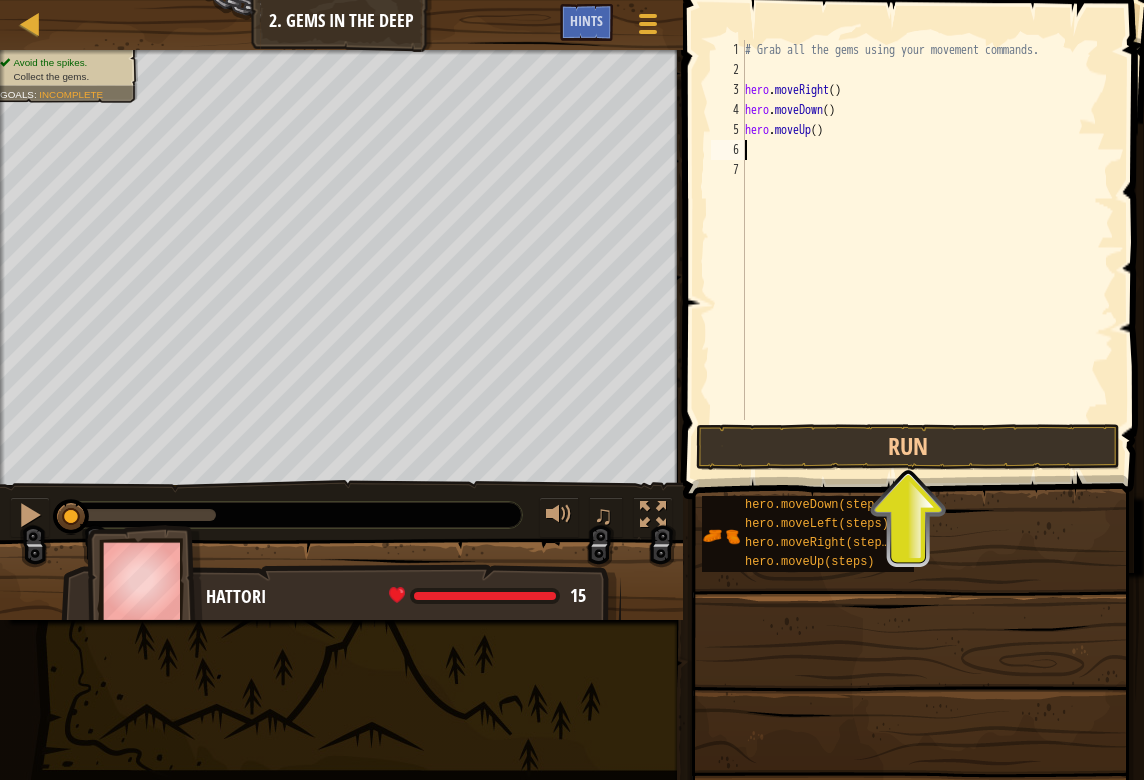 click on "# Grab all the gems using your movement commands. hero . moveRight ( ) hero . moveDown ( ) hero . moveUp ( )" at bounding box center [927, 250] 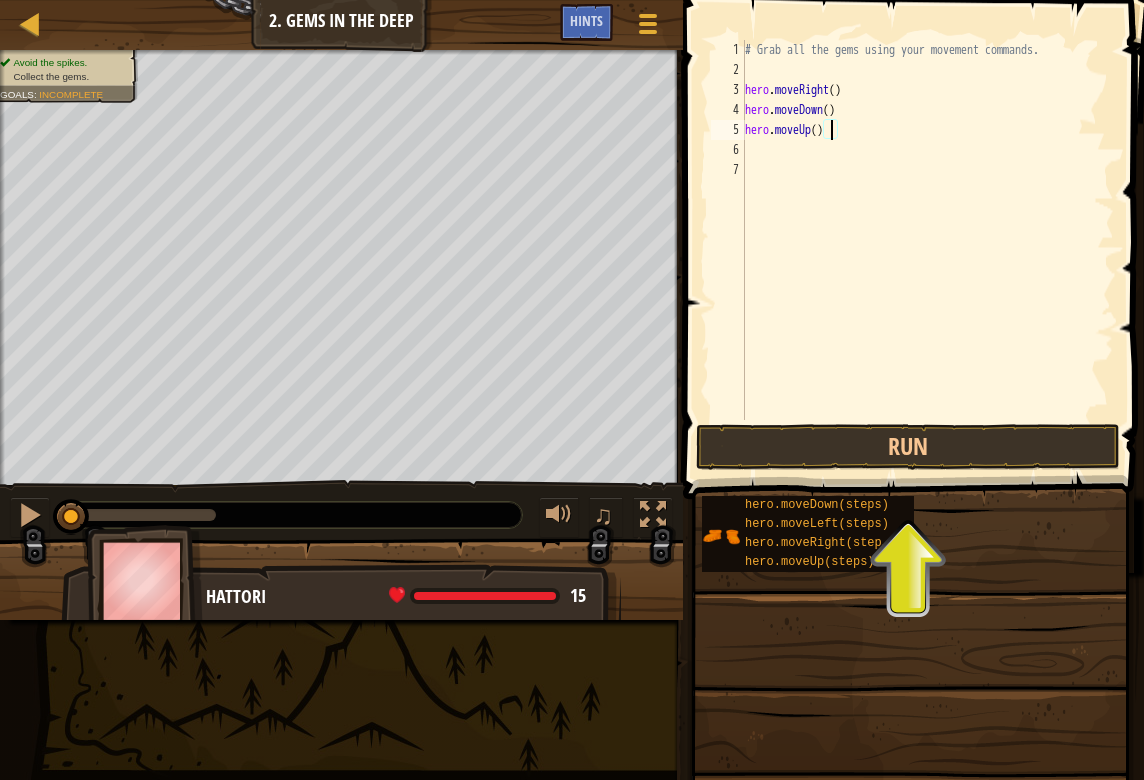 type on "hero.moveUp(2)" 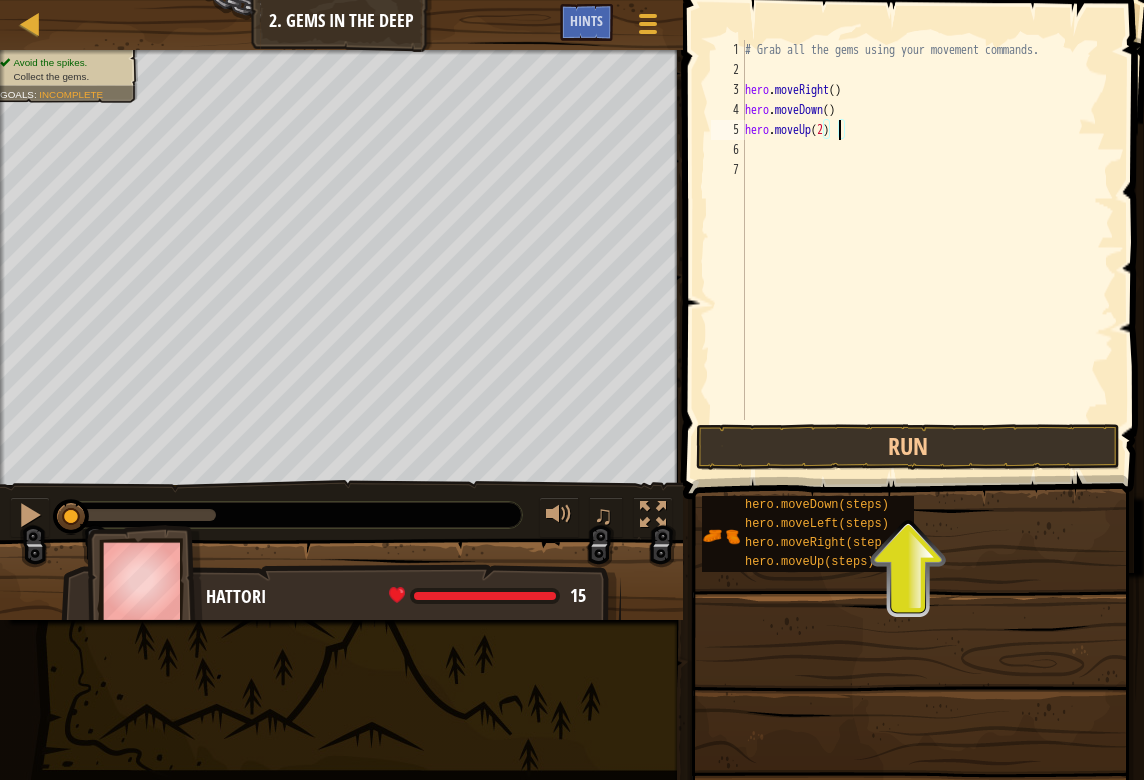 click on "# Grab all the gems using your movement commands. hero . moveRight ( ) hero . moveDown ( ) hero . moveUp ( 2 )" at bounding box center (927, 250) 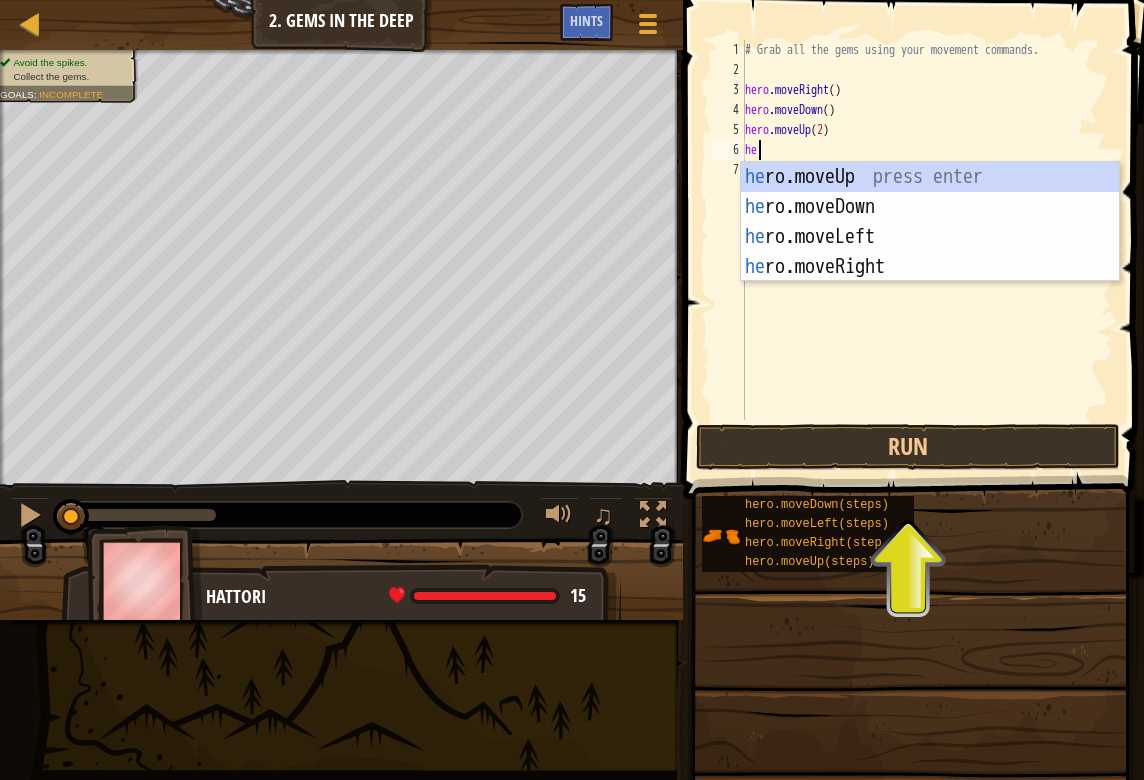 scroll, scrollTop: 9, scrollLeft: 0, axis: vertical 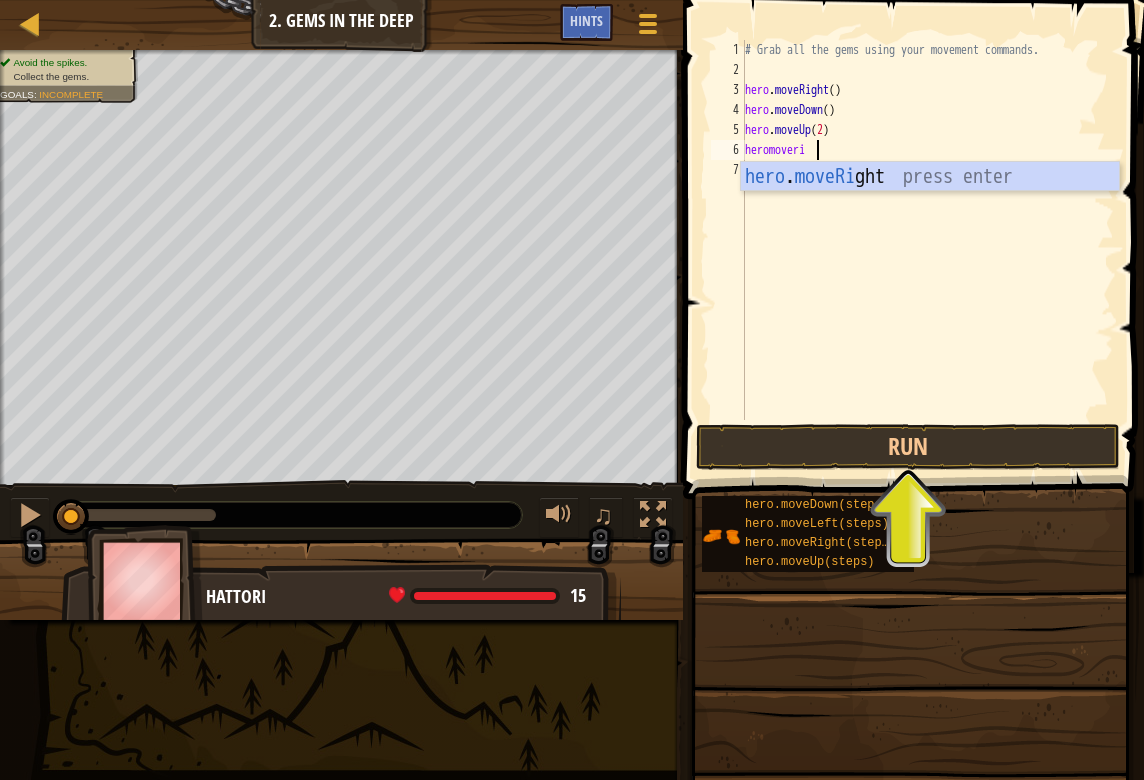 type on "heromoverigh" 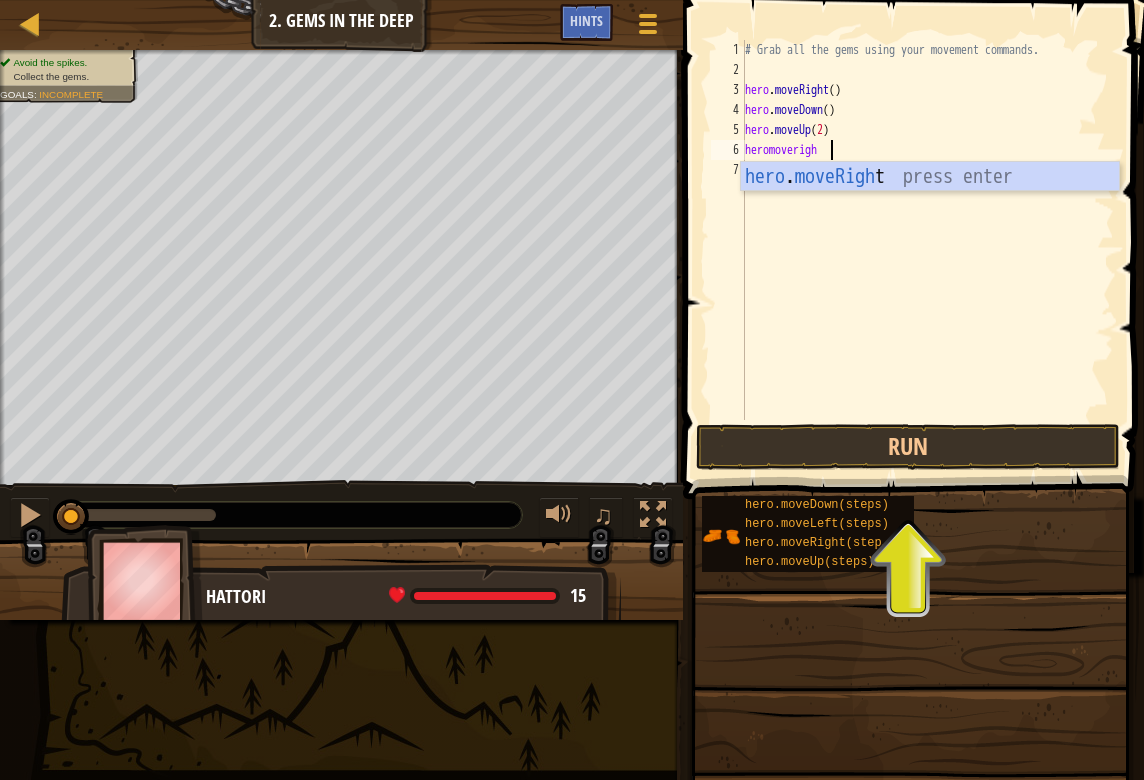 scroll, scrollTop: 9, scrollLeft: 6, axis: both 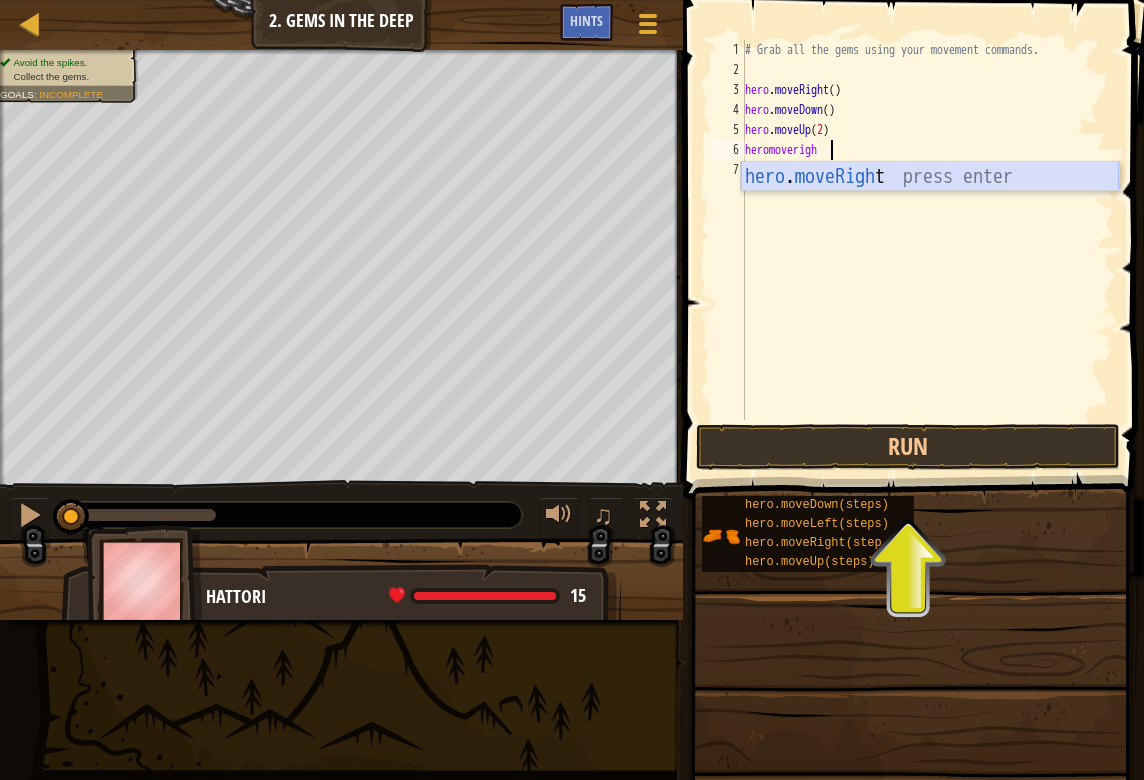 click on "hero . moveRigh t press enter" at bounding box center (930, 207) 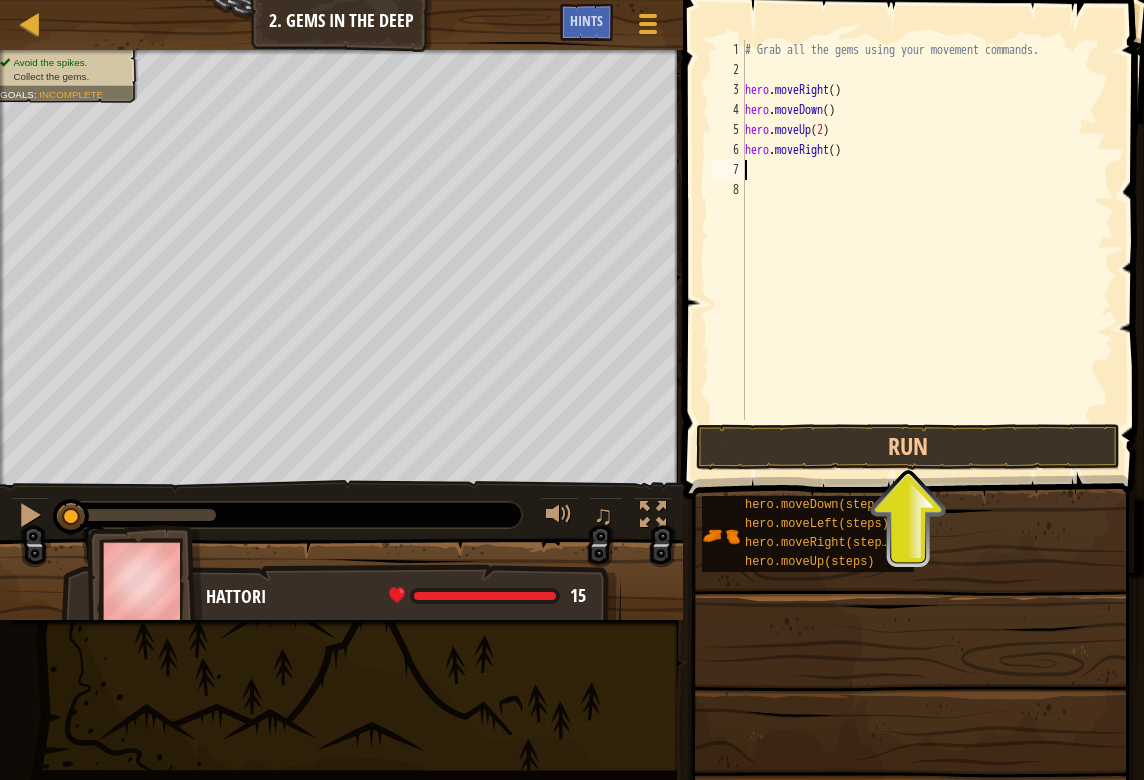 scroll, scrollTop: 9, scrollLeft: 0, axis: vertical 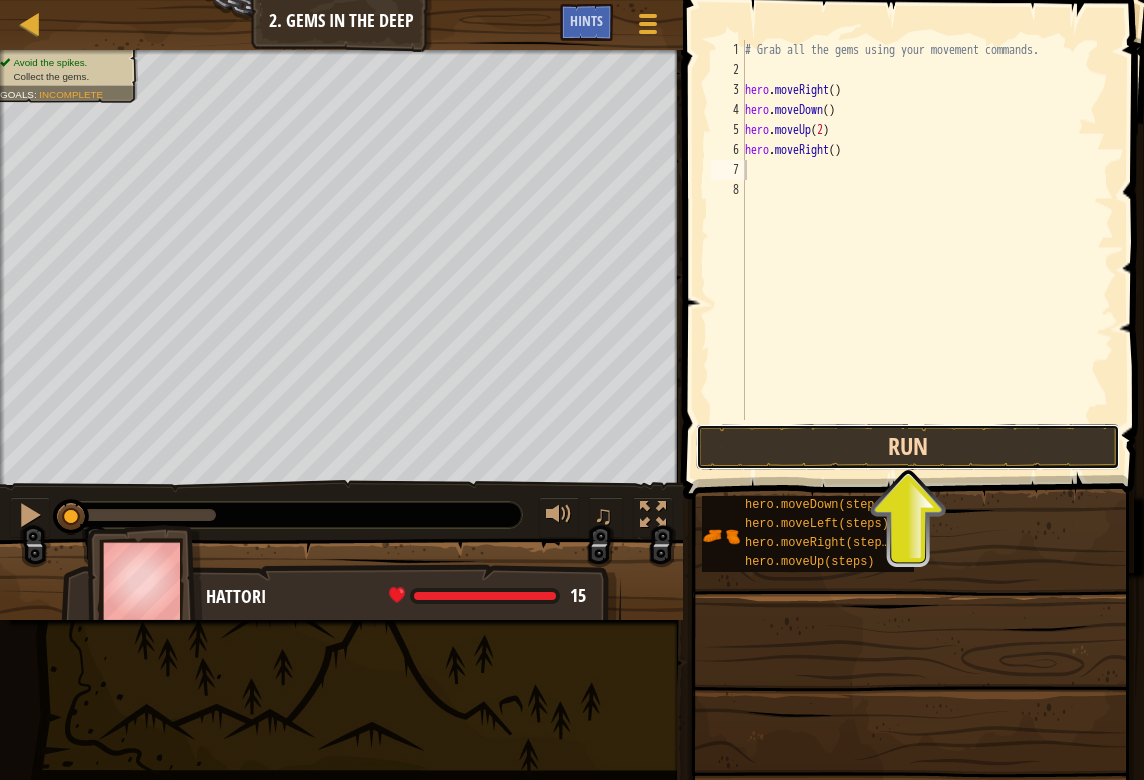 click on "Run" at bounding box center (908, 447) 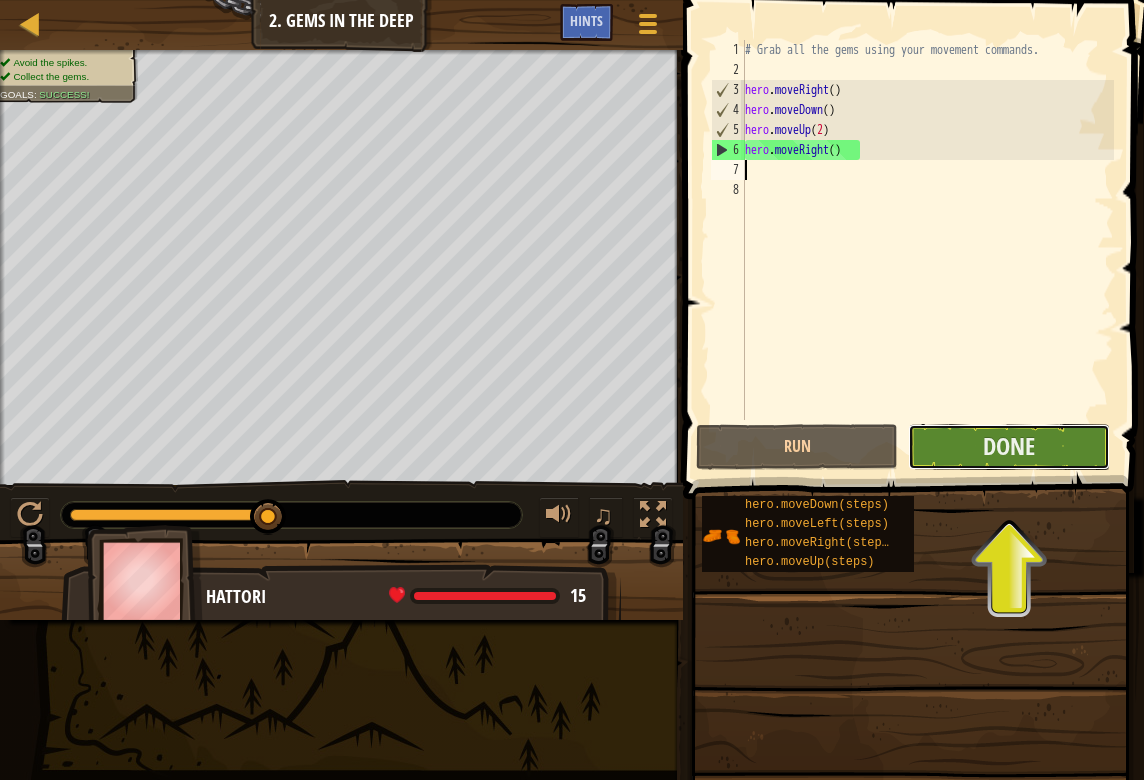 click on "Done" at bounding box center [1009, 447] 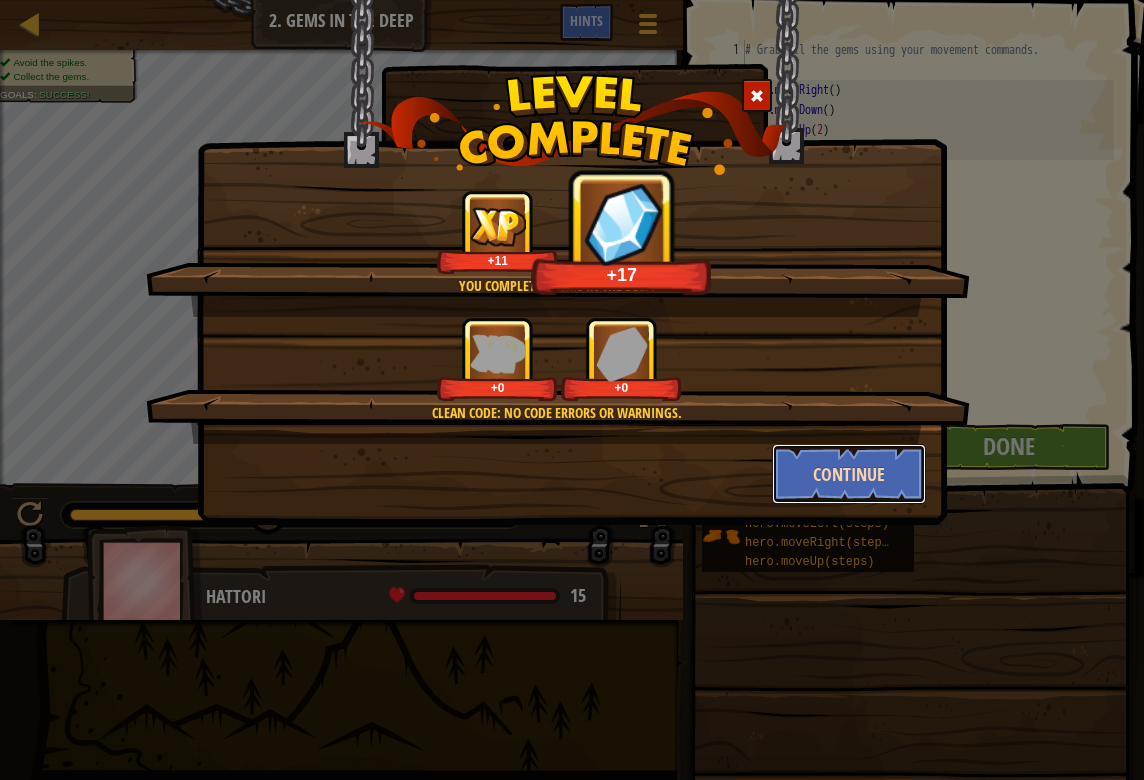 click on "Continue" at bounding box center [849, 474] 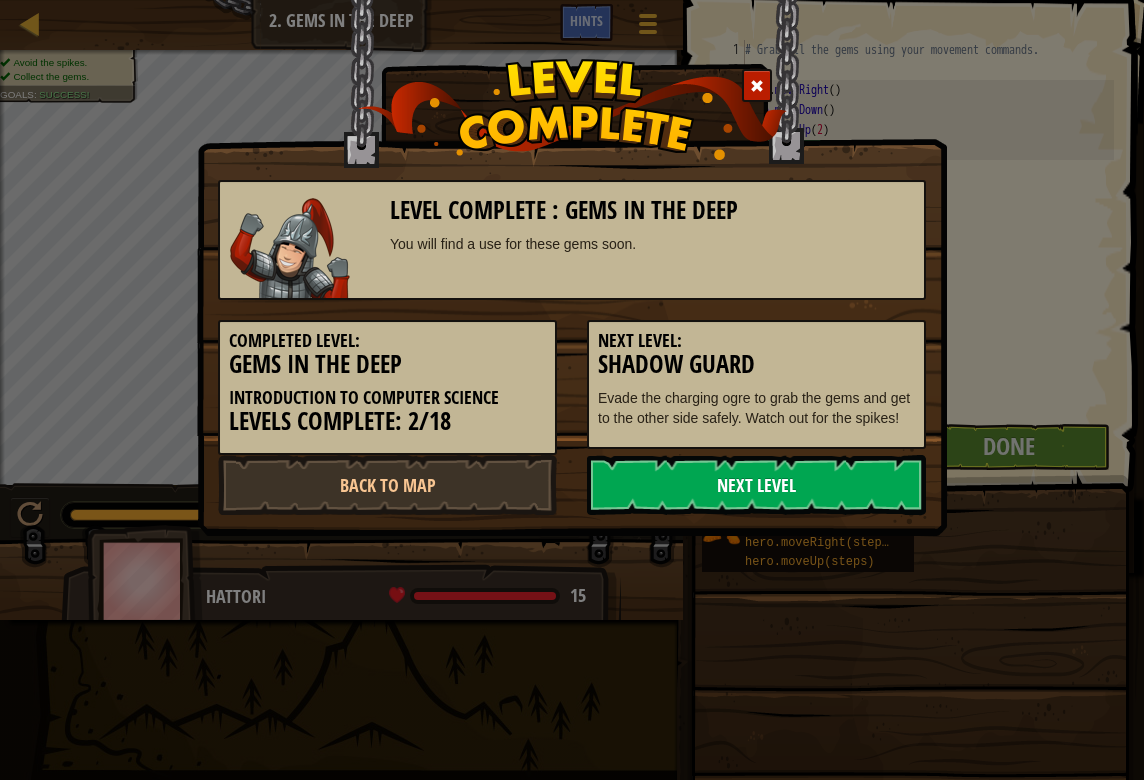 click on "Next Level" at bounding box center (756, 485) 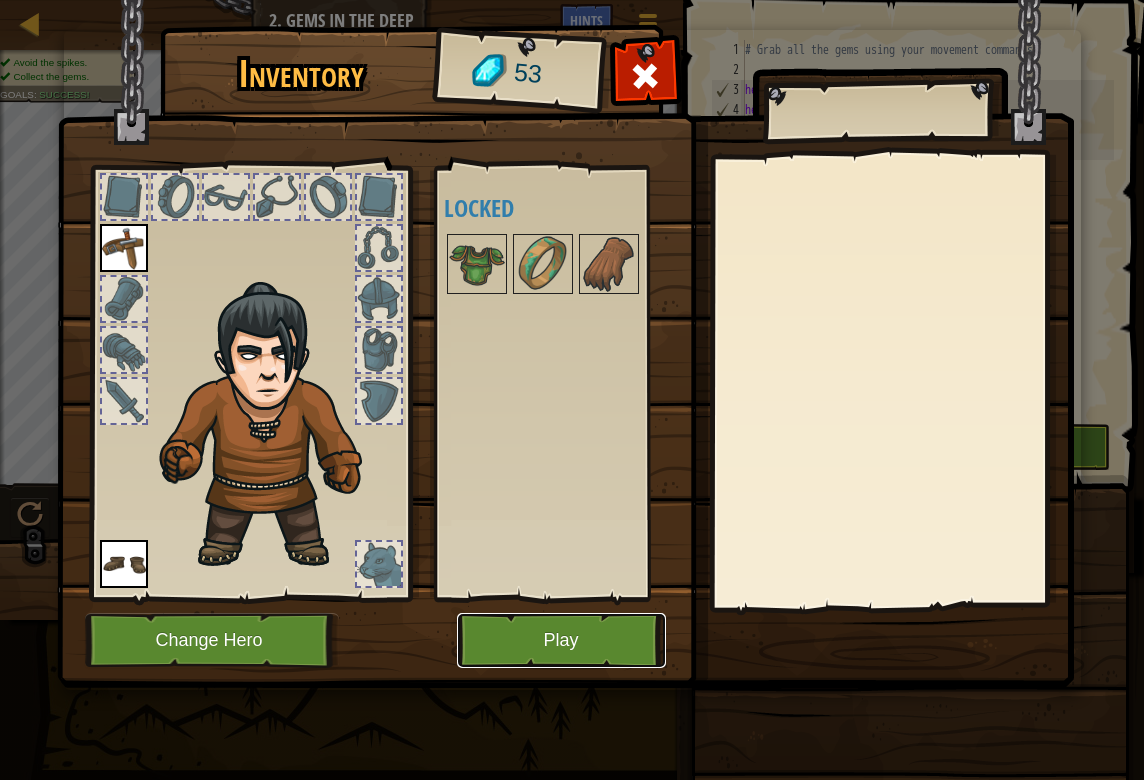 click on "Play" at bounding box center (561, 640) 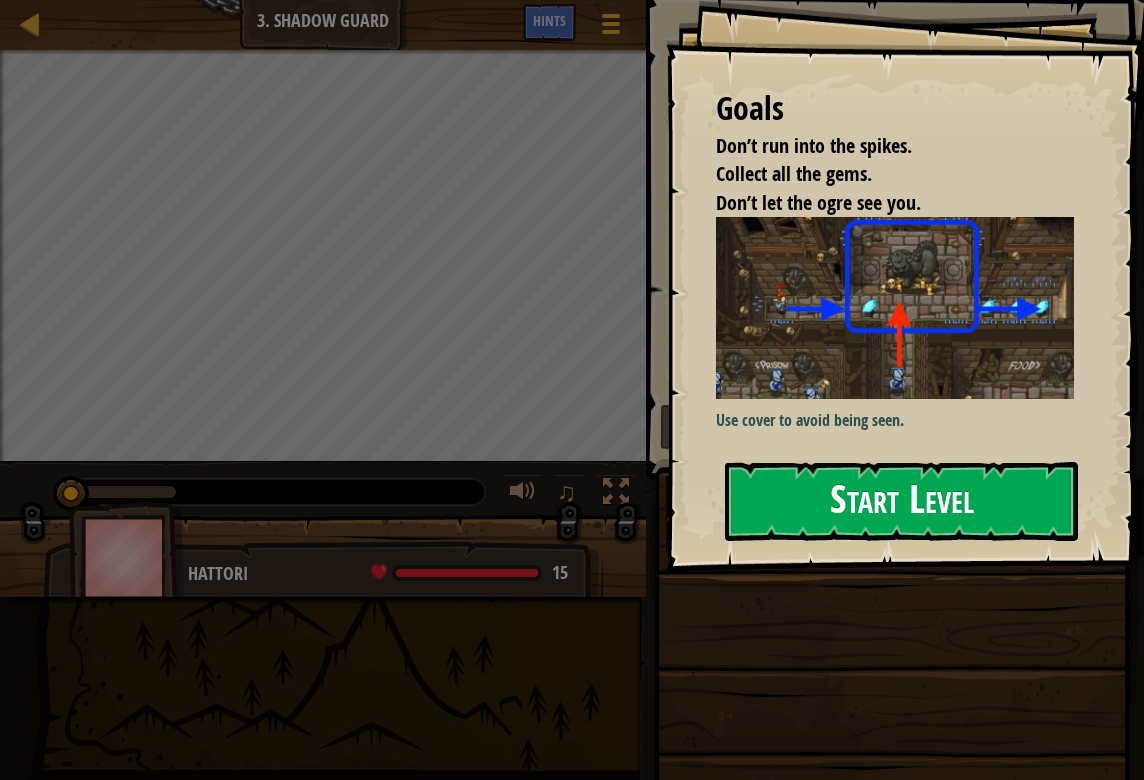 click on "Start Level" at bounding box center [901, 501] 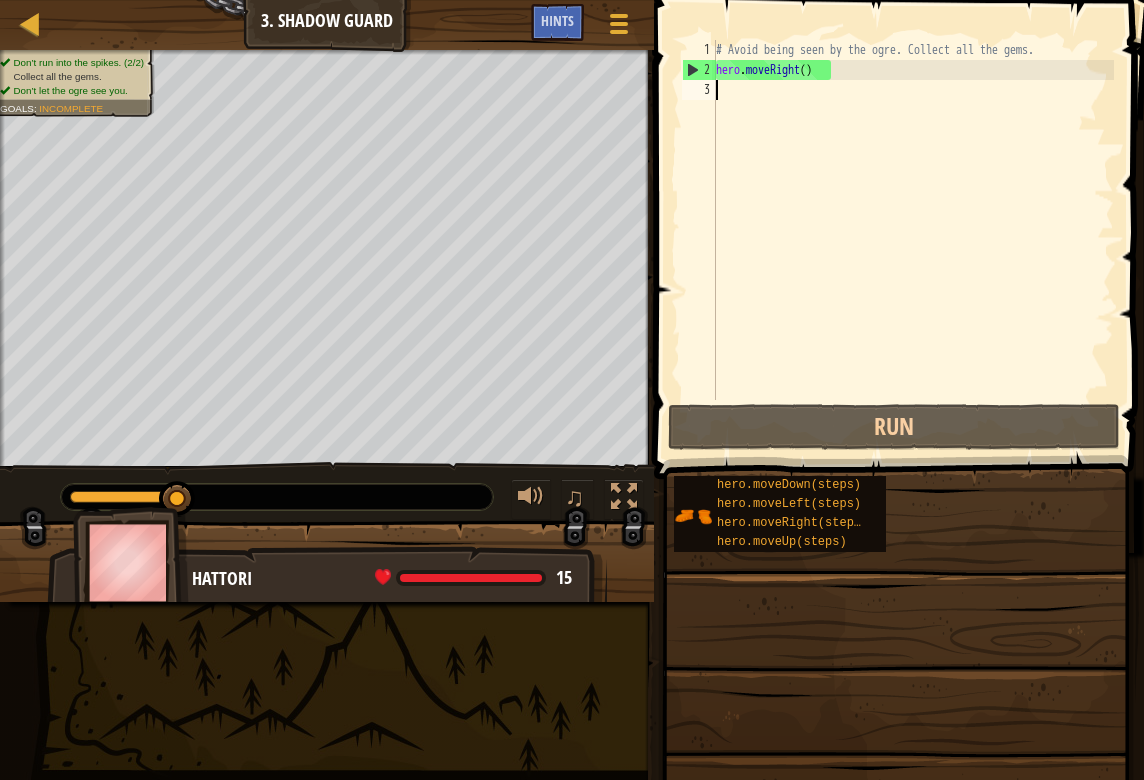 click on "# Avoid being seen by the ogre. Collect all the gems. hero . moveRight ( )" at bounding box center (913, 240) 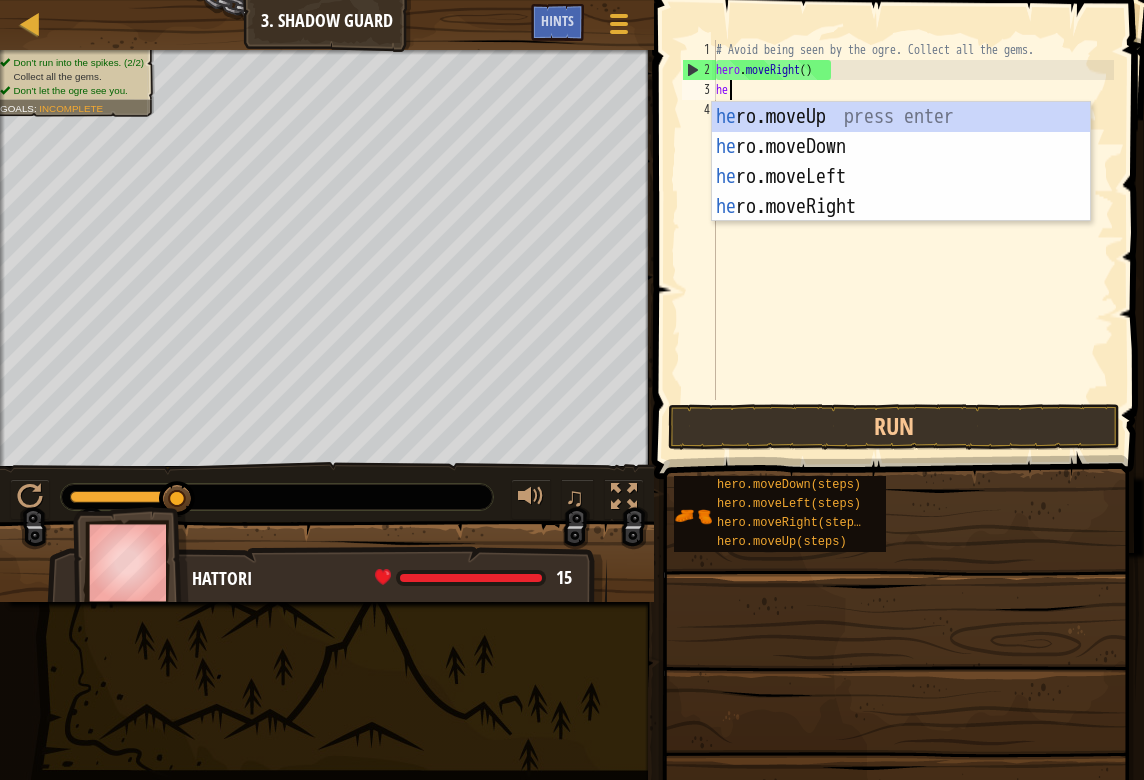 type on "her" 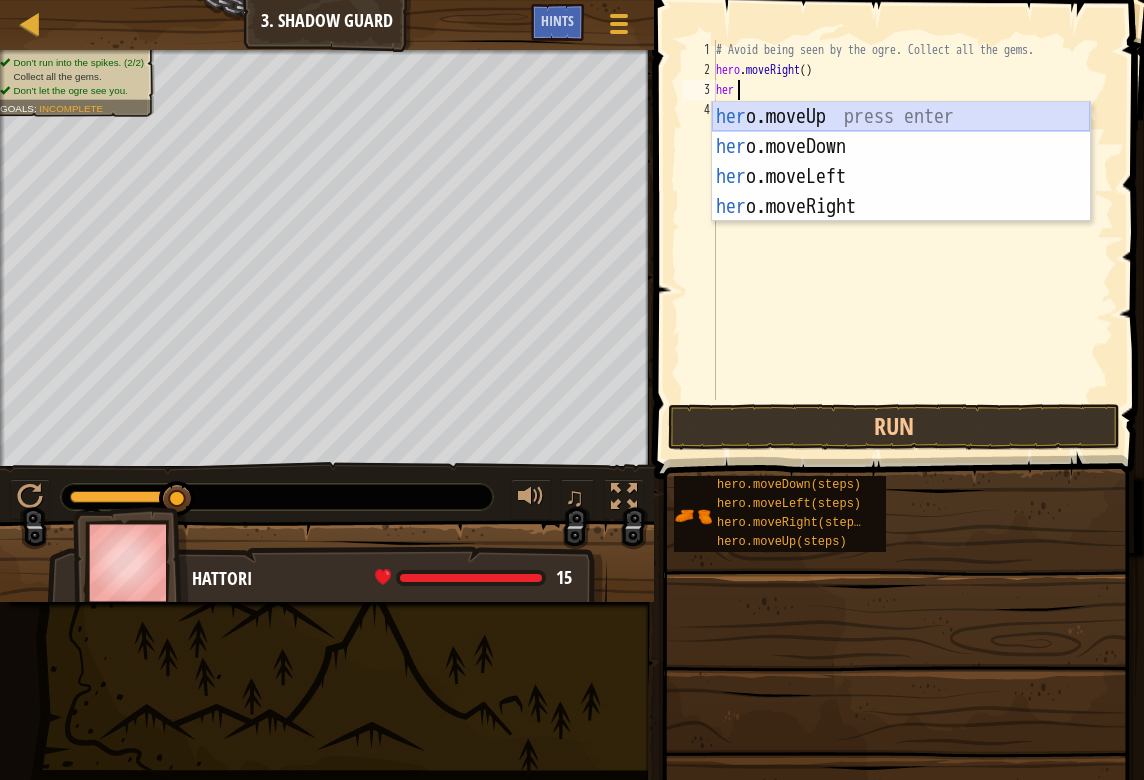 click on "her o.moveUp press enter her o.moveDown press enter her o.moveLeft press enter her o.moveRight press enter" at bounding box center (901, 192) 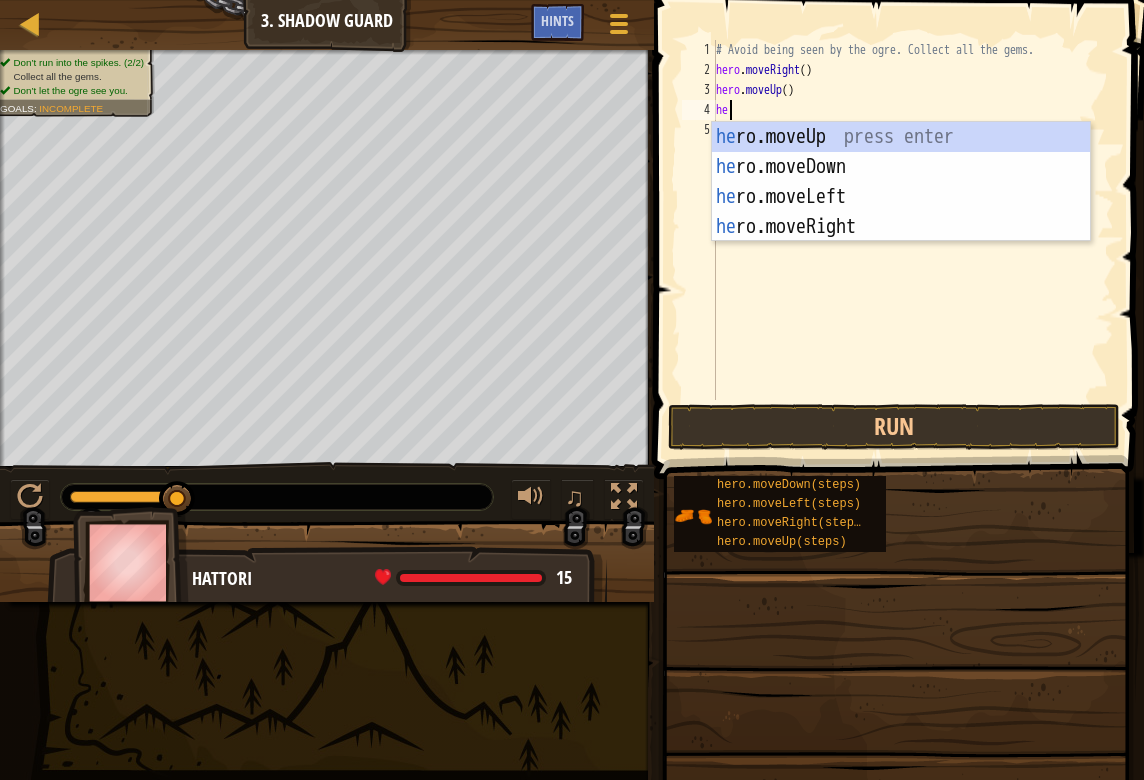 type on "her" 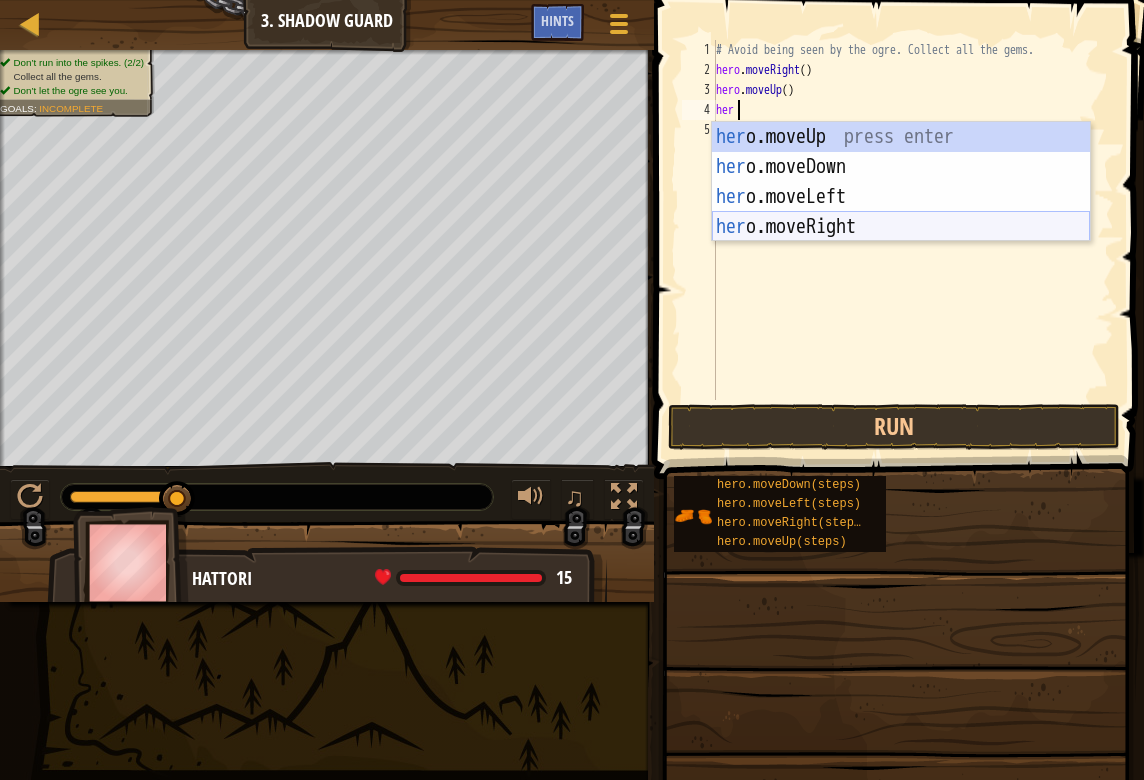 click on "her o.moveUp press enter her o.moveDown press enter her o.moveLeft press enter her o.moveRight press enter" at bounding box center (901, 212) 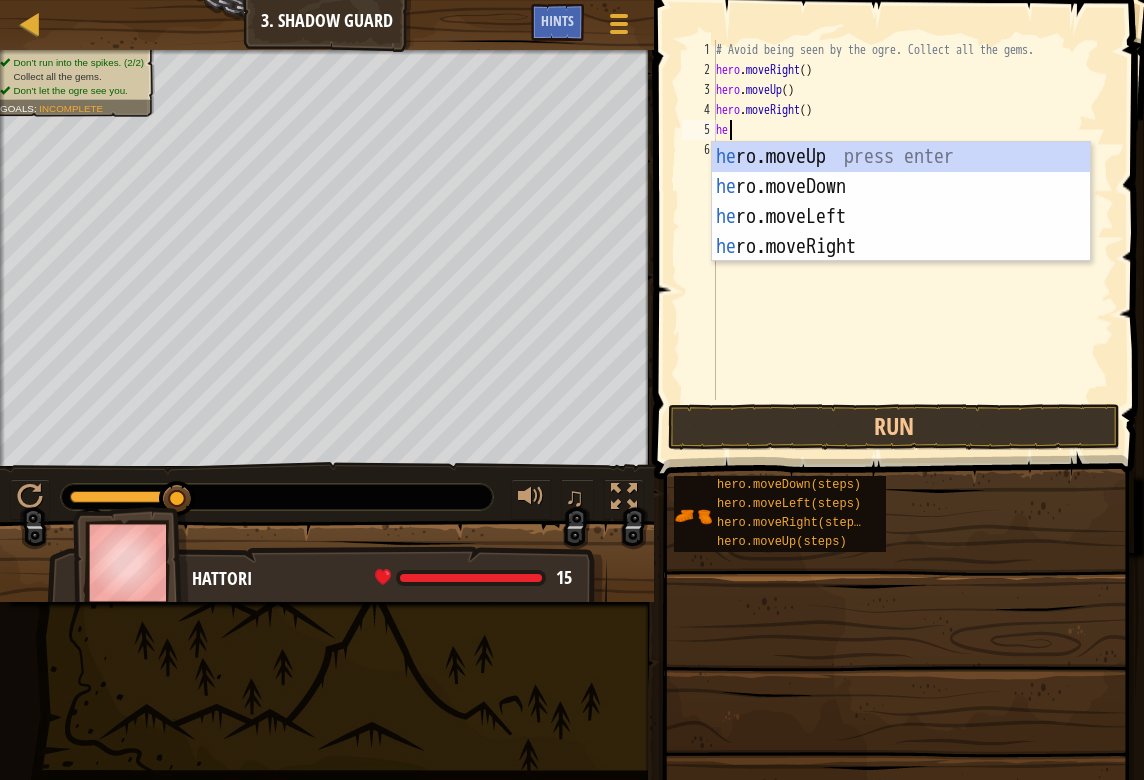 type on "her" 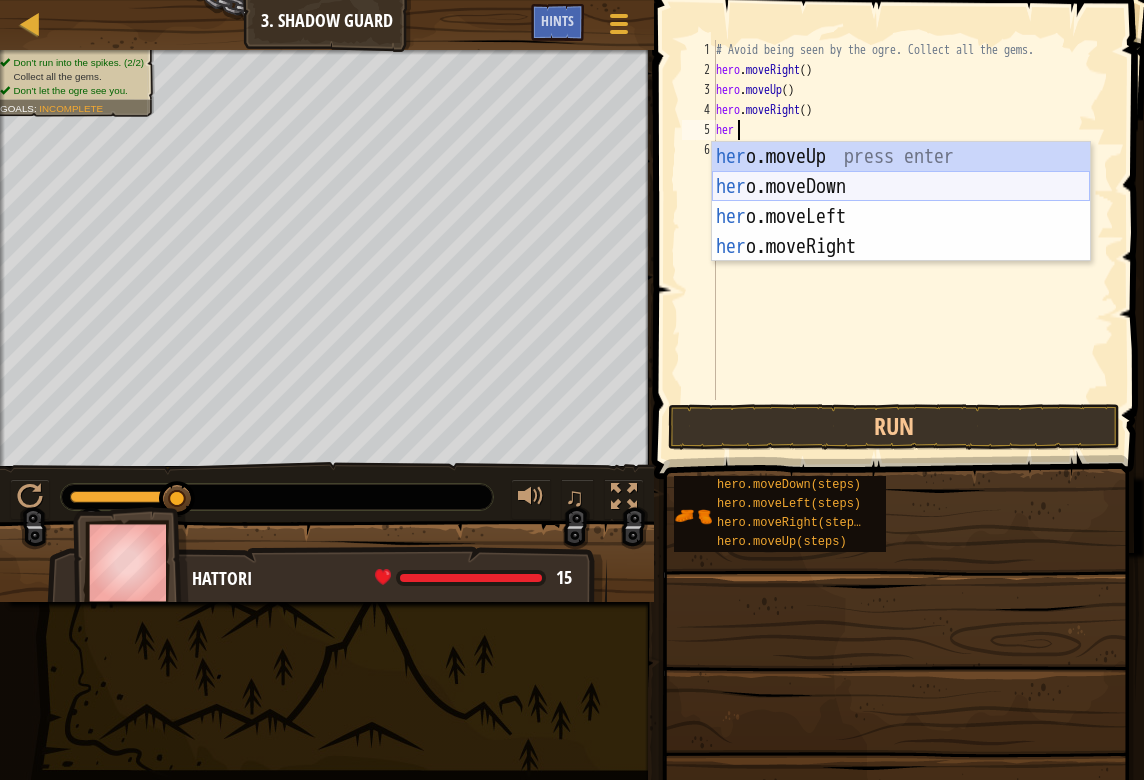 click on "her o.moveUp press enter her o.moveDown press enter her o.moveLeft press enter her o.moveRight press enter" at bounding box center [901, 232] 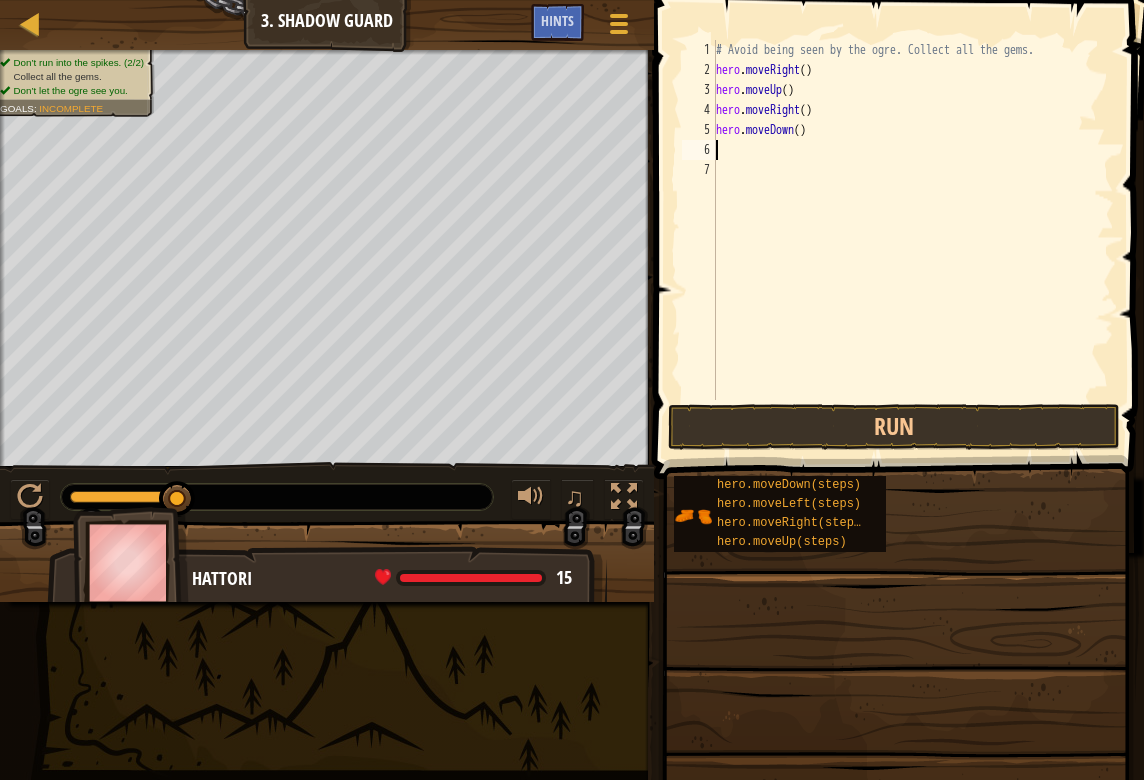 scroll, scrollTop: 9, scrollLeft: 0, axis: vertical 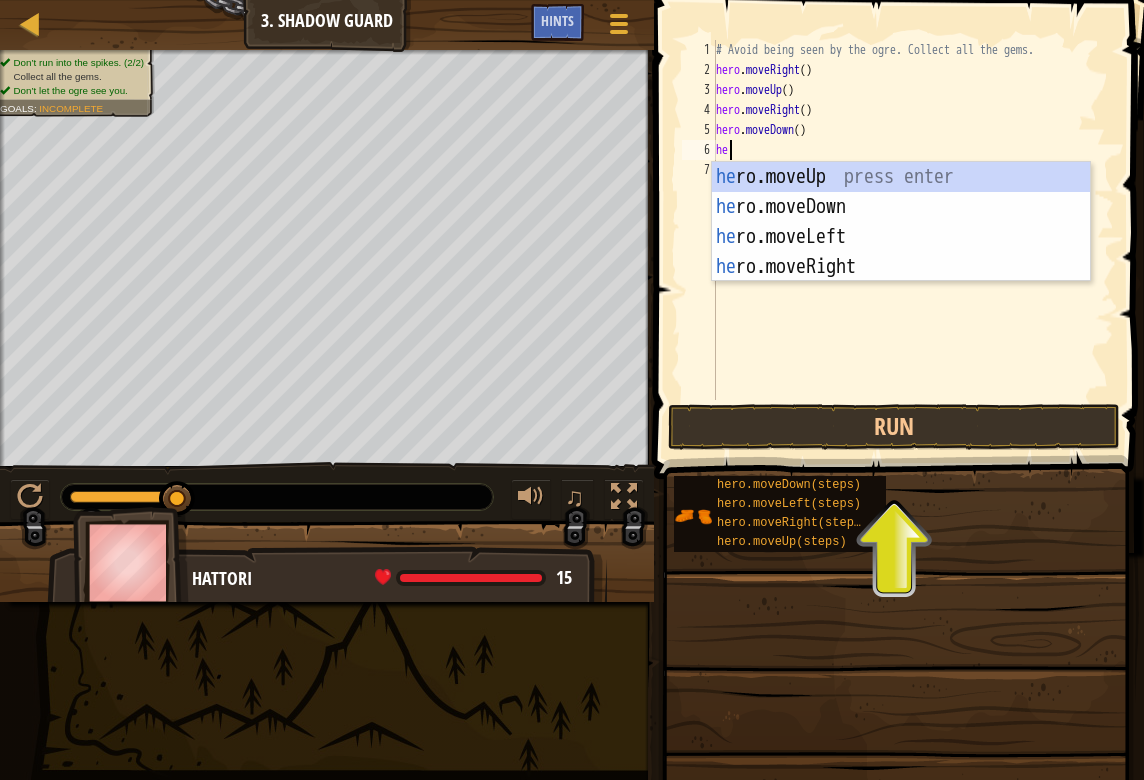 type on "her" 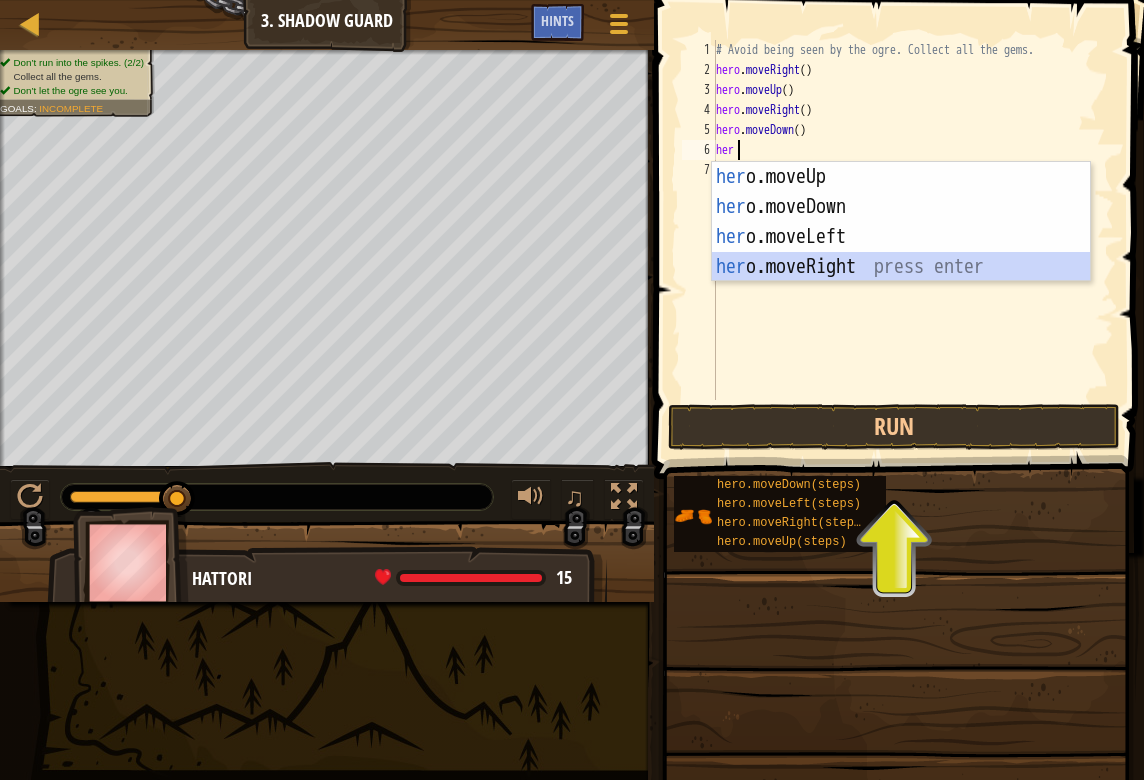 click on "her o.moveUp press enter her o.moveDown press enter her o.moveLeft press enter her o.moveRight press enter" at bounding box center (901, 252) 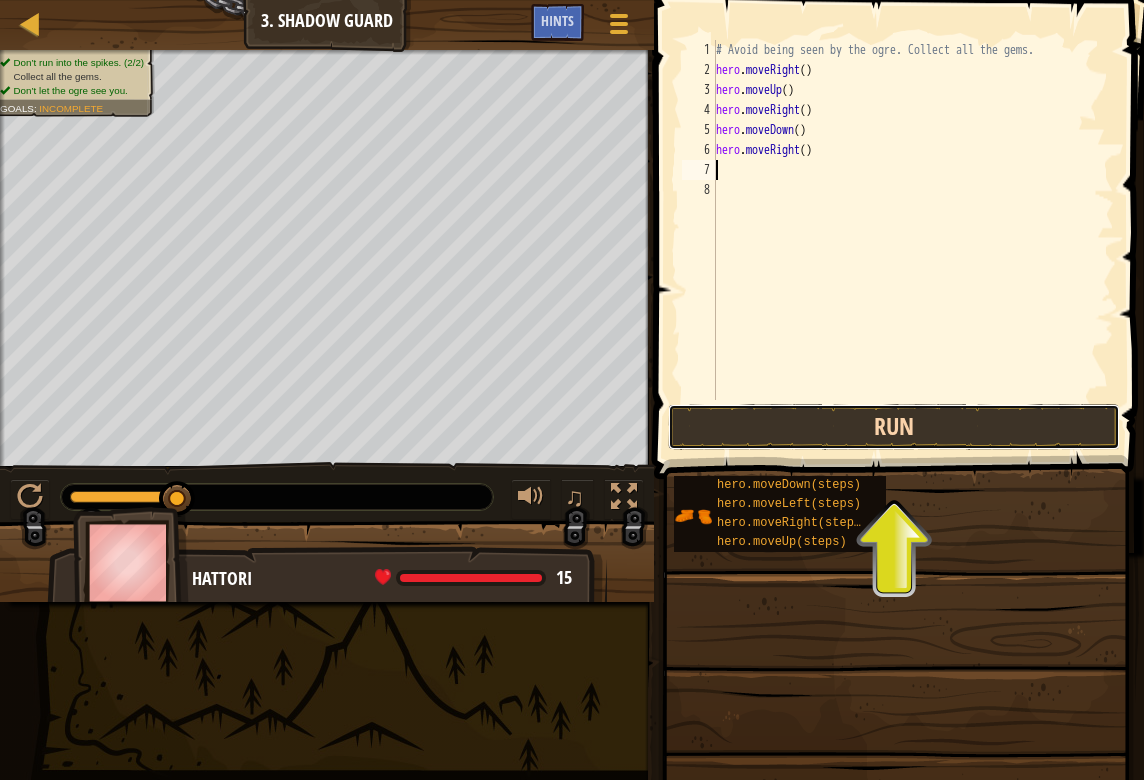 click on "Run" at bounding box center [894, 427] 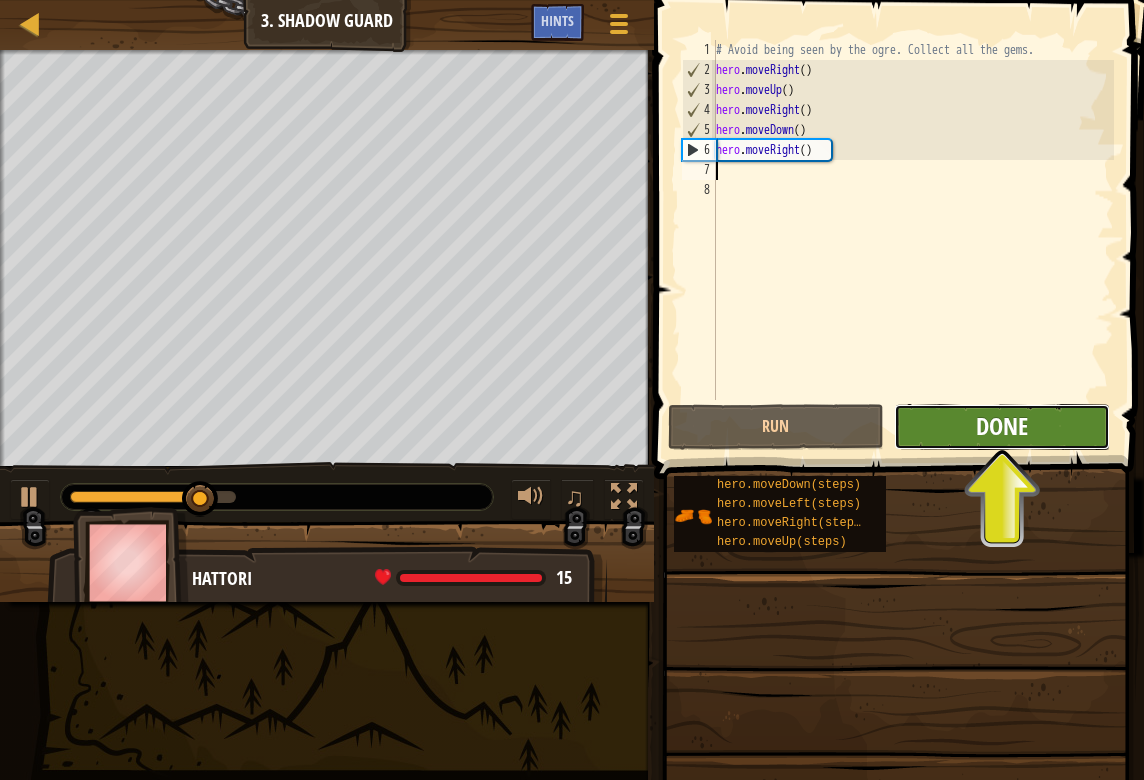 click on "Done" at bounding box center (1002, 426) 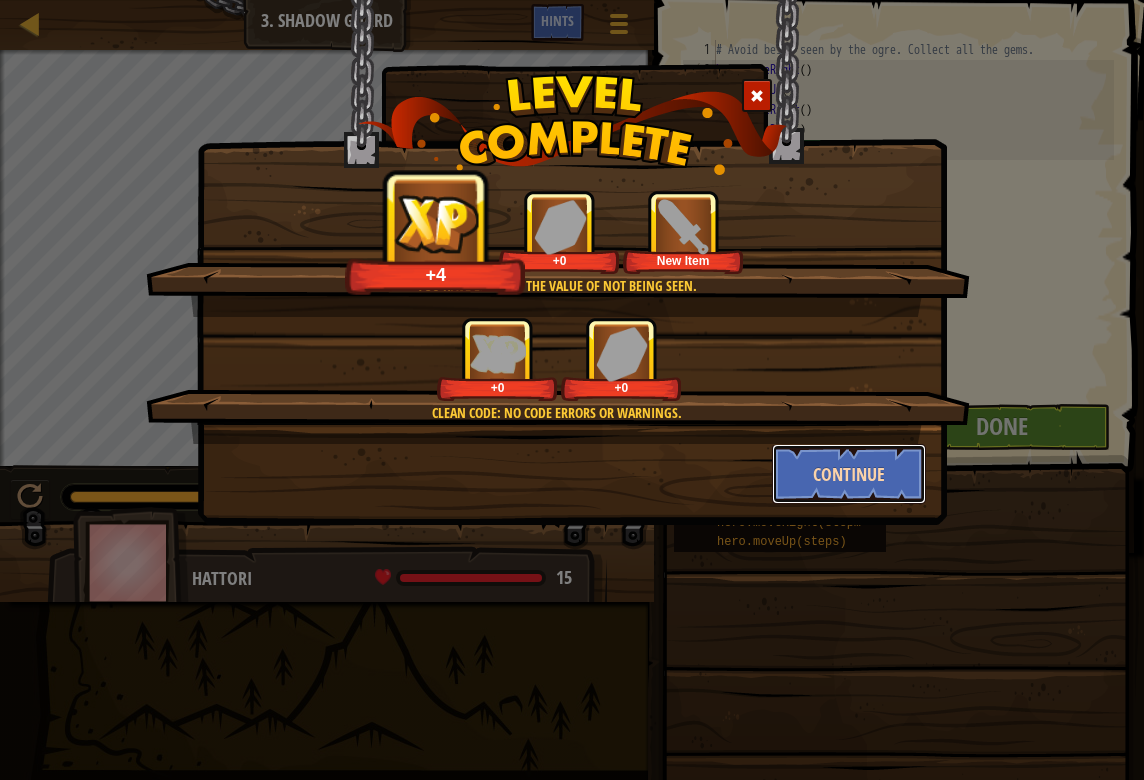 click on "Continue" at bounding box center [849, 474] 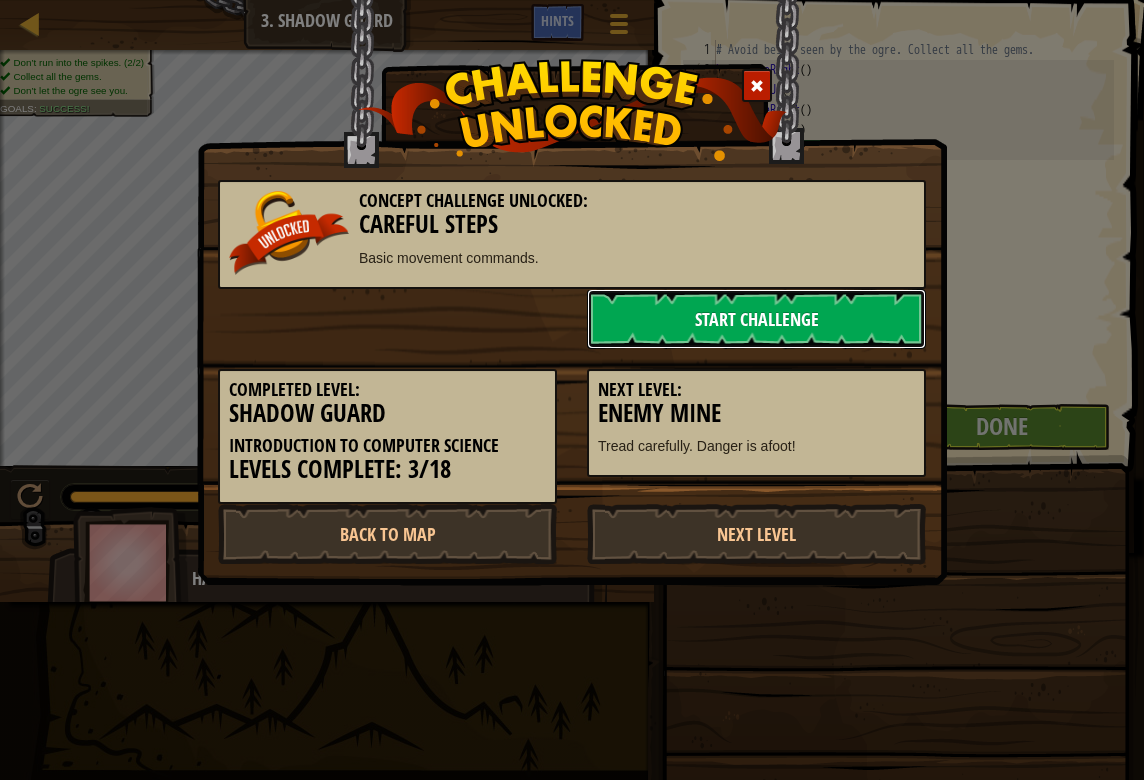 click on "Start Challenge" at bounding box center [756, 319] 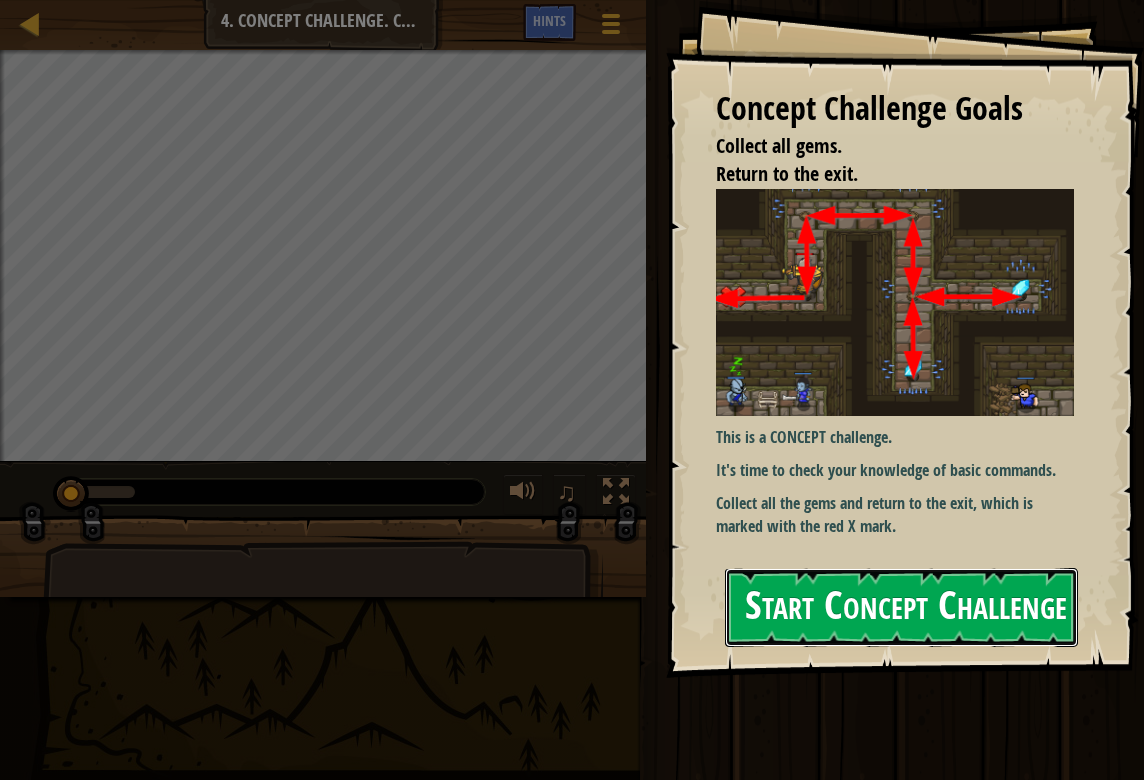 click on "Start Concept Challenge" at bounding box center (901, 607) 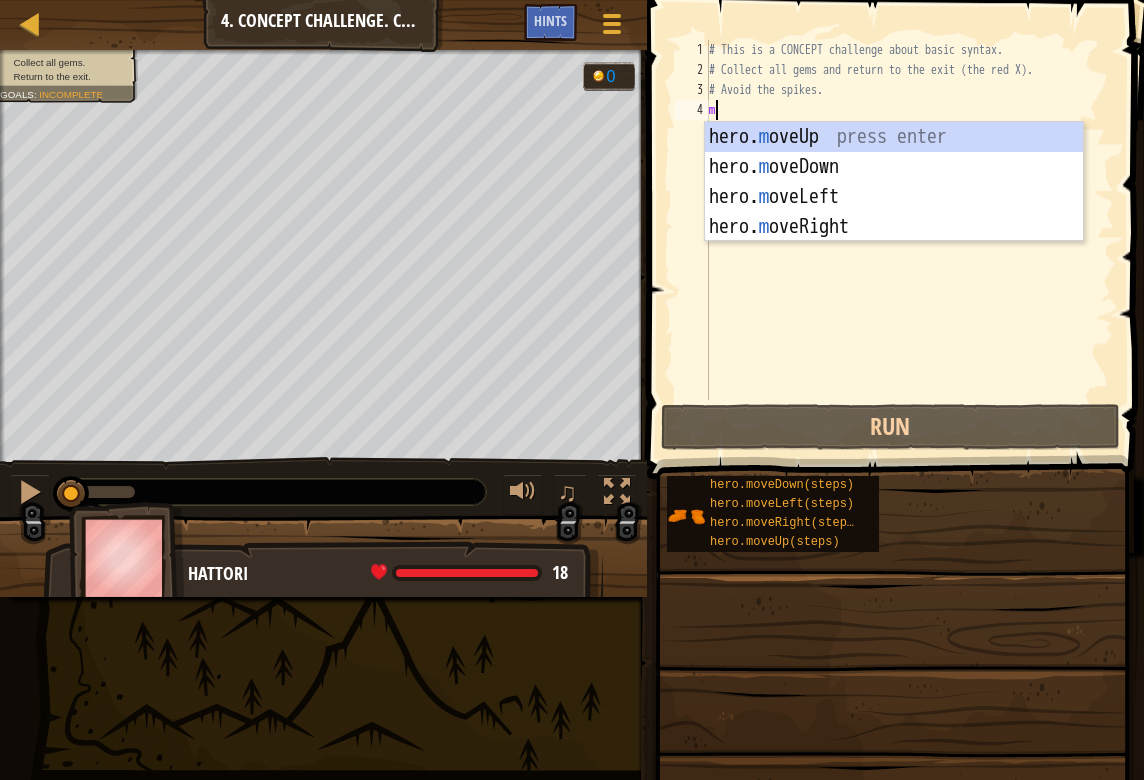 type on "mo" 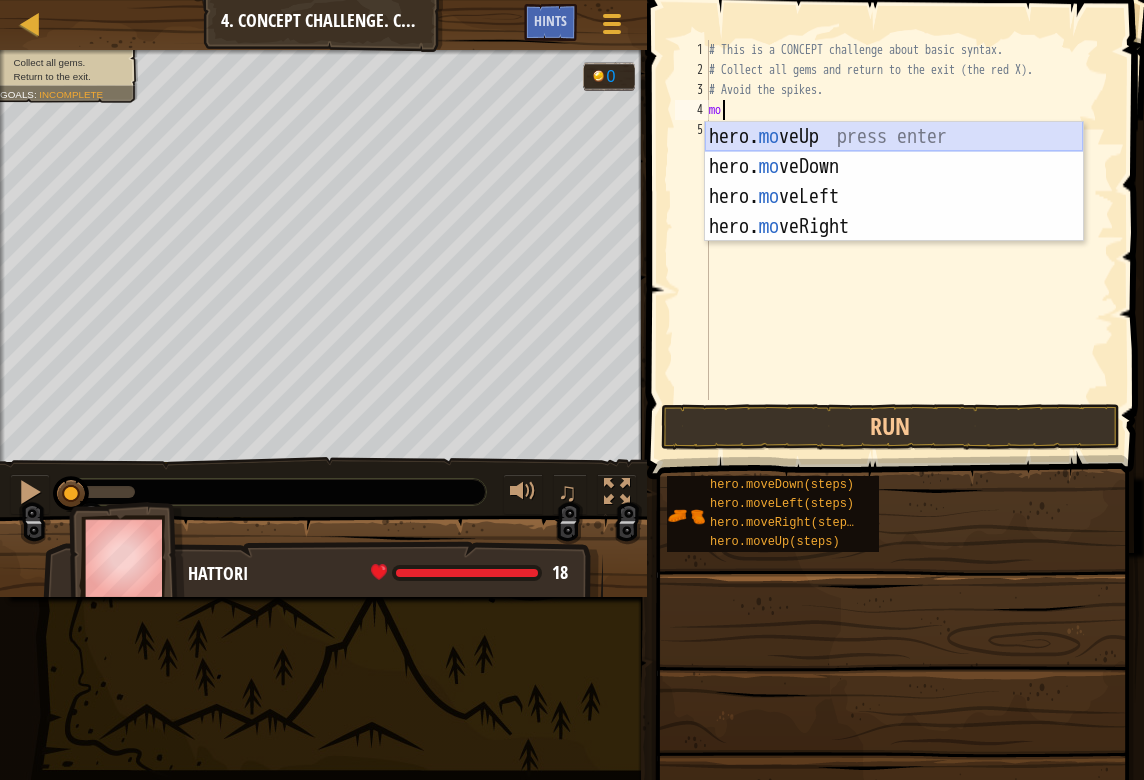 click on "hero. mo veUp press enter hero. mo veDown press enter hero. mo veLeft press enter hero. mo veRight press enter" at bounding box center [894, 212] 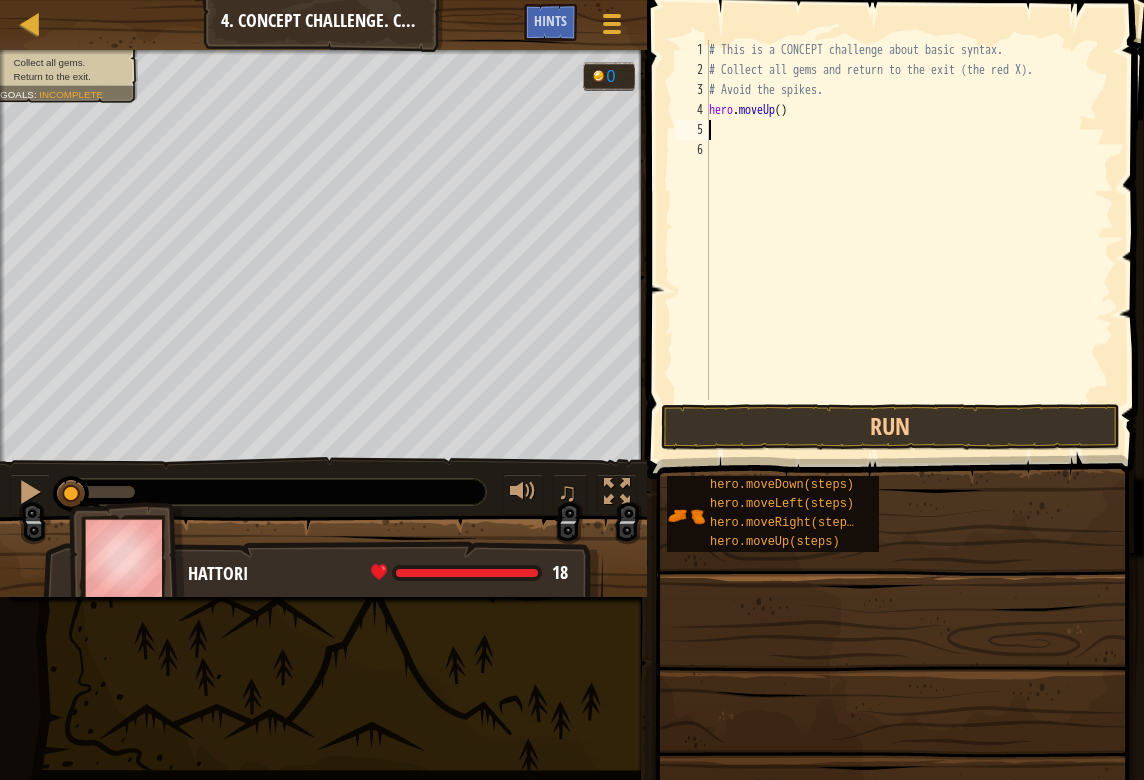 type on "mo" 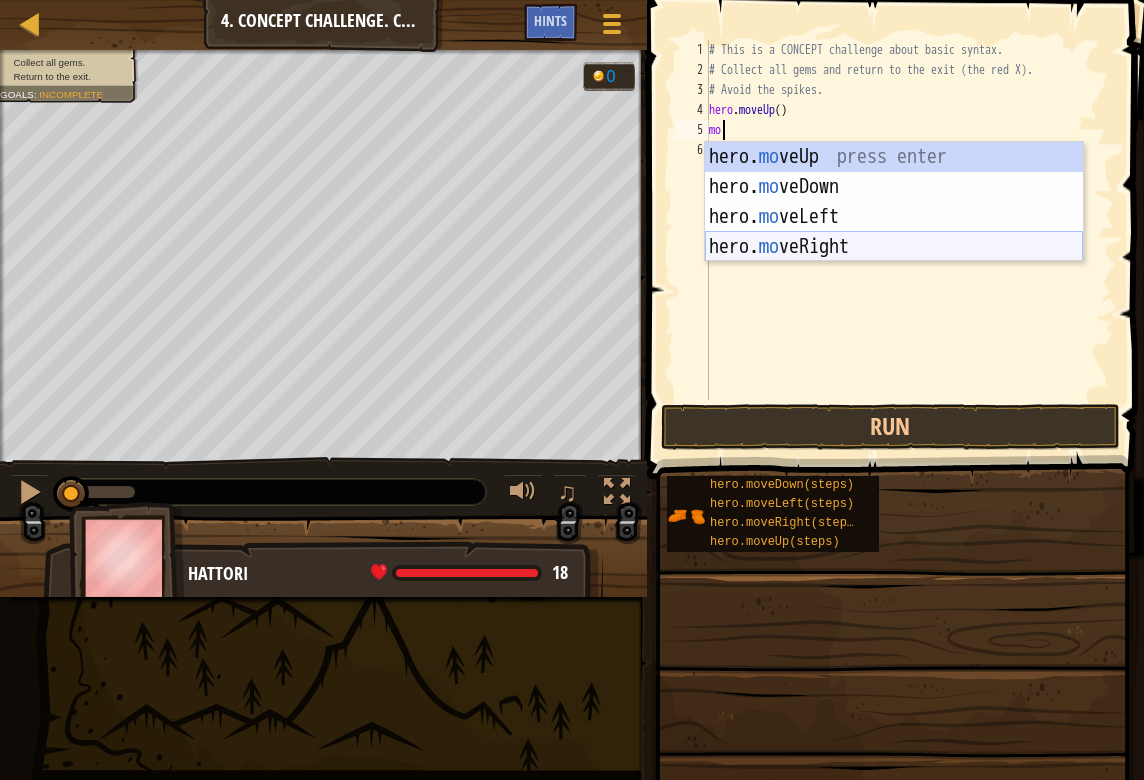 click on "hero. mo veUp press enter hero. mo veDown press enter hero. mo veLeft press enter hero. mo veRight press enter" at bounding box center (894, 232) 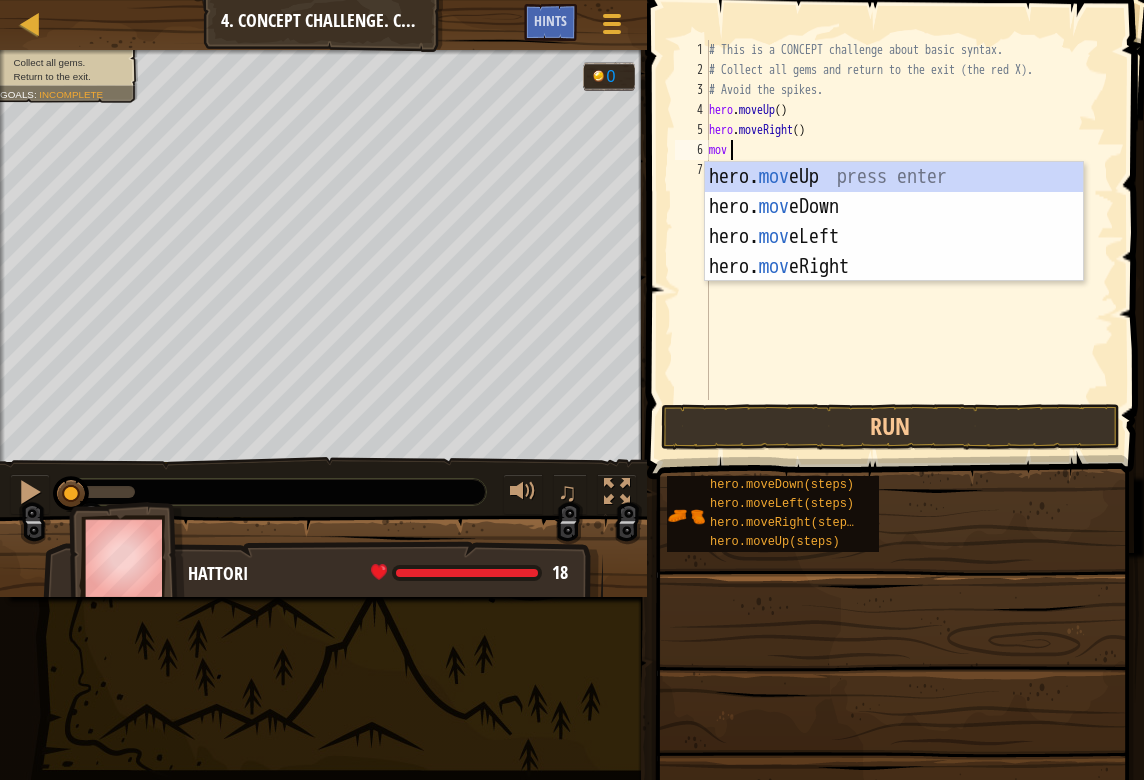 scroll, scrollTop: 9, scrollLeft: 0, axis: vertical 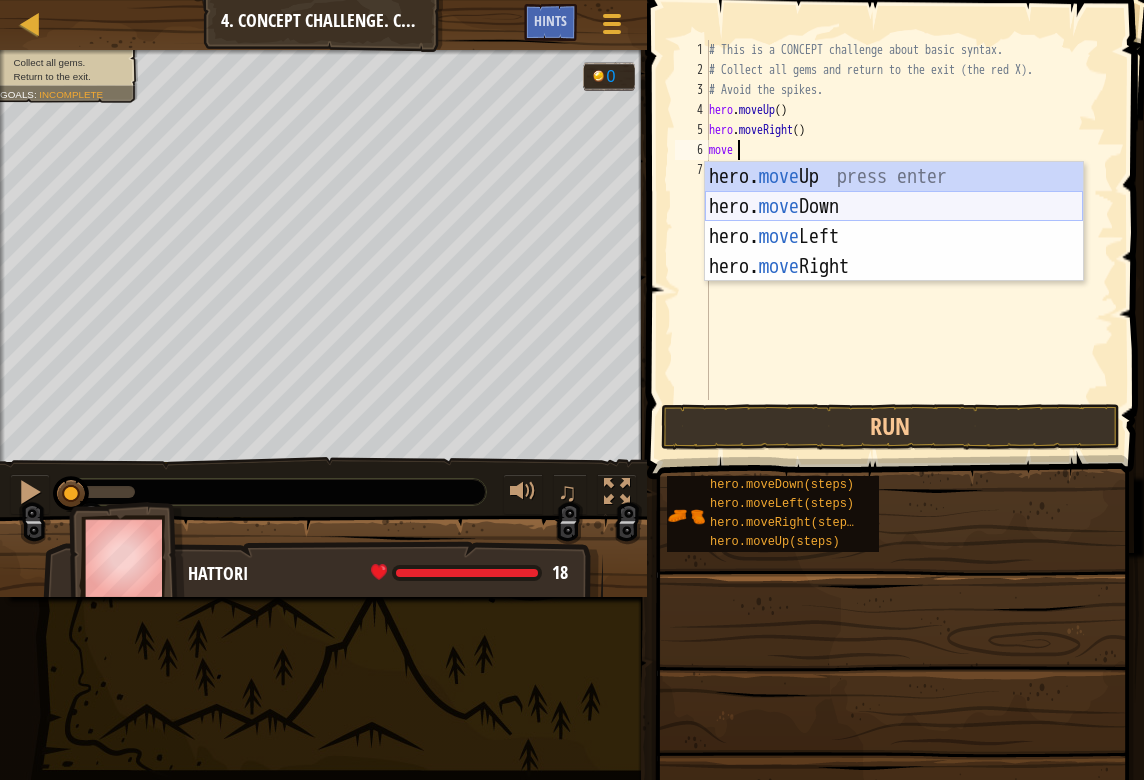 click on "hero. move Up press enter hero. move Down press enter hero. move Left press enter hero. move Right press enter" at bounding box center [894, 252] 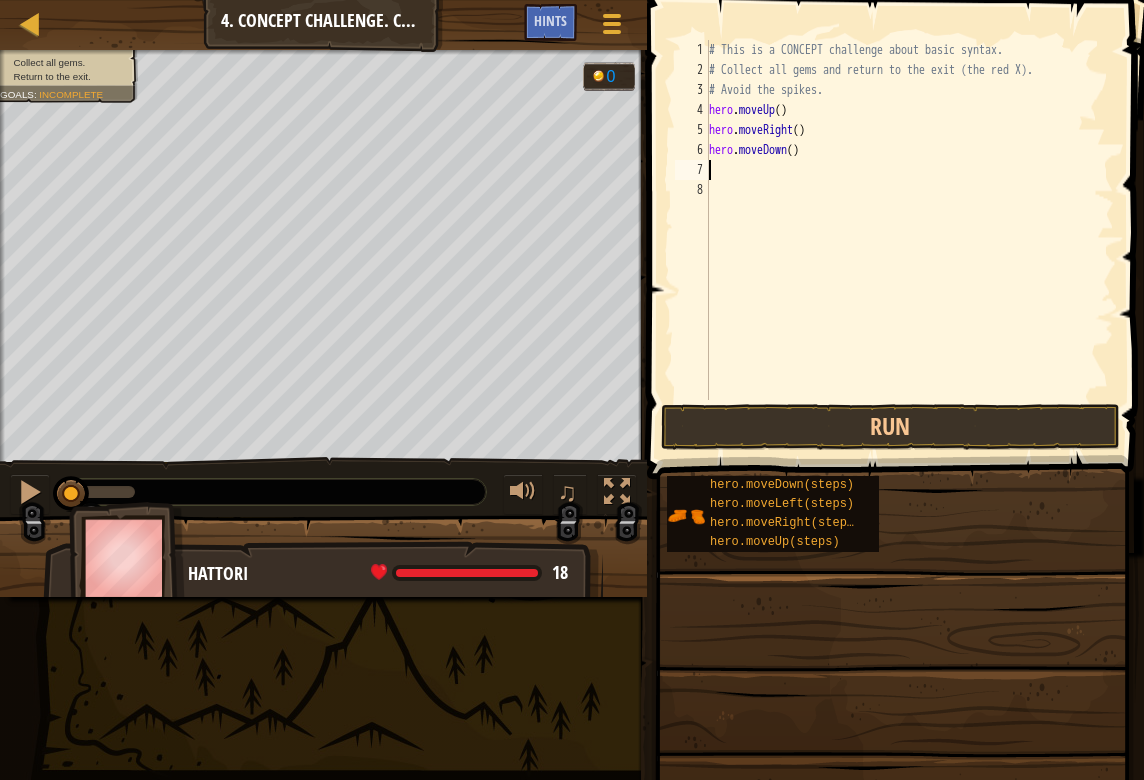 click on "# This is a CONCEPT challenge about basic syntax. # Collect all gems and return to the exit (the red X). # Avoid the spikes. hero . moveUp ( ) hero . moveRight ( ) hero . moveDown ( )" at bounding box center (909, 240) 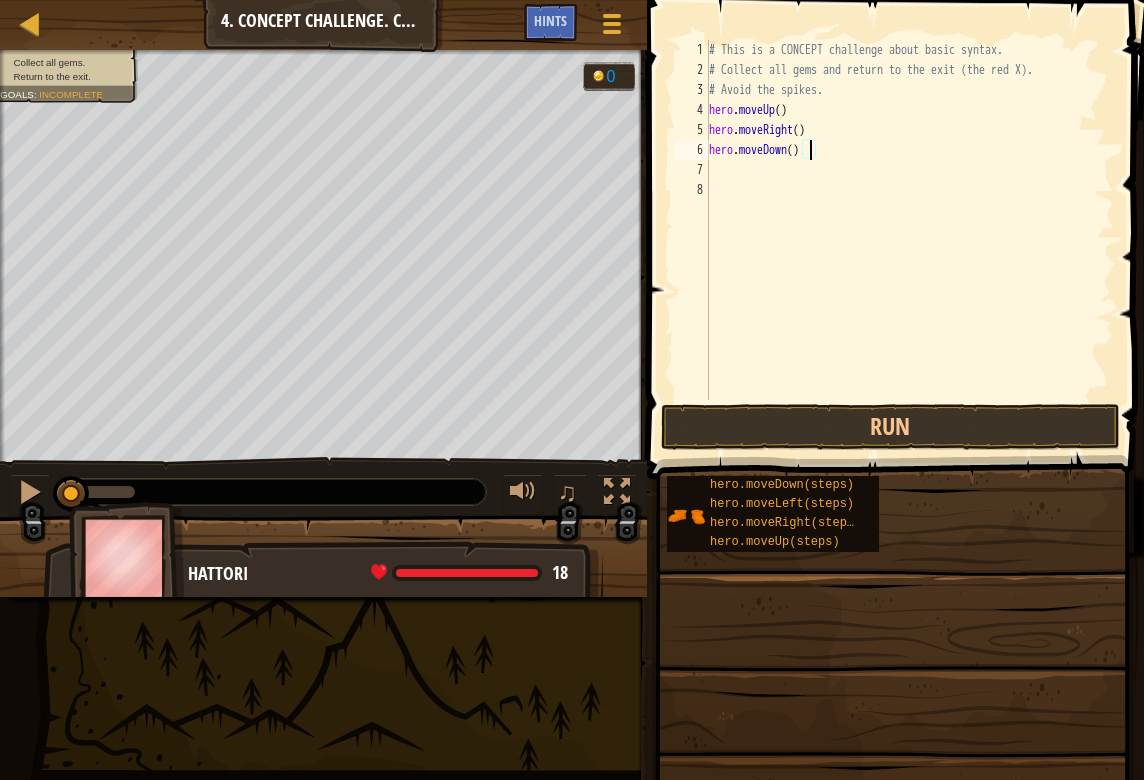 type on "hero.moveDown(2)" 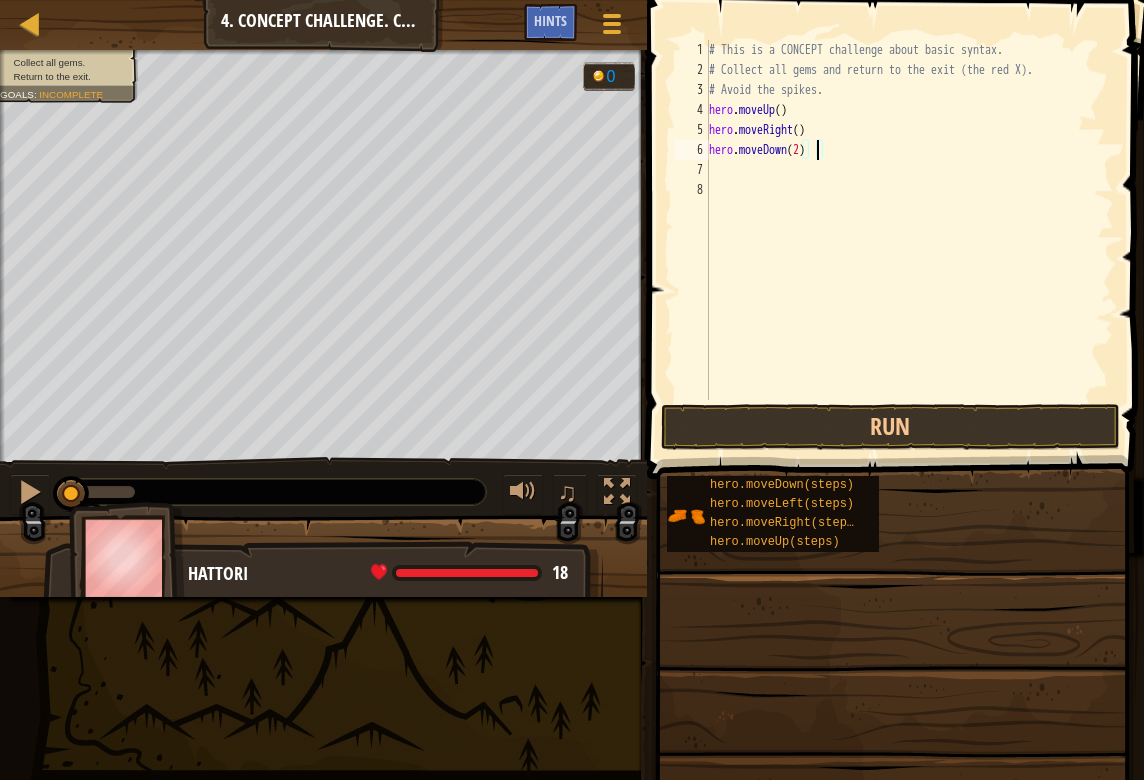 click on "# This is a CONCEPT challenge about basic syntax. # Collect all gems and return to the exit (the red X). # Avoid the spikes. hero . moveUp ( ) hero . moveRight ( ) hero . moveDown ( 2 )" at bounding box center [909, 240] 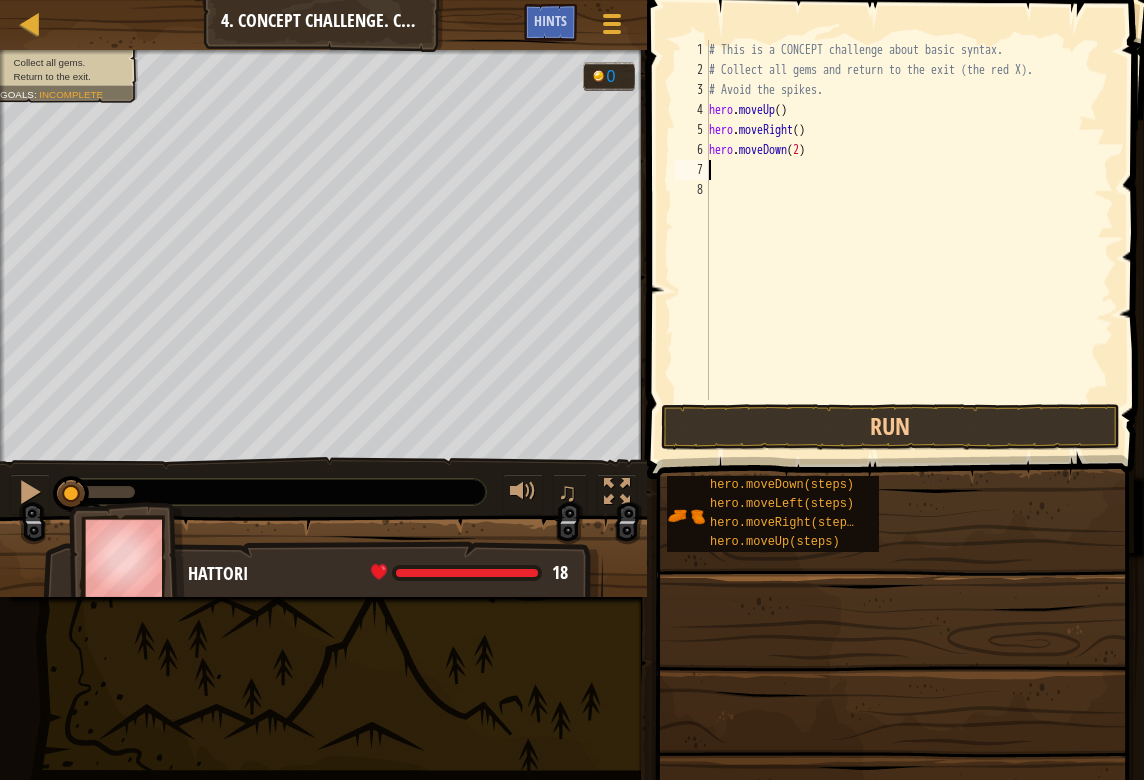 scroll, scrollTop: 9, scrollLeft: 0, axis: vertical 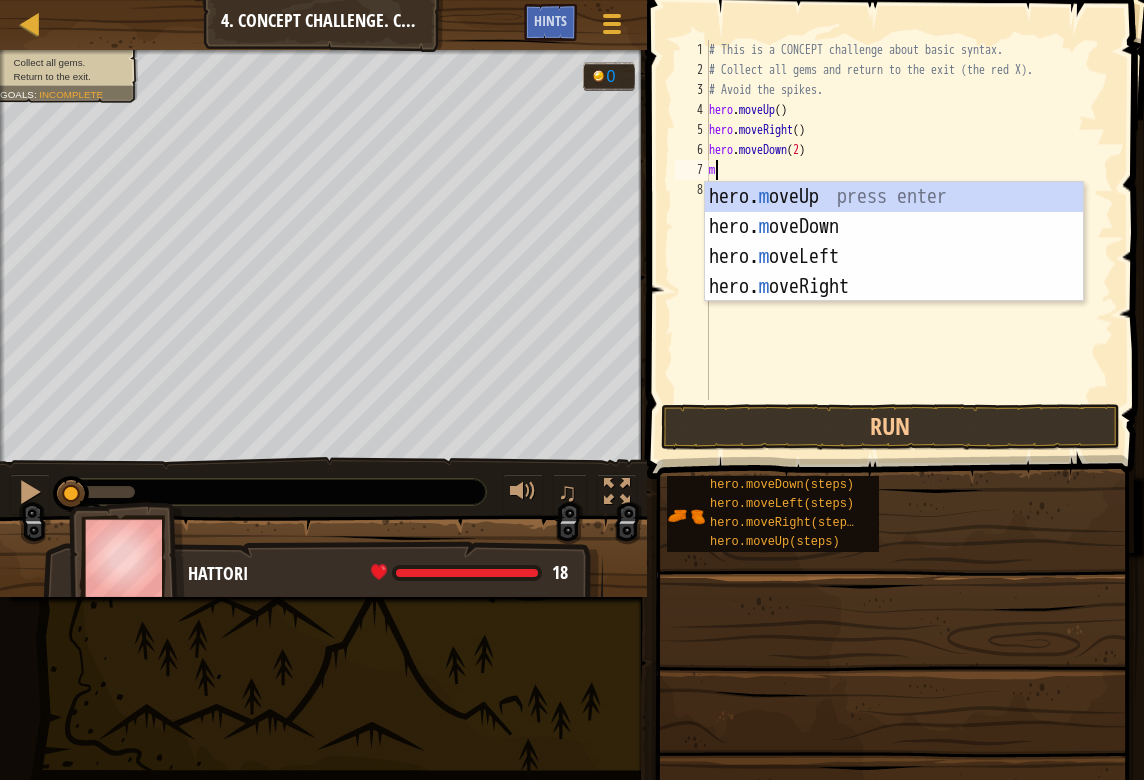 type on "mo" 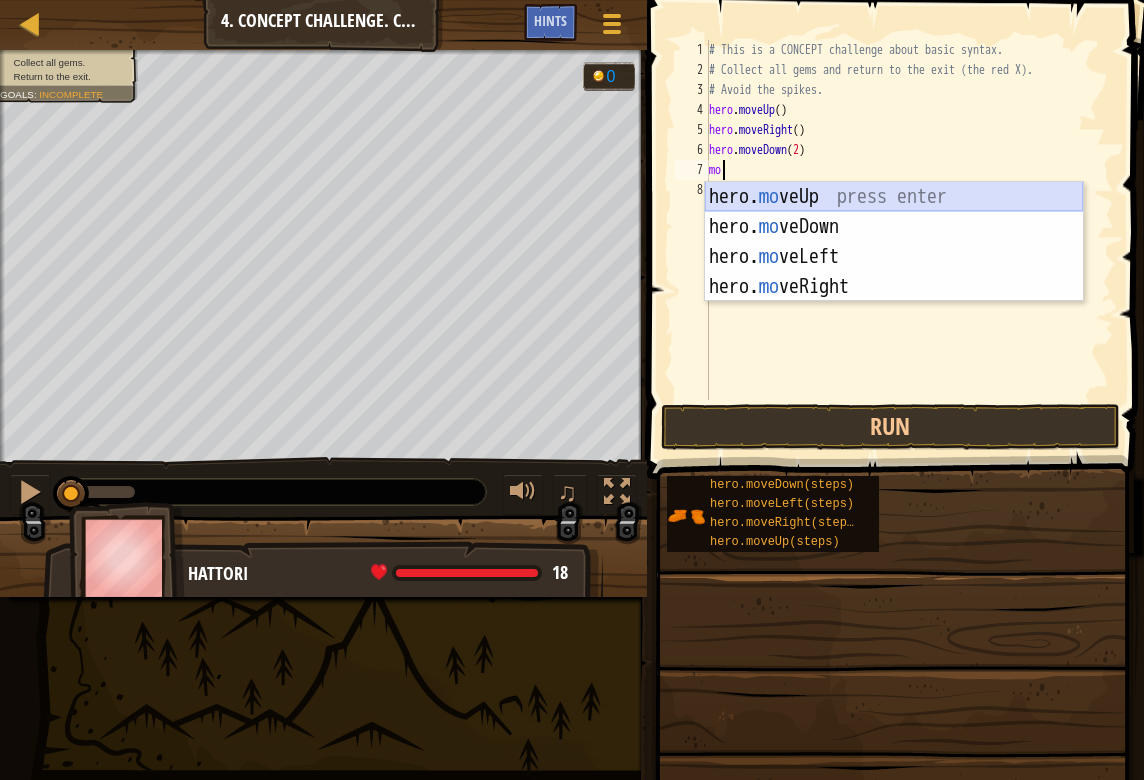 click on "hero. mo veUp press enter hero. mo veDown press enter hero. mo veLeft press enter hero. mo veRight press enter" at bounding box center [894, 272] 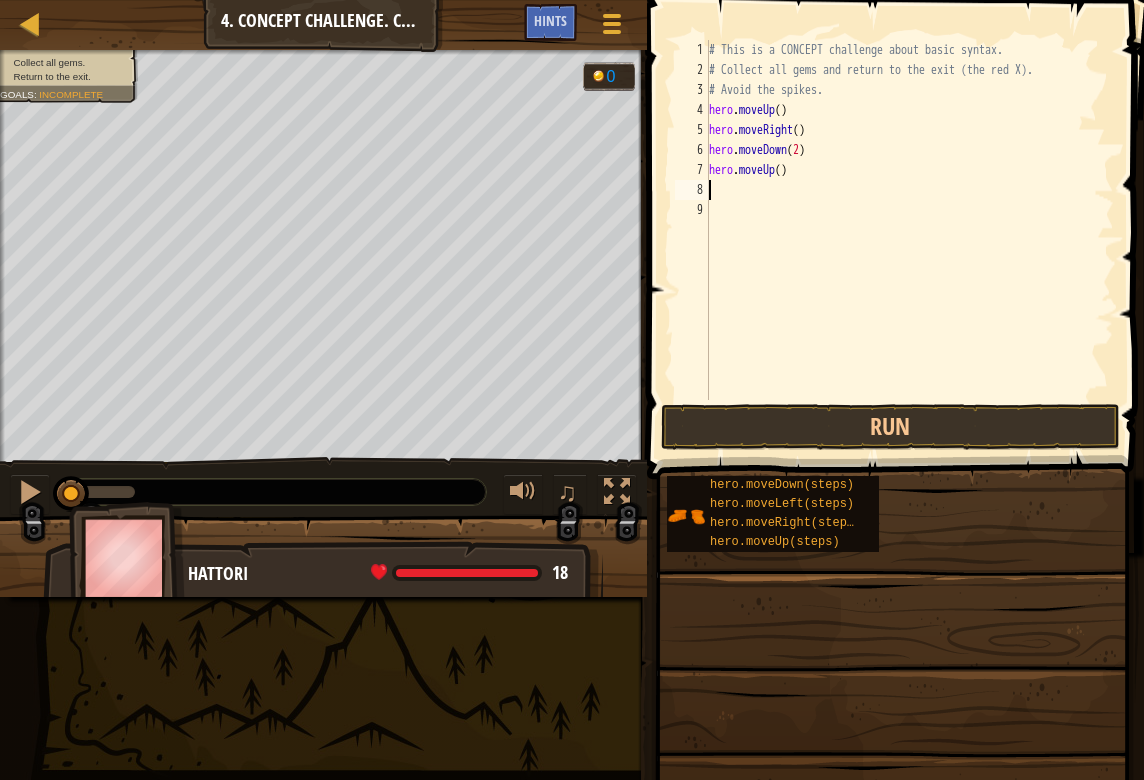 click on "# This is a CONCEPT challenge about basic syntax. # Collect all gems and return to the exit (the red X). # Avoid the spikes. hero . moveUp ( ) hero . moveRight ( ) hero . moveDown ( 2 ) hero . moveUp ( )" at bounding box center (909, 240) 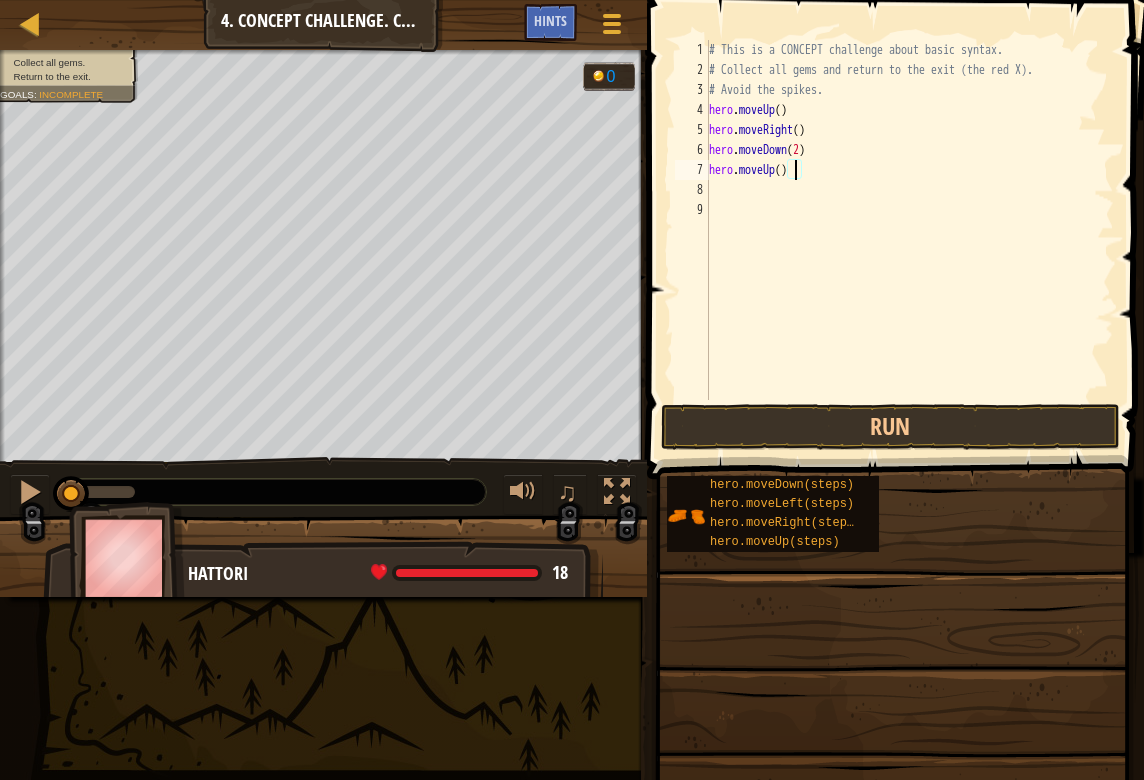 type on "hero.moveUp(1)" 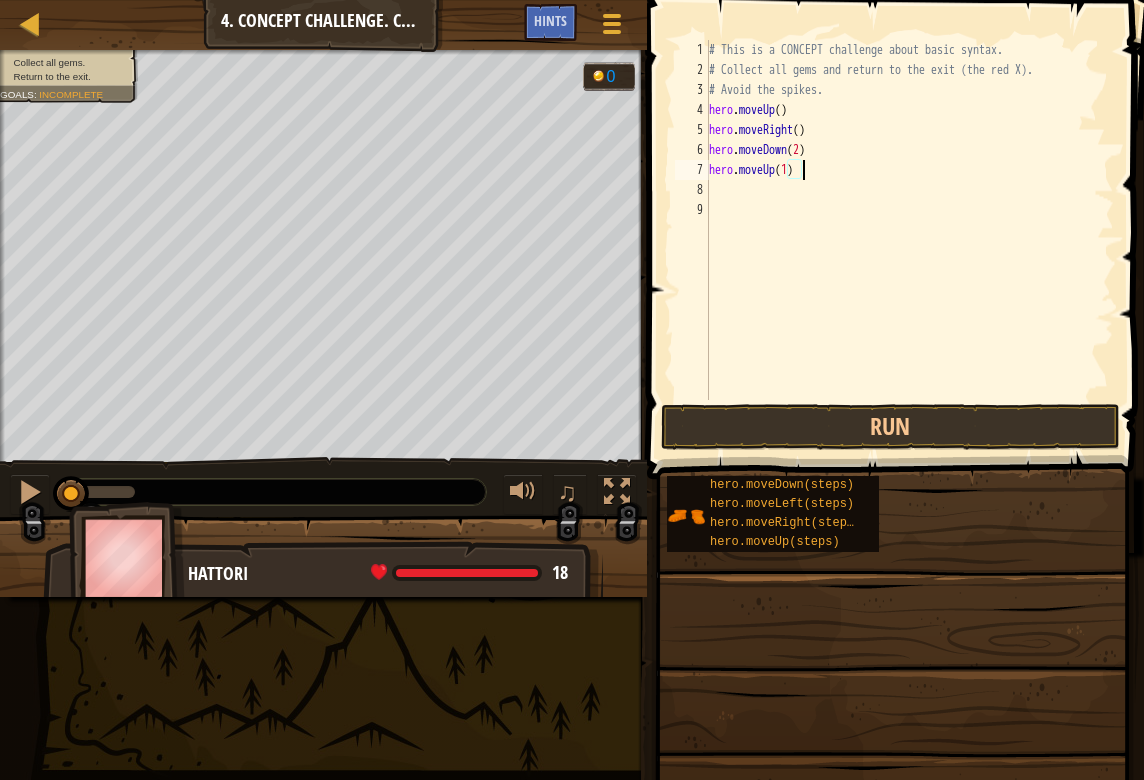 scroll, scrollTop: 9, scrollLeft: 7, axis: both 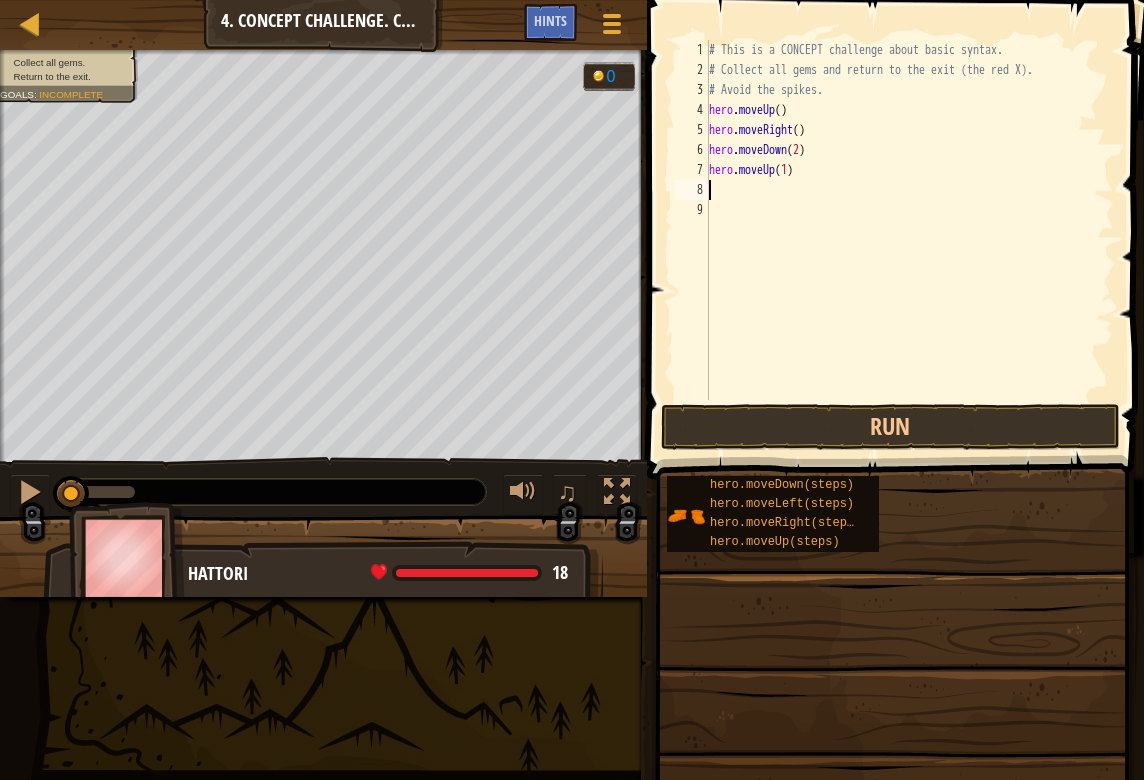 click on "# This is a CONCEPT challenge about basic syntax. # Collect all gems and return to the exit (the red X). # Avoid the spikes. hero . moveUp ( ) hero . moveRight ( ) hero . moveDown ( 2 ) hero . moveUp ( 1 )" at bounding box center [909, 240] 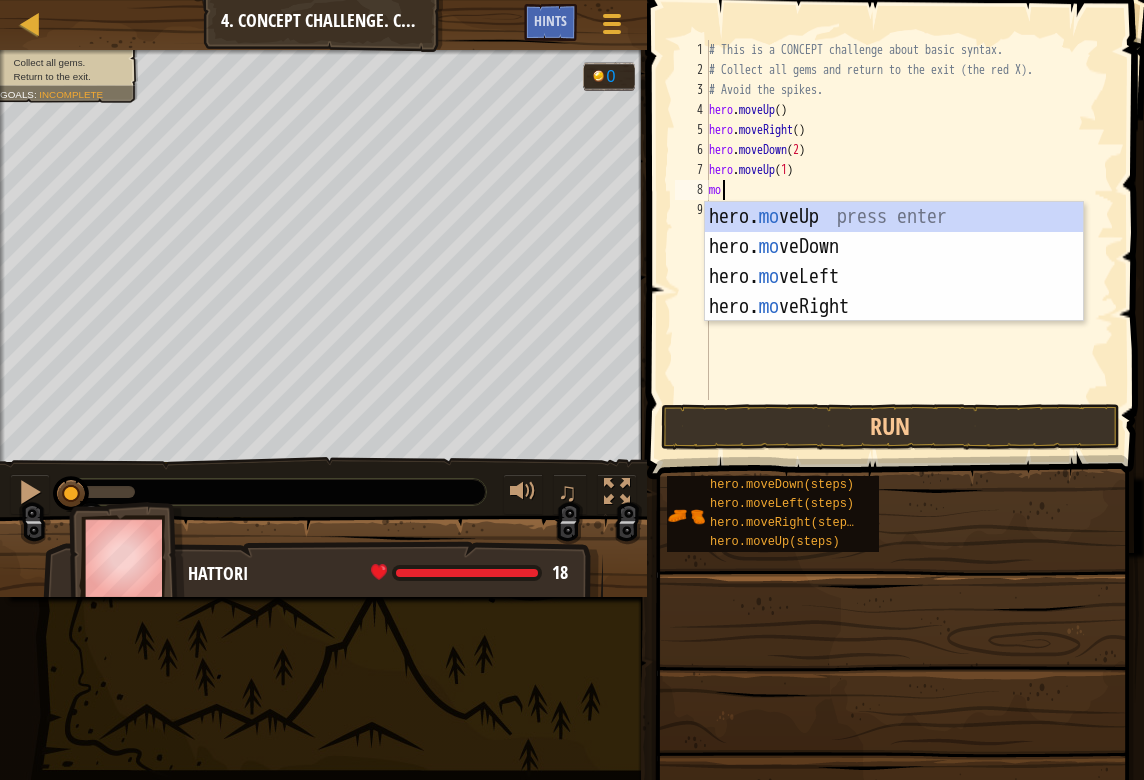 scroll, scrollTop: 9, scrollLeft: 0, axis: vertical 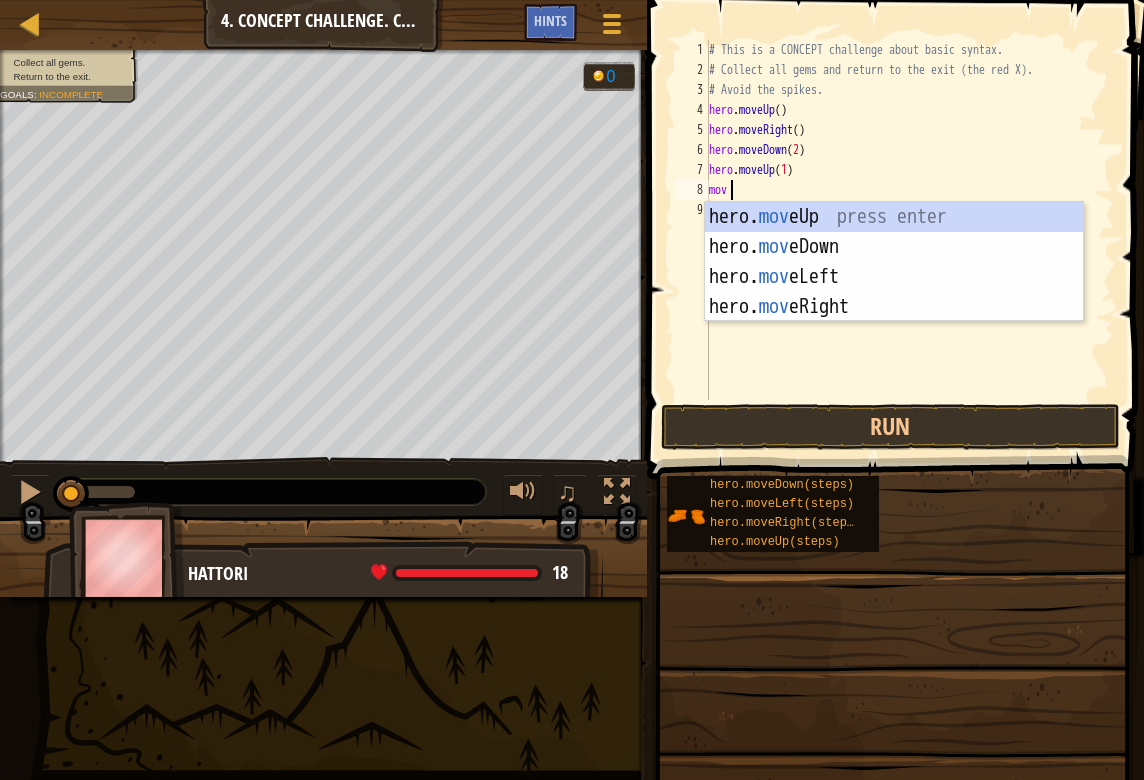 type on "move" 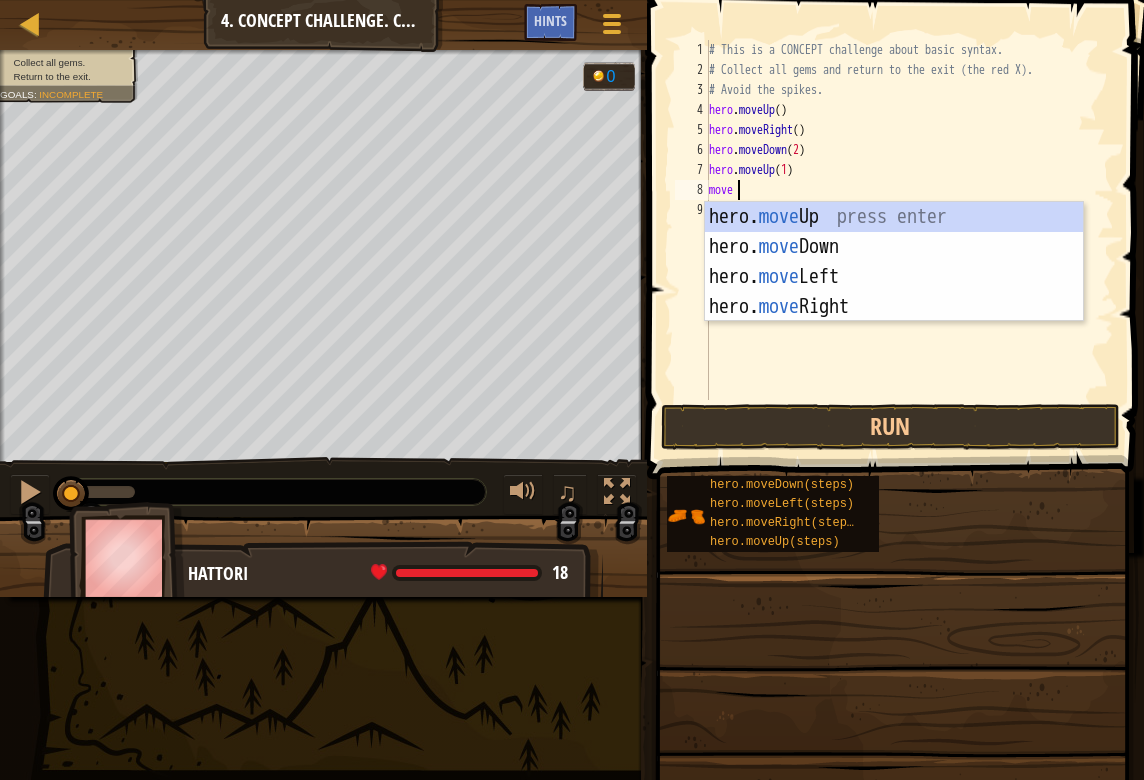 scroll, scrollTop: 9, scrollLeft: 1, axis: both 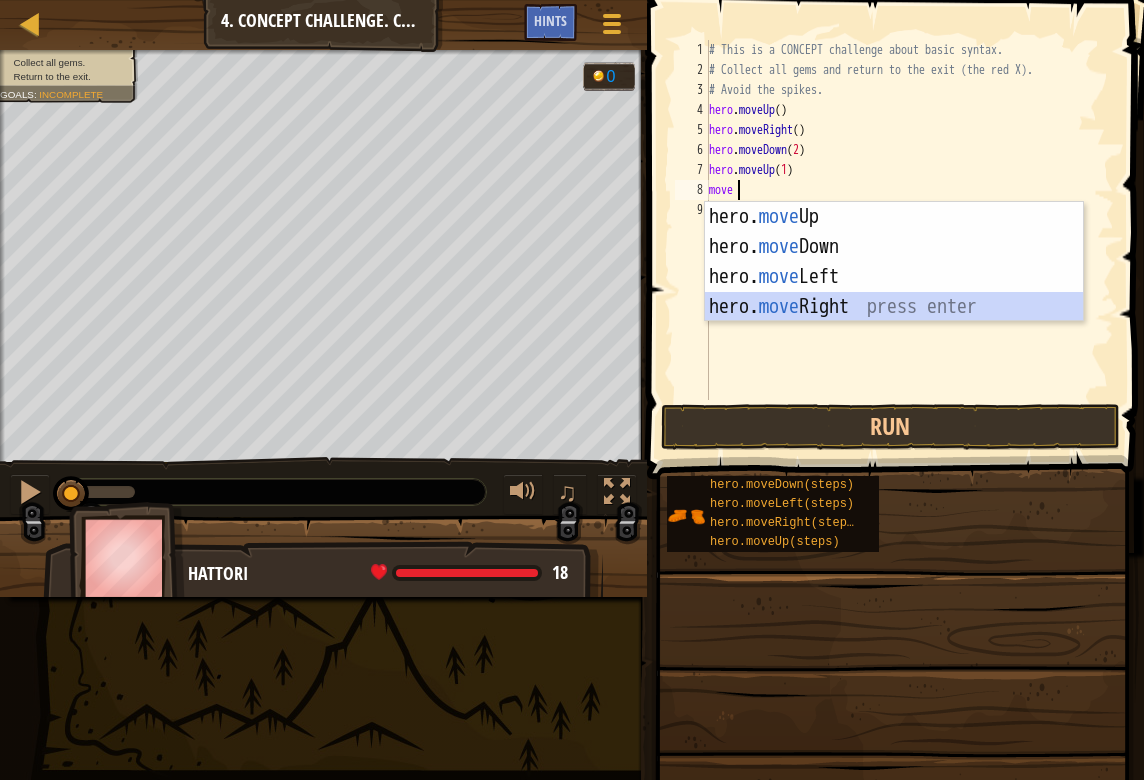 click on "hero. move Up press enter hero. move Down press enter hero. move Left press enter hero. move Right press enter" at bounding box center (894, 292) 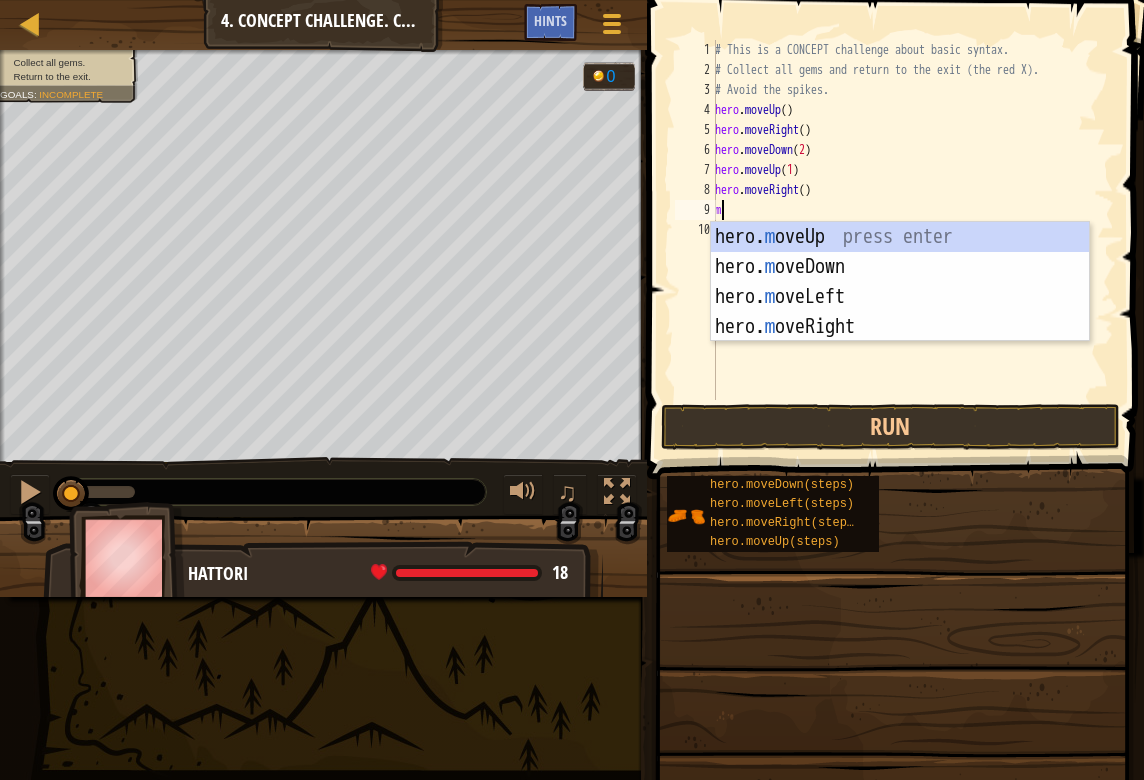 type on "mo" 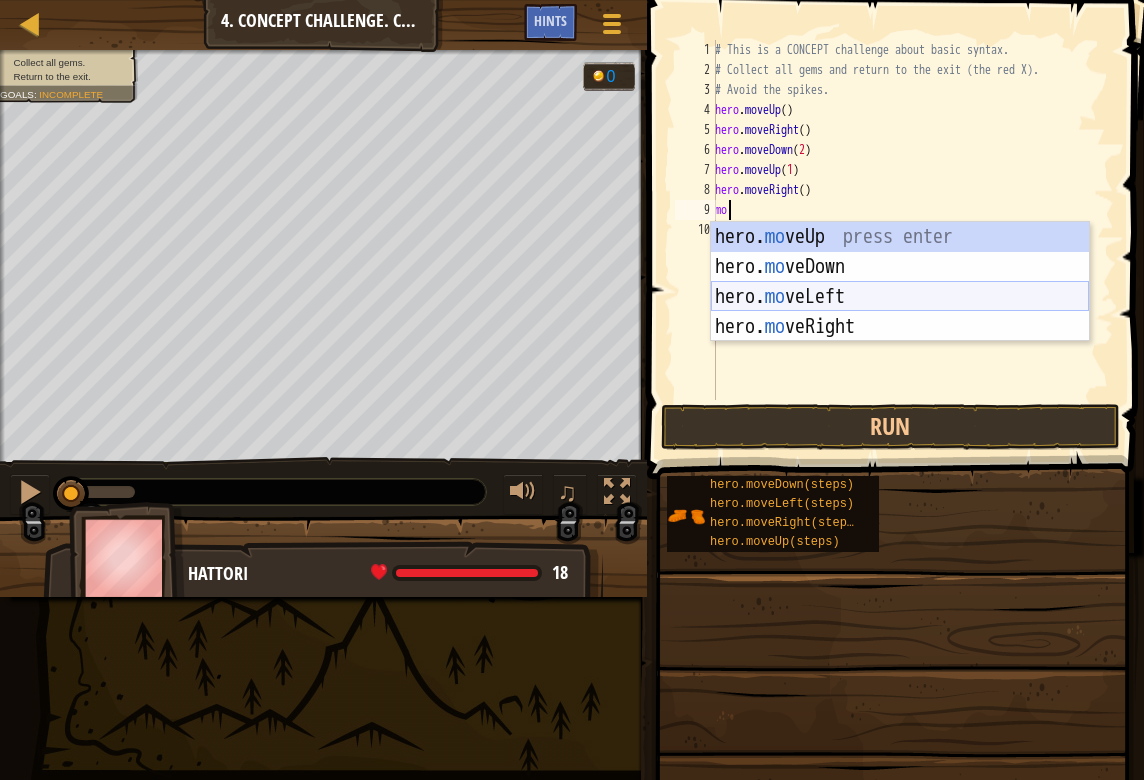 click on "hero. mo veUp press enter hero. mo veDown press enter hero. mo veLeft press enter hero. mo veRight press enter" at bounding box center (900, 312) 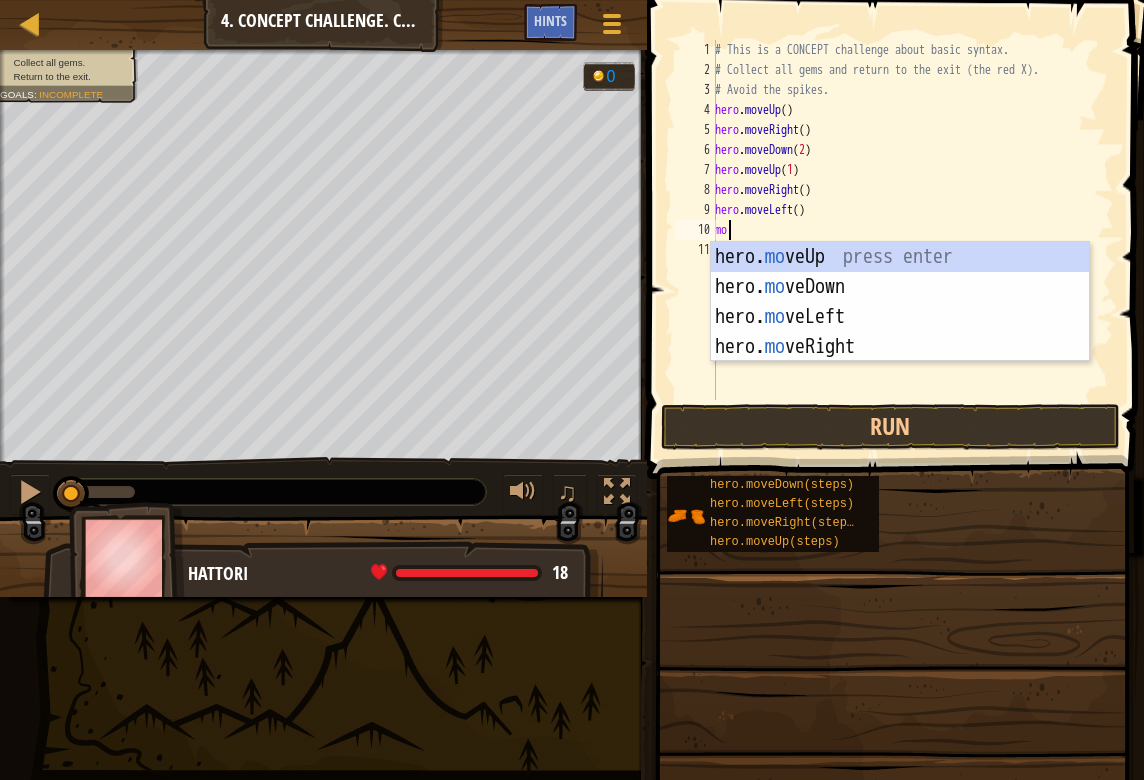type on "mov" 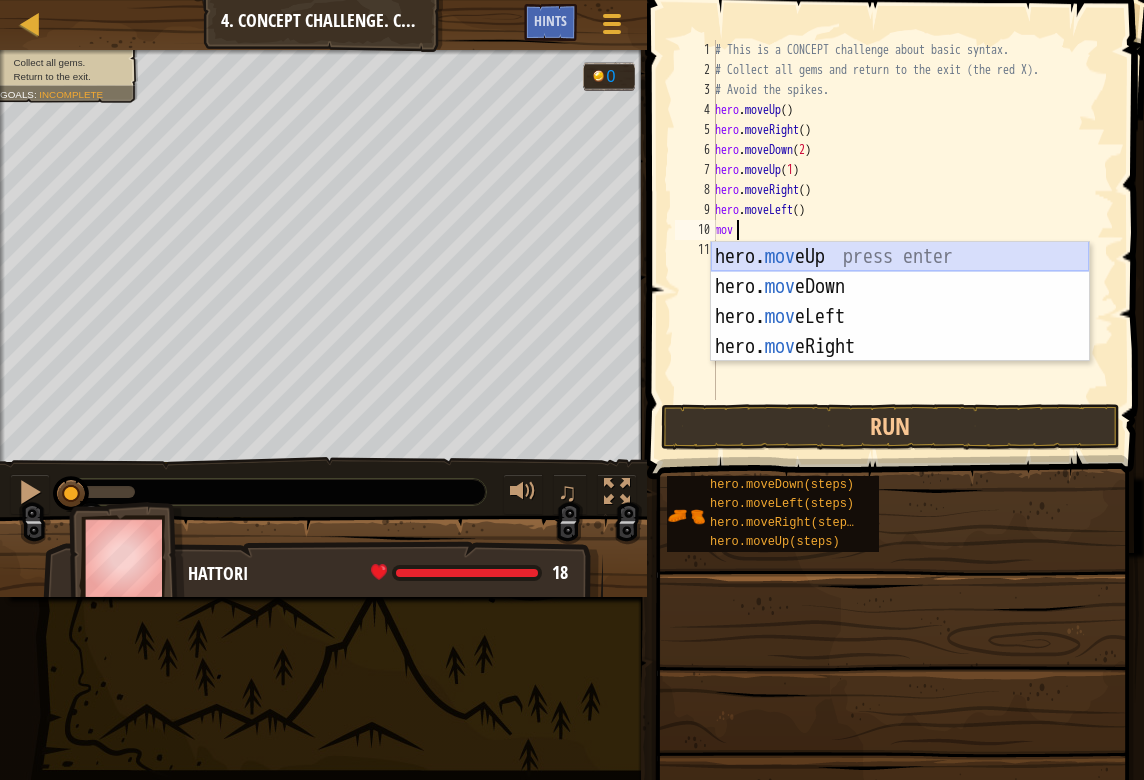 click on "hero. mov eUp press enter hero. mov eDown press enter hero. mov eLeft press enter hero. mov eRight press enter" at bounding box center [900, 332] 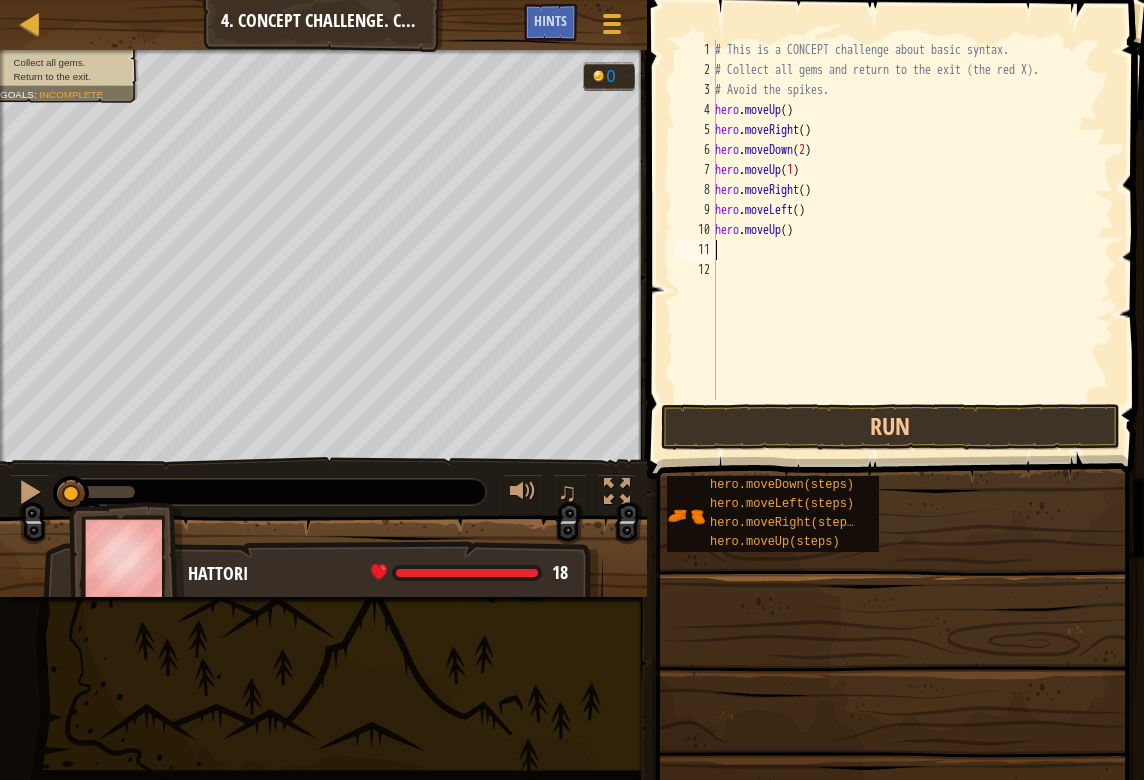 scroll, scrollTop: 9, scrollLeft: 0, axis: vertical 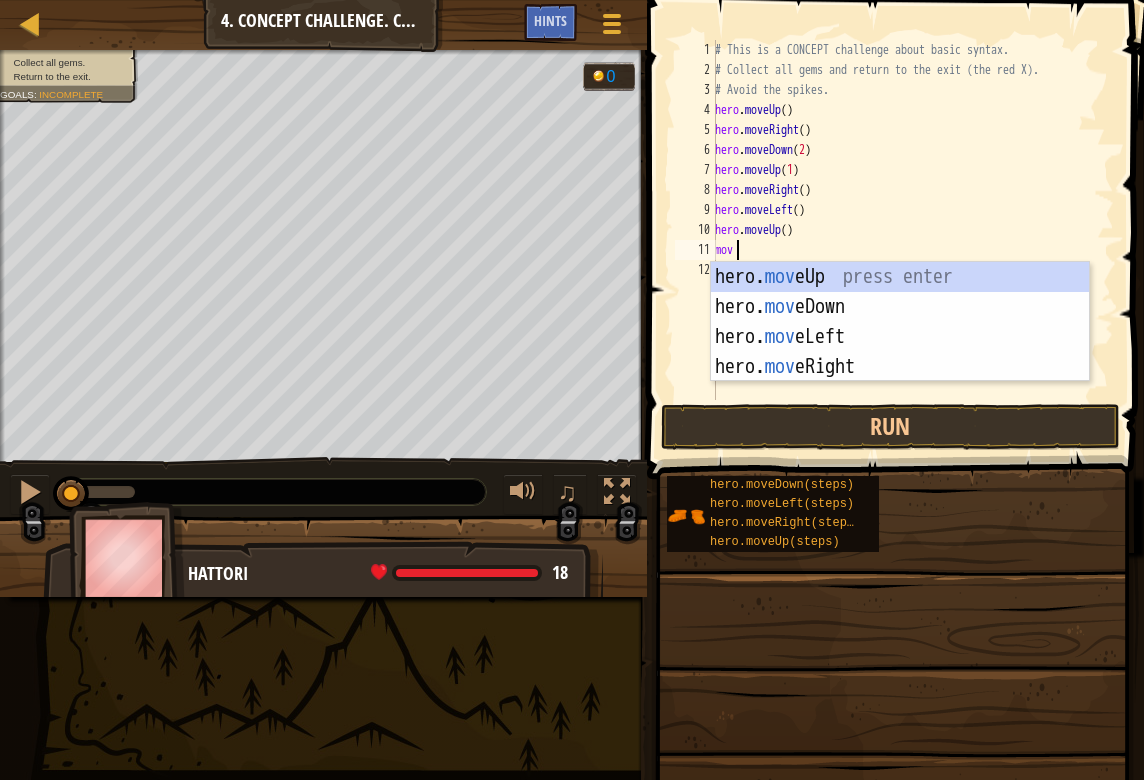 type on "move" 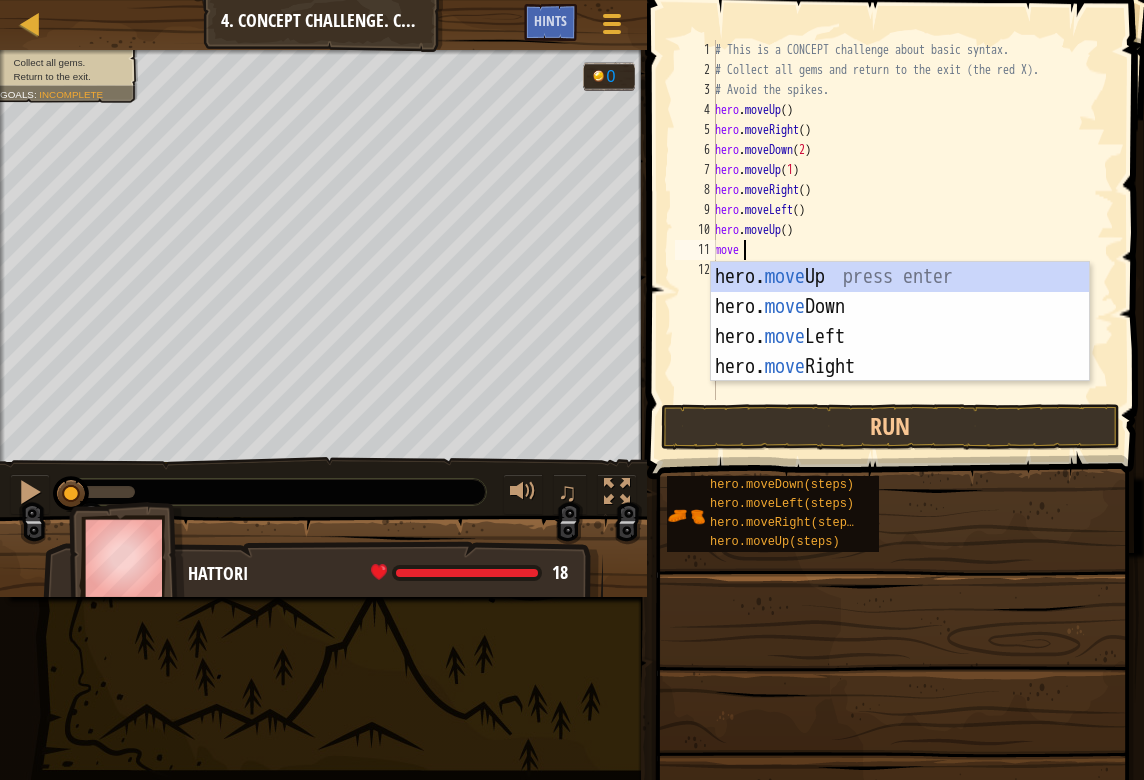 scroll, scrollTop: 9, scrollLeft: 1, axis: both 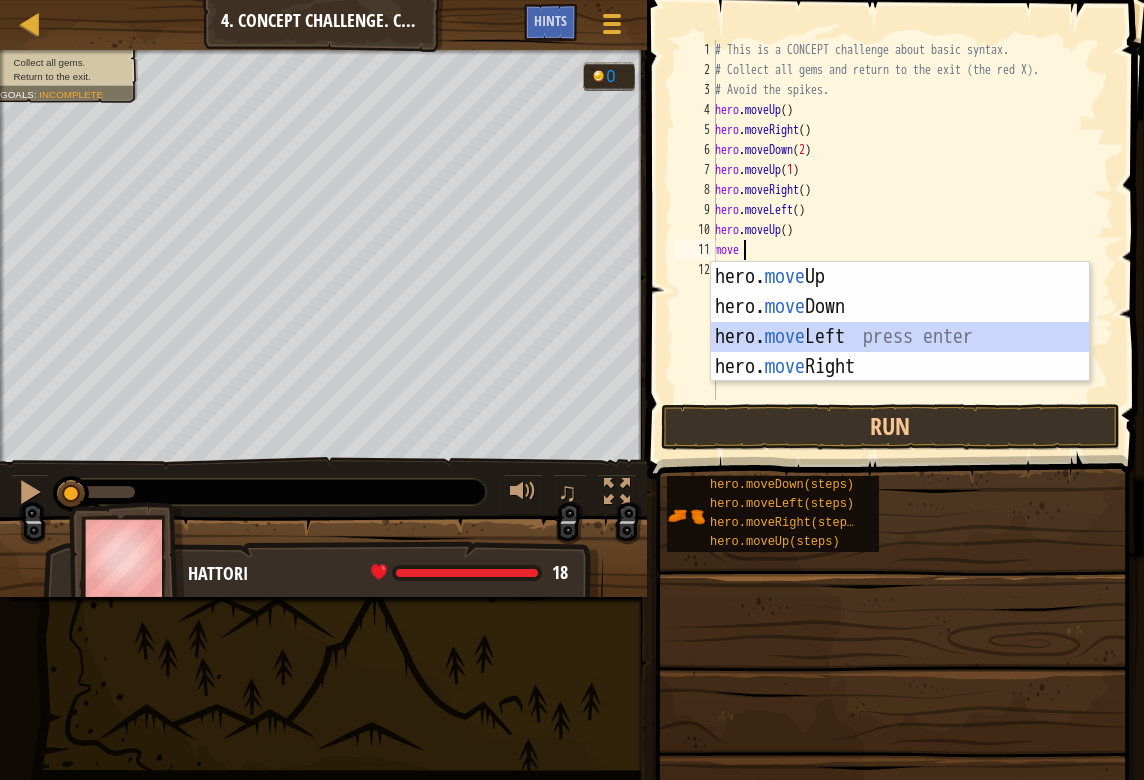 click on "hero. move Up press enter hero. move Down press enter hero. move Left press enter hero. move Right press enter" at bounding box center [900, 352] 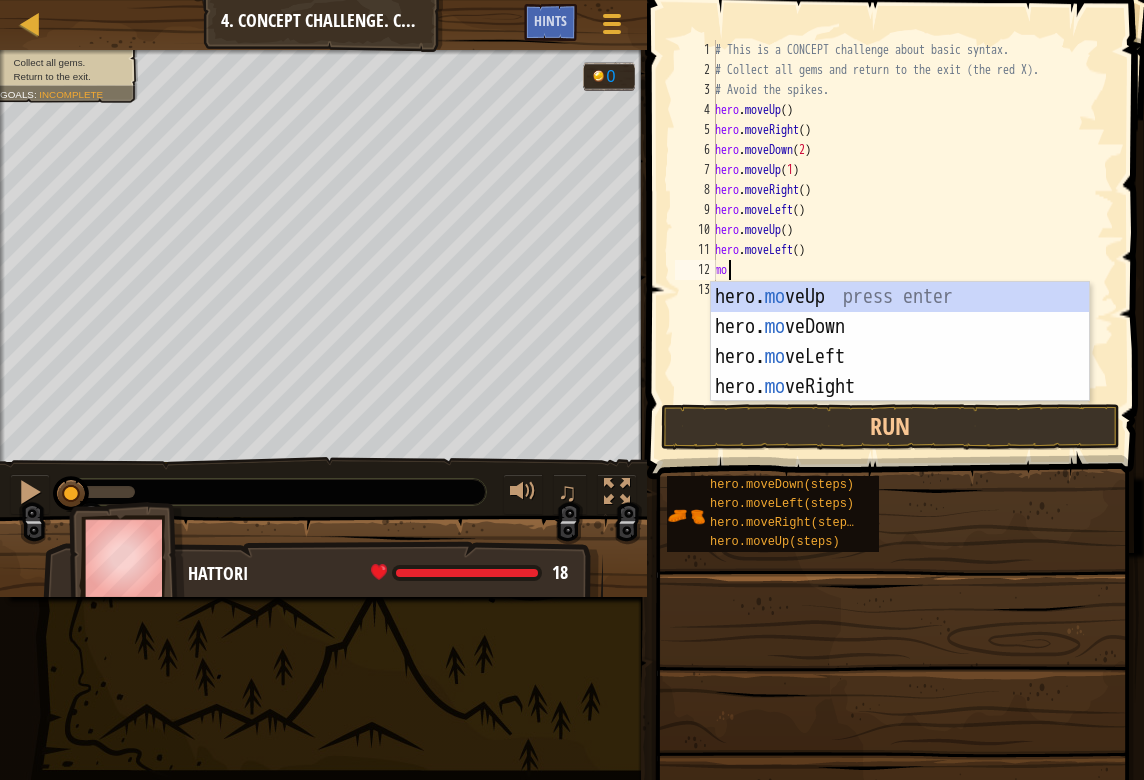 scroll, scrollTop: 9, scrollLeft: 0, axis: vertical 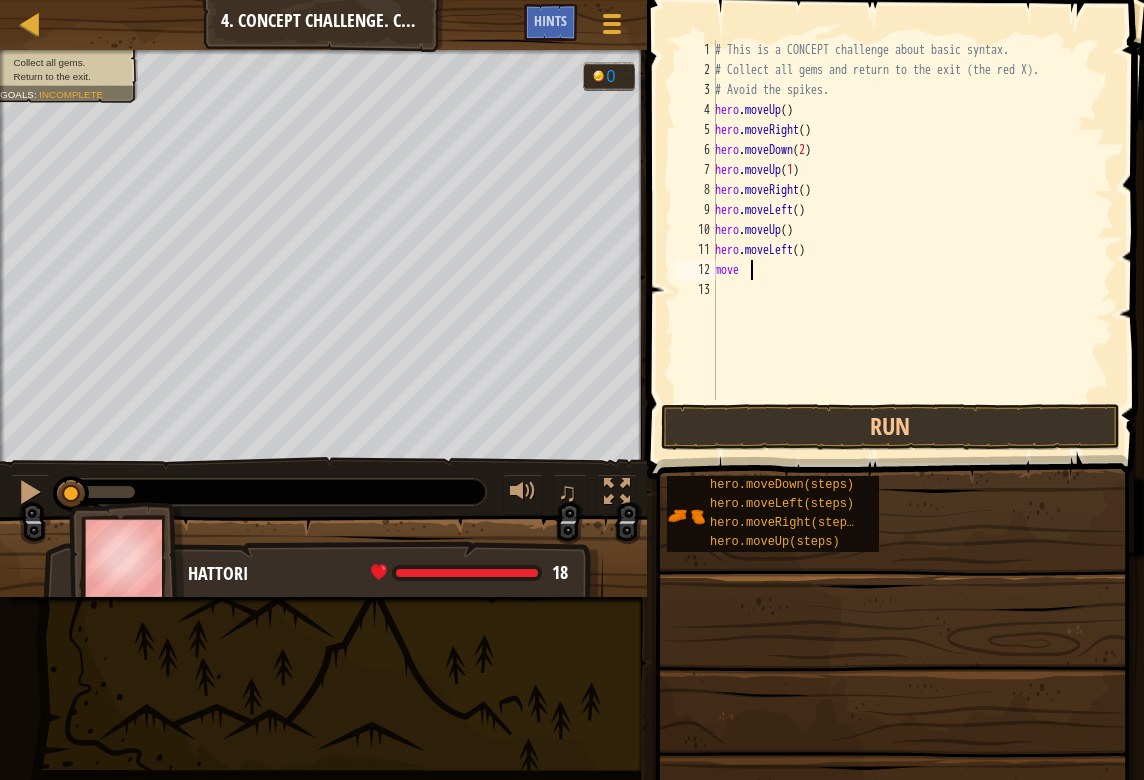 type on "[PERSON_NAME]" 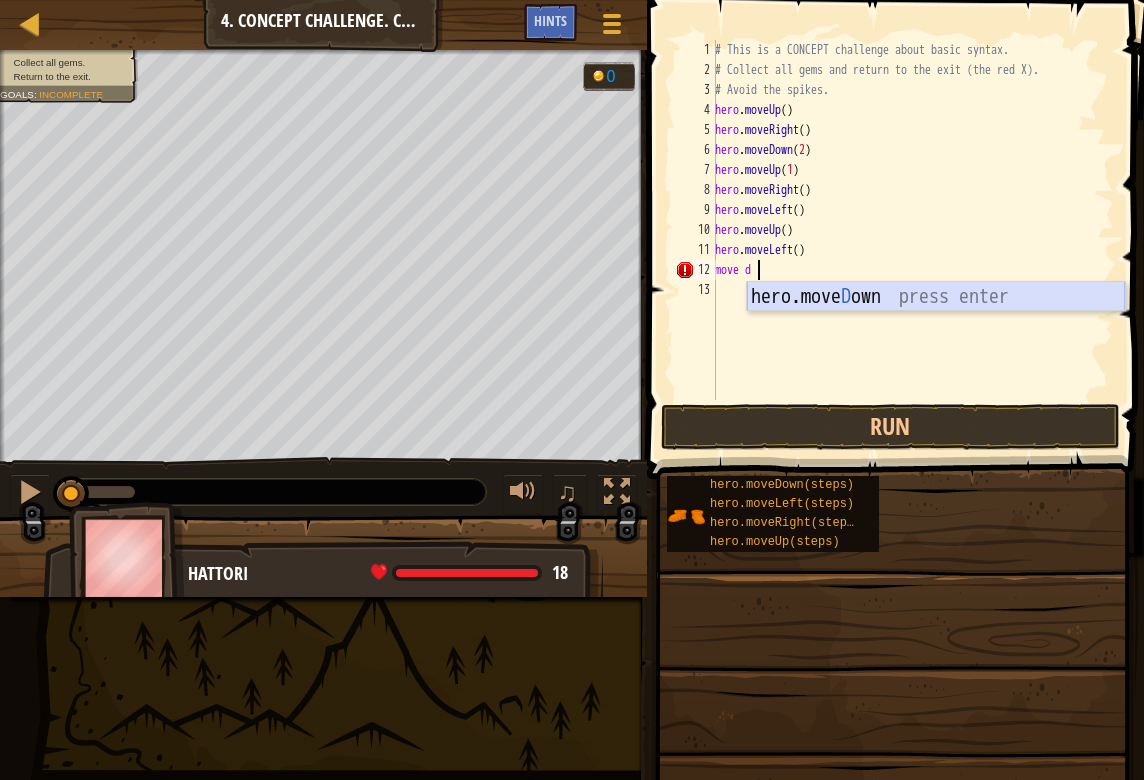 click on "hero.[PERSON_NAME] own press enter" at bounding box center (936, 327) 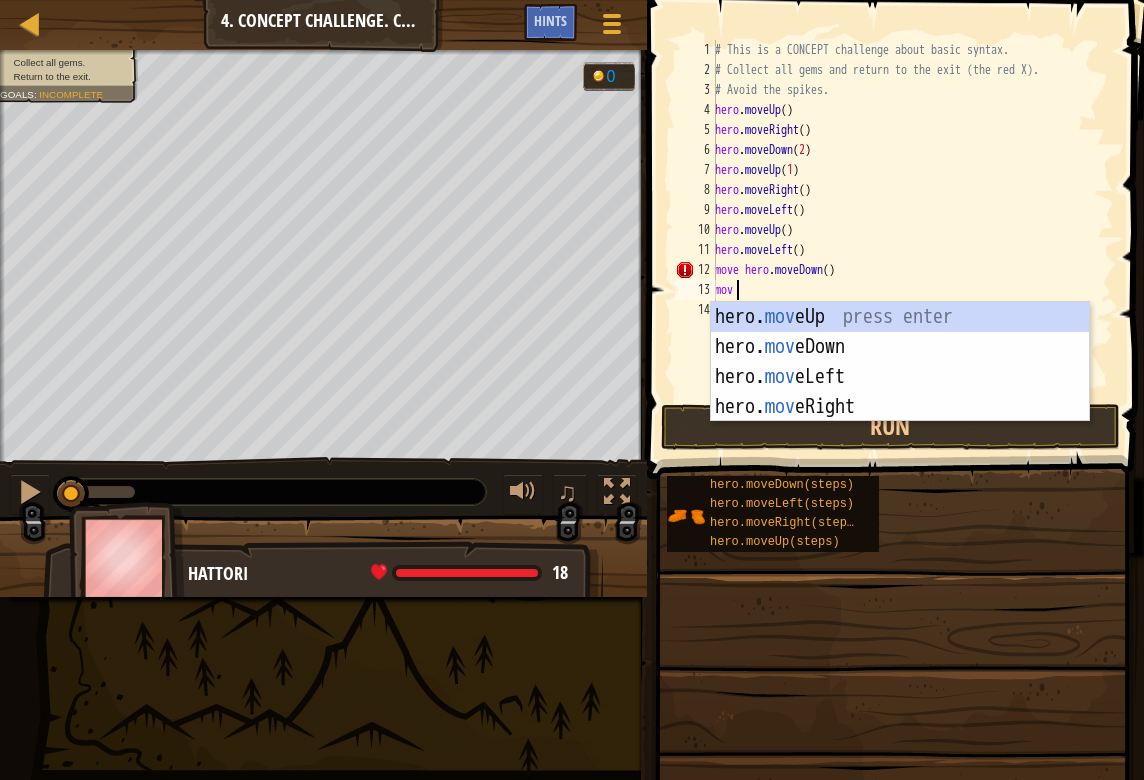 scroll, scrollTop: 9, scrollLeft: 1, axis: both 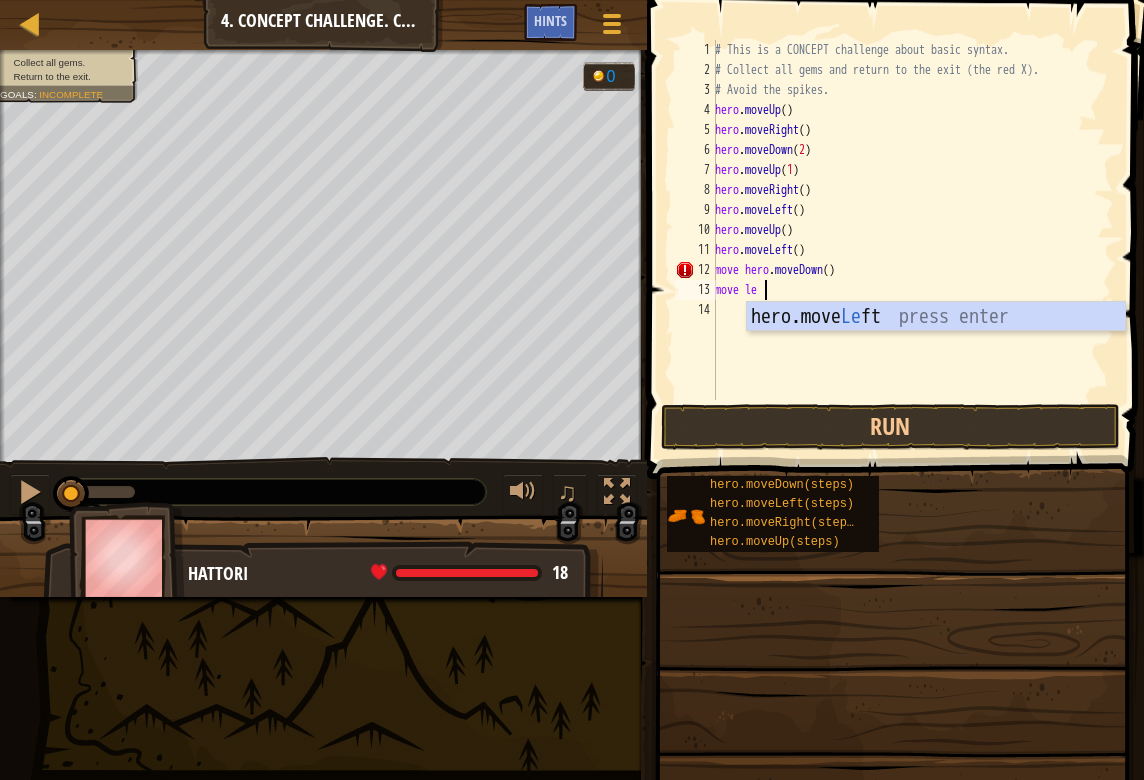type on "move left" 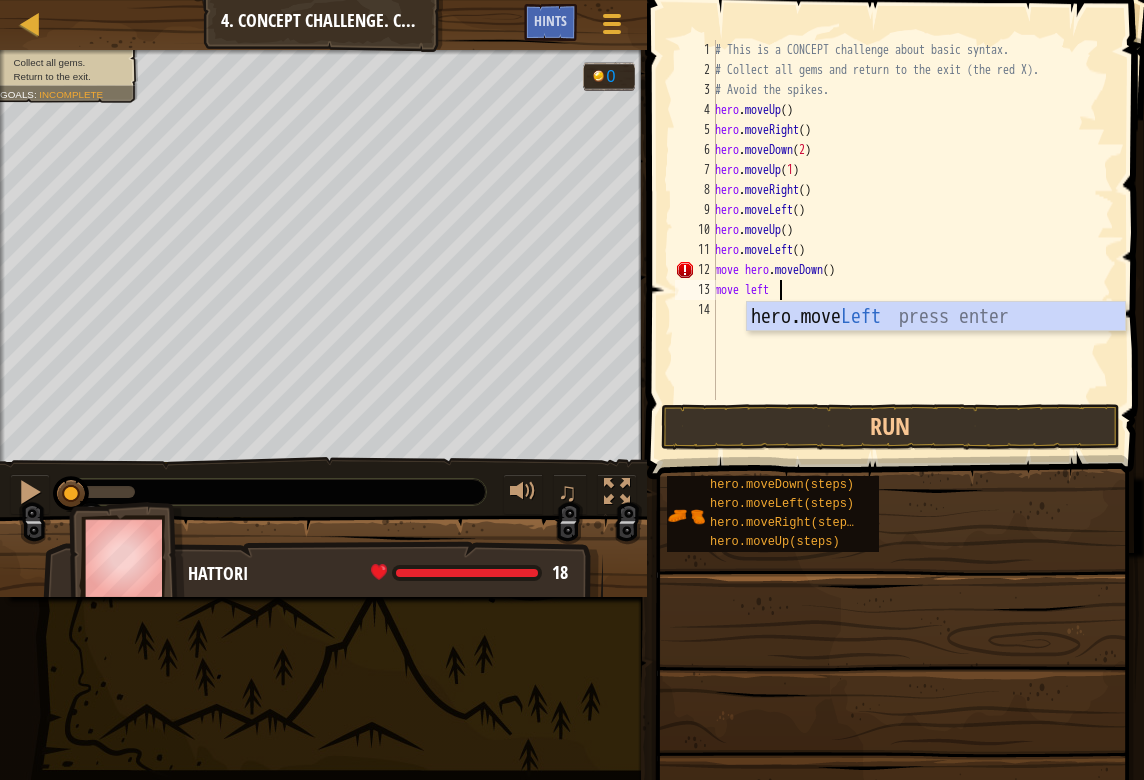 scroll, scrollTop: 9, scrollLeft: 4, axis: both 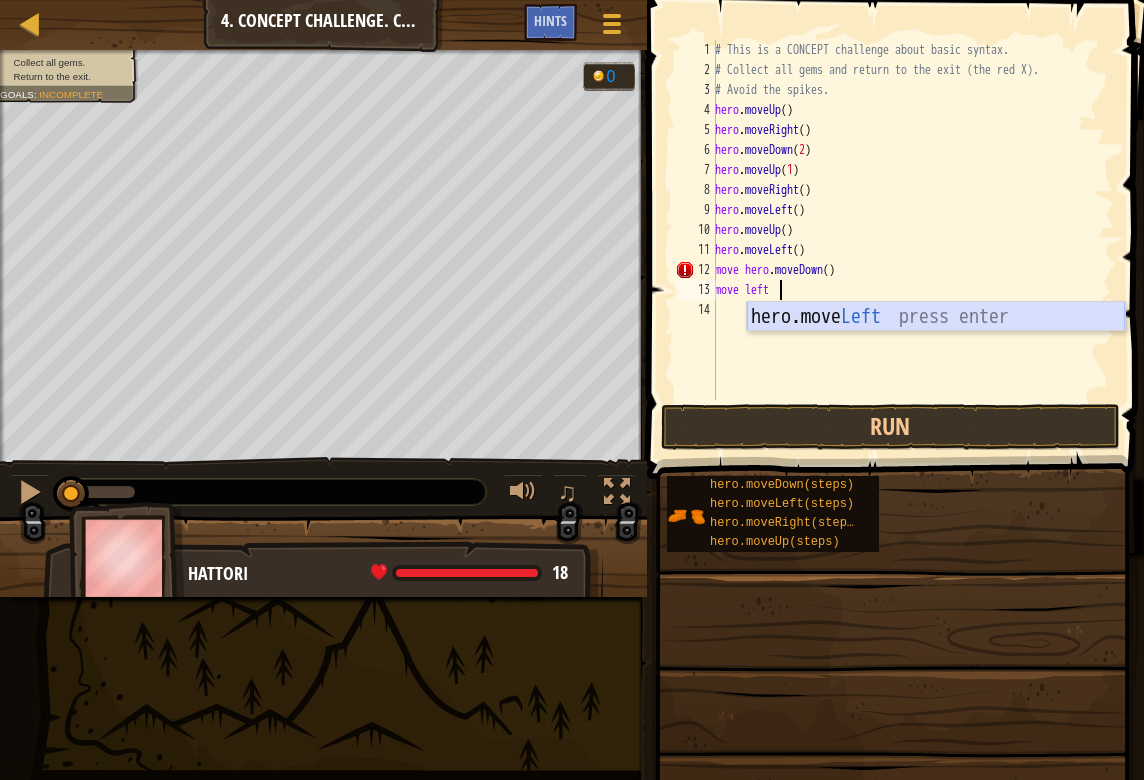 click on "hero.move Left press enter" at bounding box center (936, 347) 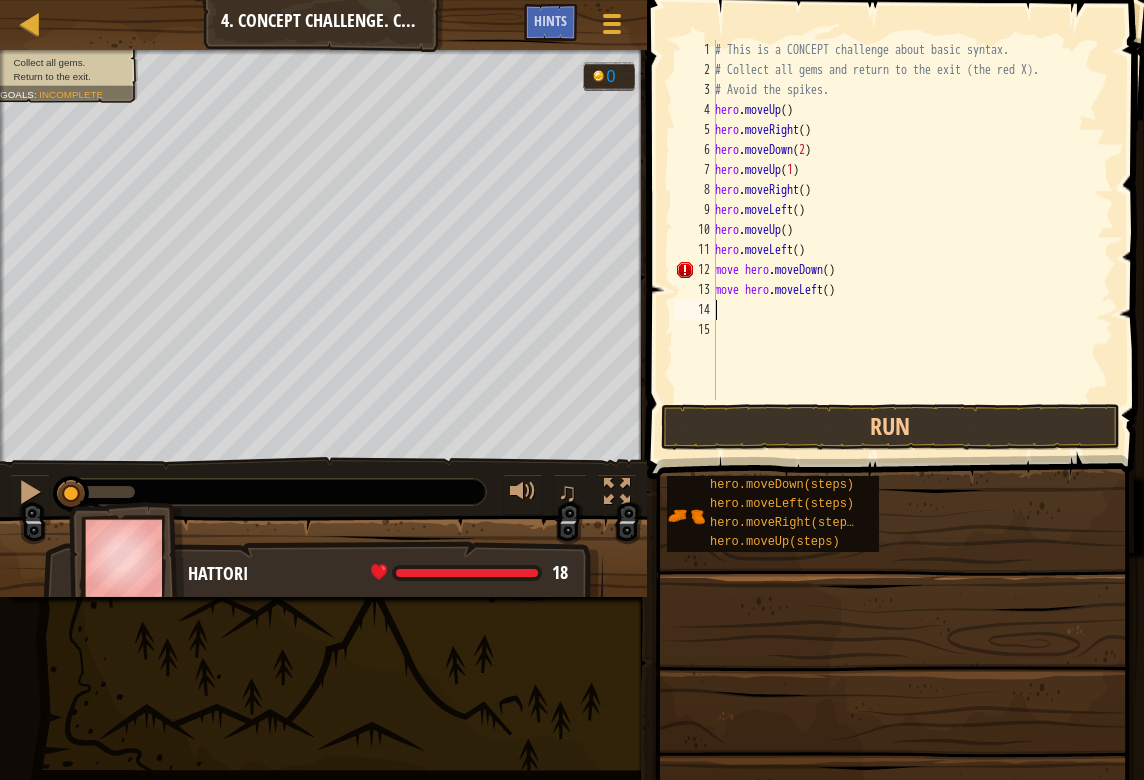 scroll, scrollTop: 9, scrollLeft: 0, axis: vertical 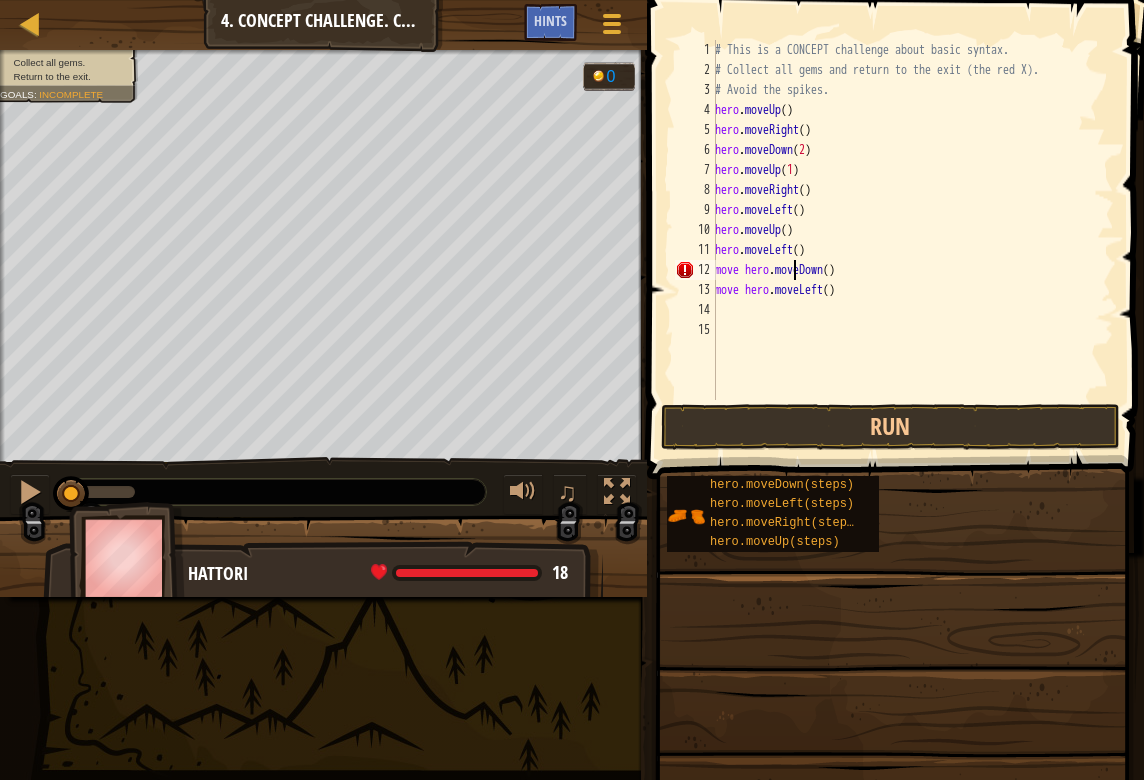 click on "# This is a CONCEPT challenge about basic syntax. # Collect all gems and return to the exit (the red X). # Avoid the spikes. hero . moveUp ( ) hero . moveRight ( ) hero . moveDown ( 2 ) hero . moveUp ( 1 ) hero . moveRight ( ) hero . moveLeft ( ) hero . moveUp ( ) hero . moveLeft ( ) move   hero . moveDown ( ) move   hero . moveLeft ( )" at bounding box center [912, 240] 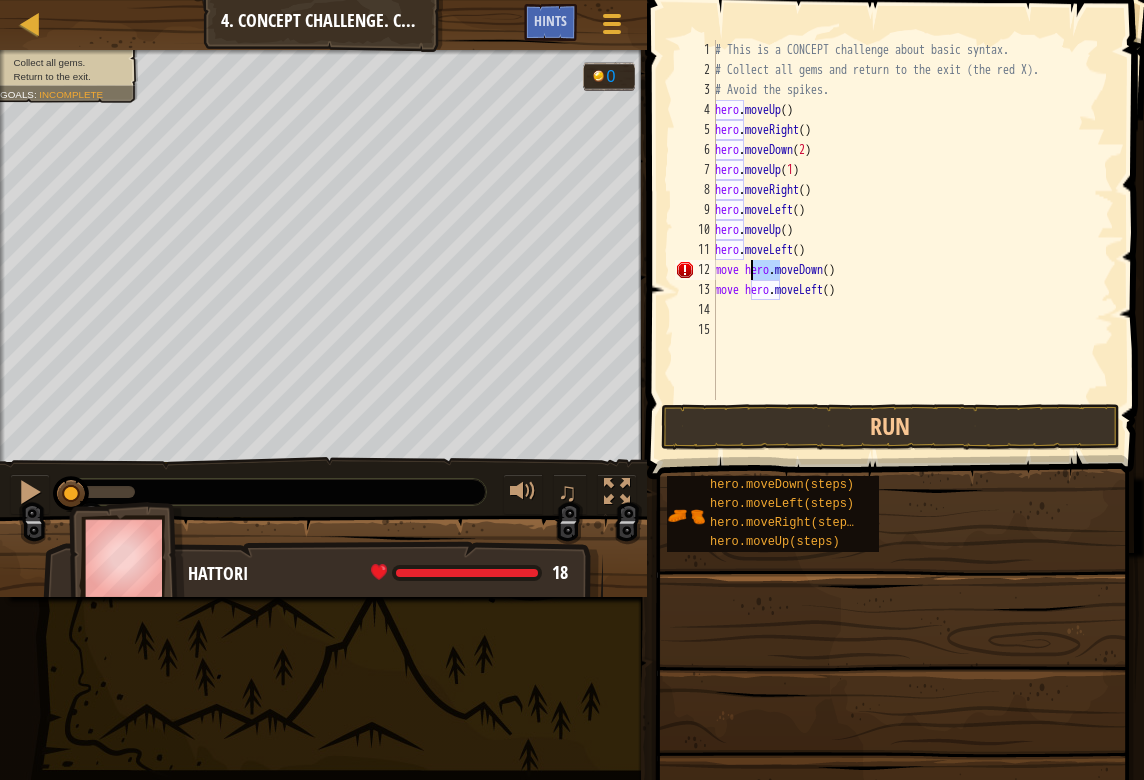 click on "# This is a CONCEPT challenge about basic syntax. # Collect all gems and return to the exit (the red X). # Avoid the spikes. hero . moveUp ( ) hero . moveRight ( ) hero . moveDown ( 2 ) hero . moveUp ( 1 ) hero . moveRight ( ) hero . moveLeft ( ) hero . moveUp ( ) hero . moveLeft ( ) move   hero . moveDown ( ) move   hero . moveLeft ( )" at bounding box center (912, 240) 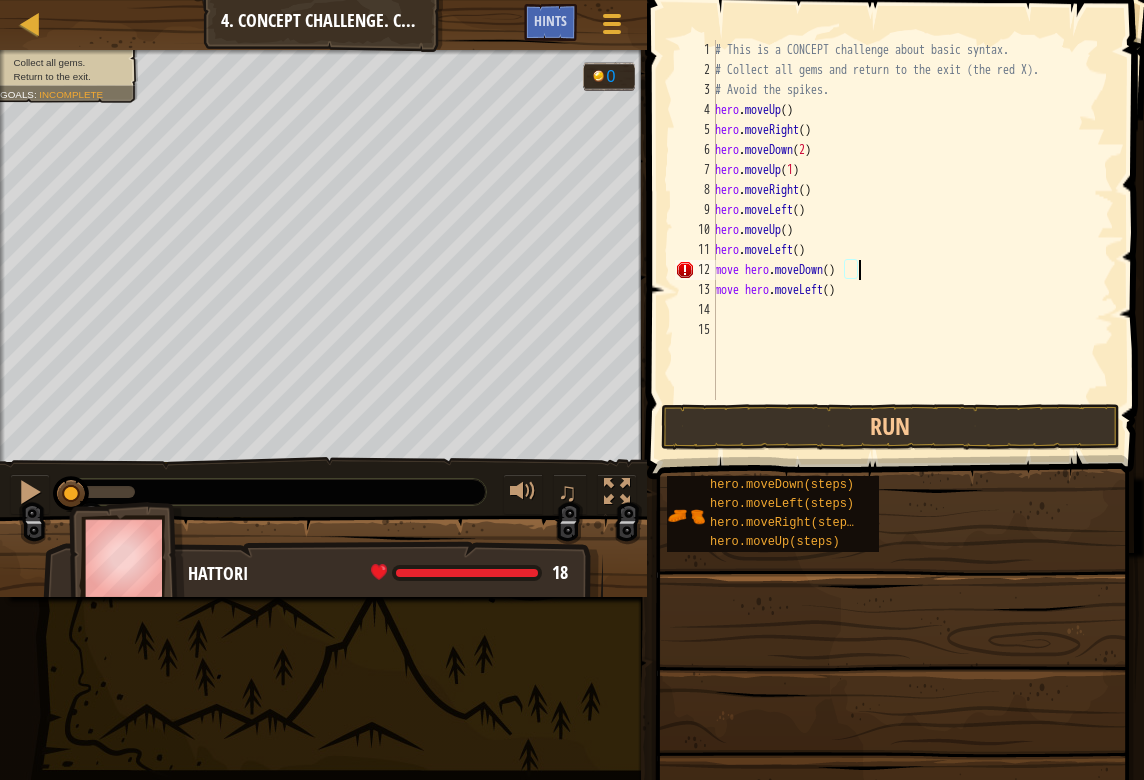 click on "# This is a CONCEPT challenge about basic syntax. # Collect all gems and return to the exit (the red X). # Avoid the spikes. hero . moveUp ( ) hero . moveRight ( ) hero . moveDown ( 2 ) hero . moveUp ( 1 ) hero . moveRight ( ) hero . moveLeft ( ) hero . moveUp ( ) hero . moveLeft ( ) move   hero . moveDown ( ) move   hero . moveLeft ( )" at bounding box center [912, 240] 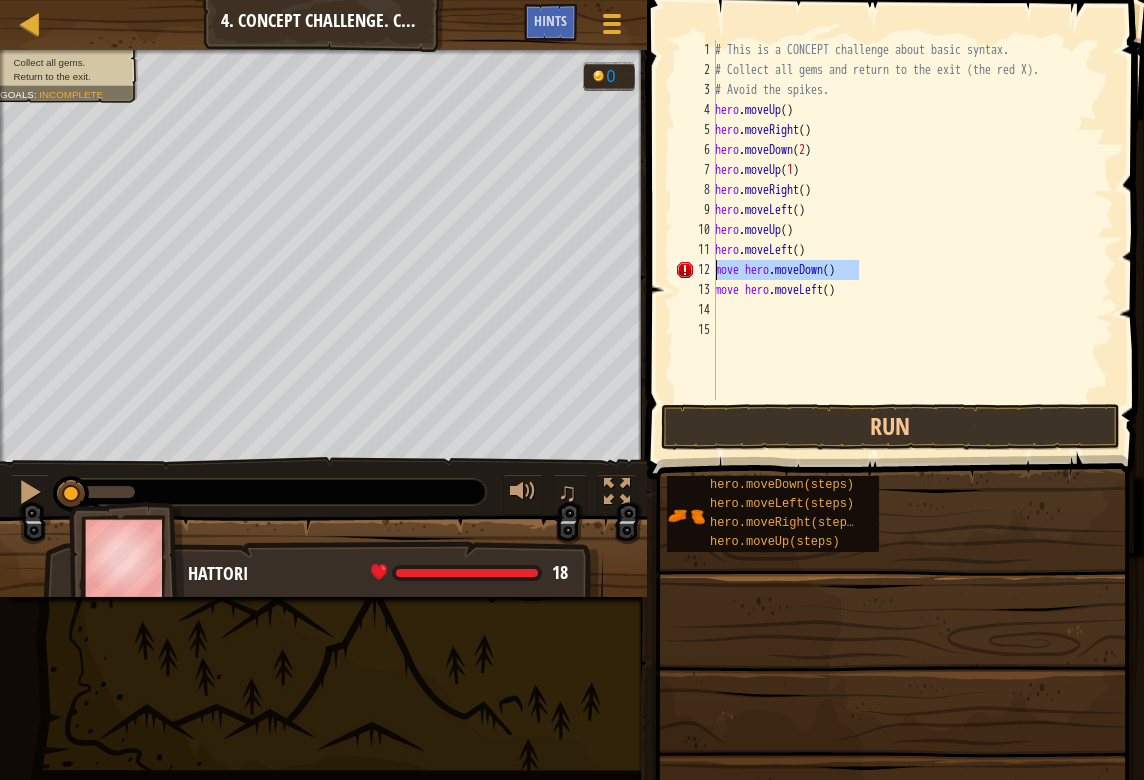 drag, startPoint x: 859, startPoint y: 273, endPoint x: 703, endPoint y: 276, distance: 156.02884 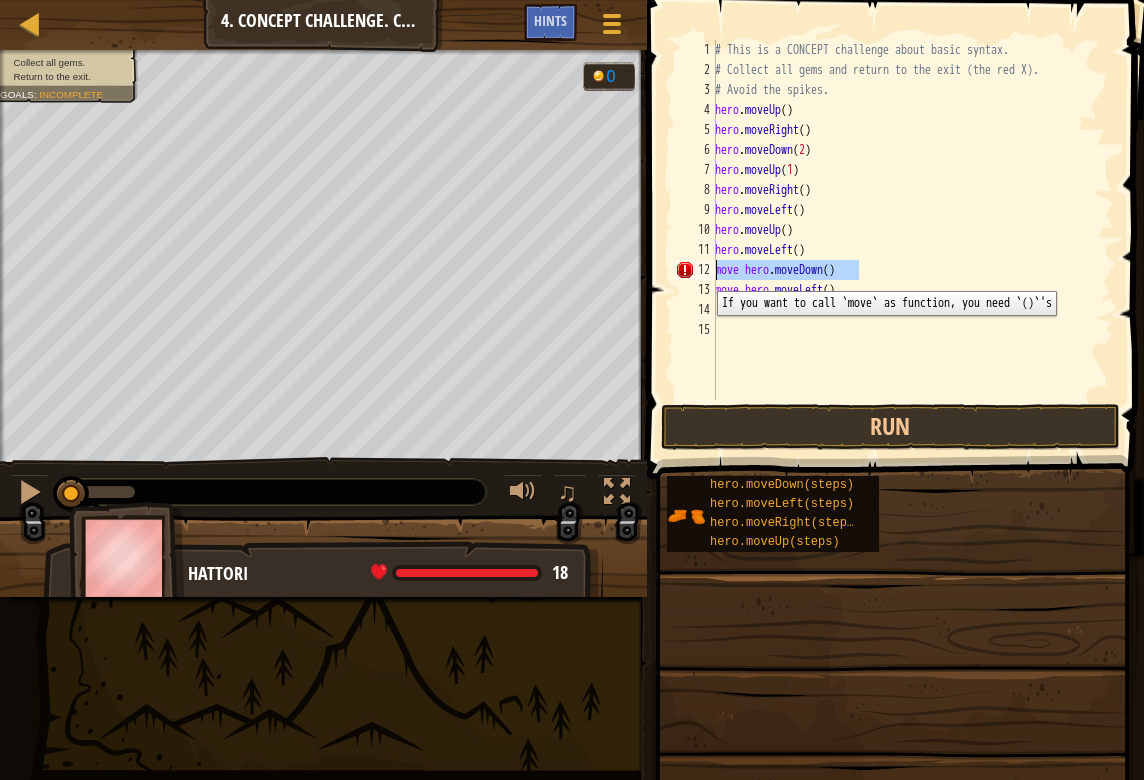type on "mo" 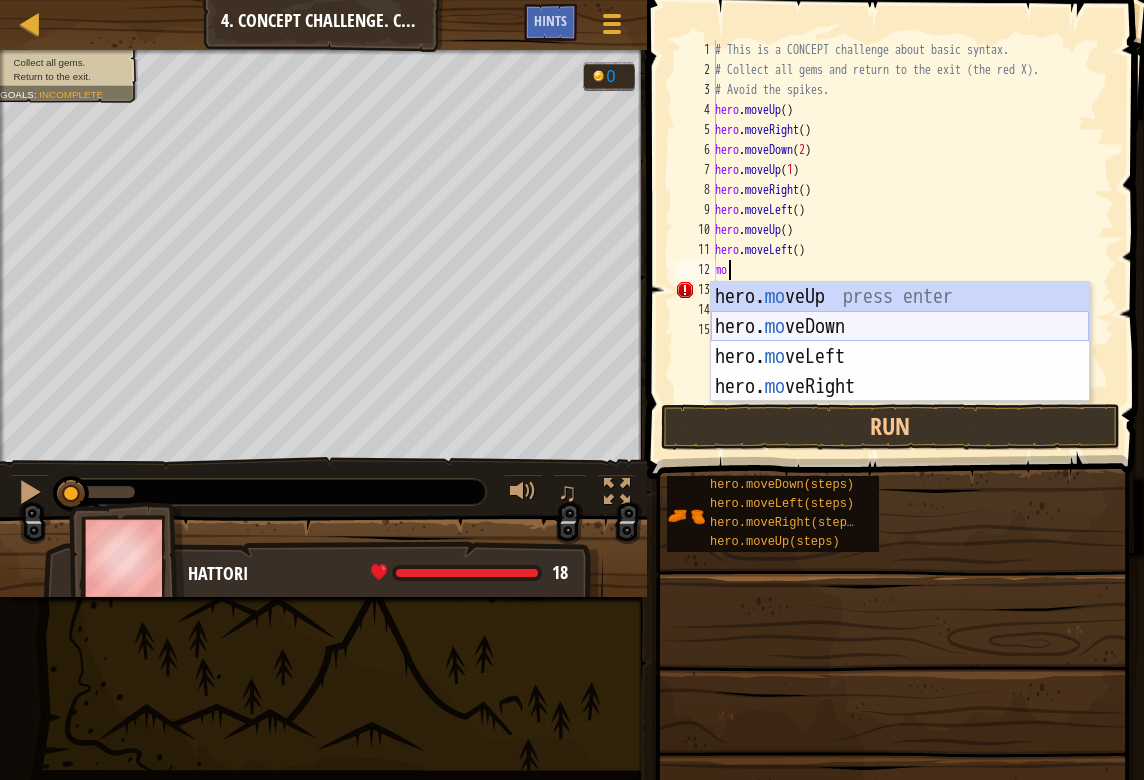click on "hero. mo veUp press enter hero. mo veDown press enter hero. mo veLeft press enter hero. mo veRight press enter" at bounding box center [900, 372] 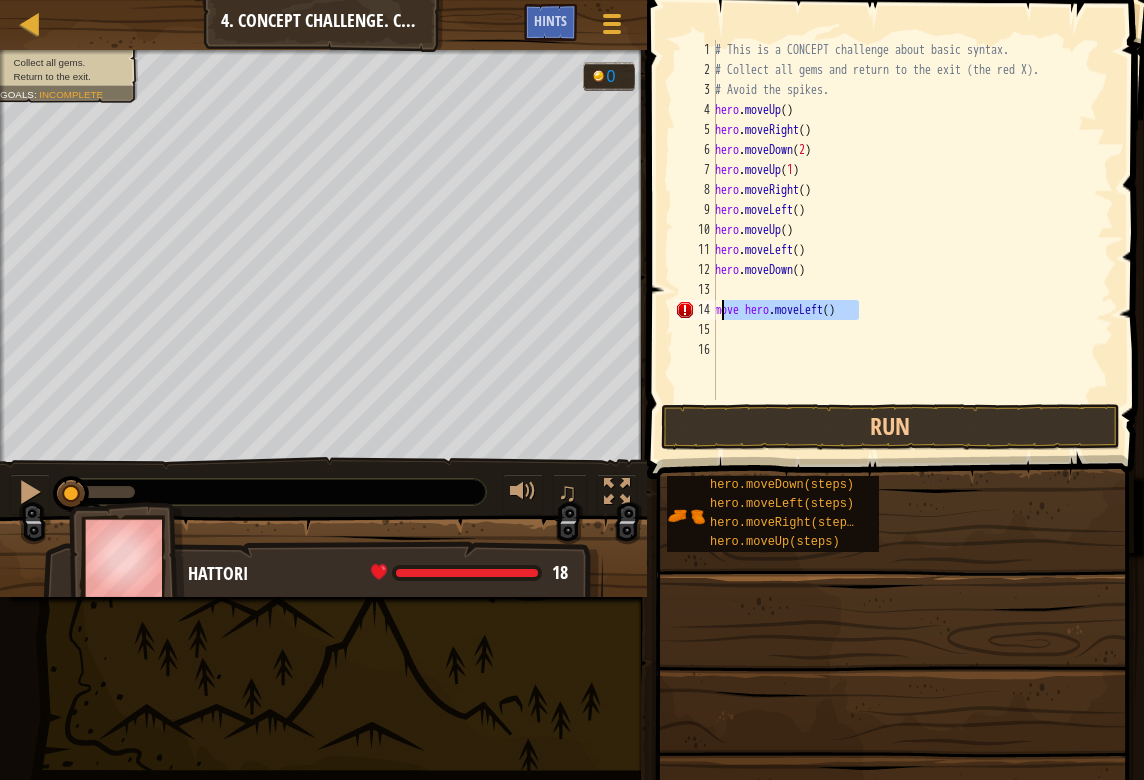 drag, startPoint x: 878, startPoint y: 304, endPoint x: 703, endPoint y: 303, distance: 175.00285 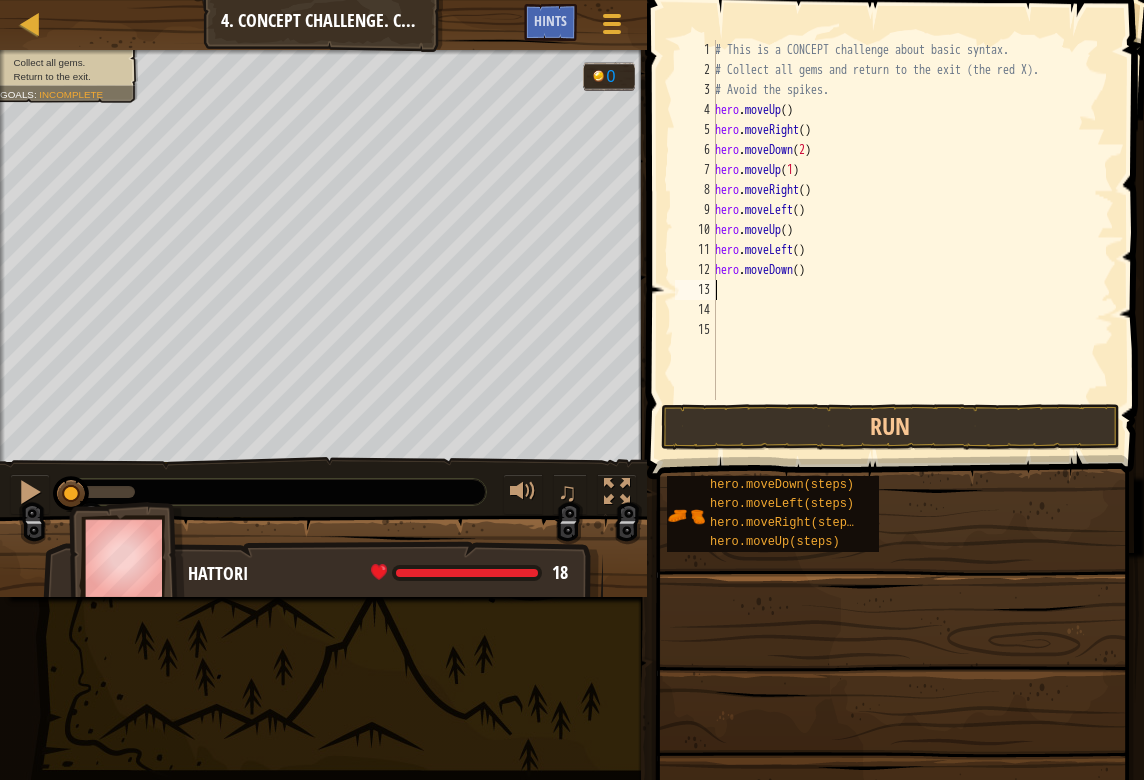click on "# This is a CONCEPT challenge about basic syntax. # Collect all gems and return to the exit (the red X). # Avoid the spikes. hero . moveUp ( ) hero . moveRight ( ) hero . moveDown ( 2 ) hero . moveUp ( 1 ) hero . moveRight ( ) hero . moveLeft ( ) hero . moveUp ( ) hero . moveLeft ( ) hero . moveDown ( )" at bounding box center [912, 240] 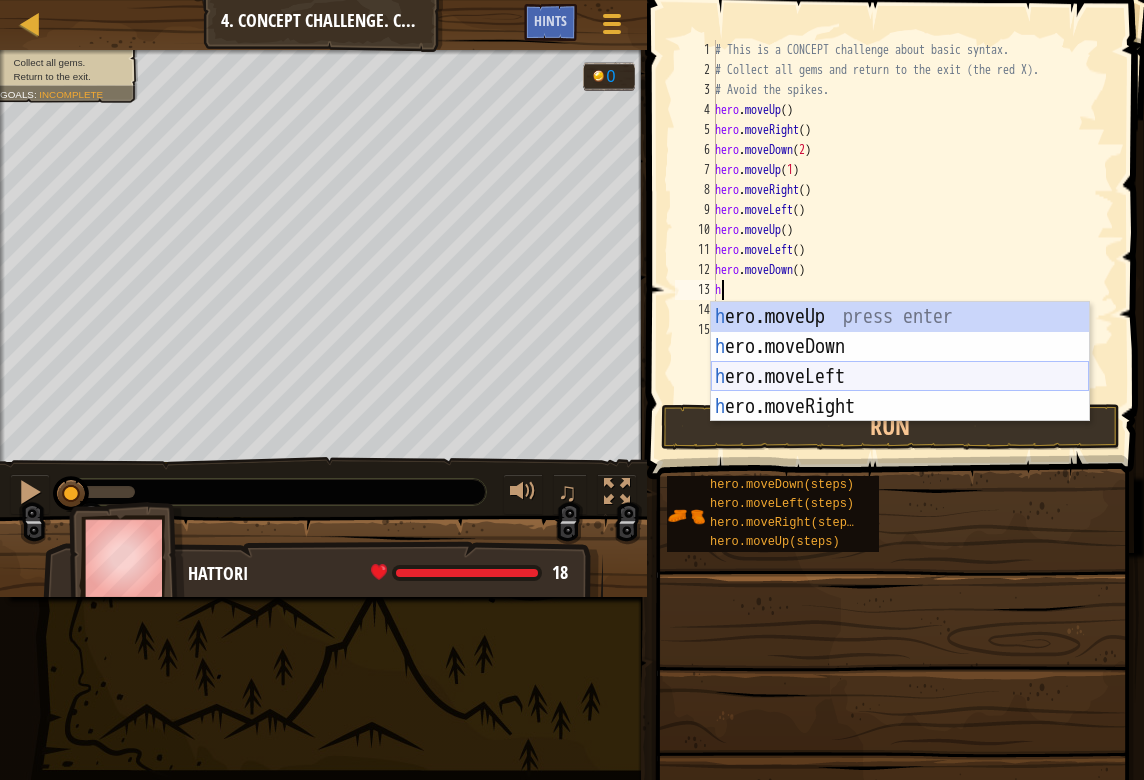 click on "h ero.moveUp press enter h ero.moveDown press enter h ero.moveLeft press enter h ero.moveRight press enter" at bounding box center [900, 392] 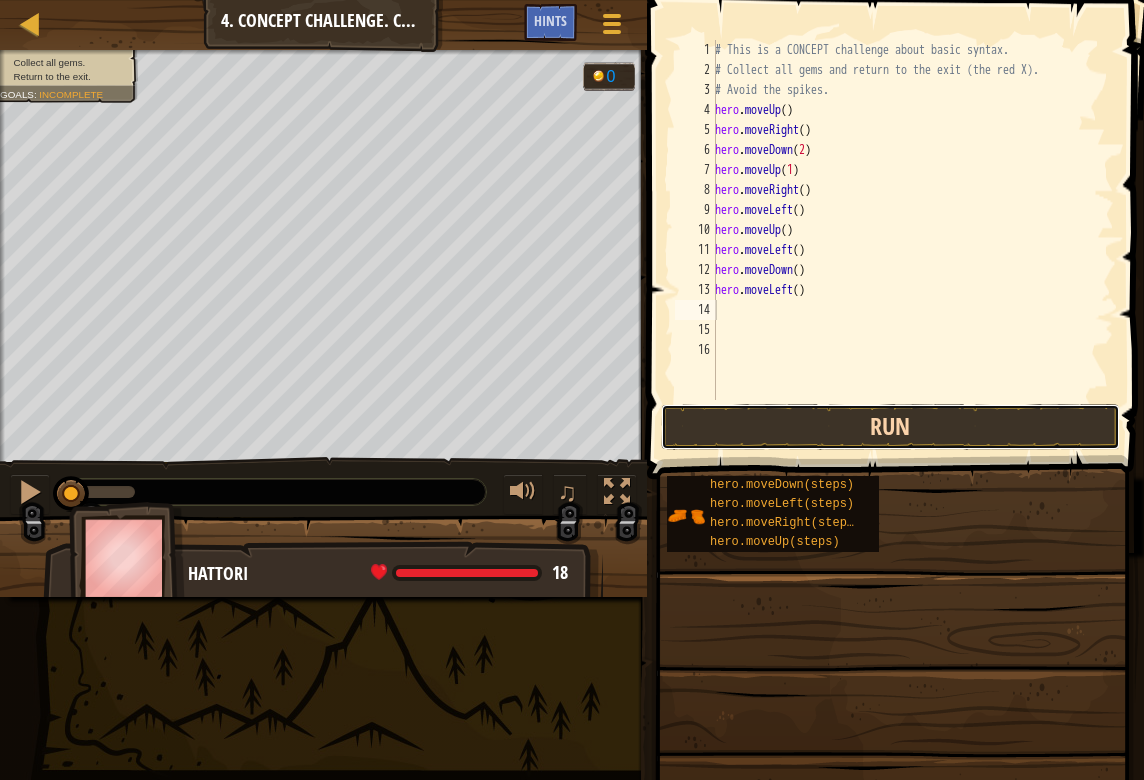 click on "Run" at bounding box center [890, 427] 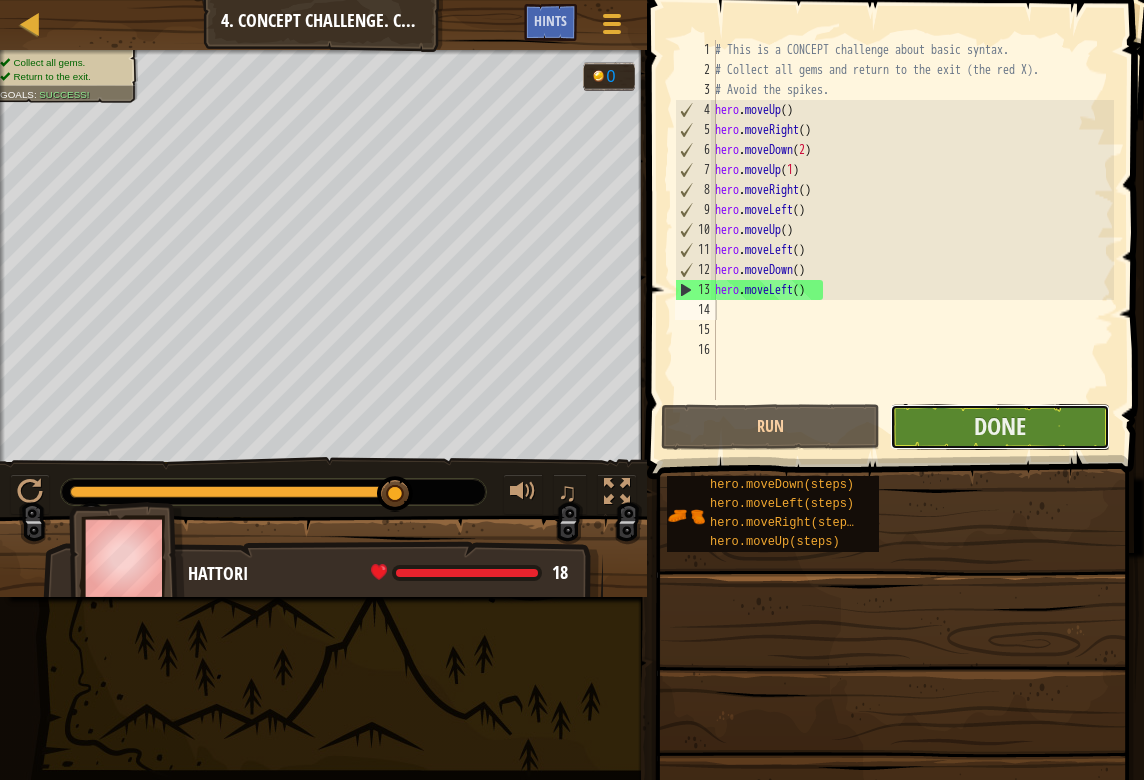 click on "Done" at bounding box center [999, 427] 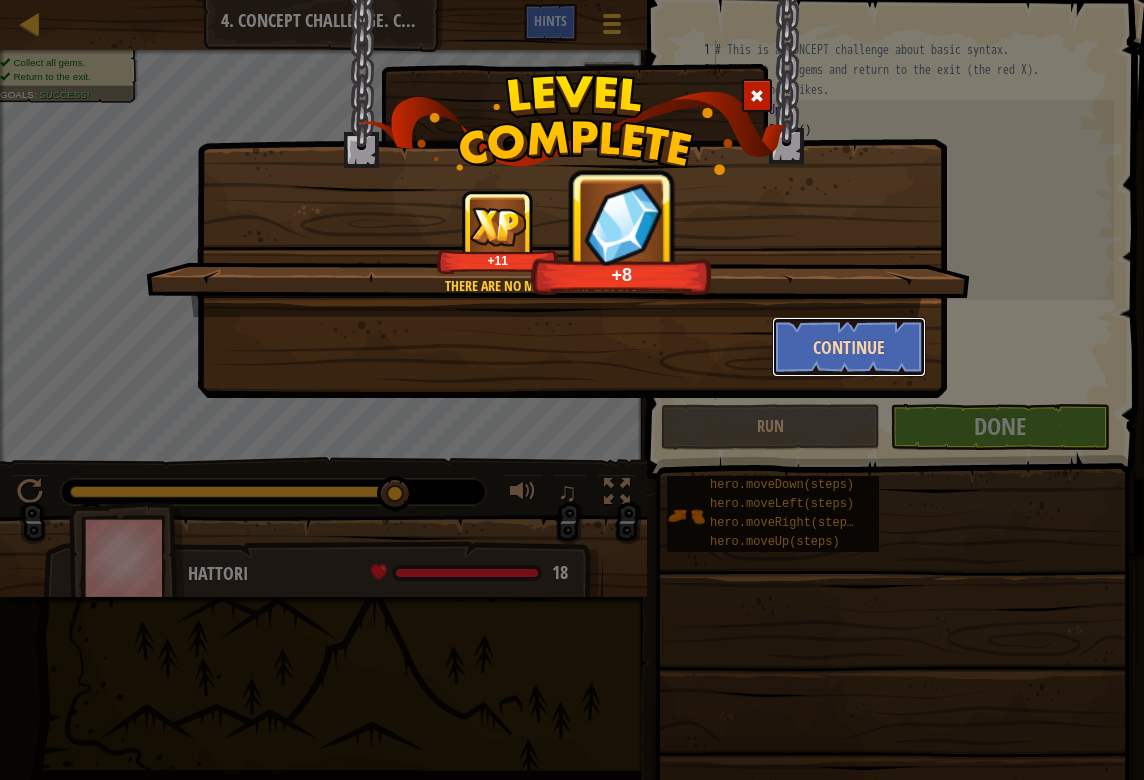 click on "Continue" at bounding box center [849, 347] 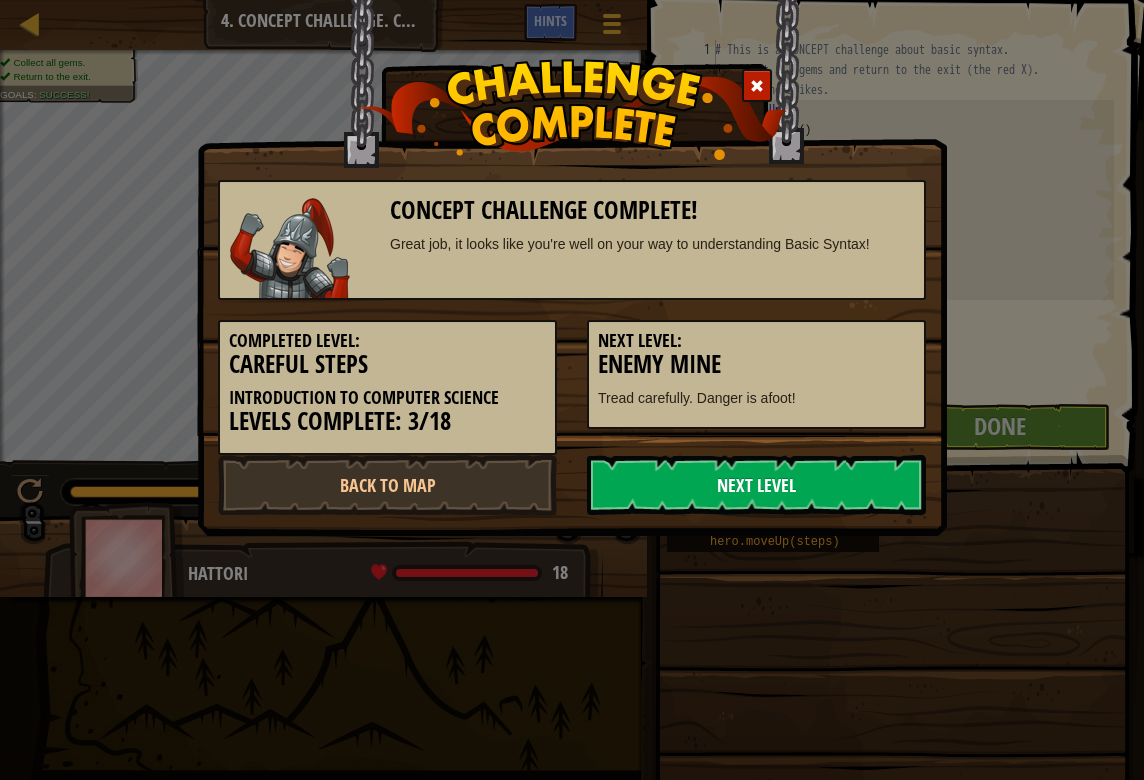 click on "Next Level" at bounding box center (756, 485) 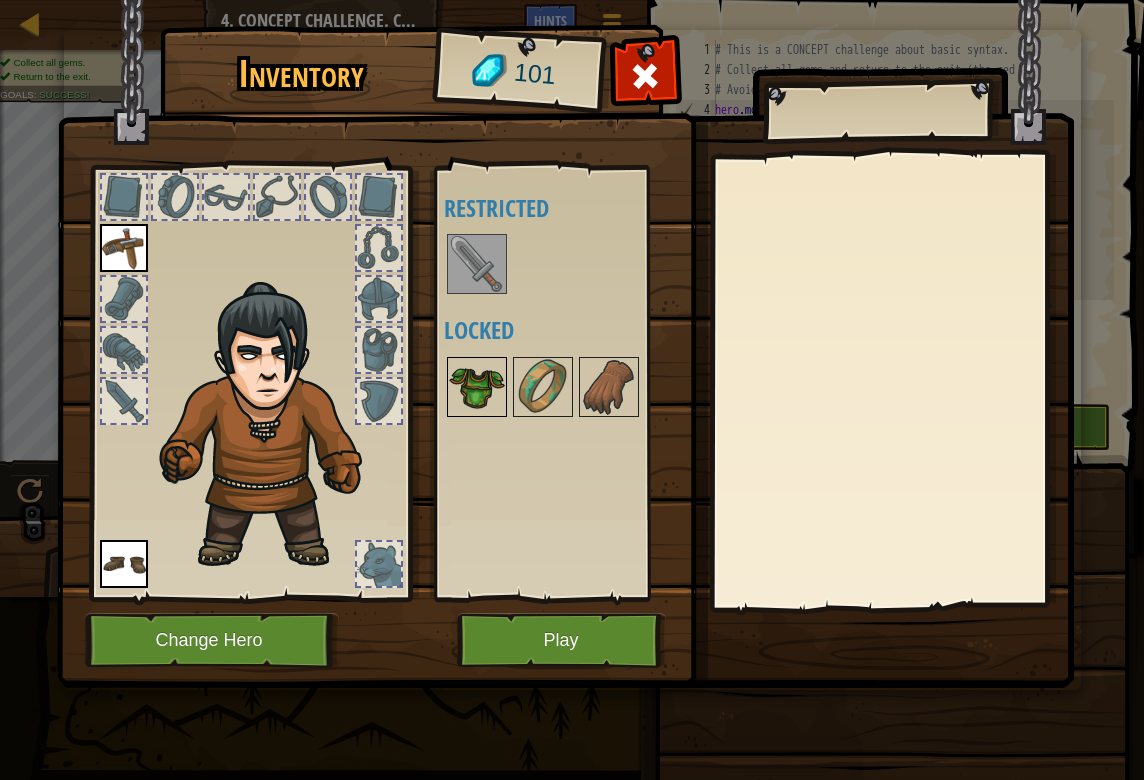click at bounding box center (477, 387) 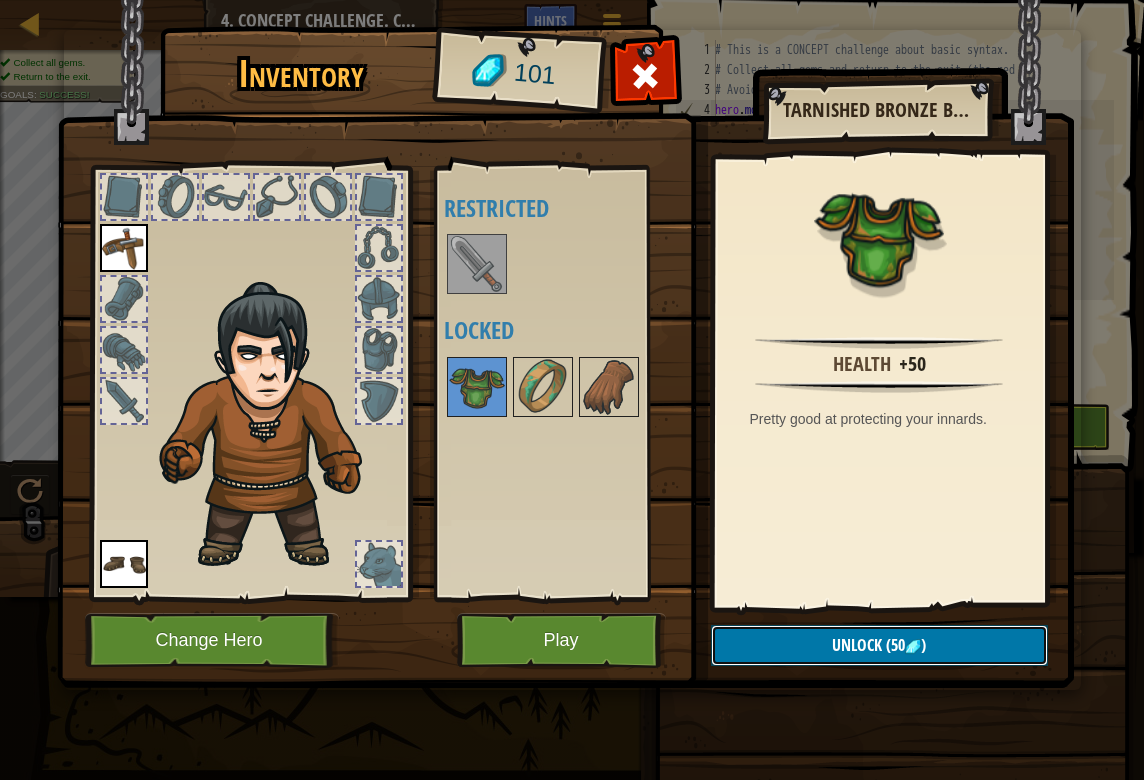 click on "Unlock (50 )" at bounding box center (879, 645) 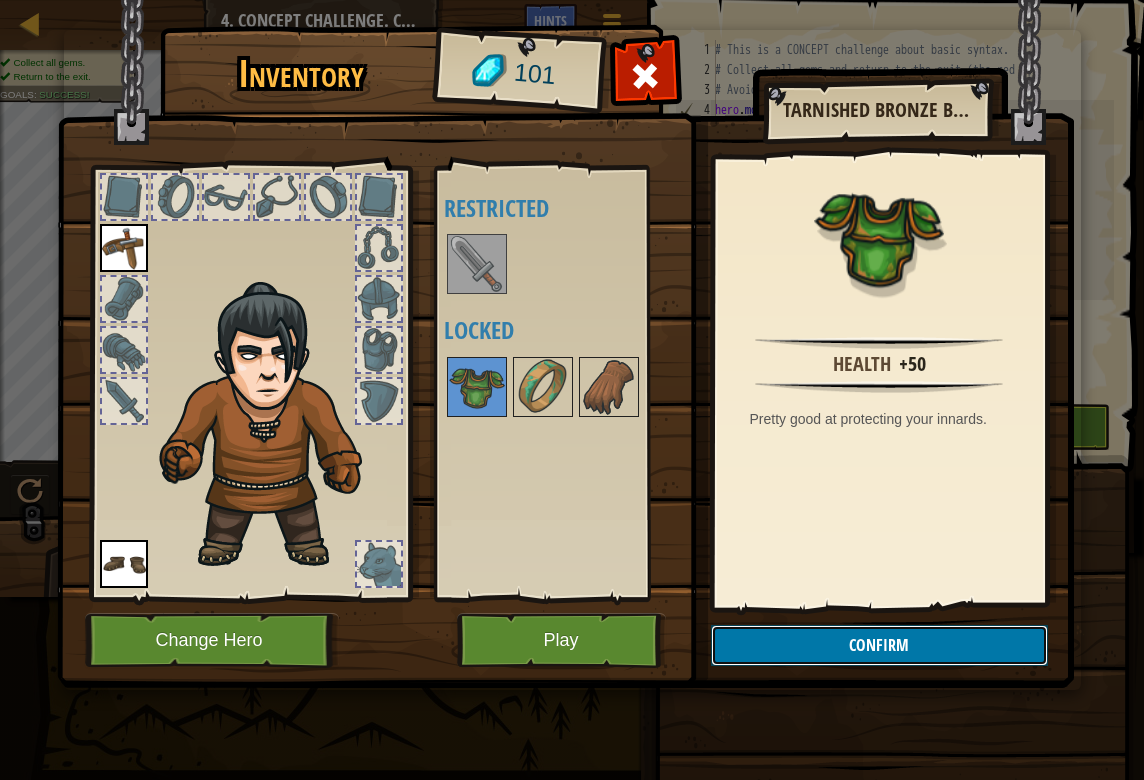 click on "Confirm" at bounding box center (879, 645) 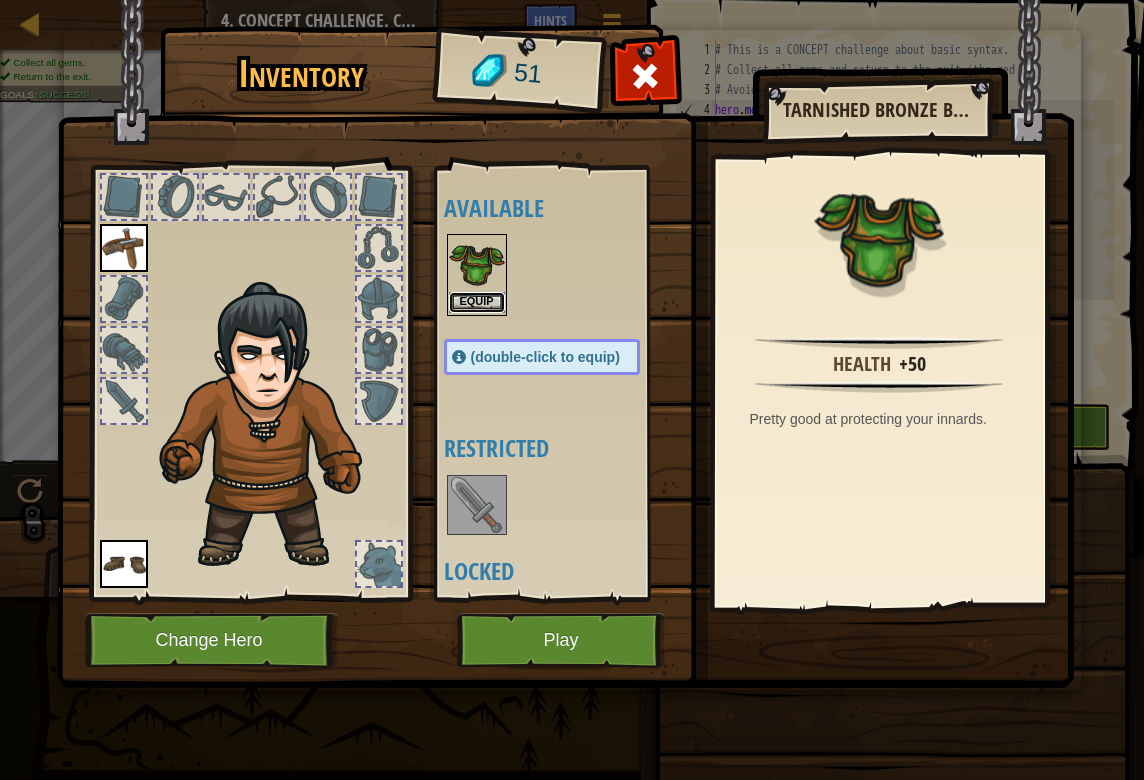 click on "Equip" at bounding box center (477, 302) 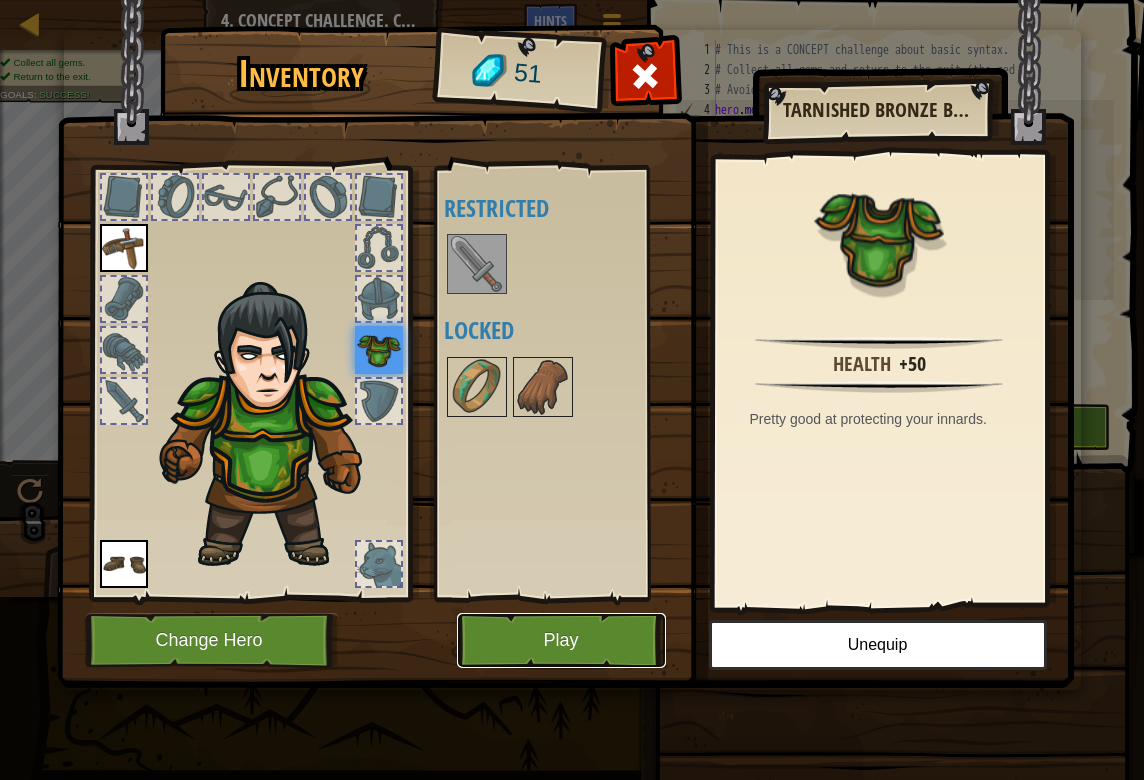 click on "Play" at bounding box center [561, 640] 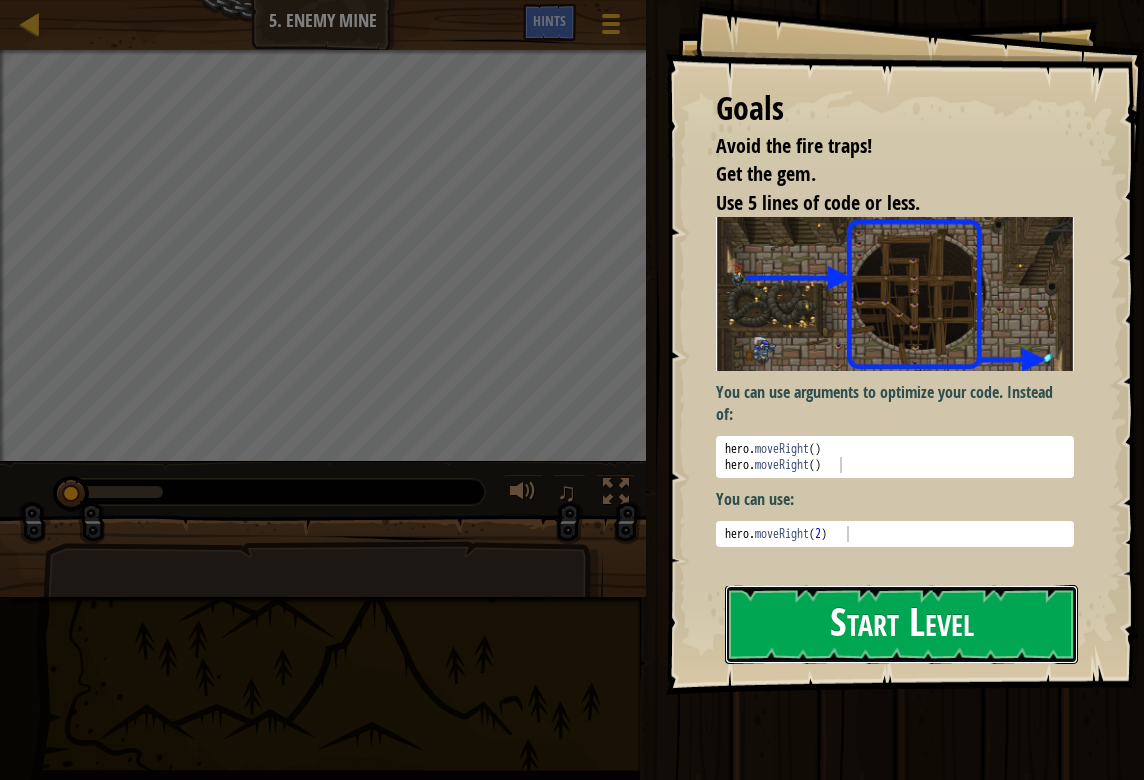 click on "Start Level" at bounding box center [901, 624] 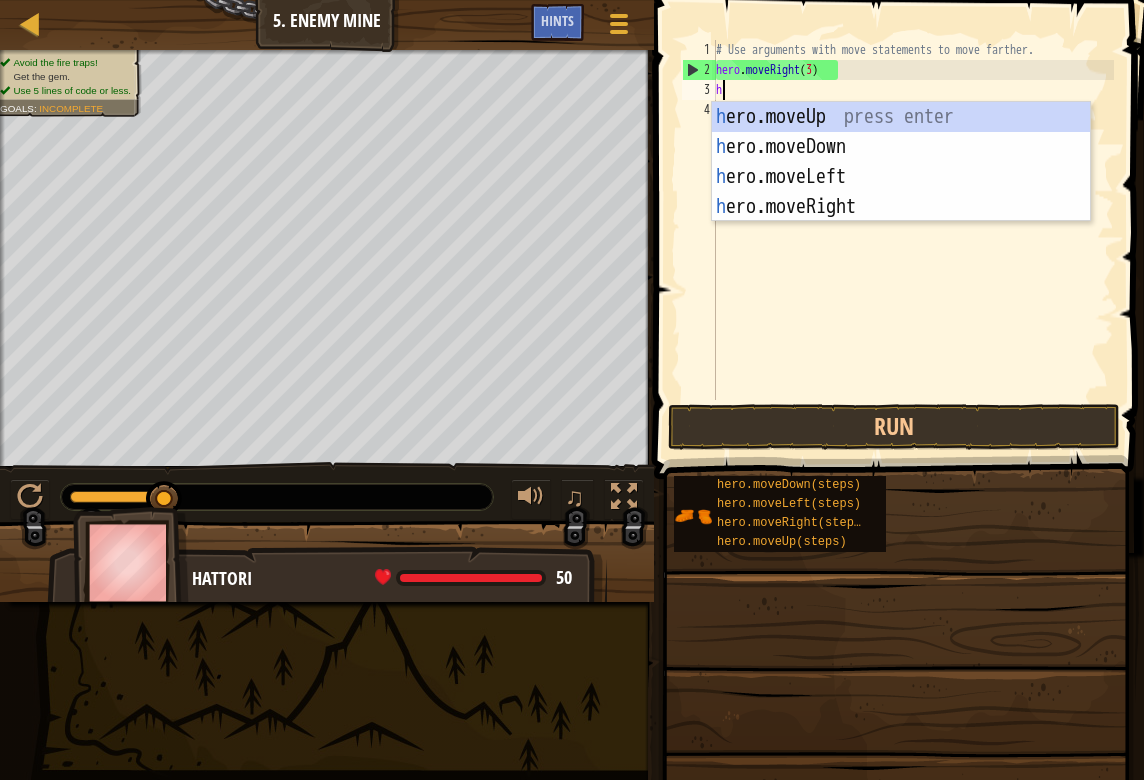 scroll, scrollTop: 9, scrollLeft: 0, axis: vertical 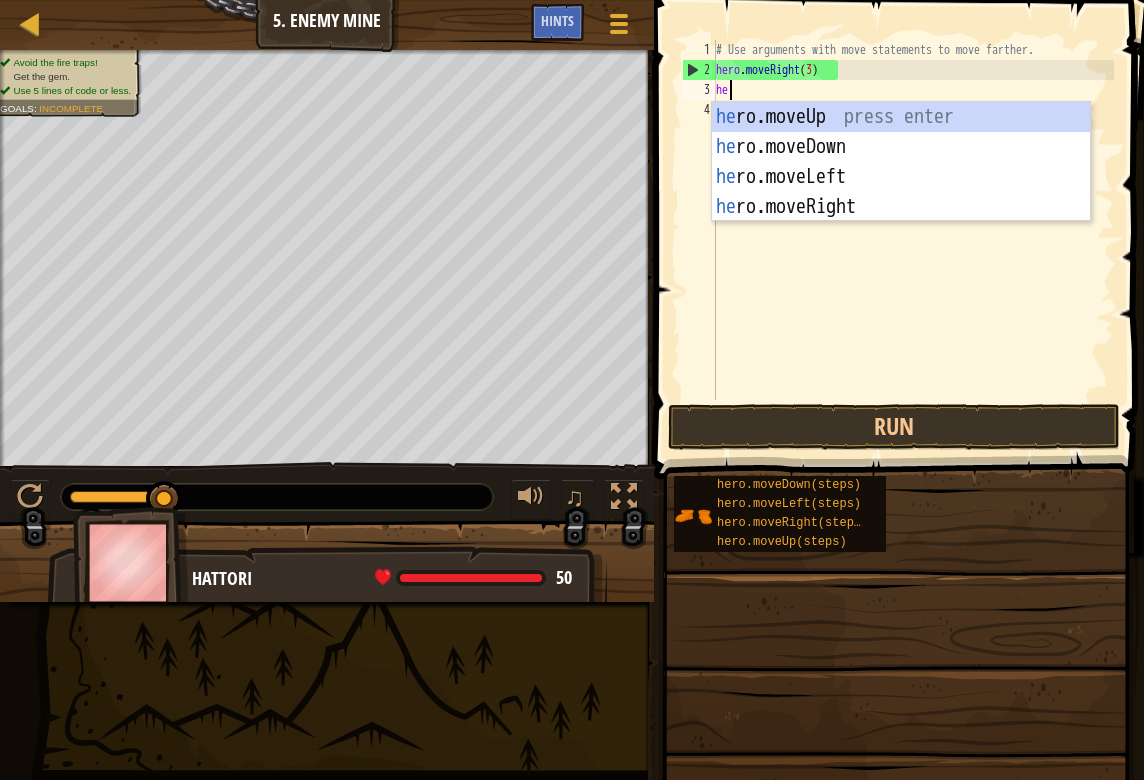 type on "her" 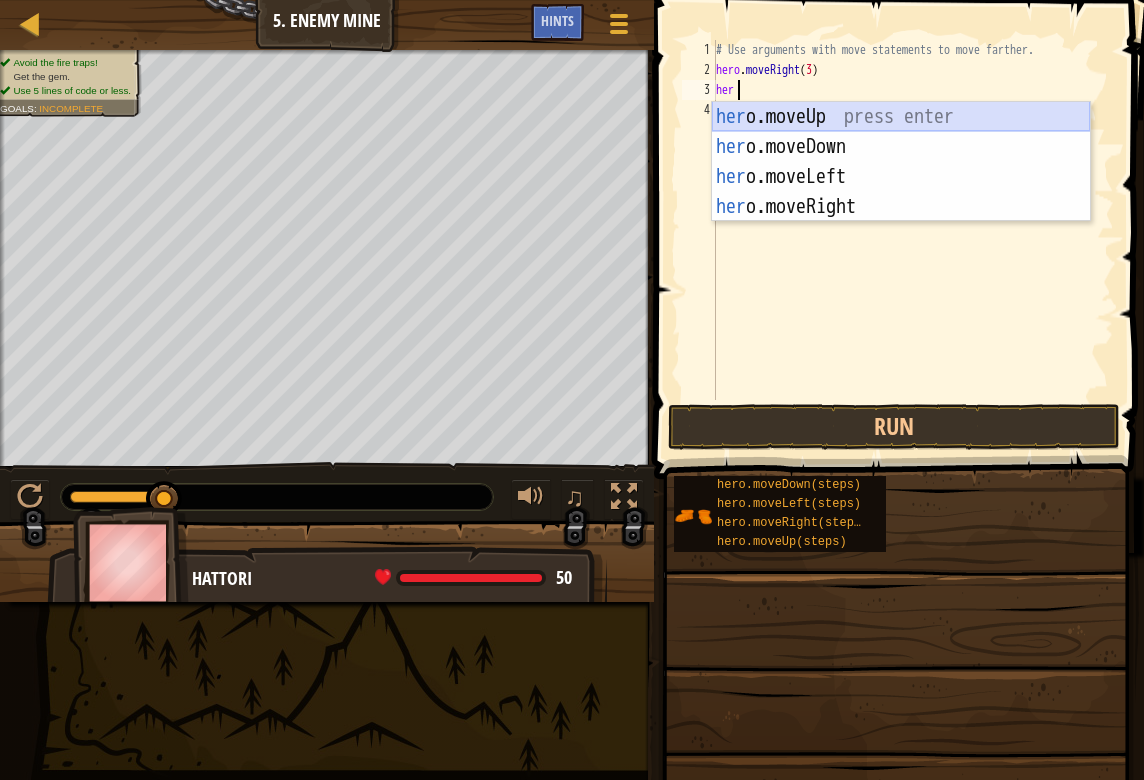 click on "her o.moveUp press enter her o.moveDown press enter her o.moveLeft press enter her o.moveRight press enter" at bounding box center (901, 192) 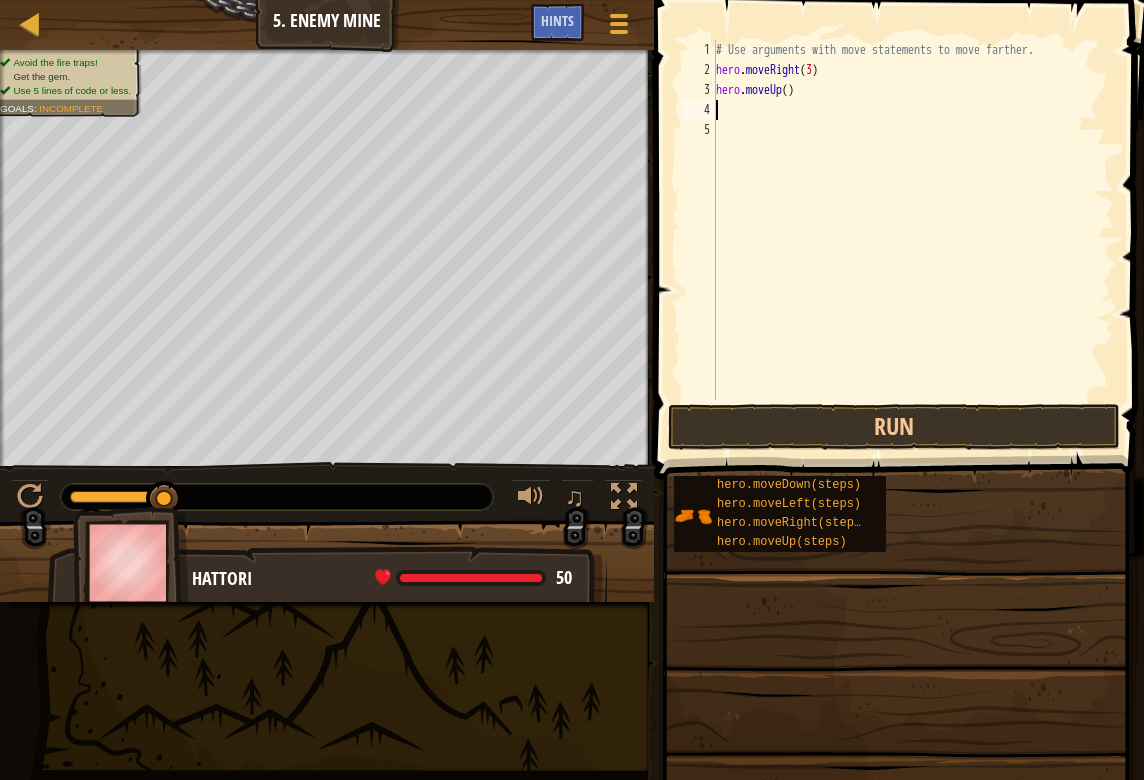 scroll, scrollTop: 9, scrollLeft: 0, axis: vertical 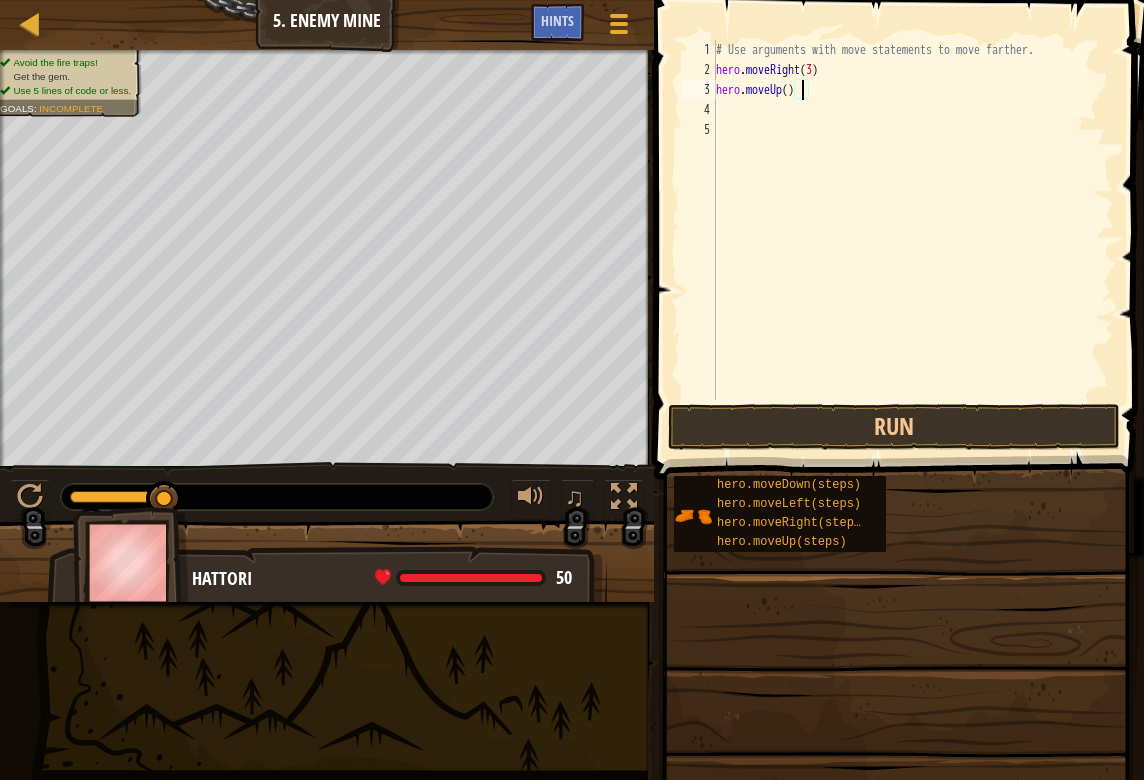 click on "# Use arguments with move statements to move farther. hero . moveRight ( 3 ) hero . moveUp ( )" at bounding box center (913, 240) 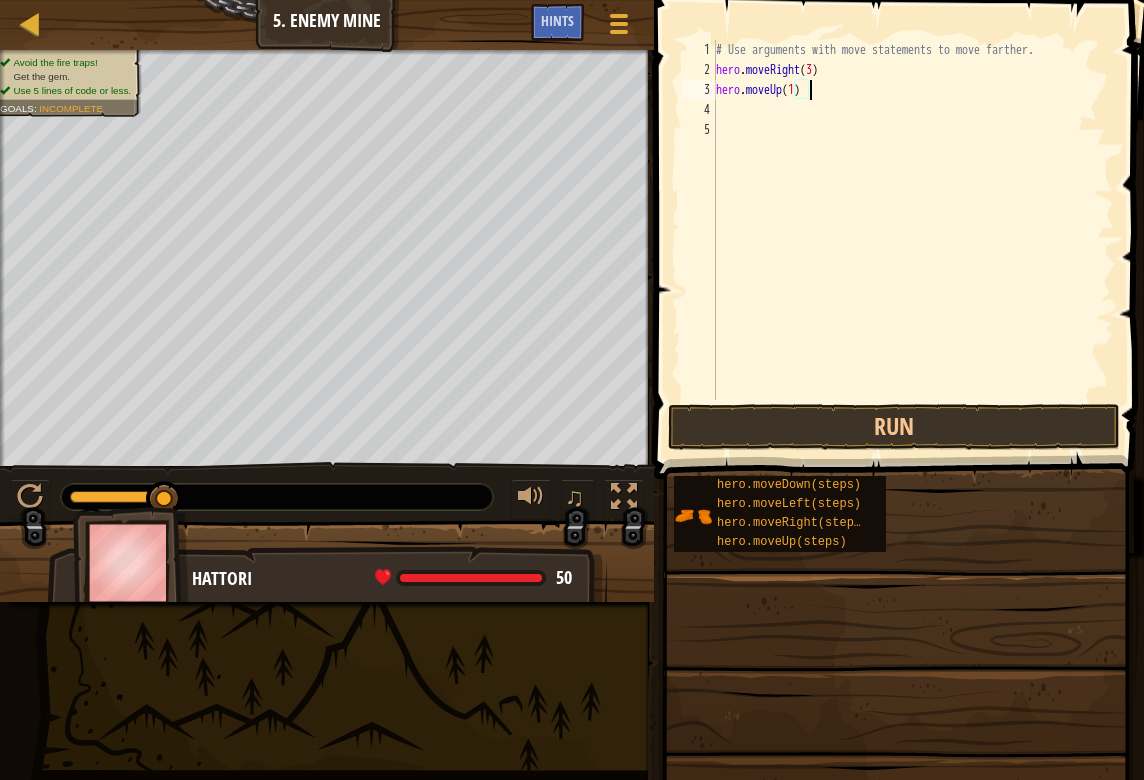 scroll, scrollTop: 9, scrollLeft: 7, axis: both 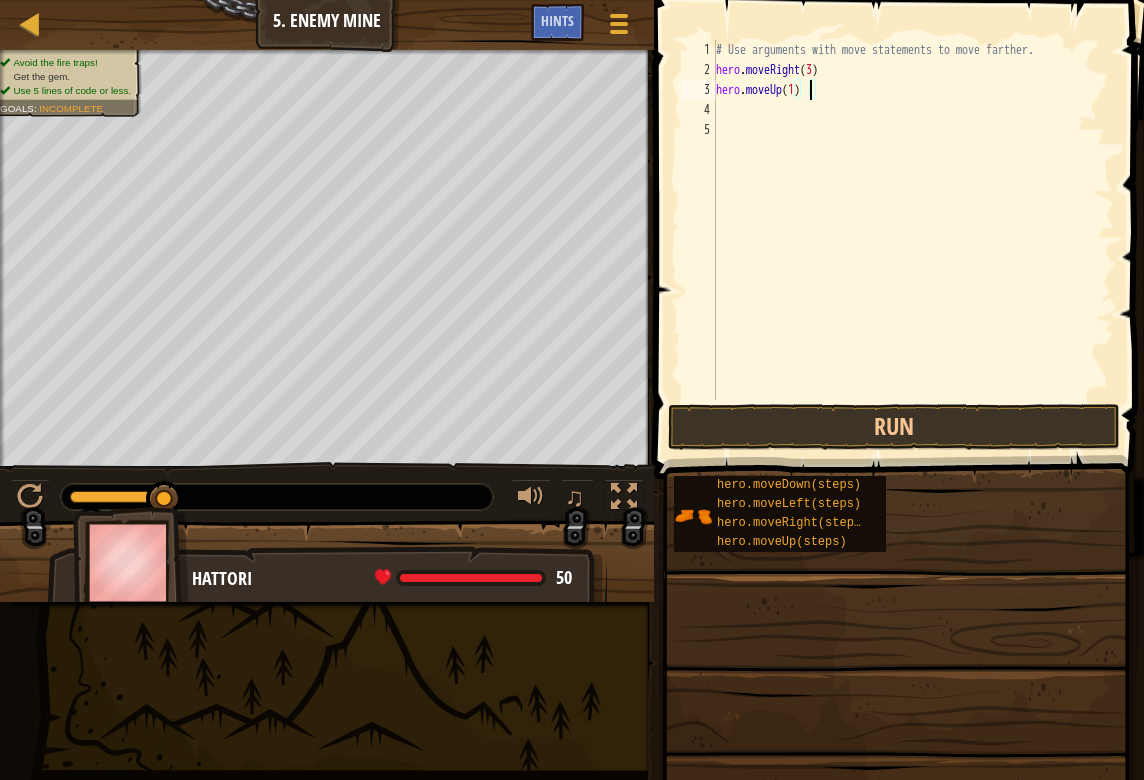 click on "# Use arguments with move statements to move farther. hero . moveRight ( 3 ) hero . moveUp ( 1 )" at bounding box center [913, 240] 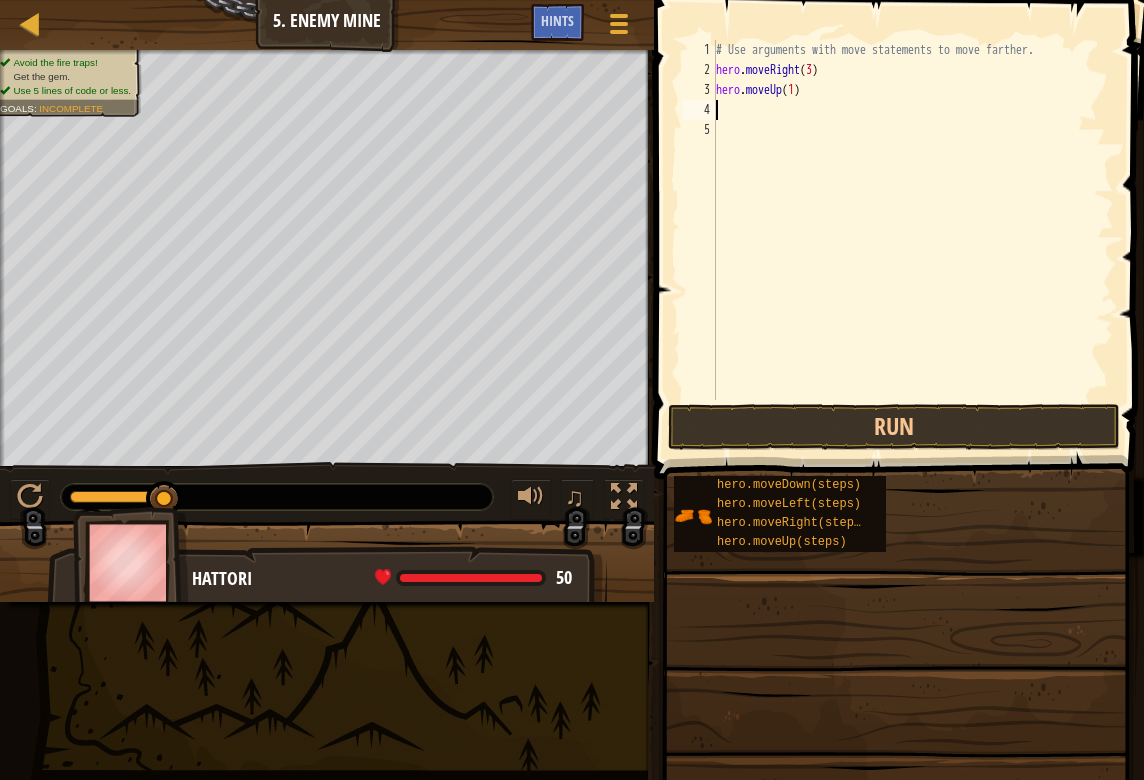 scroll, scrollTop: 9, scrollLeft: 0, axis: vertical 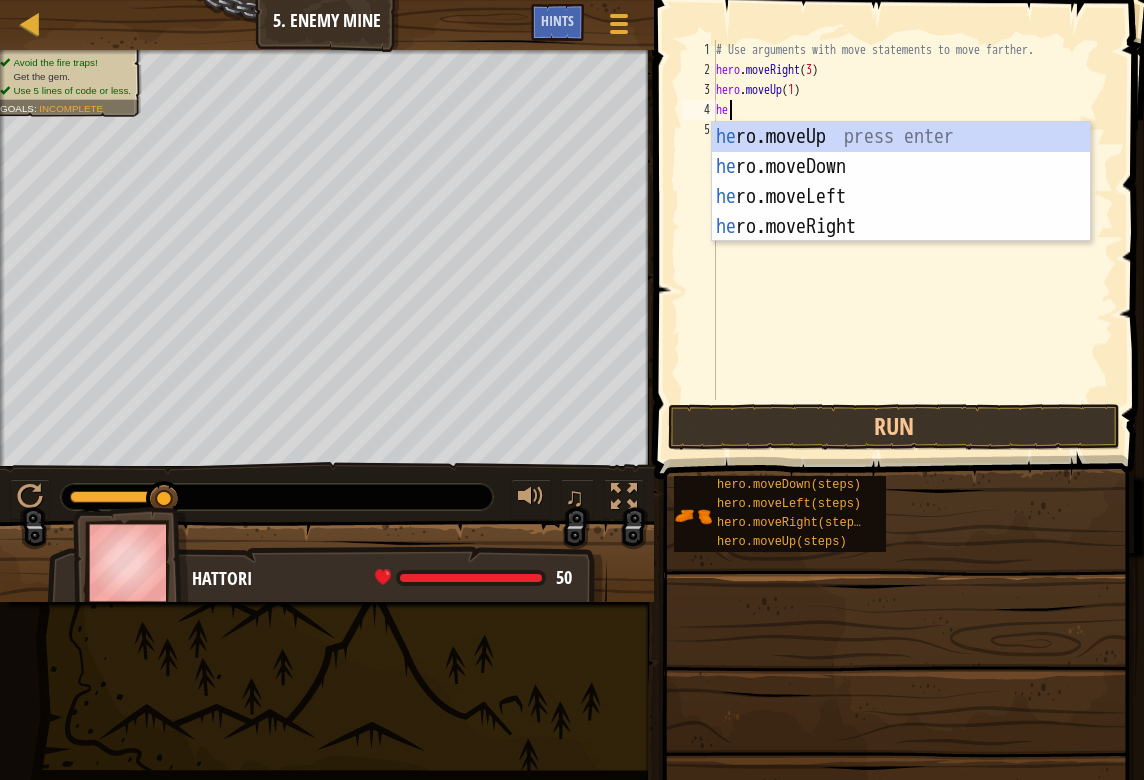 type on "her" 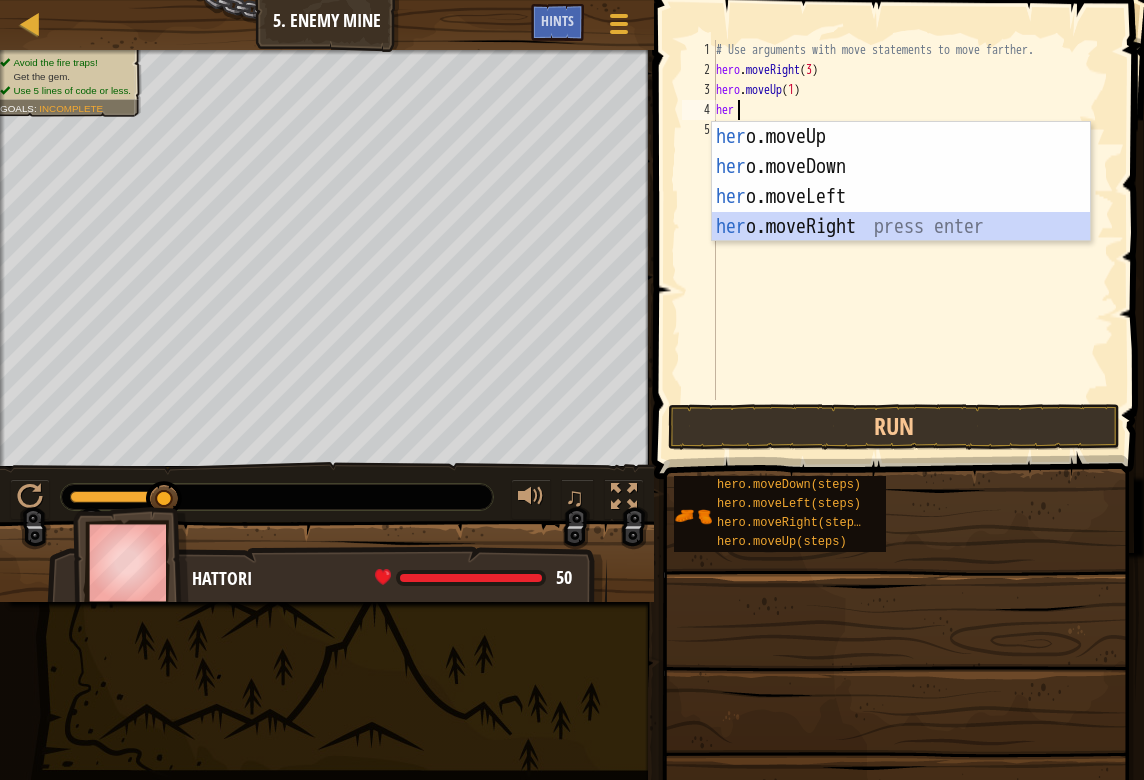 click on "her o.moveUp press enter her o.moveDown press enter her o.moveLeft press enter her o.moveRight press enter" at bounding box center [901, 212] 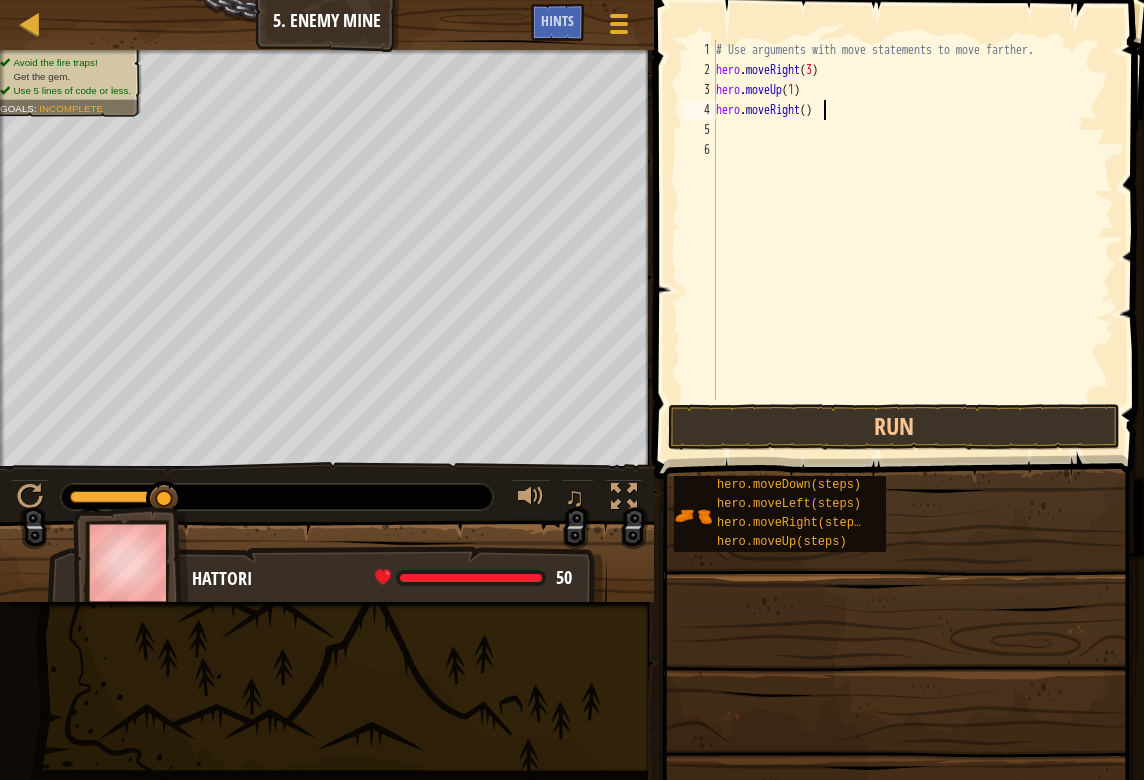 click on "# Use arguments with move statements to move farther. hero . moveRight ( 3 ) hero . moveUp ( 1 ) hero . moveRight ( )" at bounding box center [913, 240] 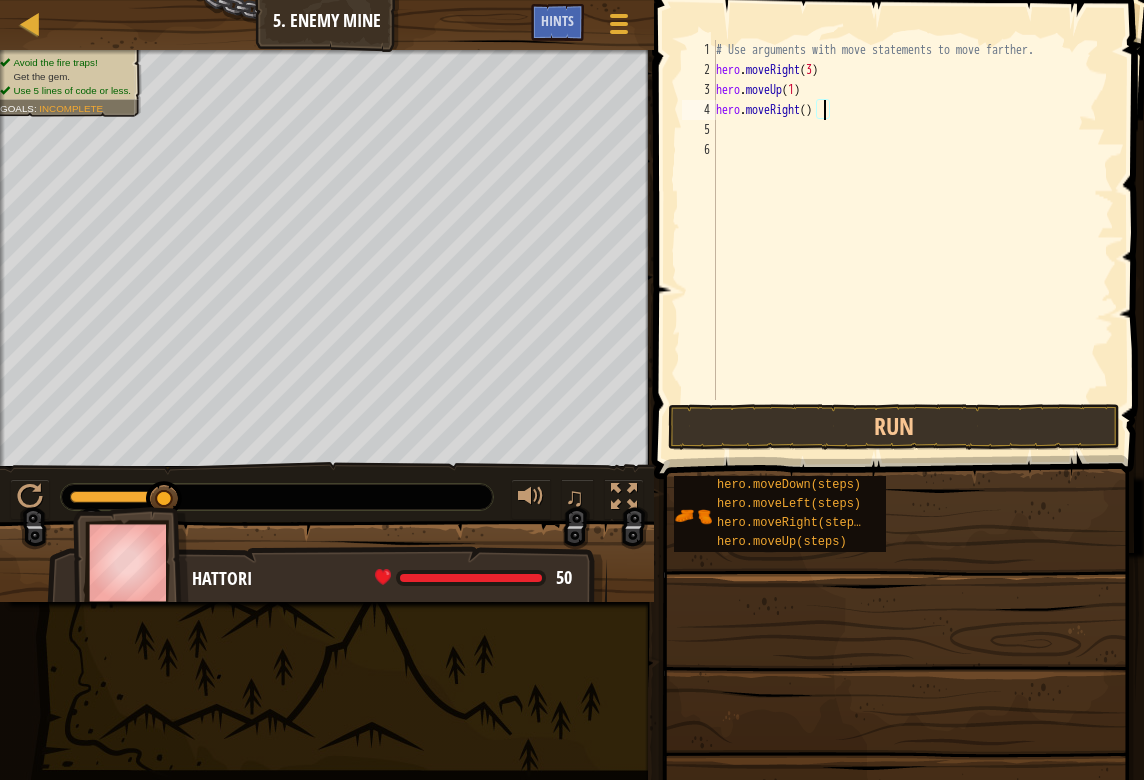 type on "hero.moveRight(1)" 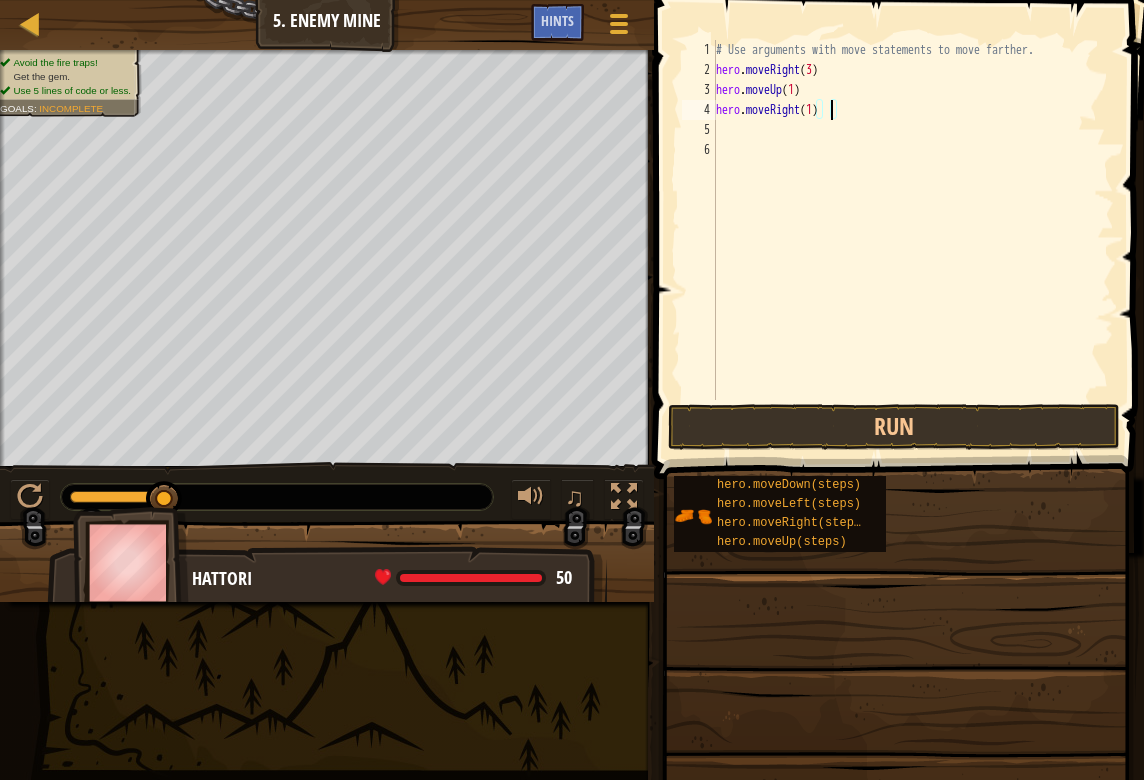 click on "# Use arguments with move statements to move farther. hero . moveRight ( 3 ) hero . moveUp ( 1 ) hero . moveRight ( 1 )" at bounding box center (913, 240) 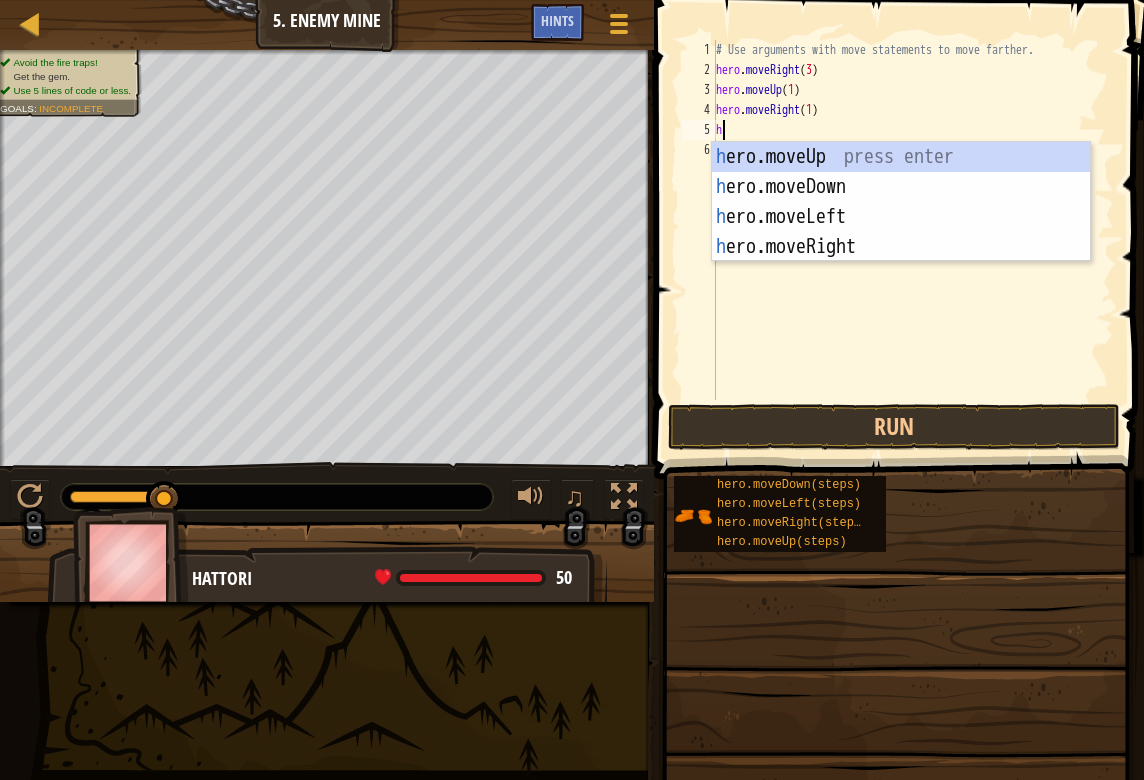 type on "he" 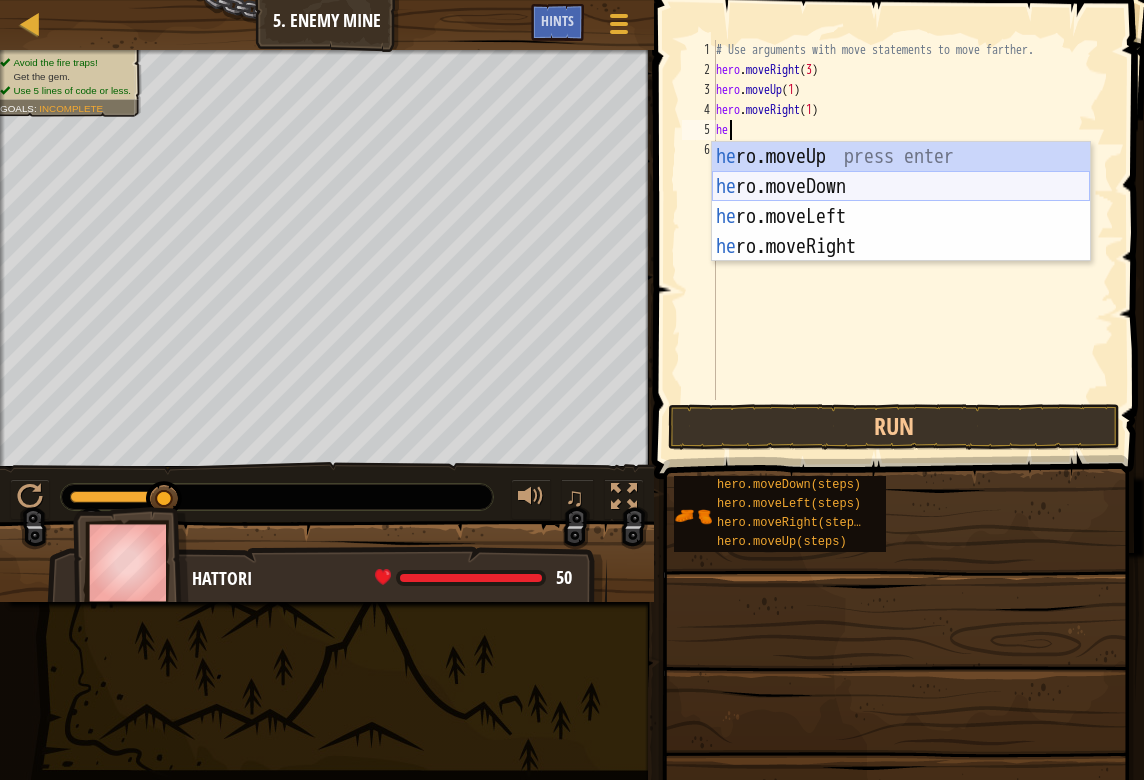 click on "he ro.moveUp press enter he ro.moveDown press enter he ro.moveLeft press enter he ro.moveRight press enter" at bounding box center [901, 232] 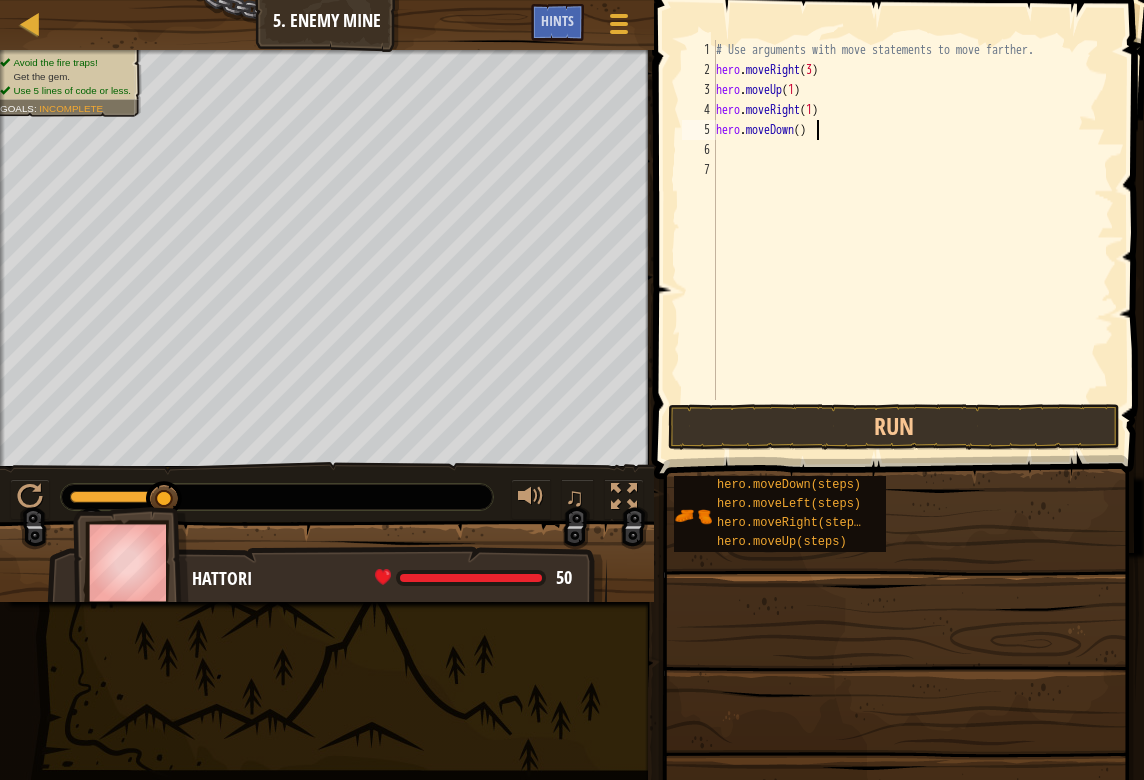 click on "# Use arguments with move statements to move farther. hero . moveRight ( 3 ) hero . moveUp ( 1 ) hero . moveRight ( 1 ) hero . moveDown ( )" at bounding box center (913, 240) 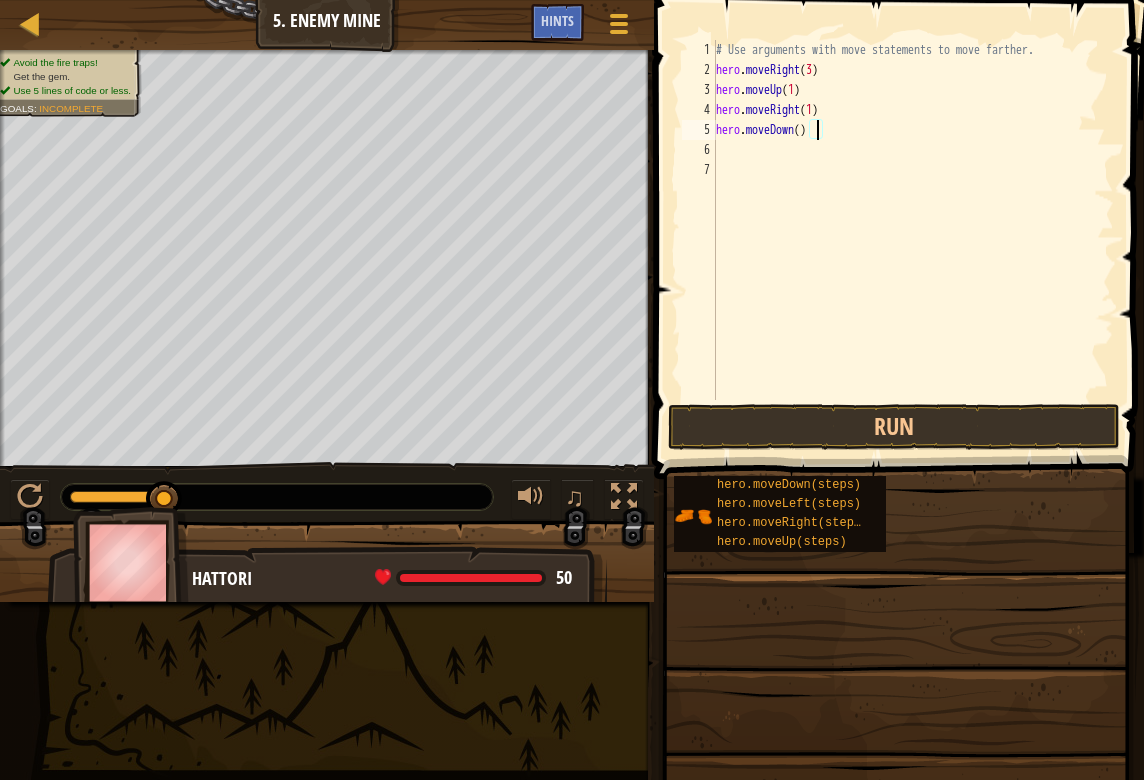 type on "hero.moveDown(3)" 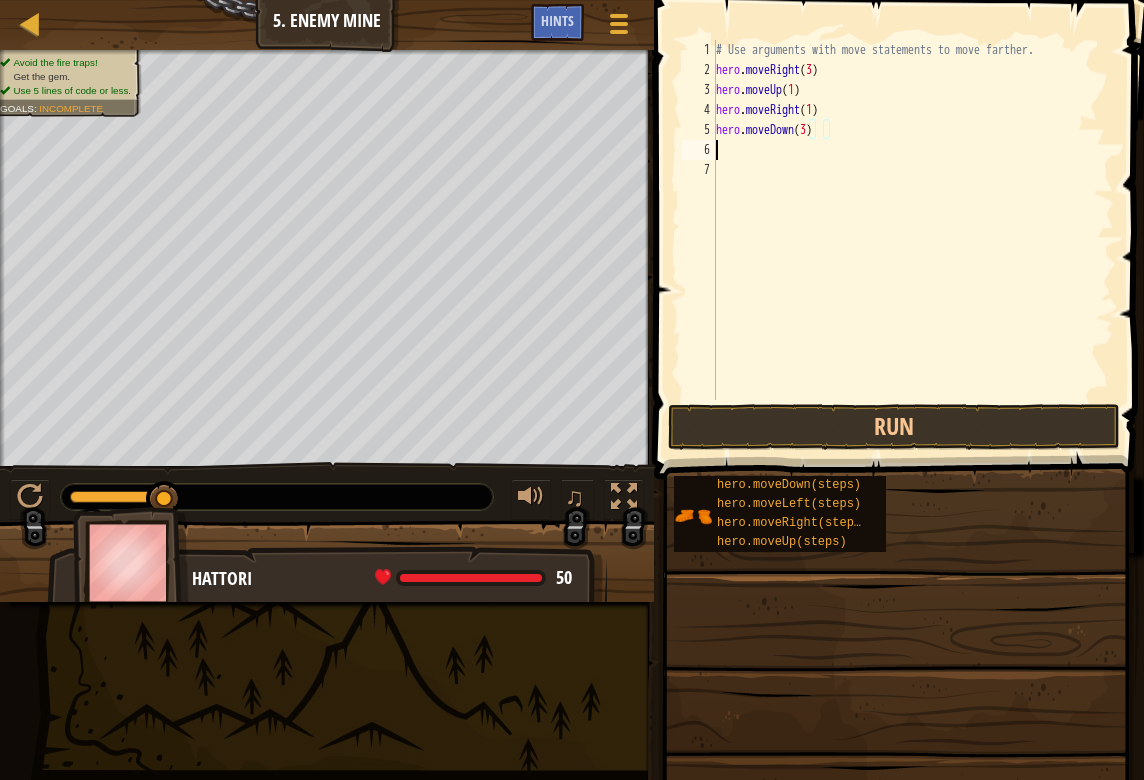 click on "# Use arguments with move statements to move farther. hero . moveRight ( 3 ) hero . moveUp ( 1 ) hero . moveRight ( 1 ) hero . moveDown ( 3 )" at bounding box center [913, 240] 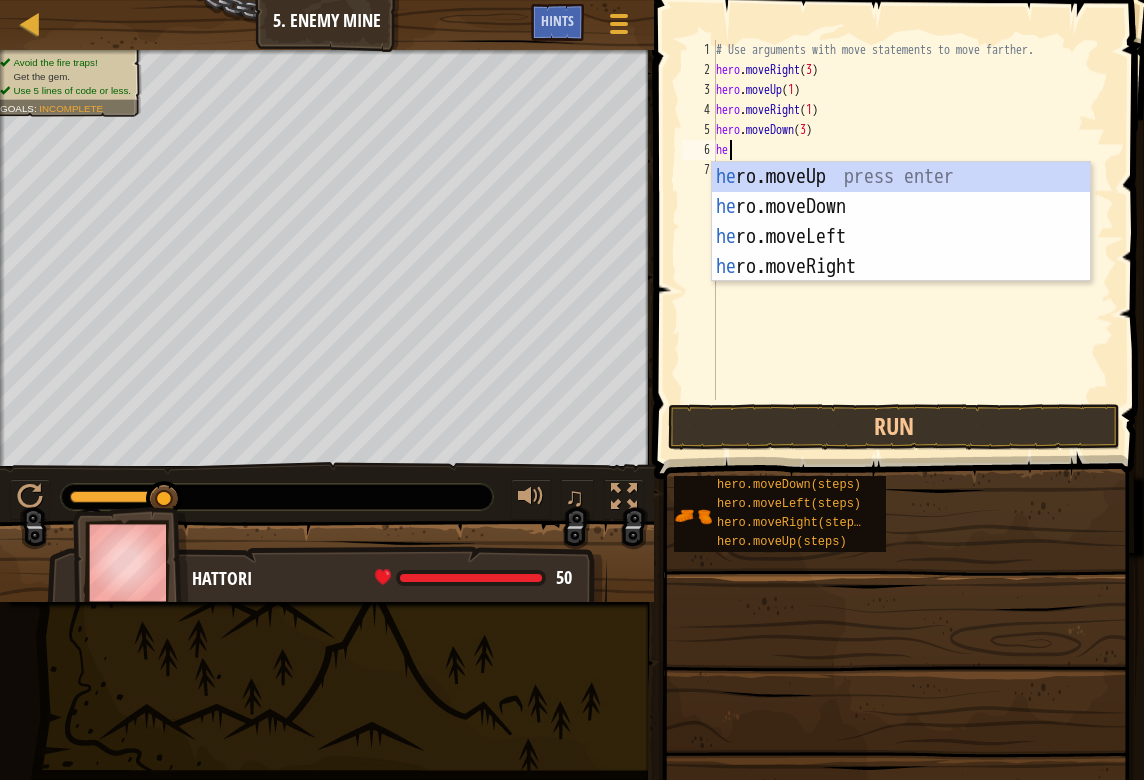 type on "her" 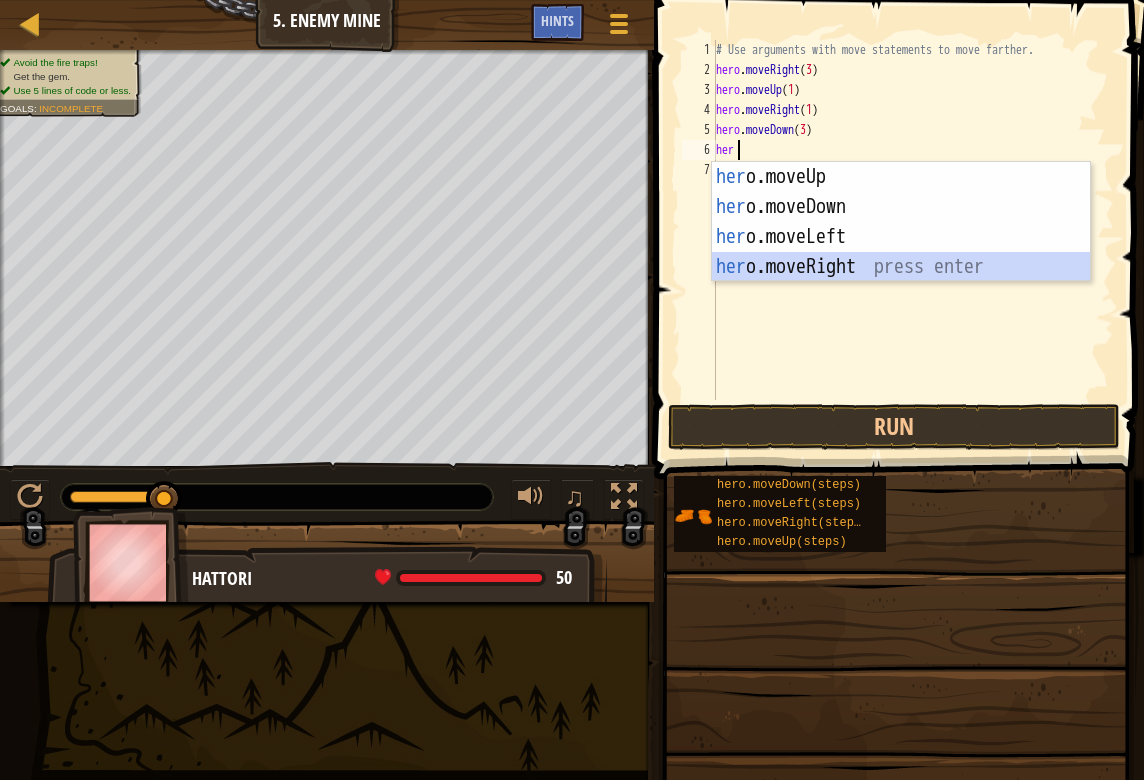 click on "her o.moveUp press enter her o.moveDown press enter her o.moveLeft press enter her o.moveRight press enter" at bounding box center [901, 252] 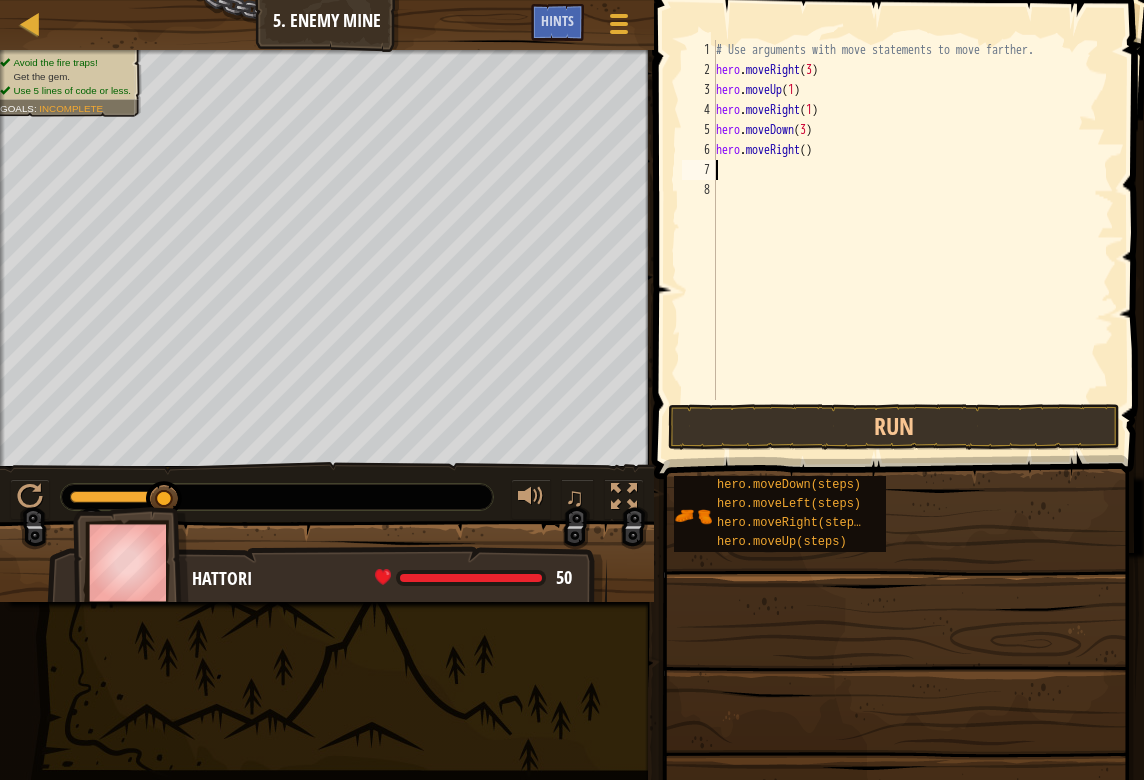 click on "# Use arguments with move statements to move farther. hero . moveRight ( 3 ) hero . moveUp ( 1 ) hero . moveRight ( 1 ) hero . moveDown ( 3 ) hero . moveRight ( )" at bounding box center (913, 240) 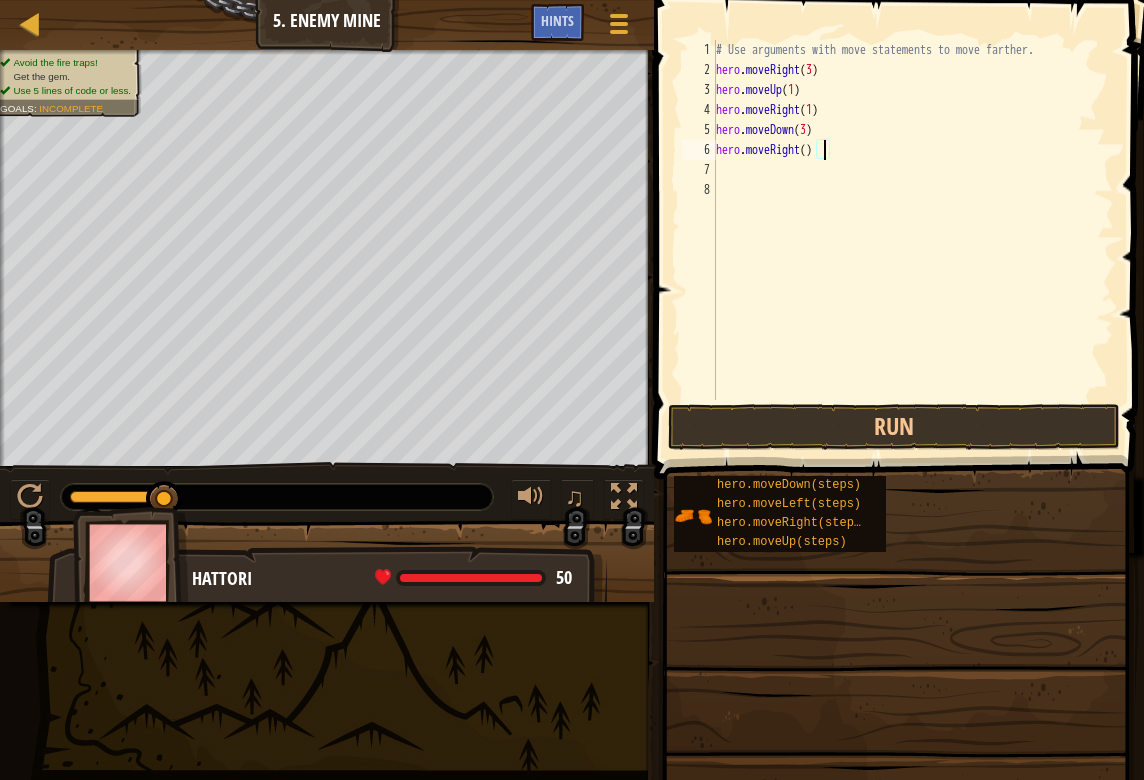 scroll, scrollTop: 9, scrollLeft: 9, axis: both 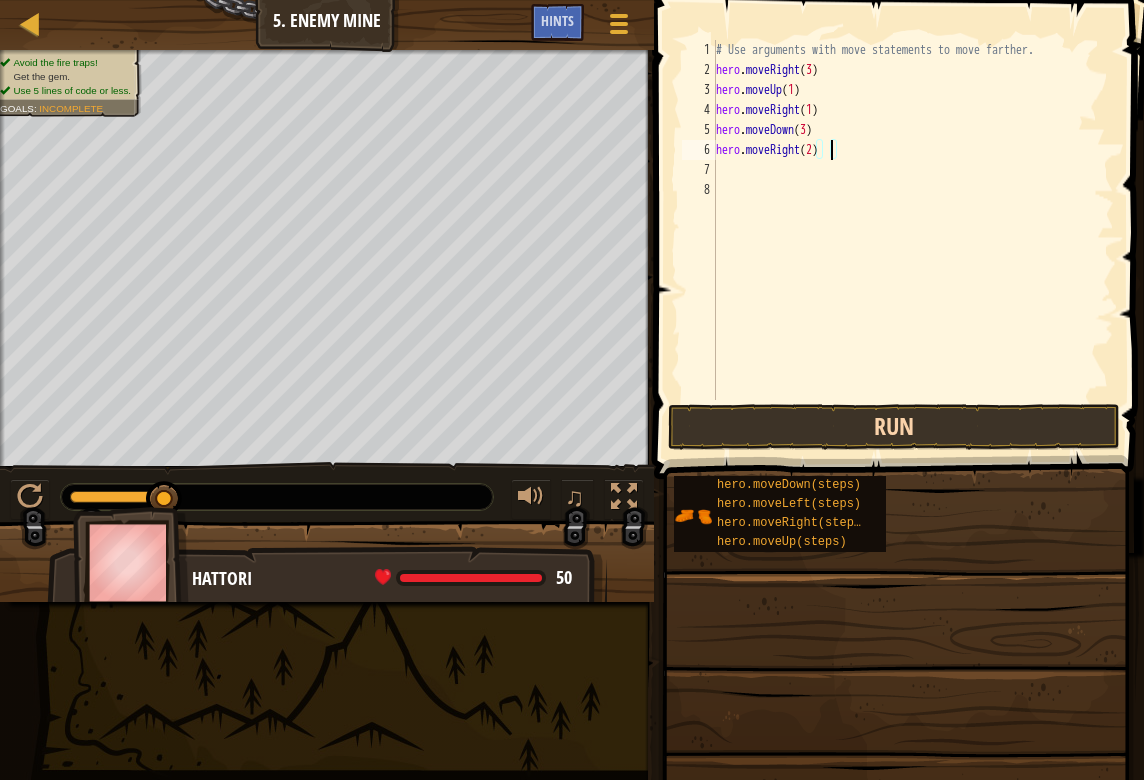 type on "hero.moveRight(2)" 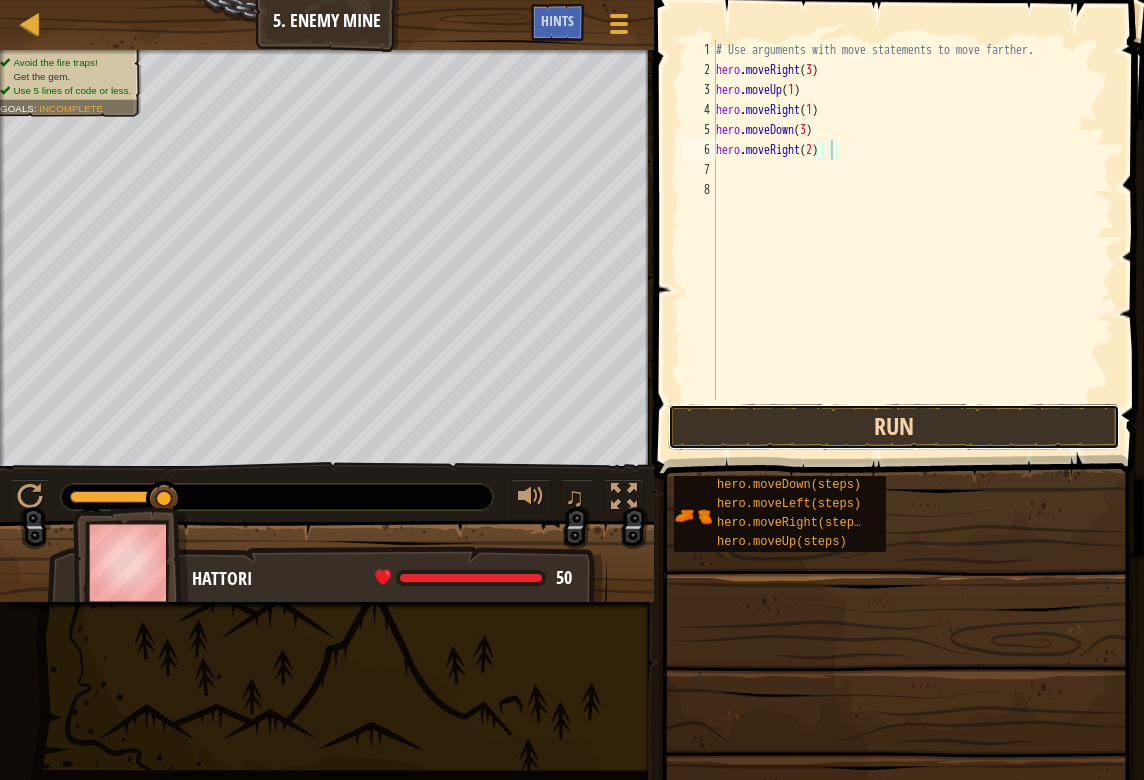 click on "Run" at bounding box center (894, 427) 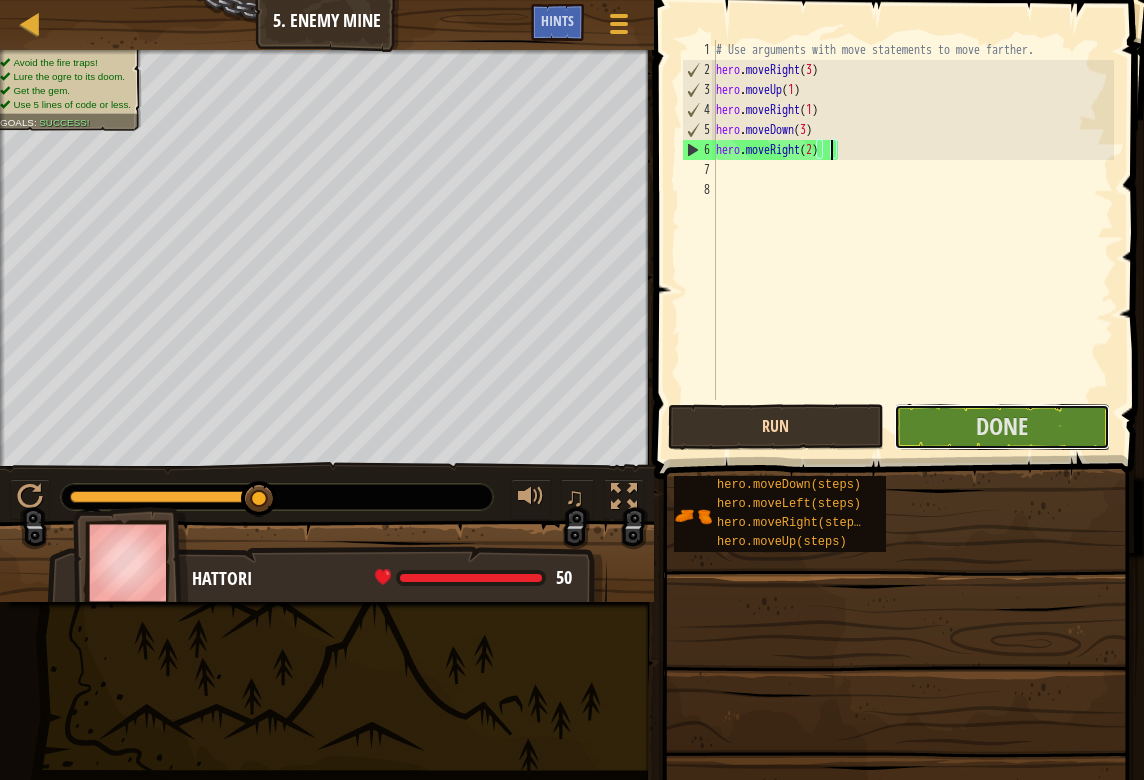 click on "Done" at bounding box center (1002, 427) 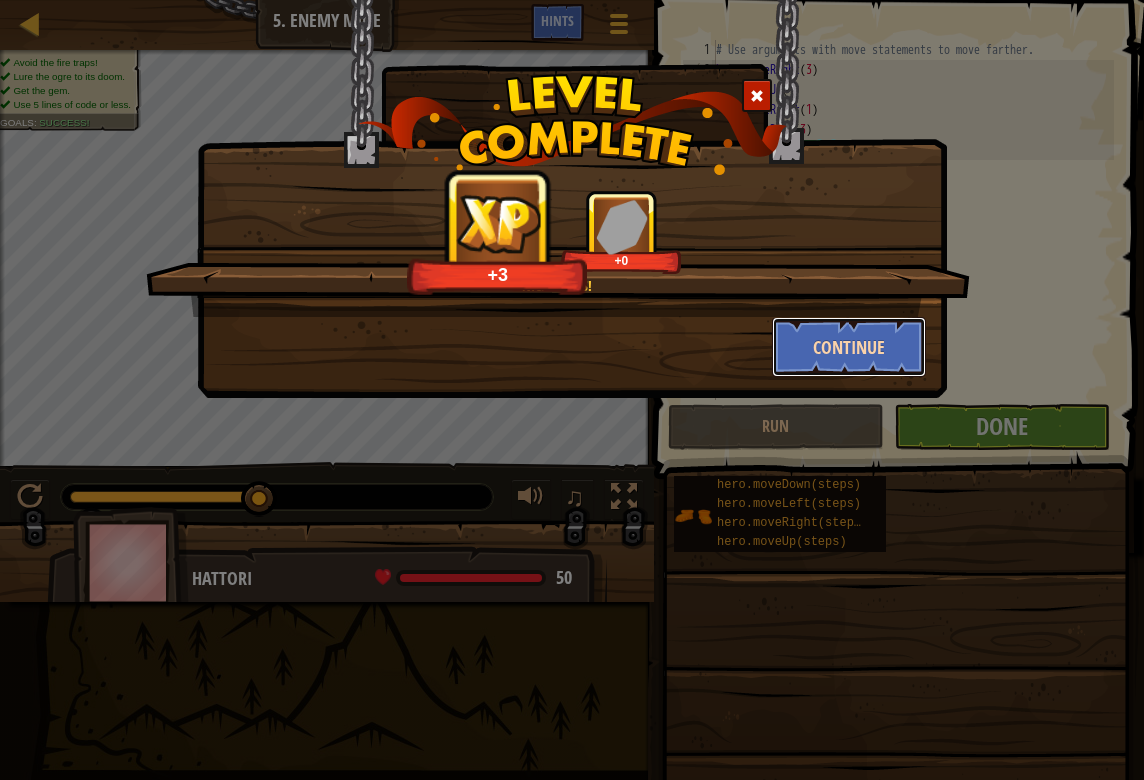 click on "Continue" at bounding box center [849, 347] 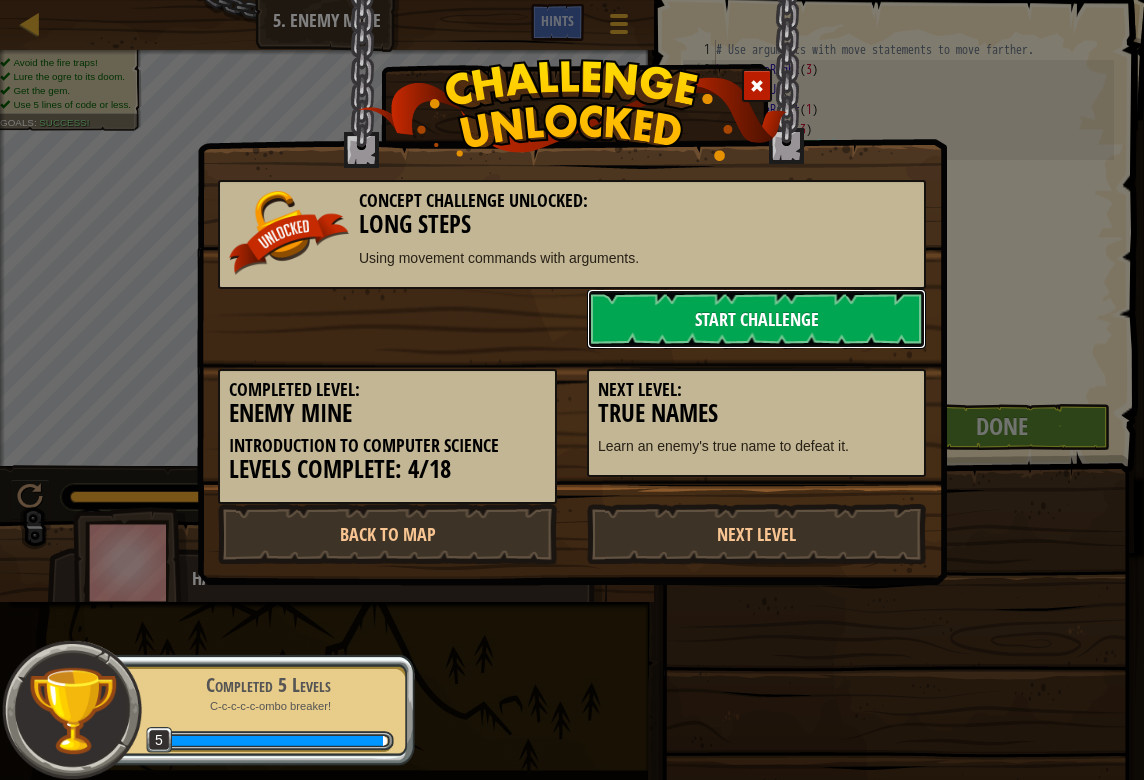 click on "Start Challenge" at bounding box center (756, 319) 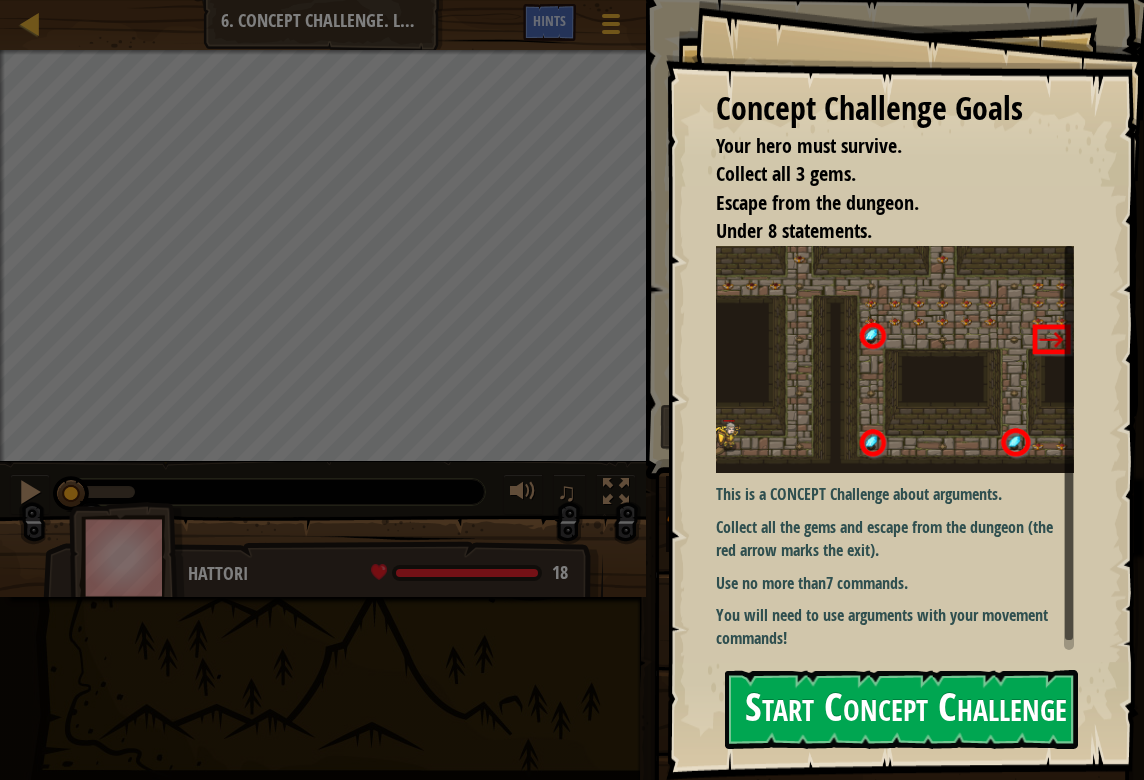 click on "Start Concept Challenge" at bounding box center (901, 709) 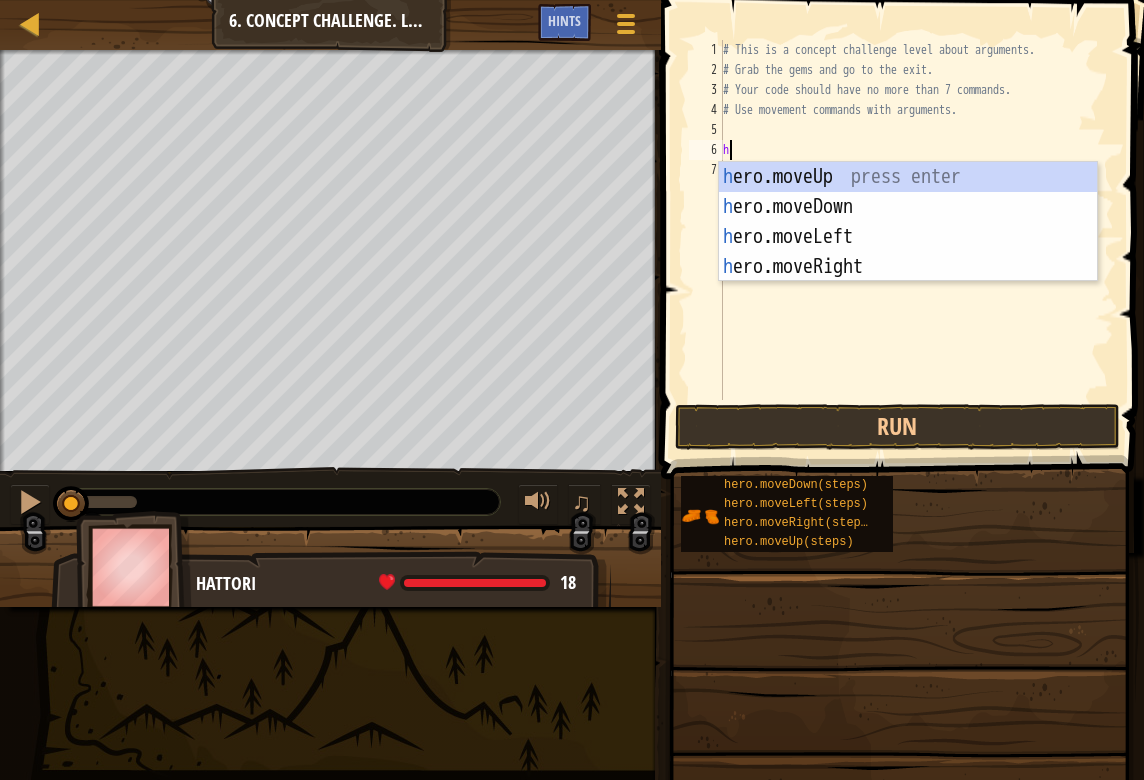 type on "her" 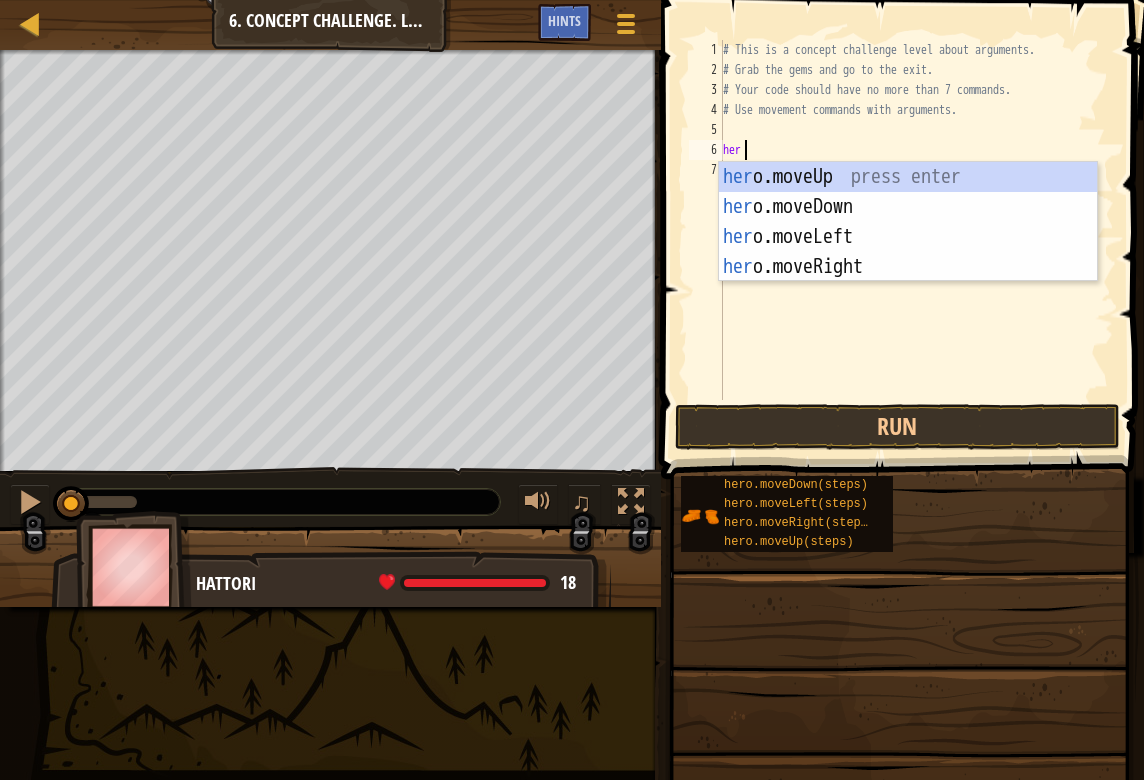 scroll, scrollTop: 9, scrollLeft: 0, axis: vertical 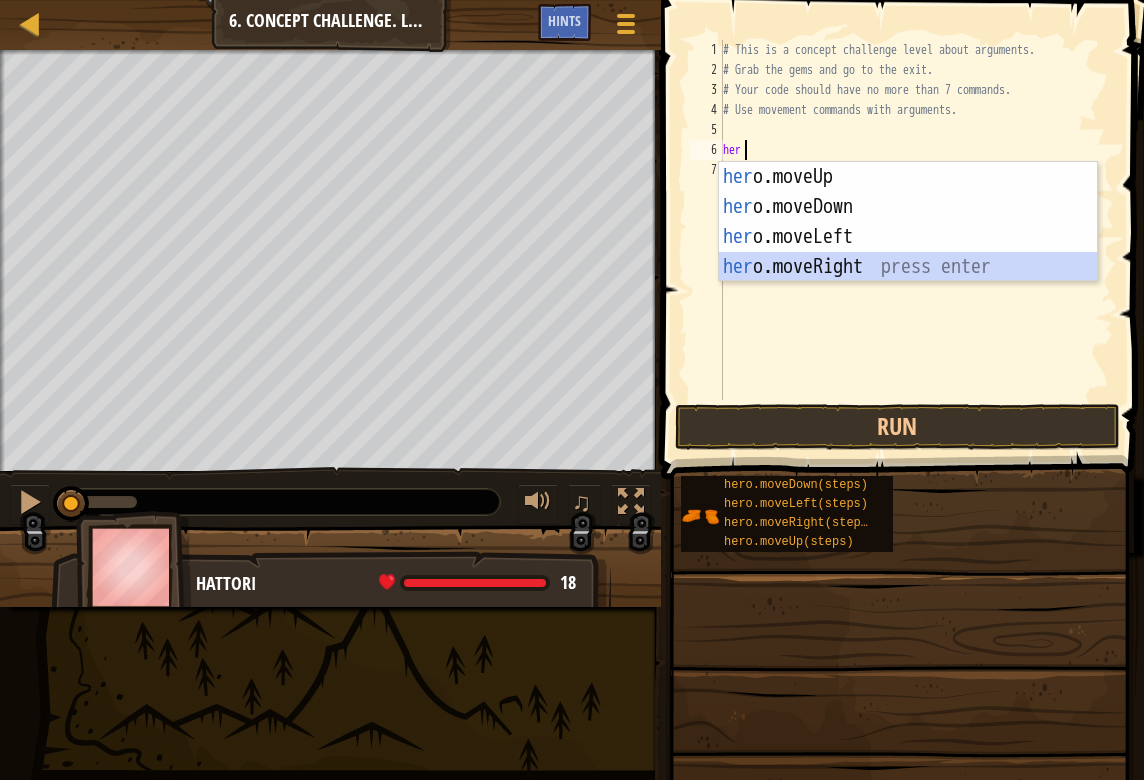 click on "her o.moveUp press enter her o.moveDown press enter her o.moveLeft press enter her o.moveRight press enter" at bounding box center (908, 252) 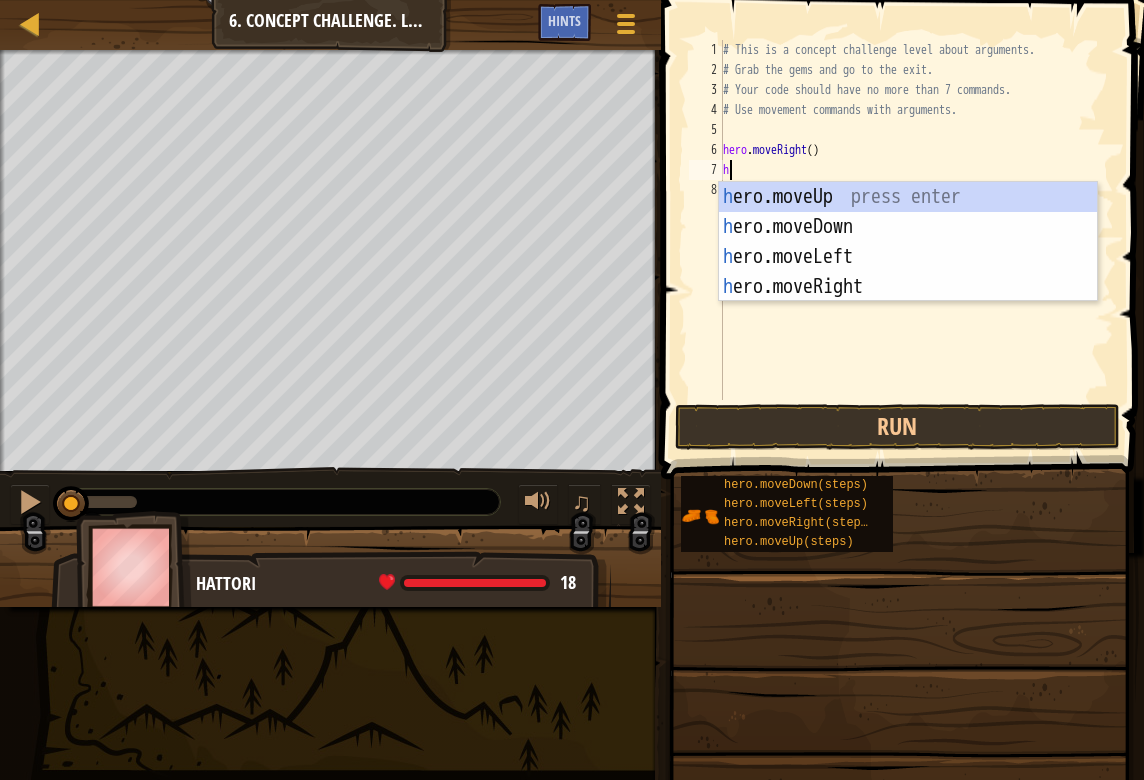 type on "her" 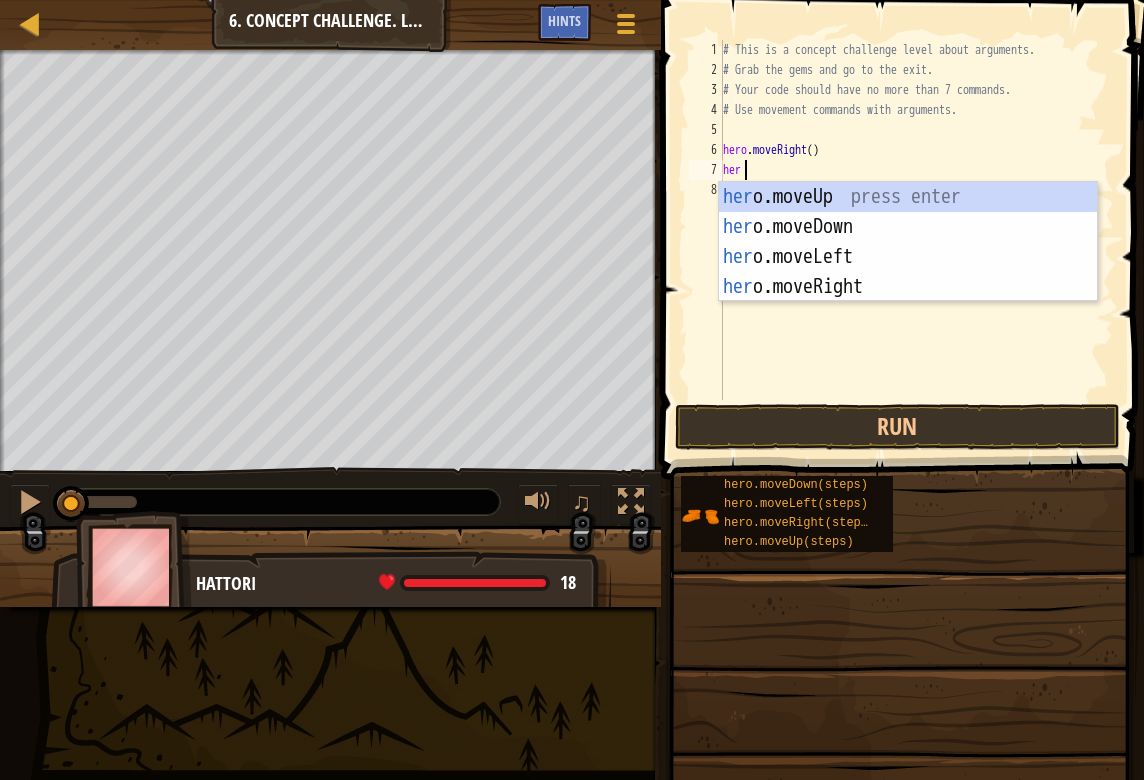scroll, scrollTop: 9, scrollLeft: 0, axis: vertical 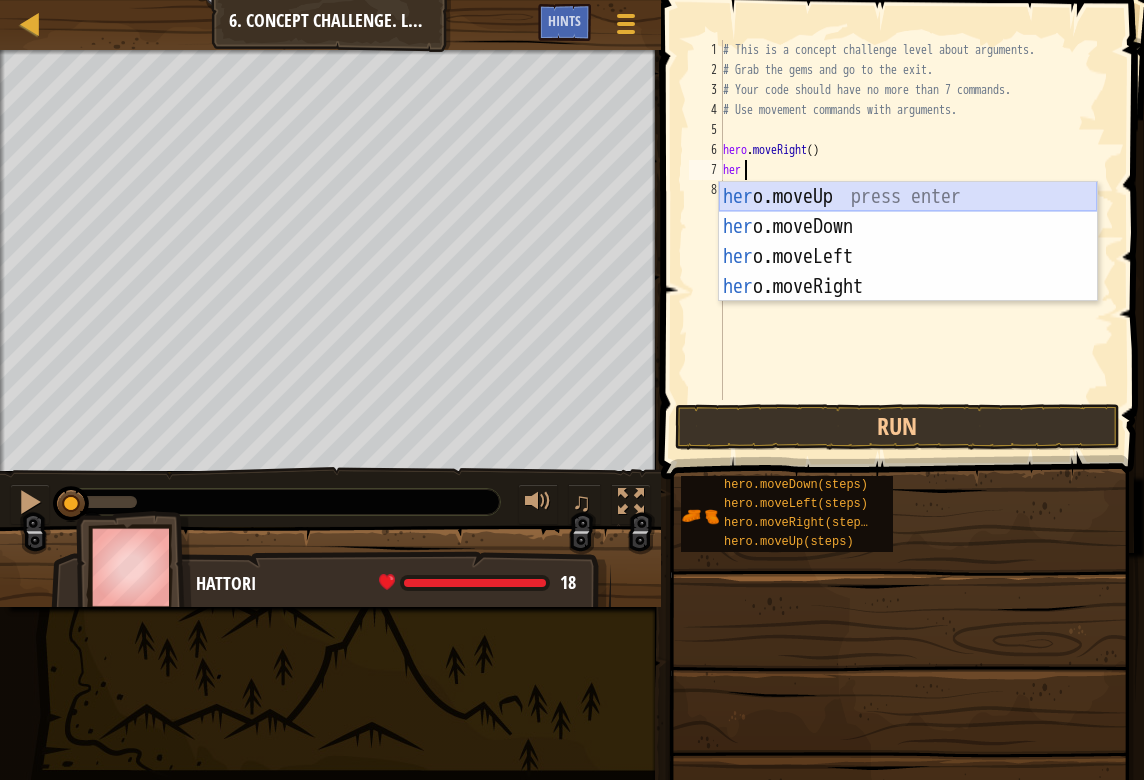 click on "her o.moveUp press enter her o.moveDown press enter her o.moveLeft press enter her o.moveRight press enter" at bounding box center (908, 272) 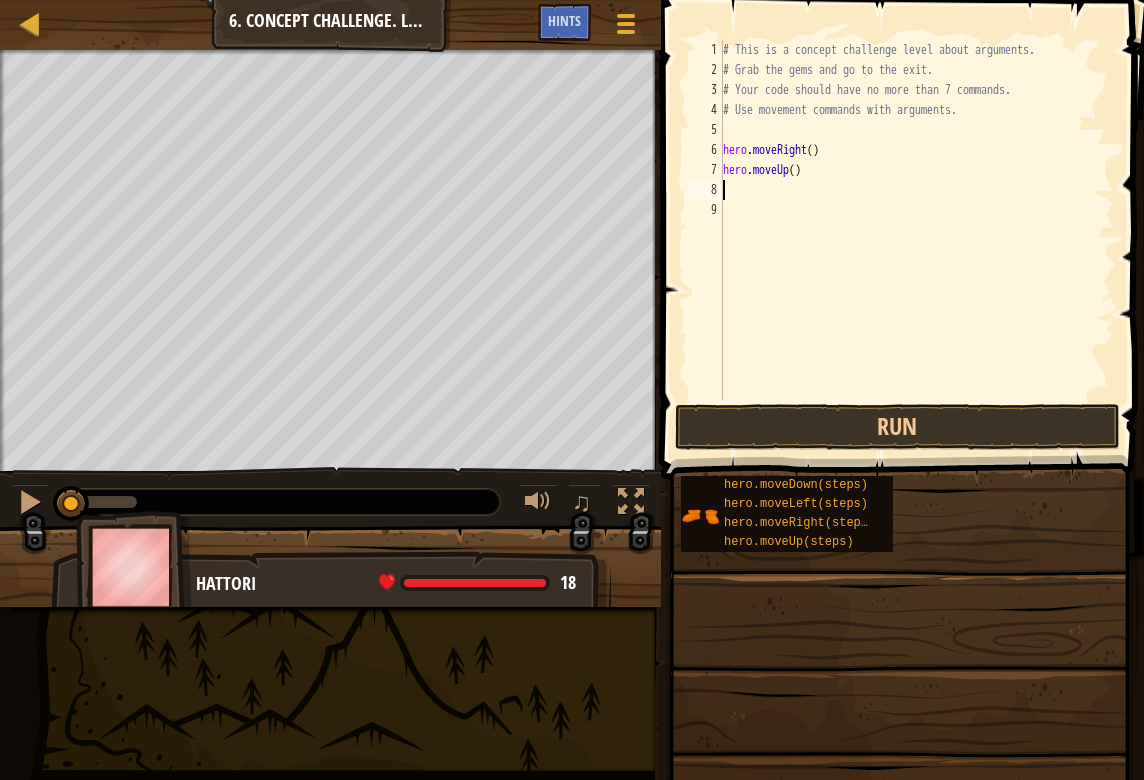 click on "# This is a concept challenge level about arguments. # Grab the gems and go to the exit. # Your code should have no more than 7 commands. # Use movement commands with arguments. hero . moveRight ( ) hero . moveUp ( )" at bounding box center (916, 240) 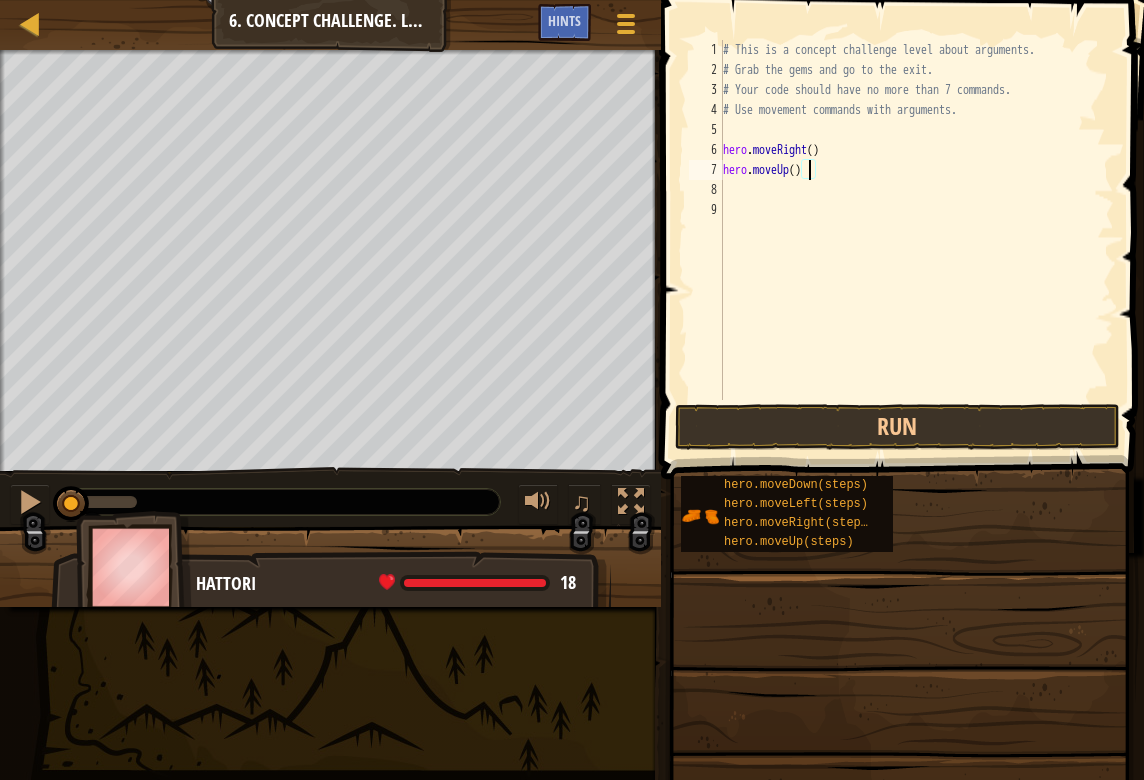 type on "hero.moveUp(3)" 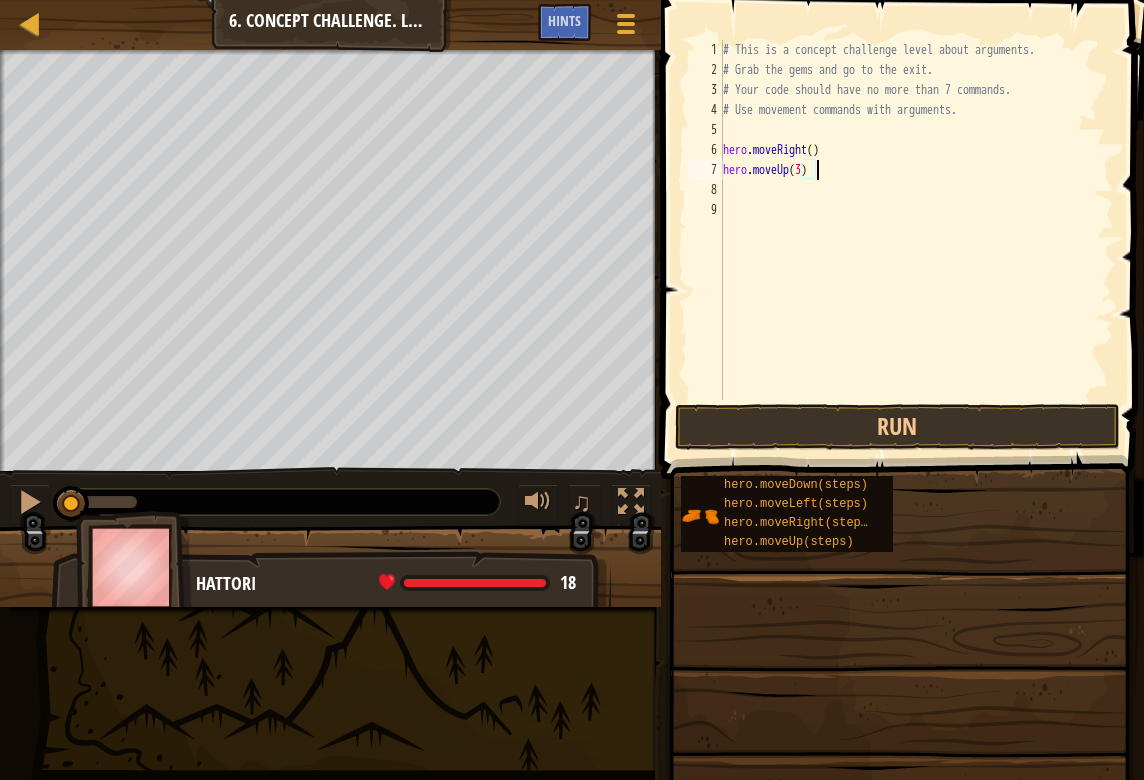 scroll, scrollTop: 9, scrollLeft: 7, axis: both 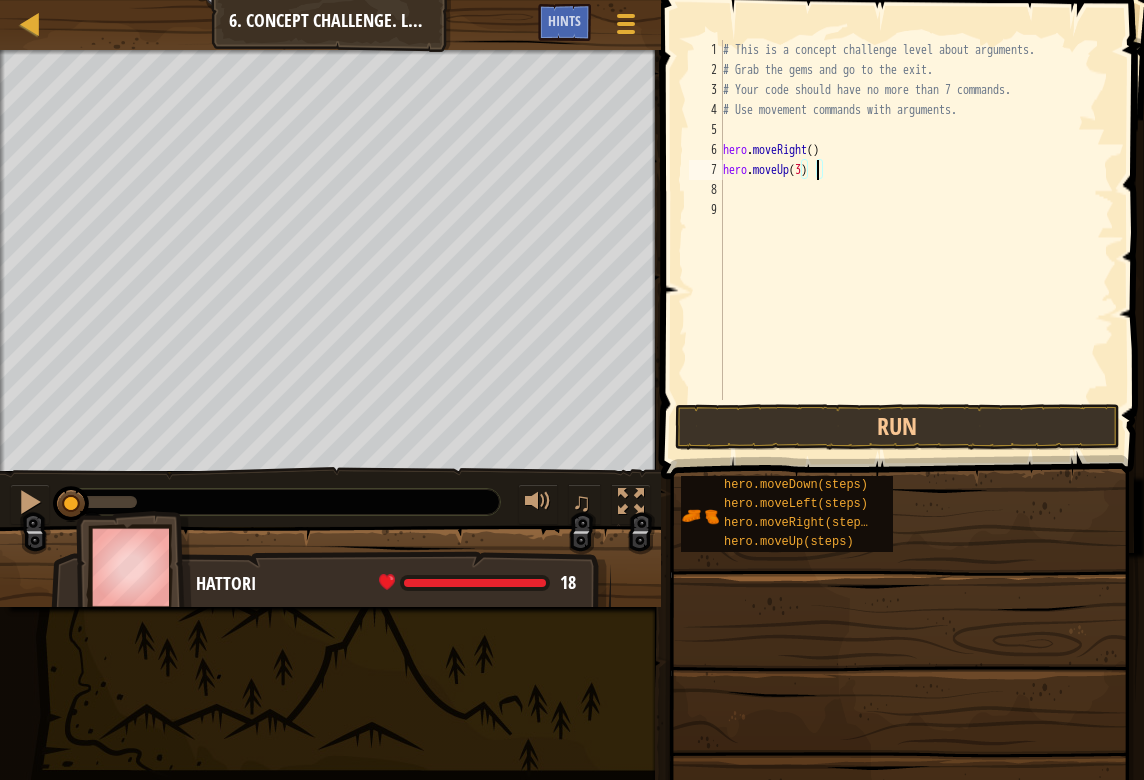 click on "# This is a concept challenge level about arguments. # Grab the gems and go to the exit. # Your code should have no more than 7 commands. # Use movement commands with arguments. hero . moveRight ( ) hero . moveUp ( 3 )" at bounding box center (916, 240) 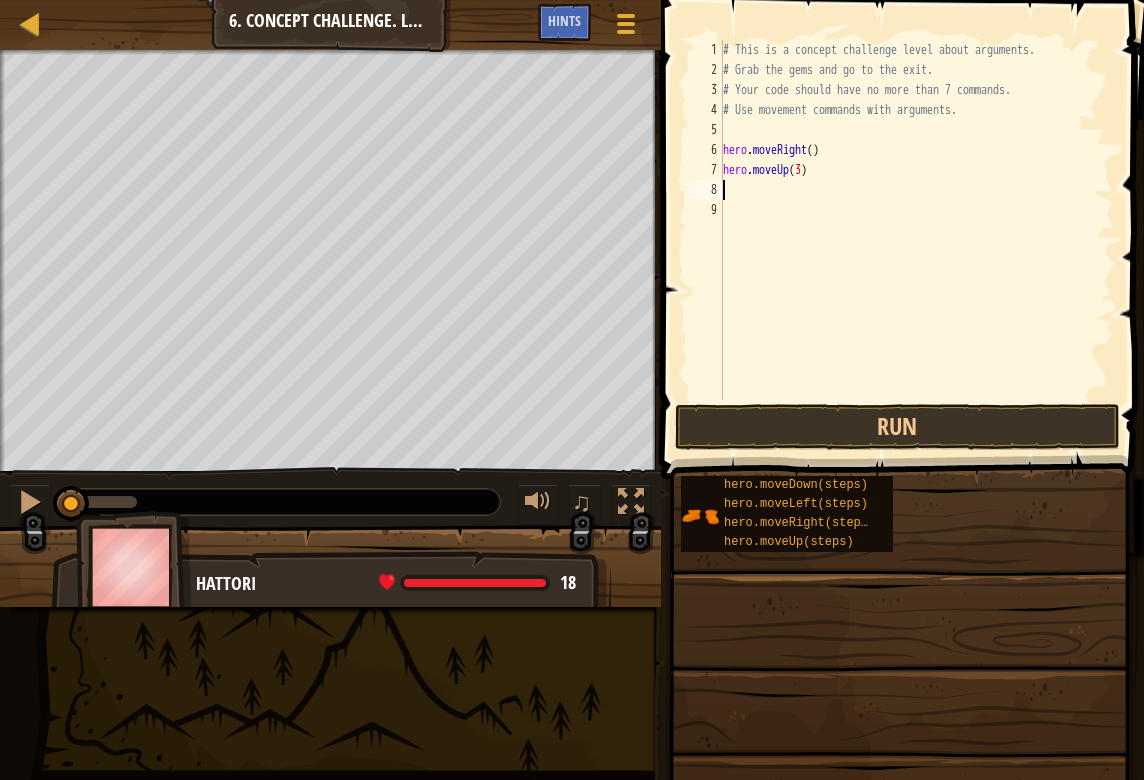 scroll, scrollTop: 9, scrollLeft: 0, axis: vertical 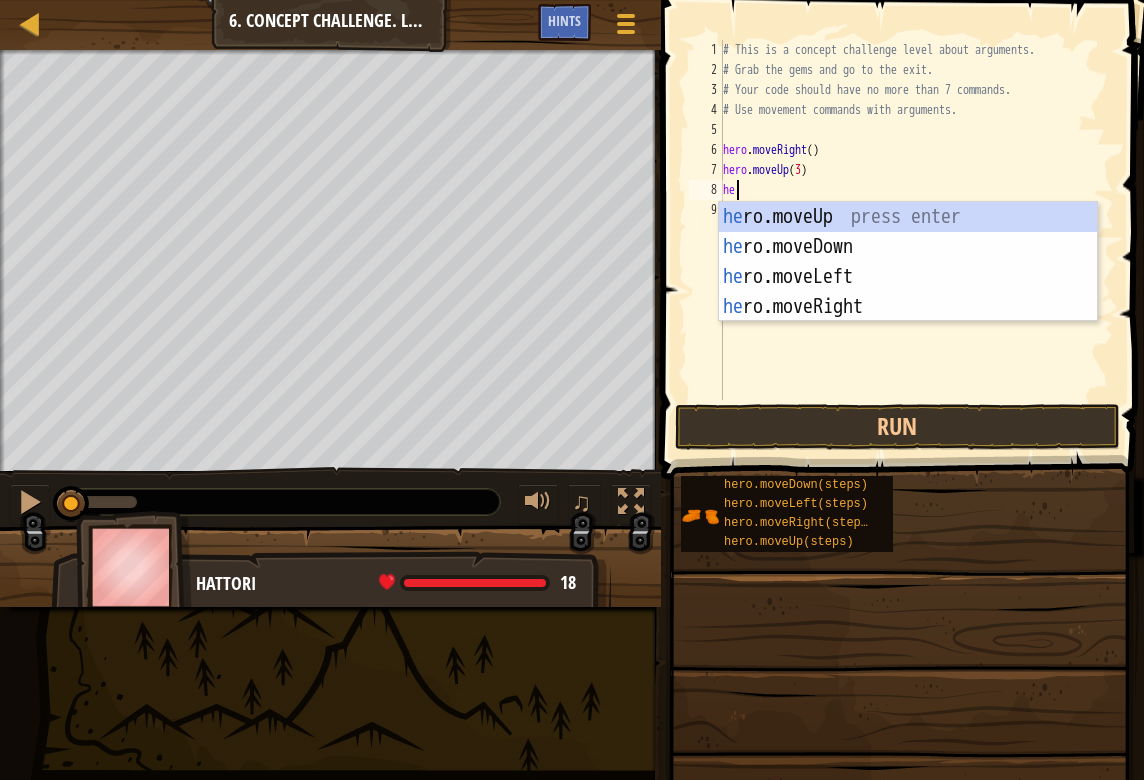 type on "her" 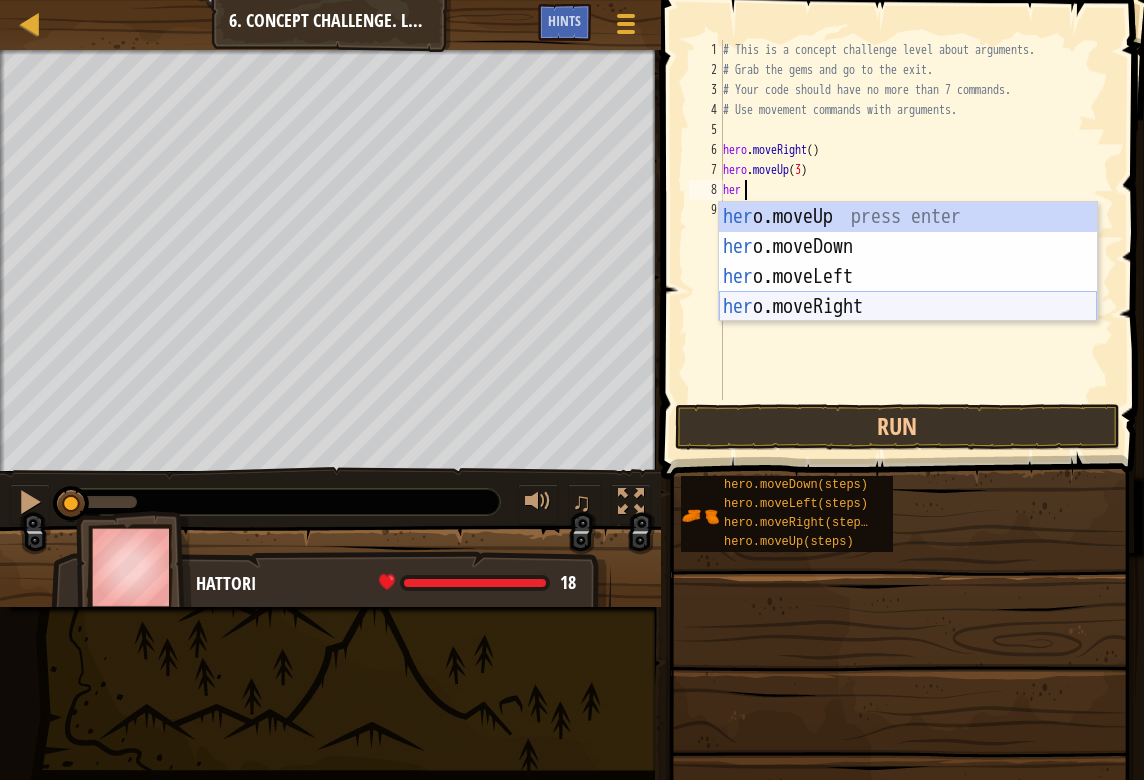 click on "her o.moveUp press enter her o.moveDown press enter her o.moveLeft press enter her o.moveRight press enter" at bounding box center [908, 292] 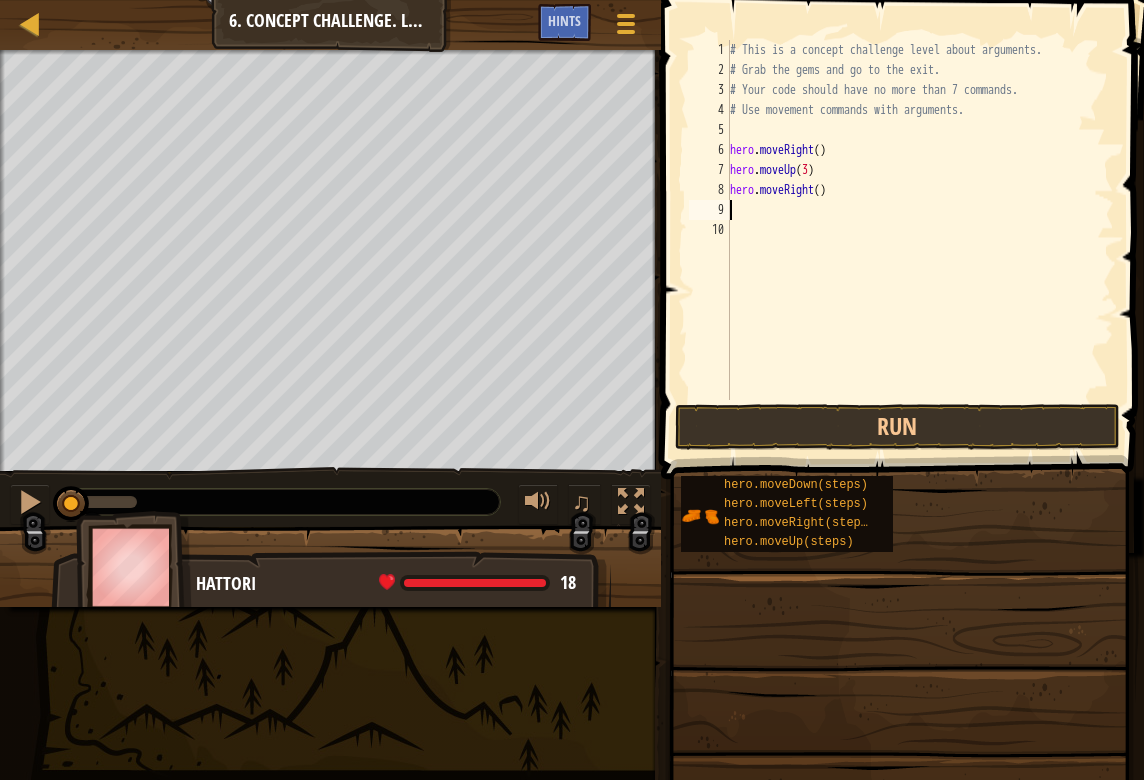 scroll, scrollTop: 9, scrollLeft: 0, axis: vertical 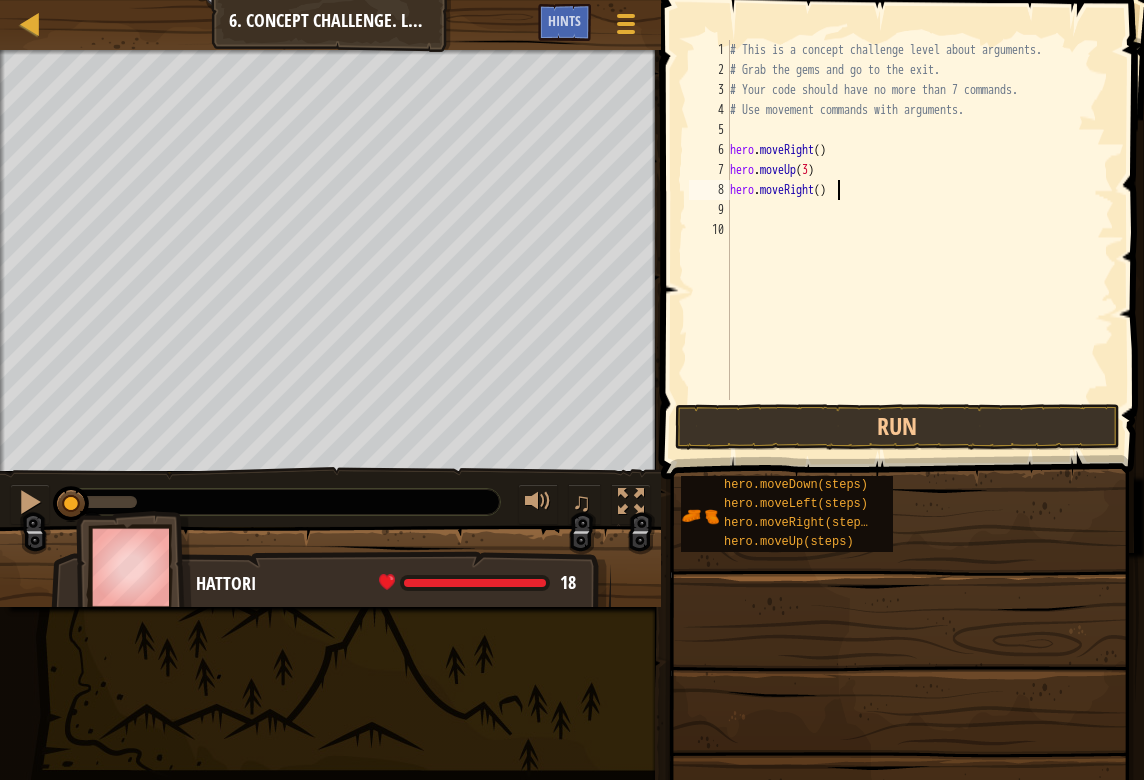 click on "# This is a concept challenge level about arguments. # Grab the gems and go to the exit. # Your code should have no more than 7 commands. # Use movement commands with arguments. hero . moveRight ( ) hero . moveUp ( 3 ) hero . moveRight ( )" at bounding box center (920, 240) 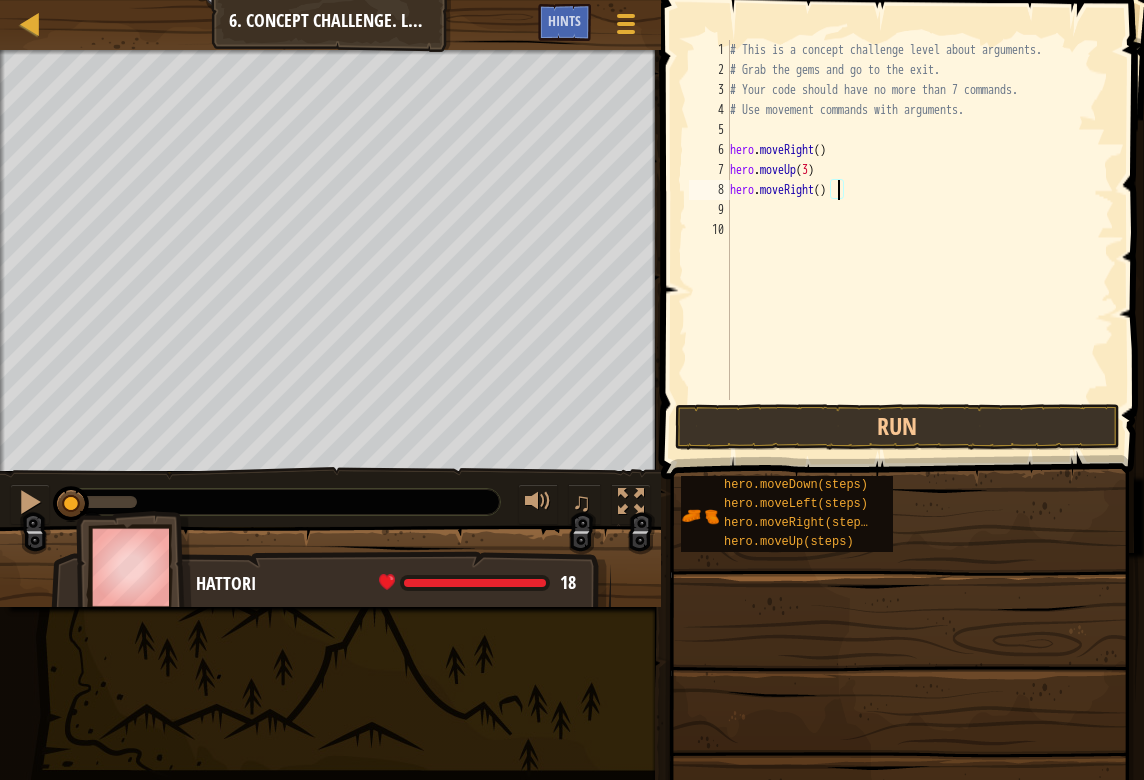 type on "hero.moveRight(2)" 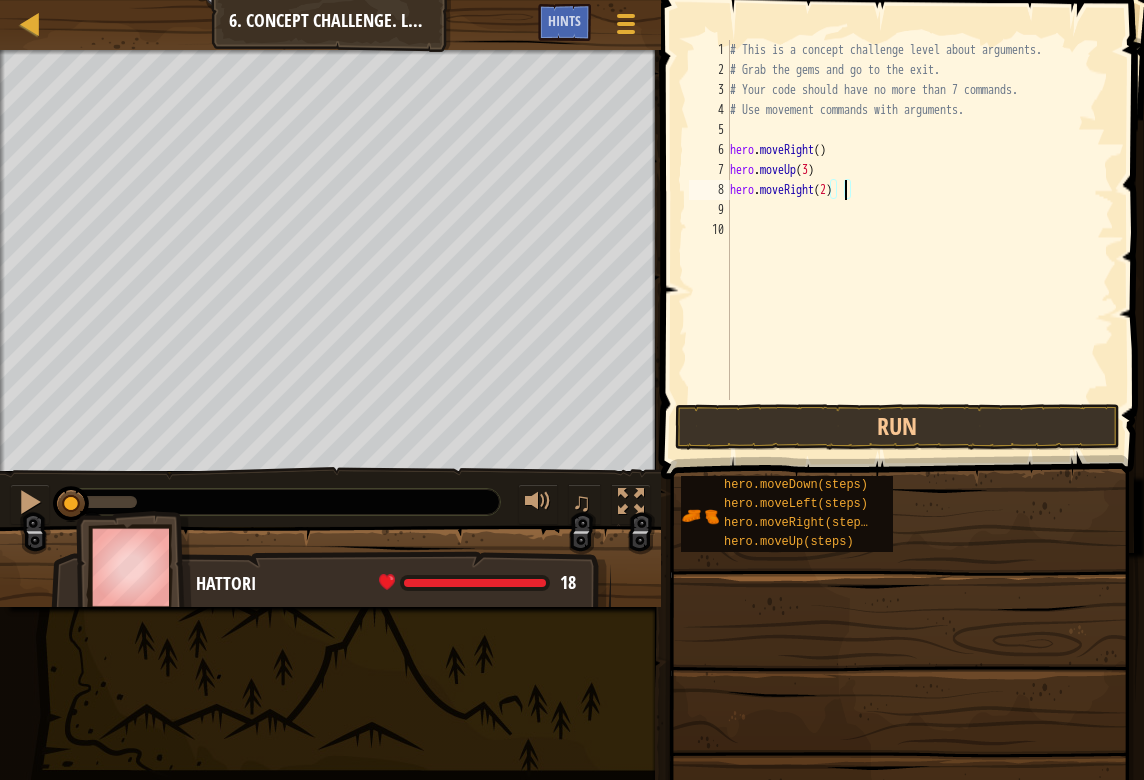 click on "# This is a concept challenge level about arguments. # Grab the gems and go to the exit. # Your code should have no more than 7 commands. # Use movement commands with arguments. hero . moveRight ( ) hero . moveUp ( 3 ) hero . moveRight ( 2 )" at bounding box center [920, 240] 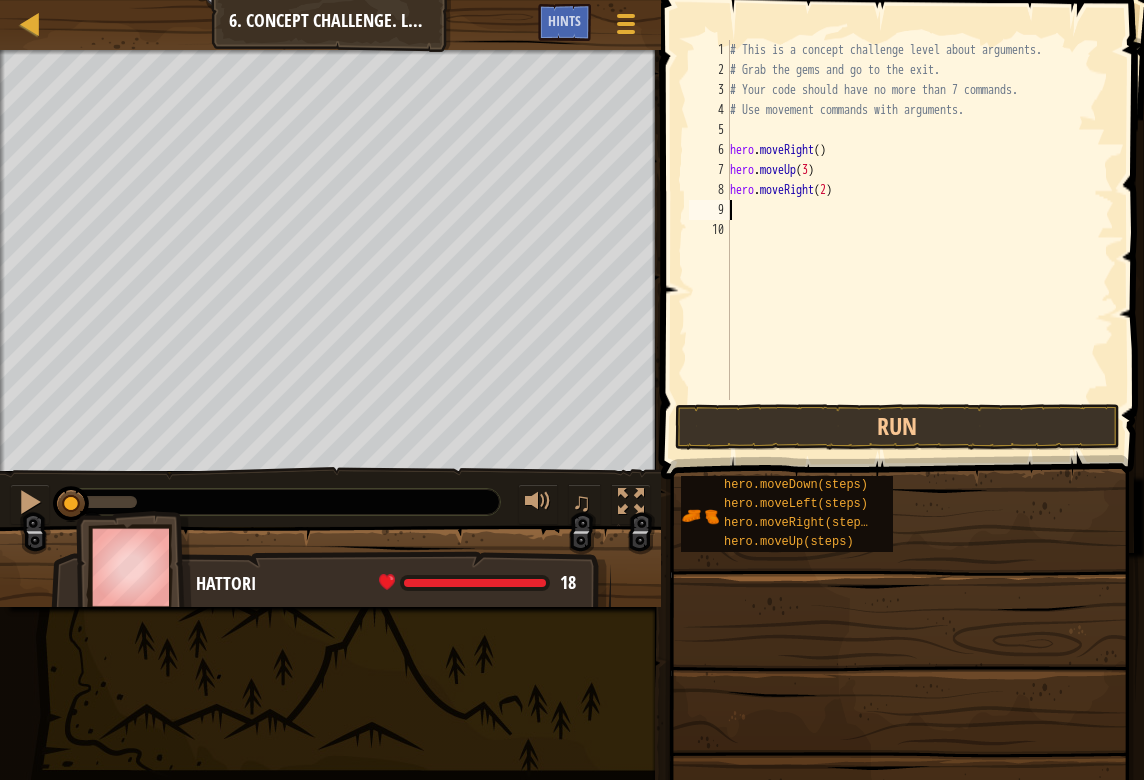 type on "h" 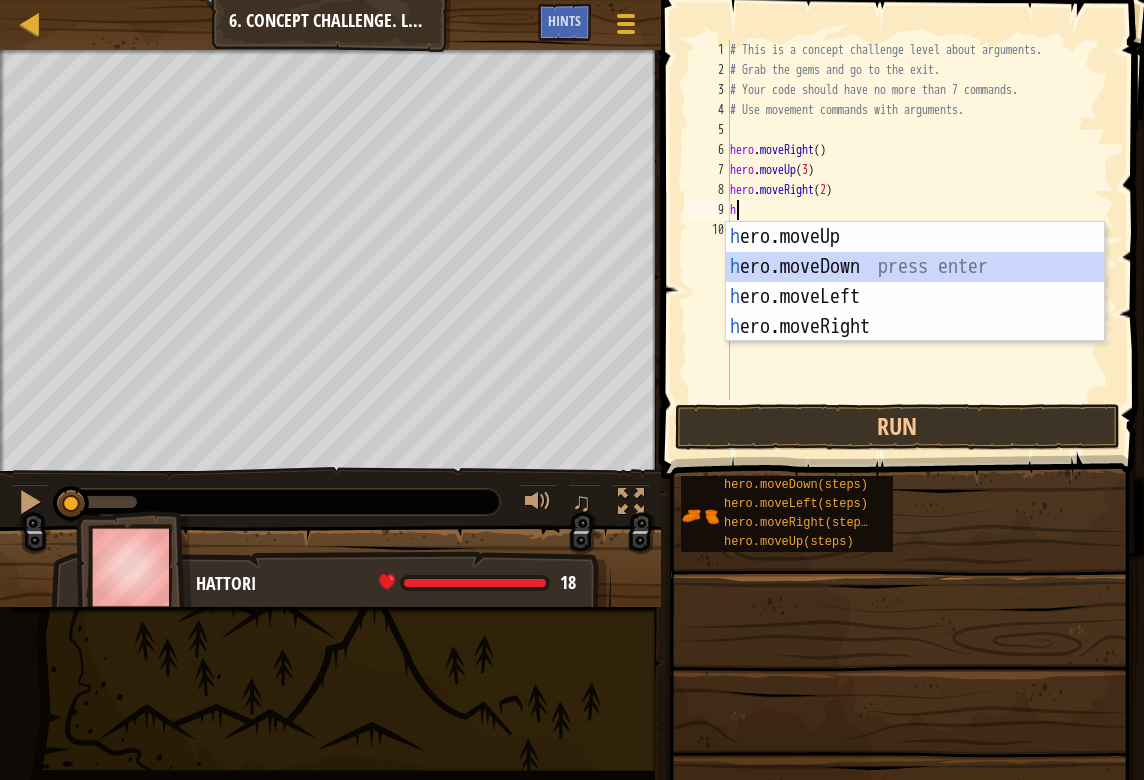 click on "h ero.moveUp press enter h ero.moveDown press enter h ero.moveLeft press enter h ero.moveRight press enter" at bounding box center (915, 312) 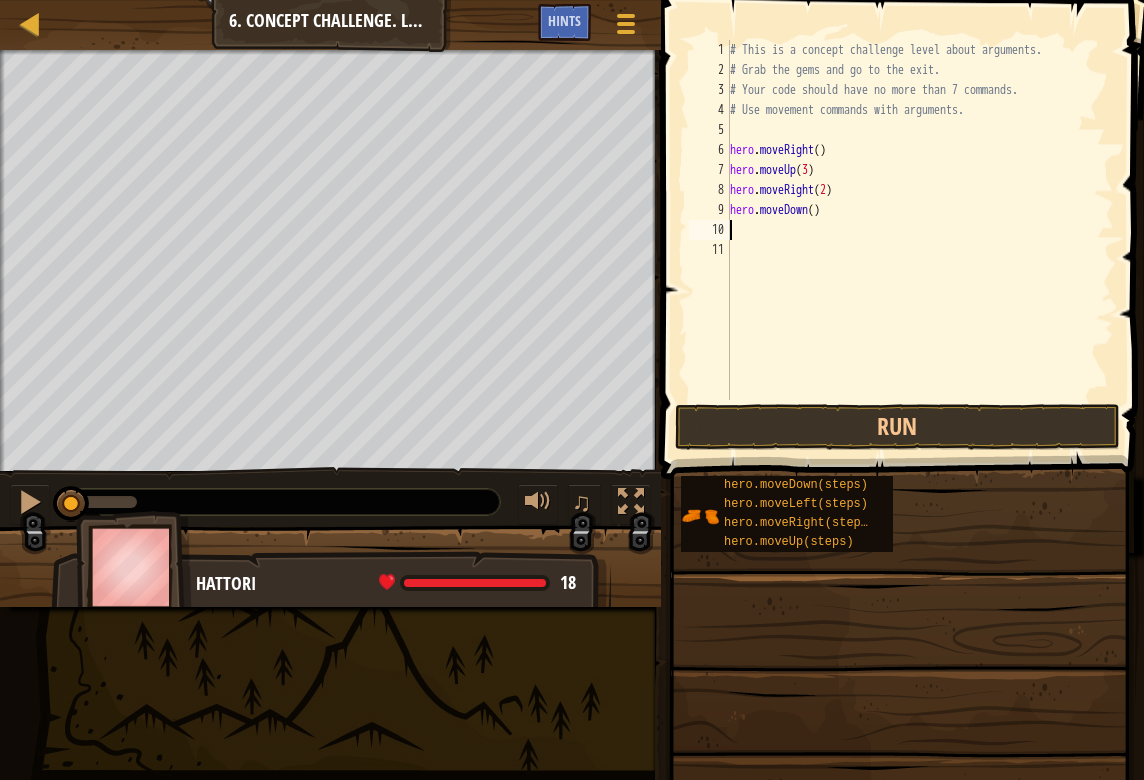click on "# This is a concept challenge level about arguments. # Grab the gems and go to the exit. # Your code should have no more than 7 commands. # Use movement commands with arguments. hero . moveRight ( ) hero . moveUp ( 3 ) hero . moveRight ( 2 ) hero . moveDown ( )" at bounding box center [920, 240] 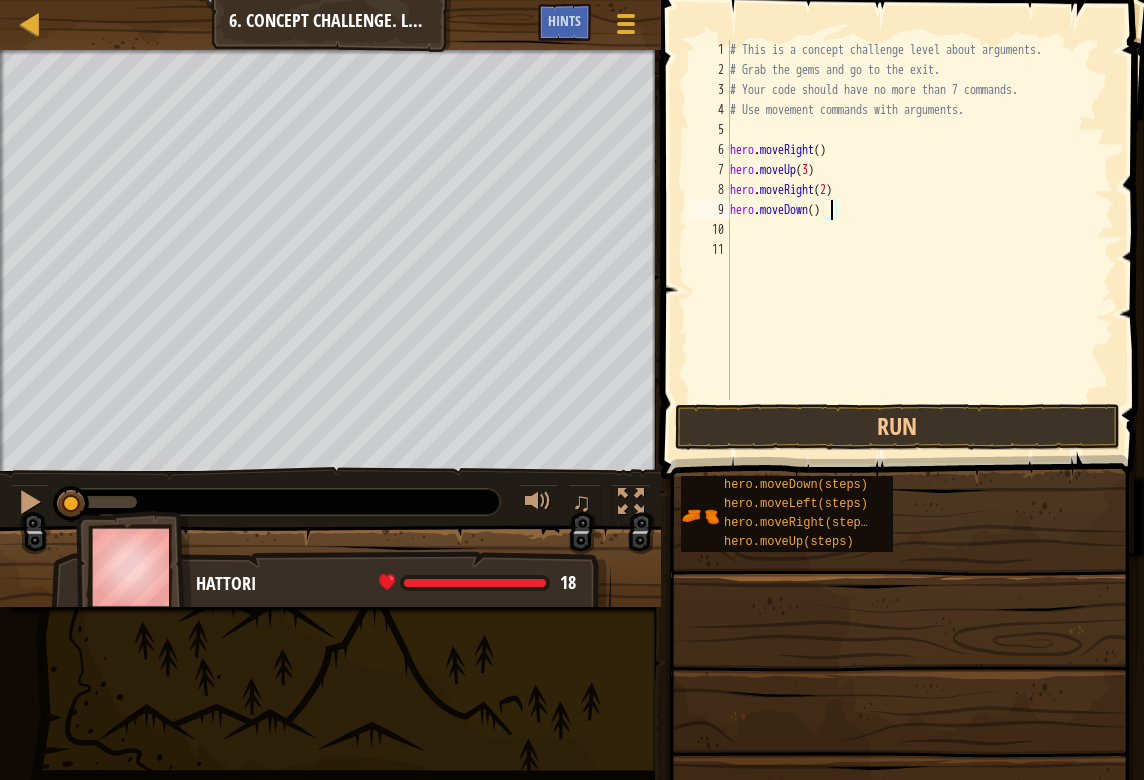 type on "hero.moveDown(3)" 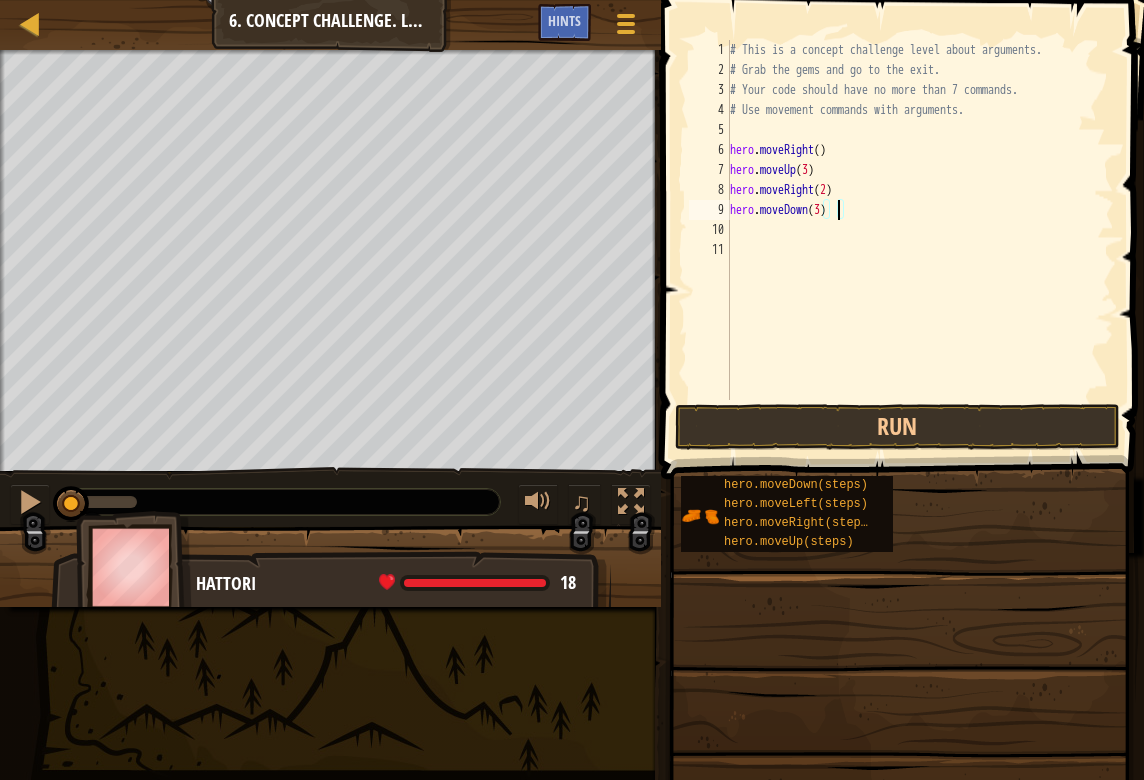 scroll, scrollTop: 9, scrollLeft: 8, axis: both 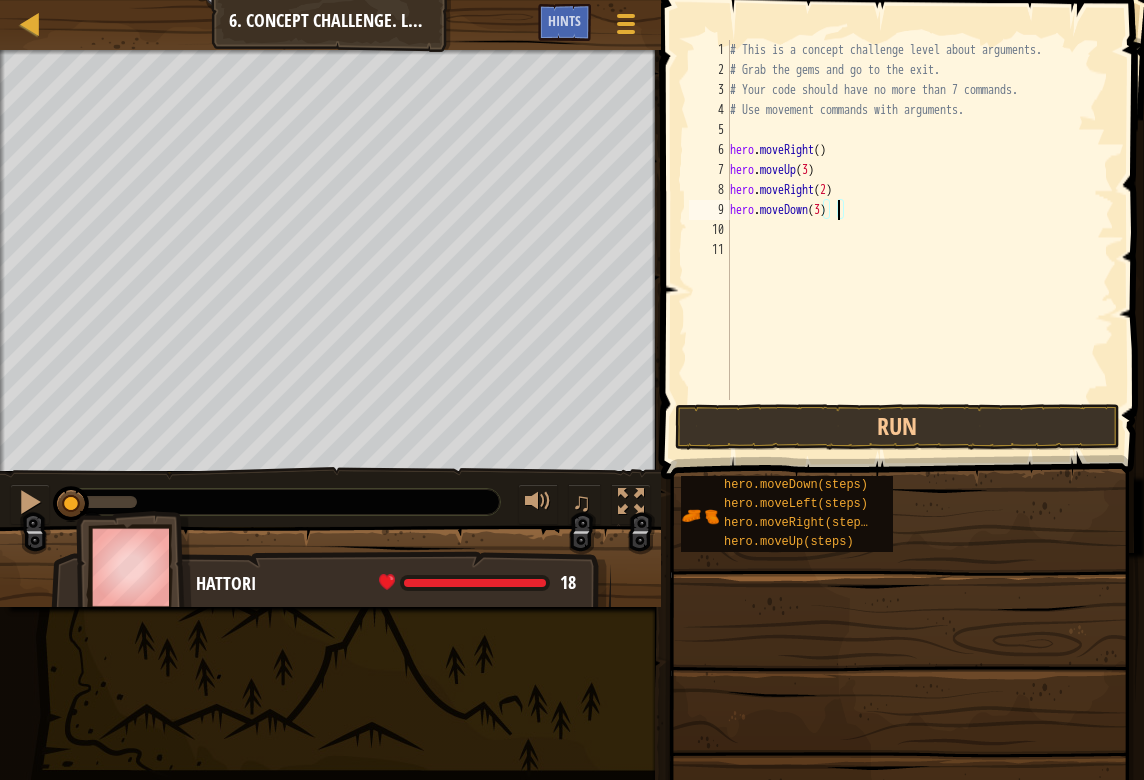 click on "# This is a concept challenge level about arguments. # Grab the gems and go to the exit. # Your code should have no more than 7 commands. # Use movement commands with arguments. hero . moveRight ( ) hero . moveUp ( 3 ) hero . moveRight ( 2 ) hero . moveDown ( 3 )" at bounding box center (920, 240) 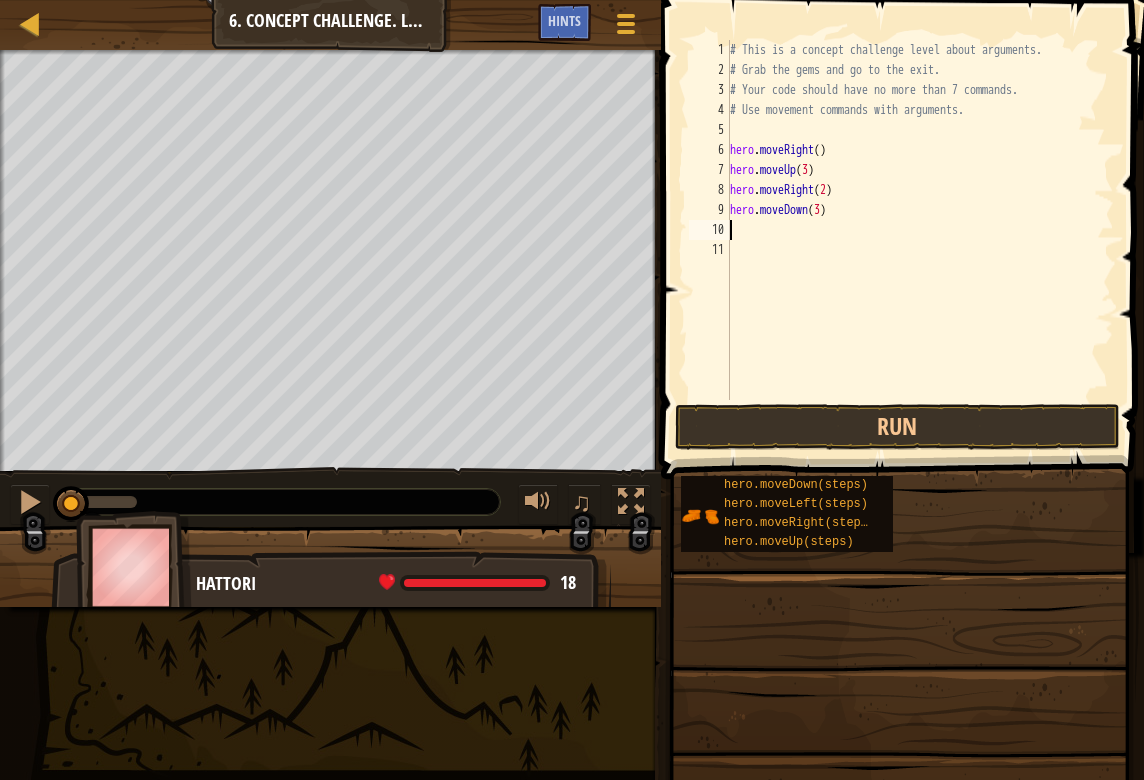 scroll, scrollTop: 9, scrollLeft: 0, axis: vertical 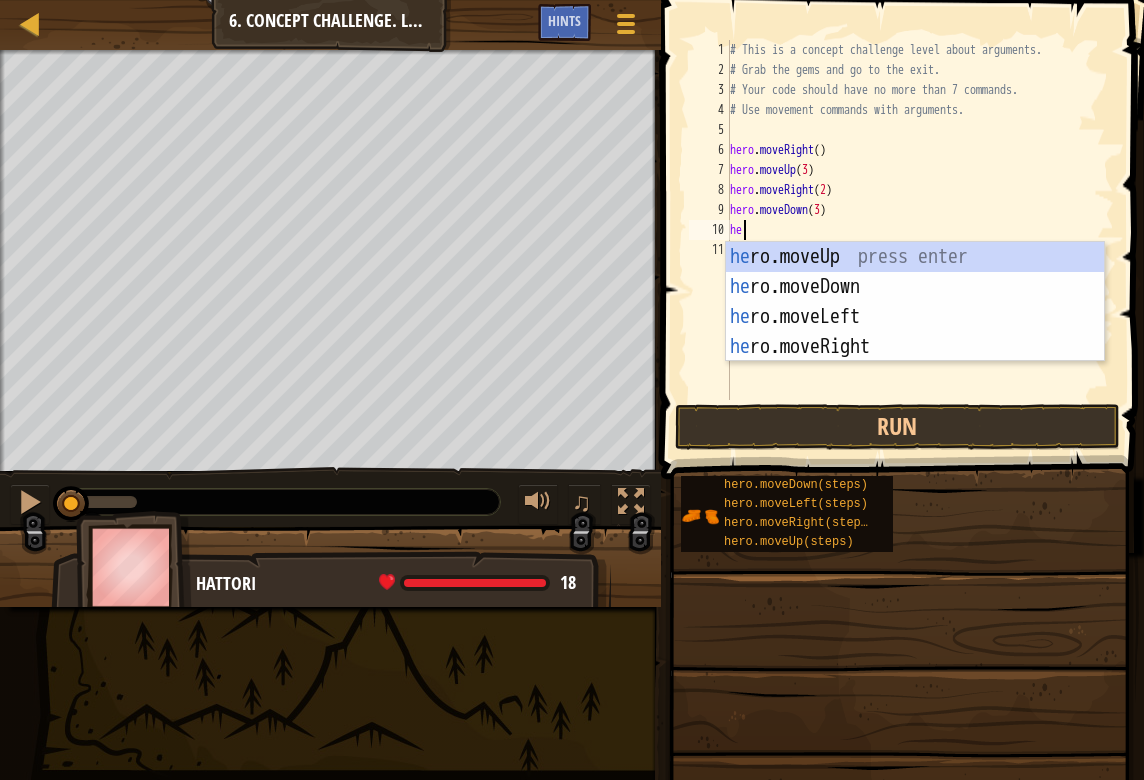 type on "her" 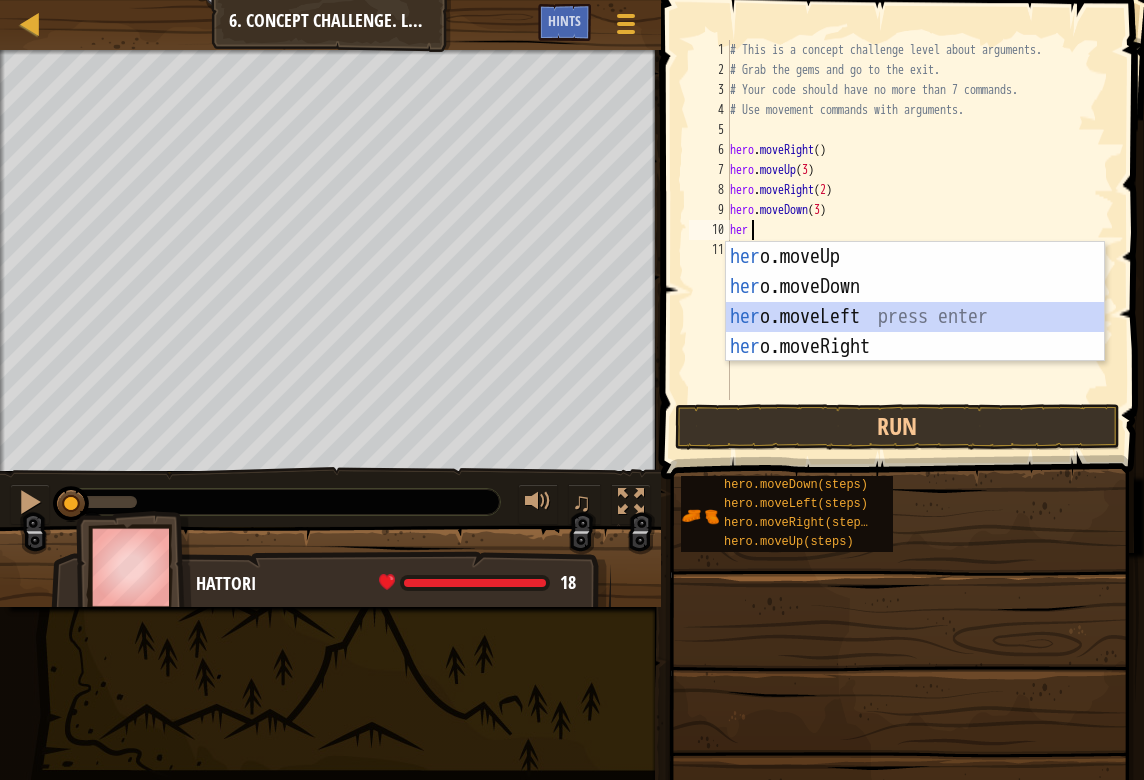 click on "her o.moveUp press enter her o.moveDown press enter her o.moveLeft press enter her o.moveRight press enter" at bounding box center (915, 332) 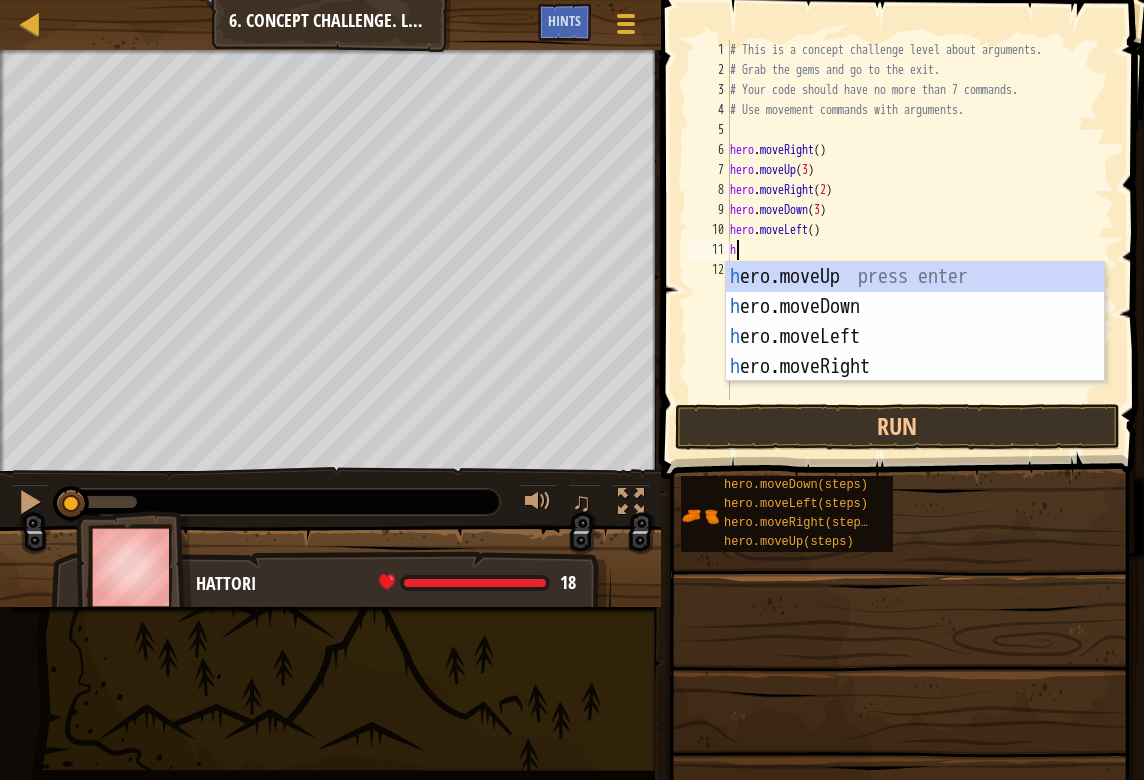 type on "her" 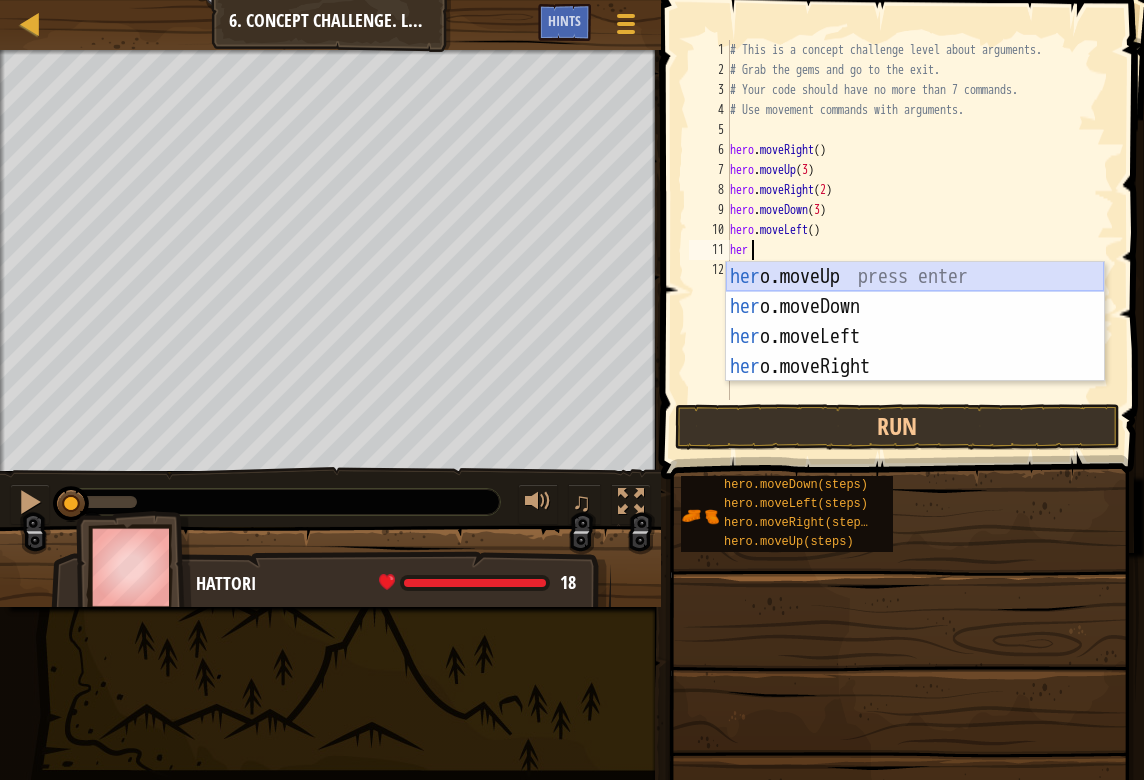click on "her o.moveUp press enter her o.moveDown press enter her o.moveLeft press enter her o.moveRight press enter" at bounding box center [915, 352] 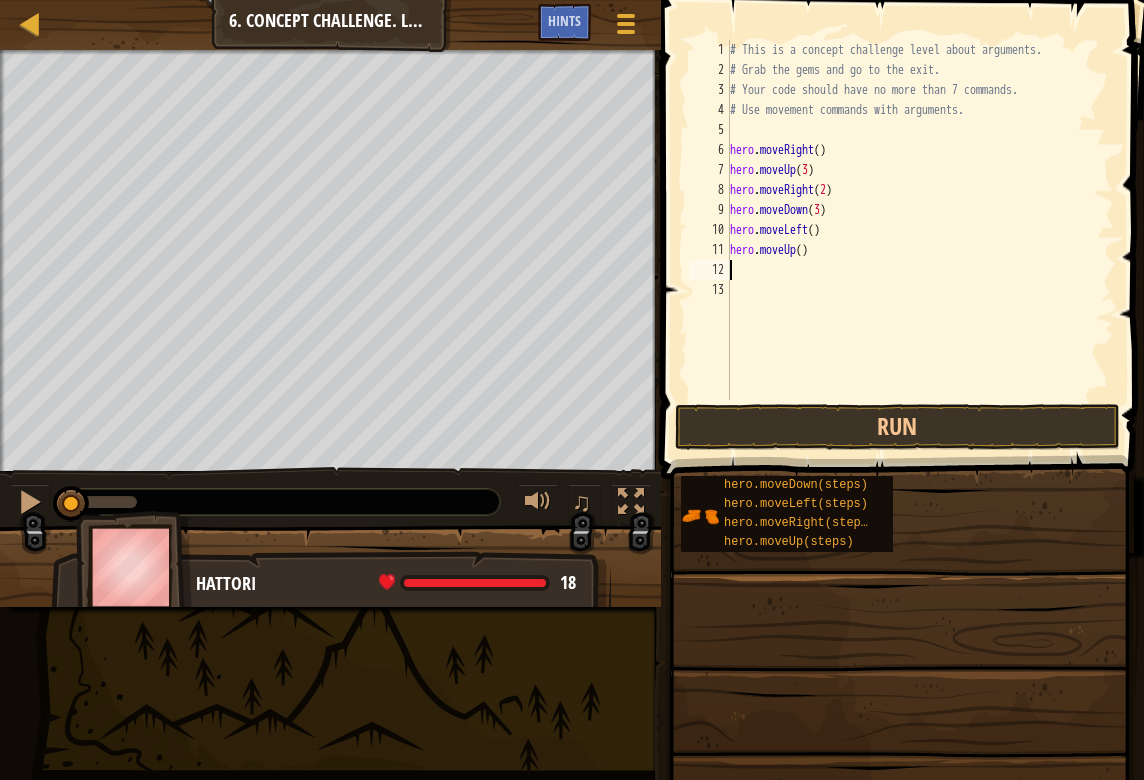 scroll, scrollTop: 9, scrollLeft: 0, axis: vertical 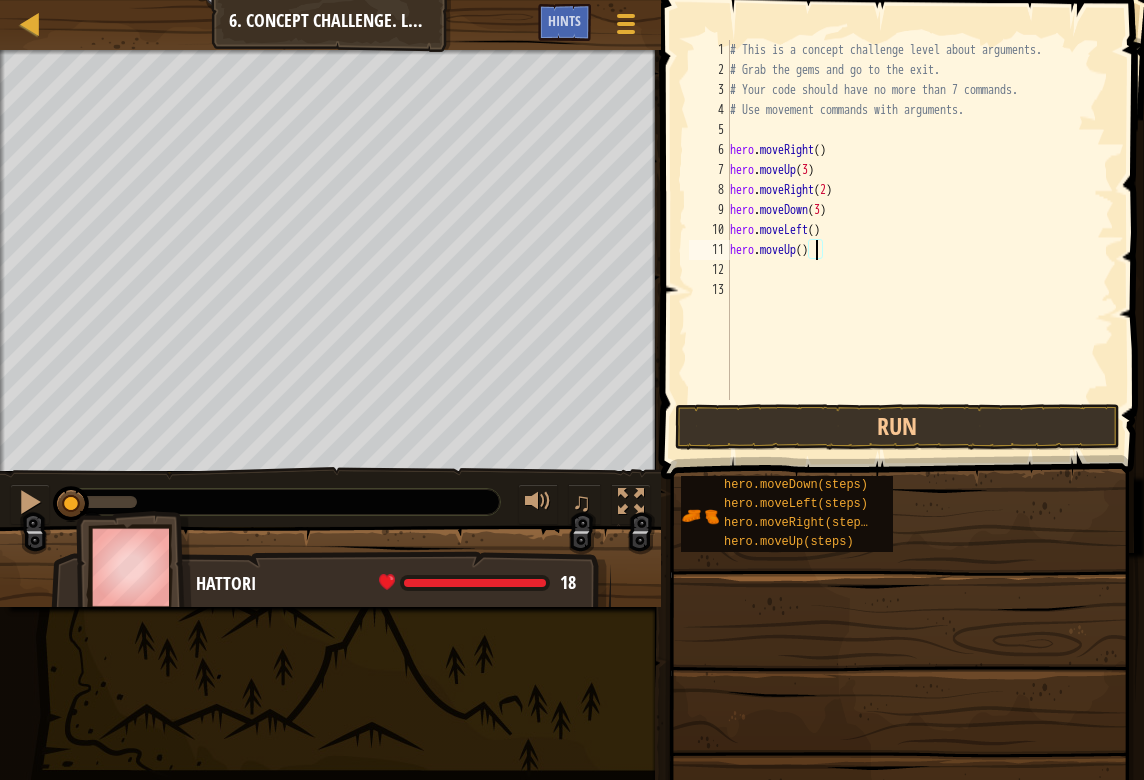 type on "hero.moveUp(2)" 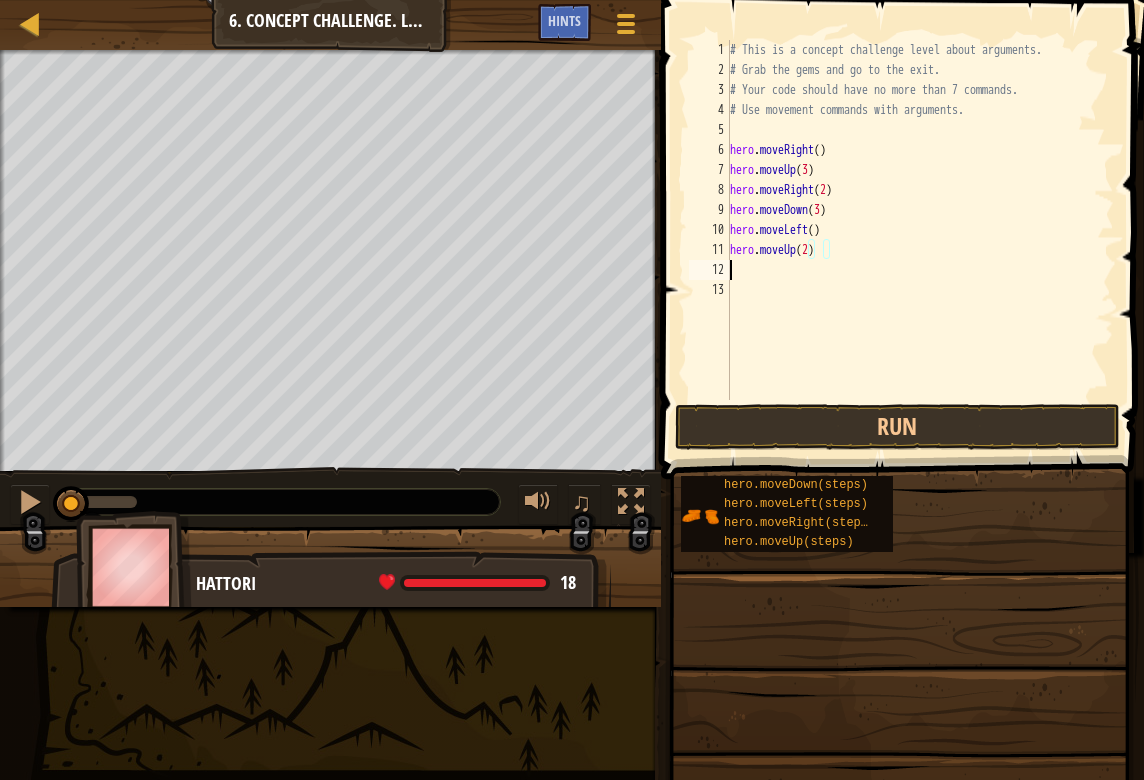 click on "# This is a concept challenge level about arguments. # Grab the gems and go to the exit. # Your code should have no more than 7 commands. # Use movement commands with arguments. hero . moveRight ( ) hero . moveUp ( 3 ) hero . moveRight ( 2 ) hero . moveDown ( 3 ) hero . moveLeft ( ) hero . moveUp ( 2 )" at bounding box center (920, 240) 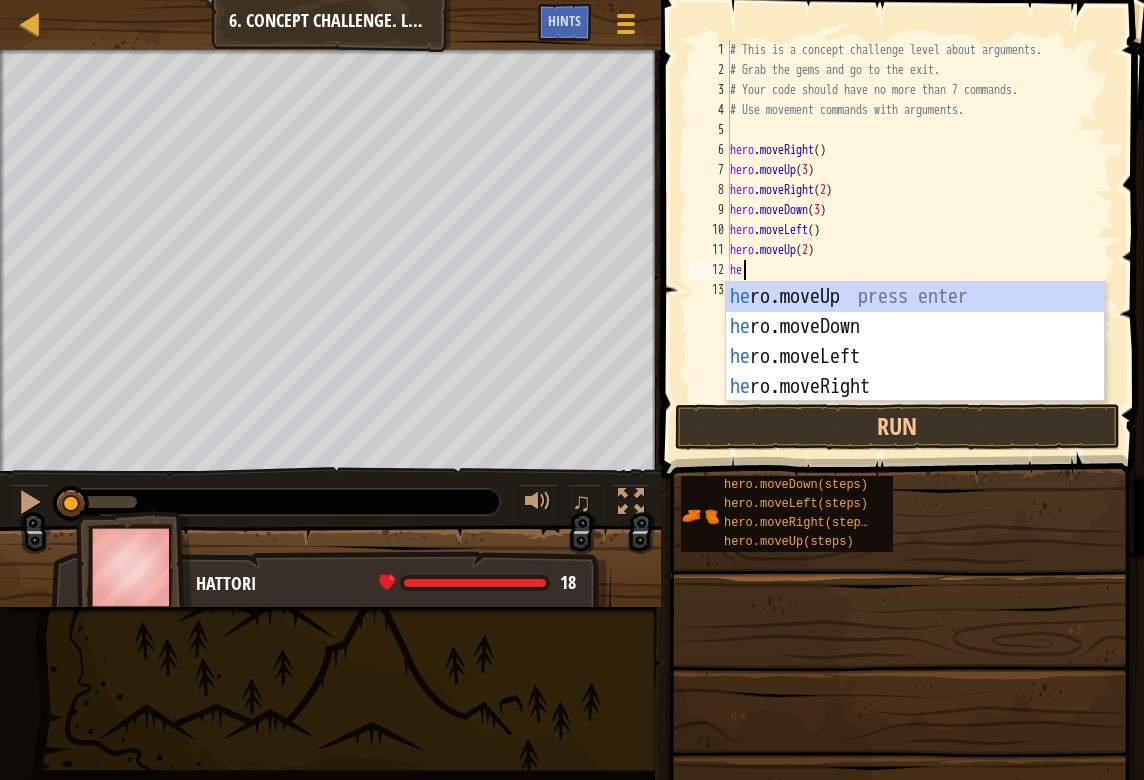 type on "her" 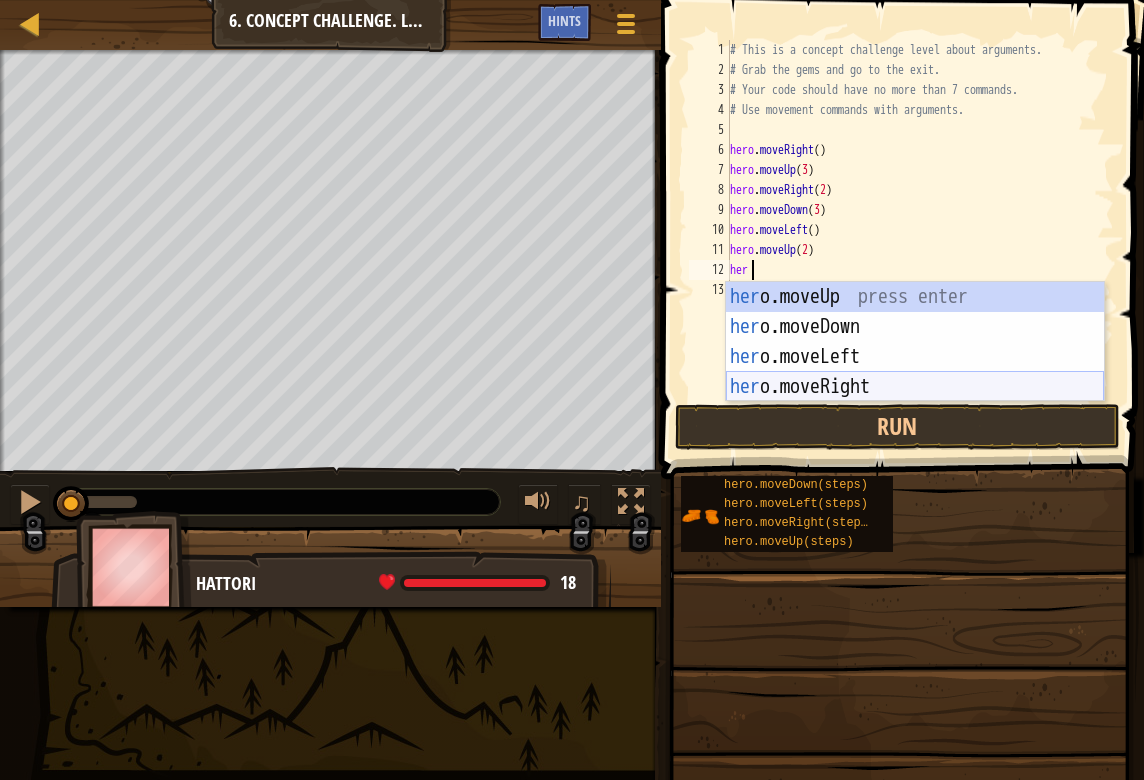 click on "her o.moveUp press enter her o.moveDown press enter her o.moveLeft press enter her o.moveRight press enter" at bounding box center (915, 372) 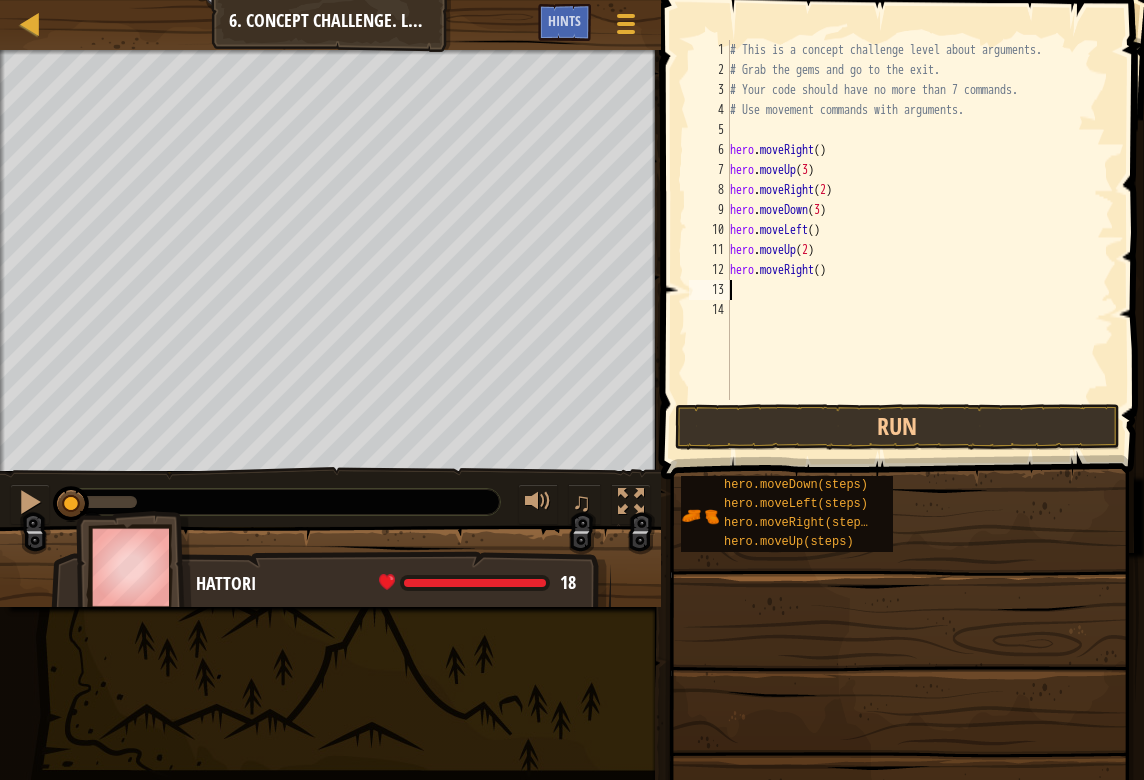 scroll, scrollTop: 9, scrollLeft: 0, axis: vertical 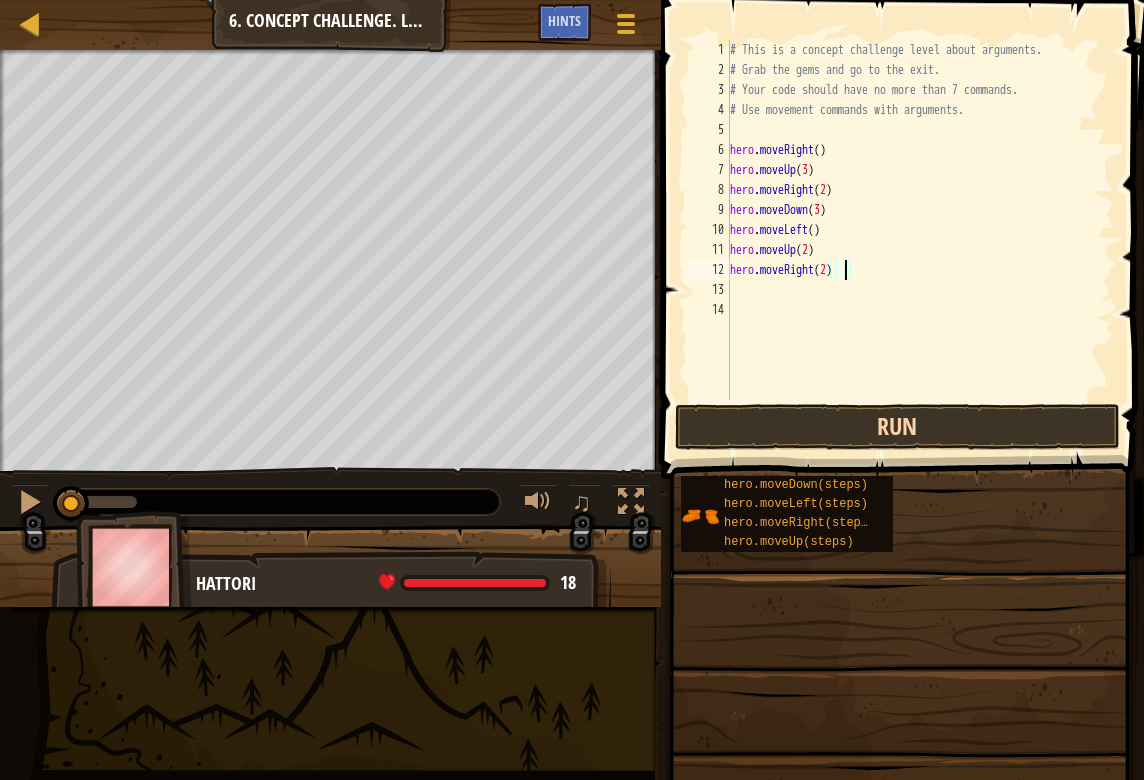 type on "hero.moveRight(2)" 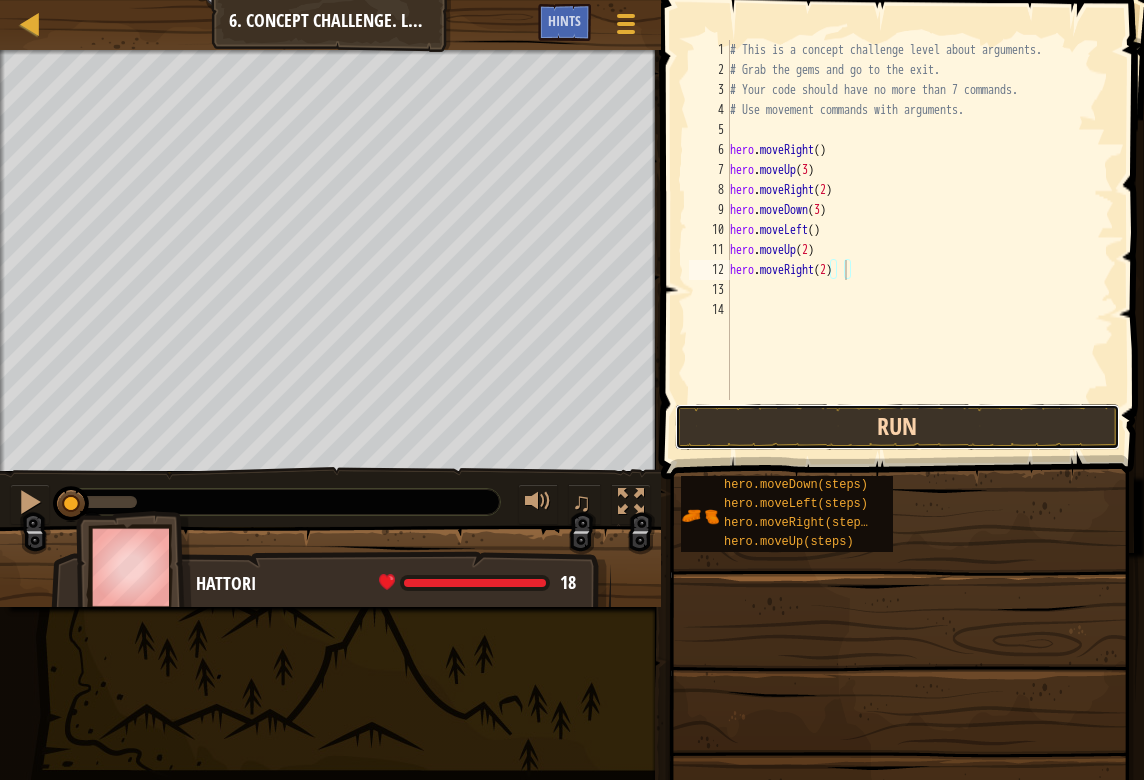 click on "Run" at bounding box center [897, 427] 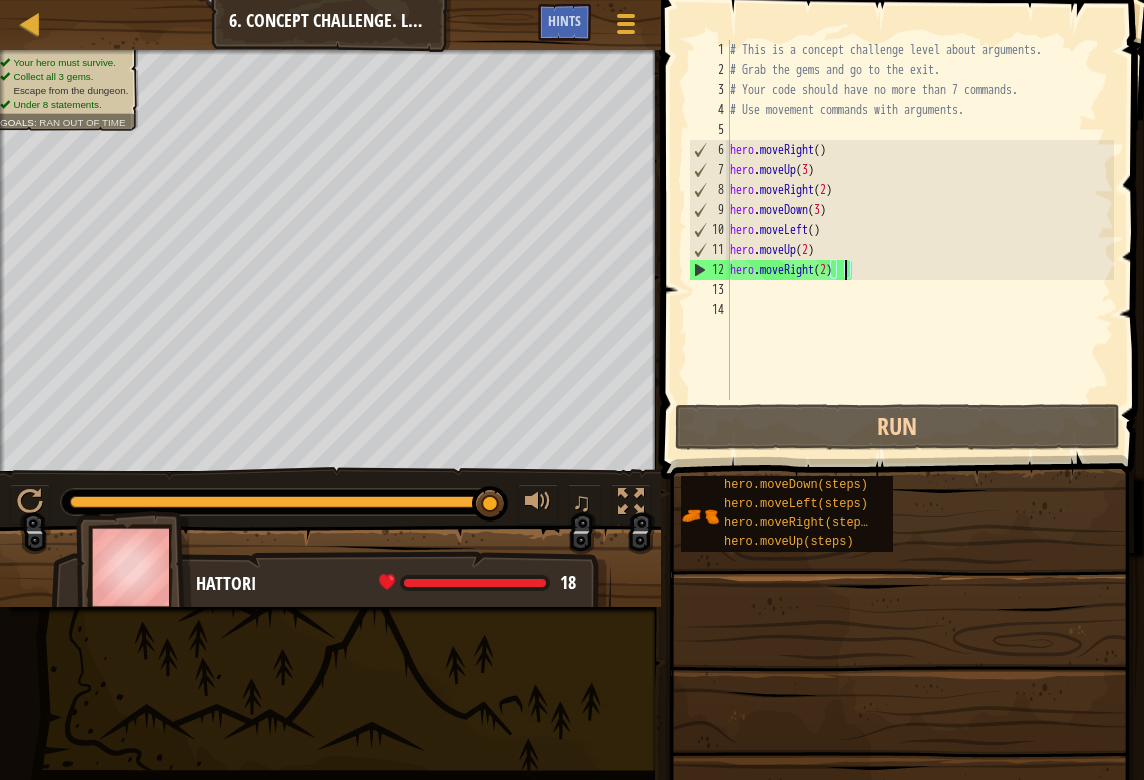 click on "# This is a concept challenge level about arguments. # Grab the gems and go to the exit. # Your code should have no more than 7 commands. # Use movement commands with arguments. hero . moveRight ( ) hero . moveUp ( 3 ) hero . moveRight ( 2 ) hero . moveDown ( 3 ) hero . moveLeft ( ) hero . moveUp ( 2 ) hero . moveRight ( 2 )" at bounding box center [920, 240] 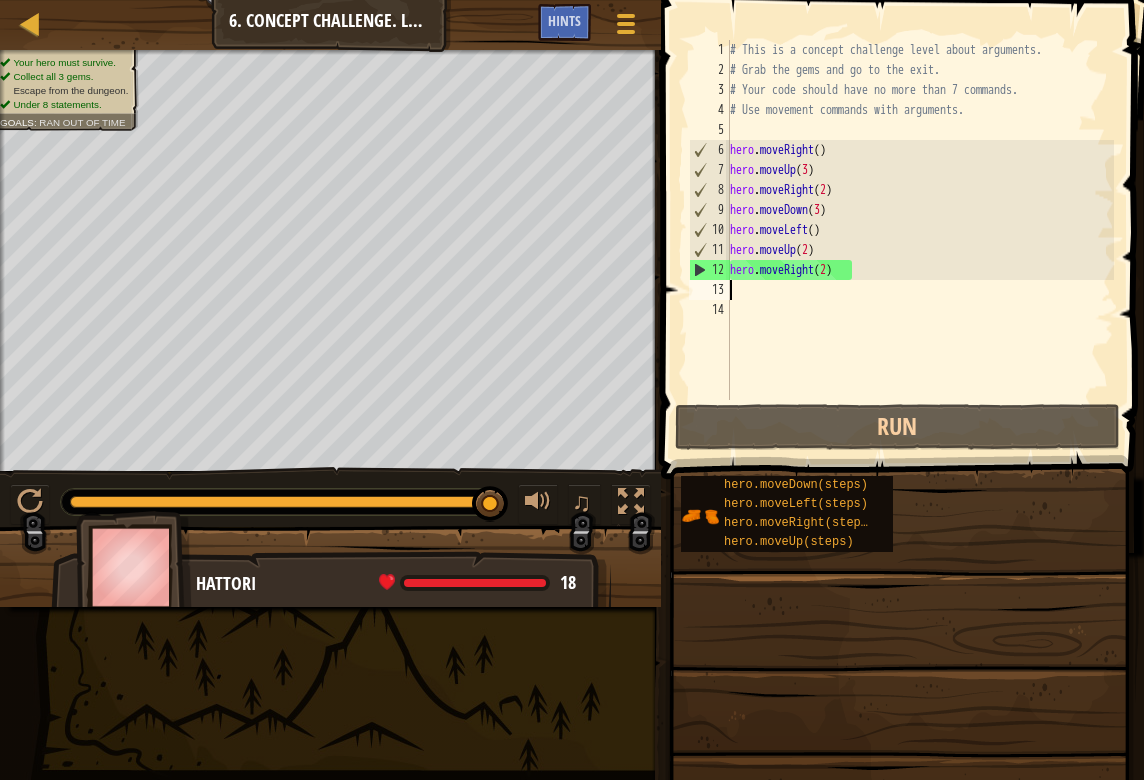 scroll, scrollTop: 9, scrollLeft: 0, axis: vertical 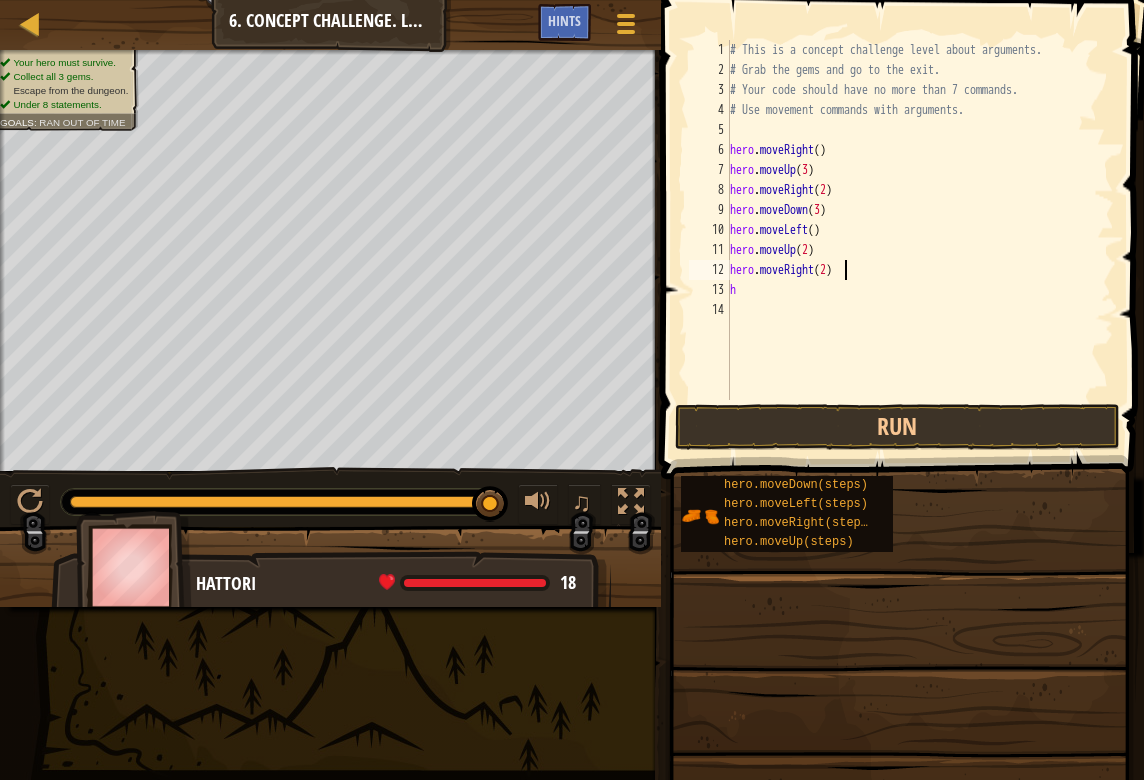 click on "# This is a concept challenge level about arguments. # Grab the gems and go to the exit. # Your code should have no more than 7 commands. # Use movement commands with arguments. hero . moveRight ( ) hero . moveUp ( 3 ) hero . moveRight ( 2 ) hero . moveDown ( 3 ) hero . moveLeft ( ) hero . moveUp ( 2 ) hero . moveRight ( 2 ) h" at bounding box center (920, 240) 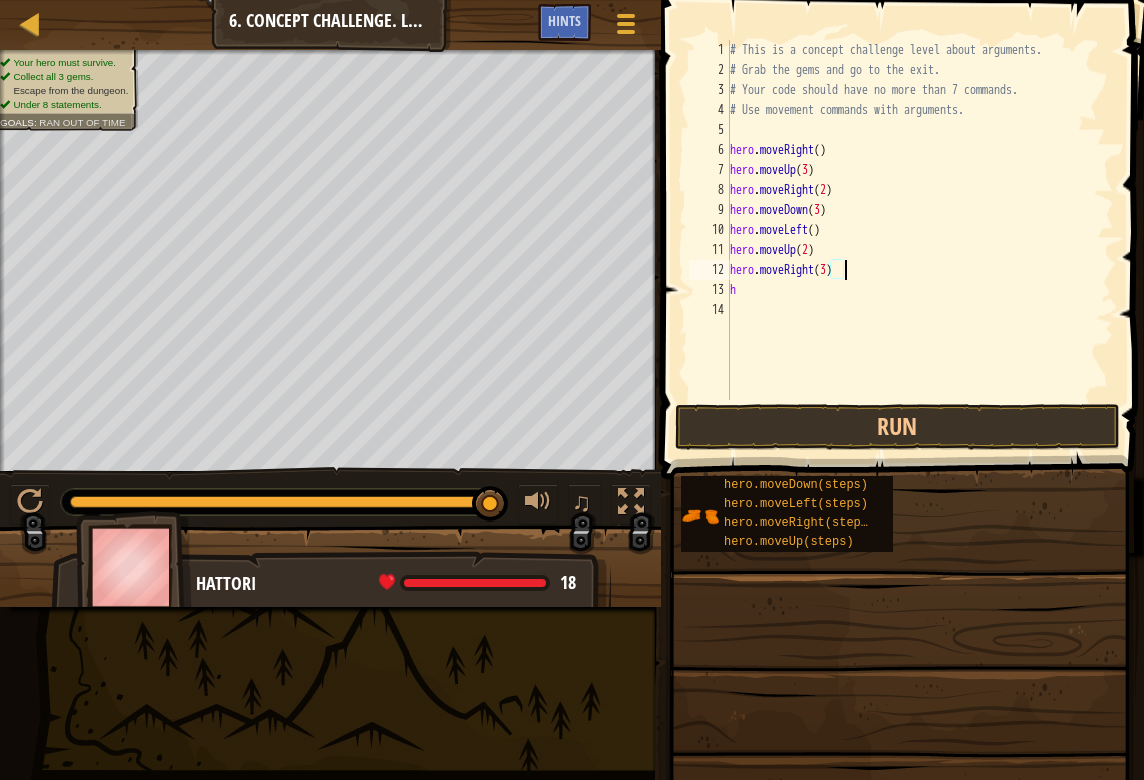 scroll, scrollTop: 9, scrollLeft: 9, axis: both 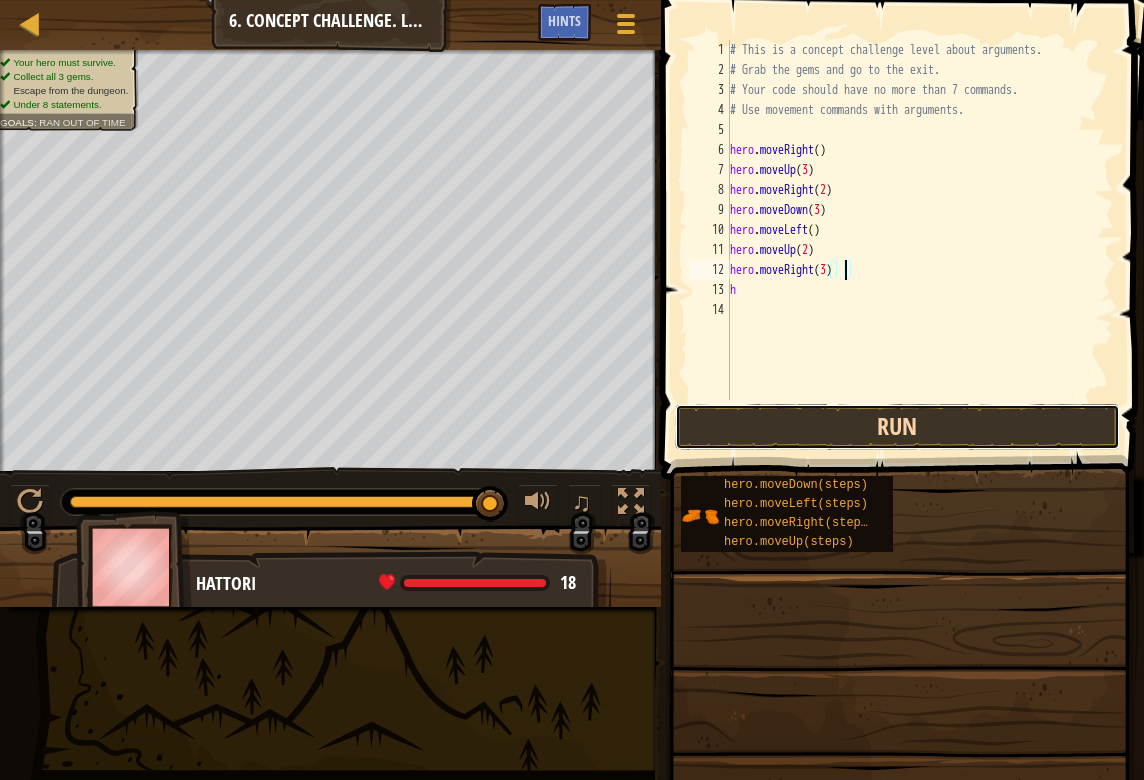 click on "Run" at bounding box center (897, 427) 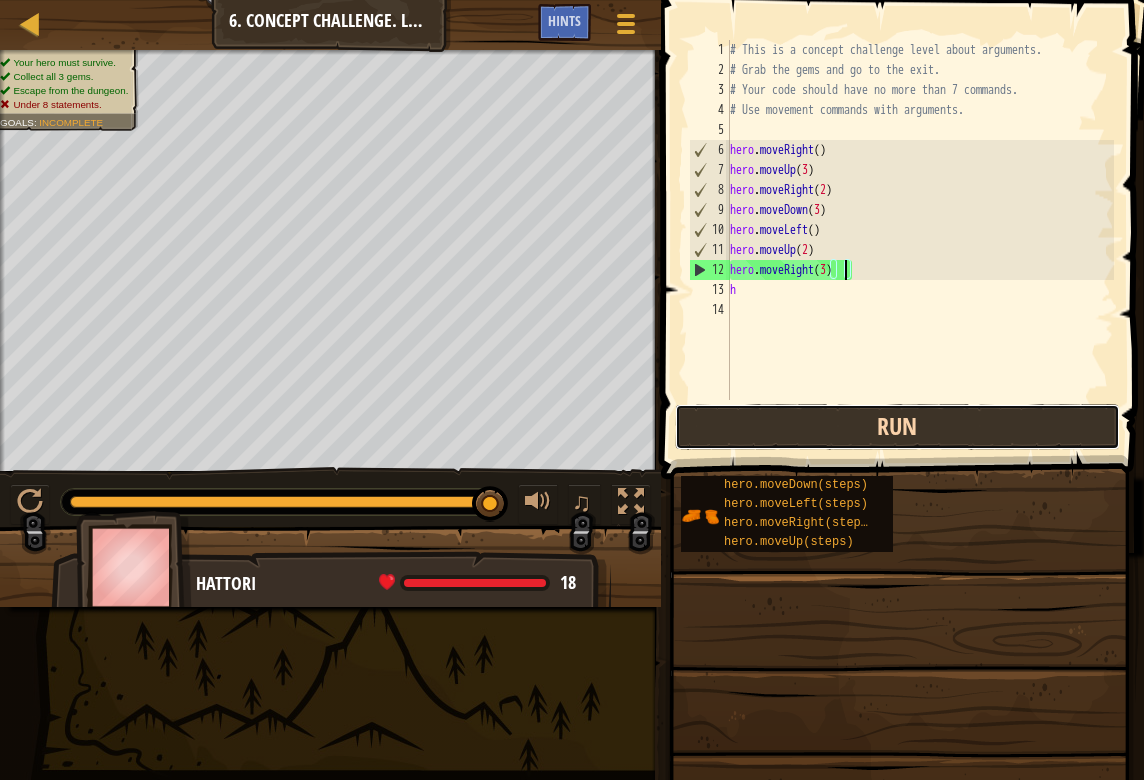 click on "Run" at bounding box center (897, 427) 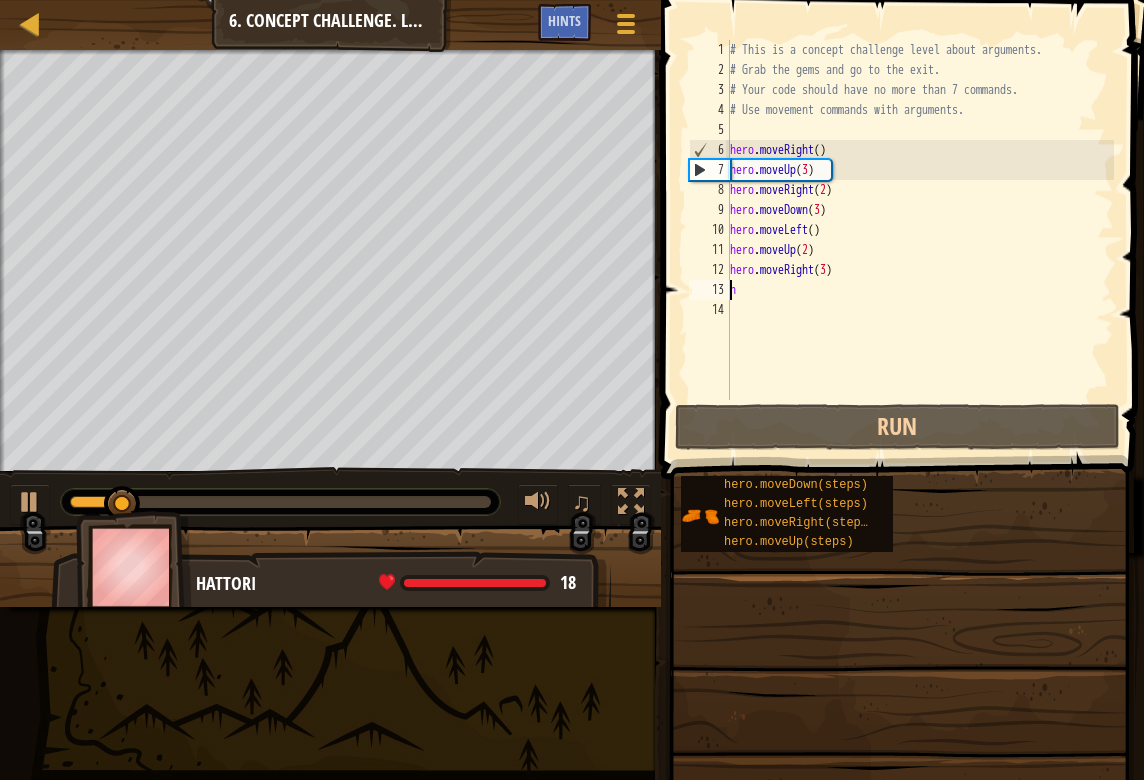 click on "# This is a concept challenge level about arguments. # Grab the gems and go to the exit. # Your code should have no more than 7 commands. # Use movement commands with arguments. hero . moveRight ( ) hero . moveUp ( 3 ) hero . moveRight ( 2 ) hero . moveDown ( 3 ) hero . moveLeft ( ) hero . moveUp ( 2 ) hero . moveRight ( 3 ) h" at bounding box center [920, 240] 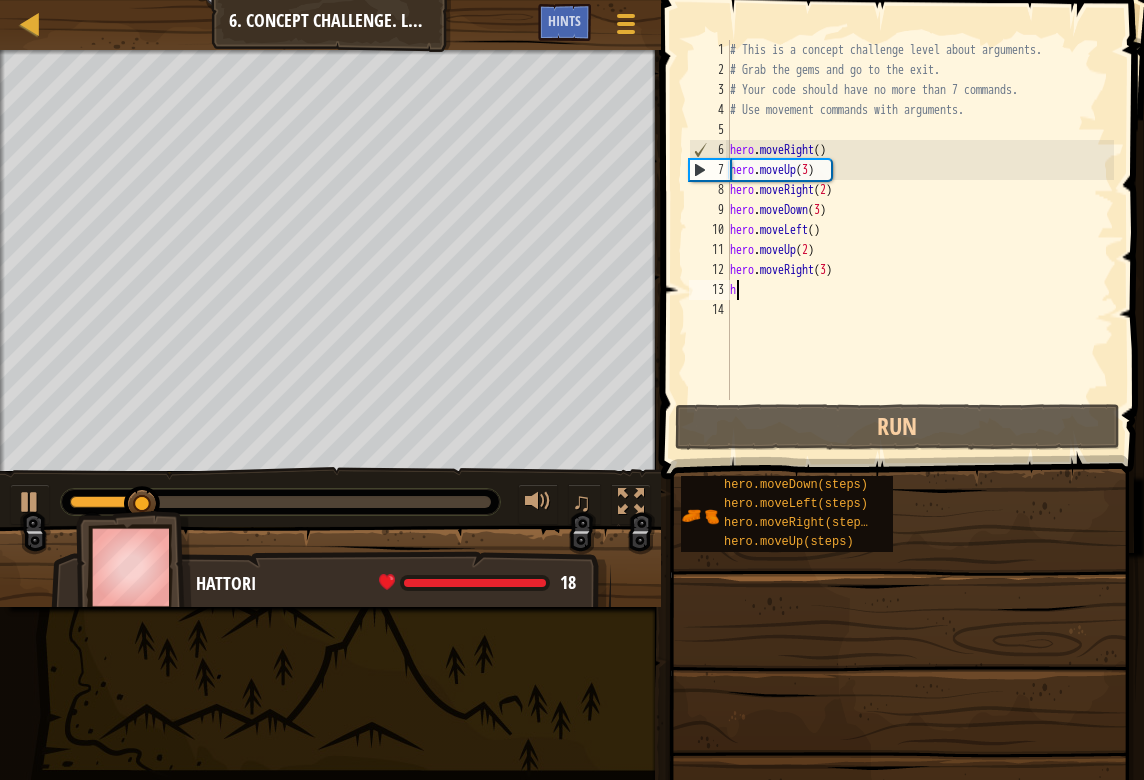 click on "# This is a concept challenge level about arguments. # Grab the gems and go to the exit. # Your code should have no more than 7 commands. # Use movement commands with arguments. hero . moveRight ( ) hero . moveUp ( 3 ) hero . moveRight ( 2 ) hero . moveDown ( 3 ) hero . moveLeft ( ) hero . moveUp ( 2 ) hero . moveRight ( 3 ) h" at bounding box center [920, 240] 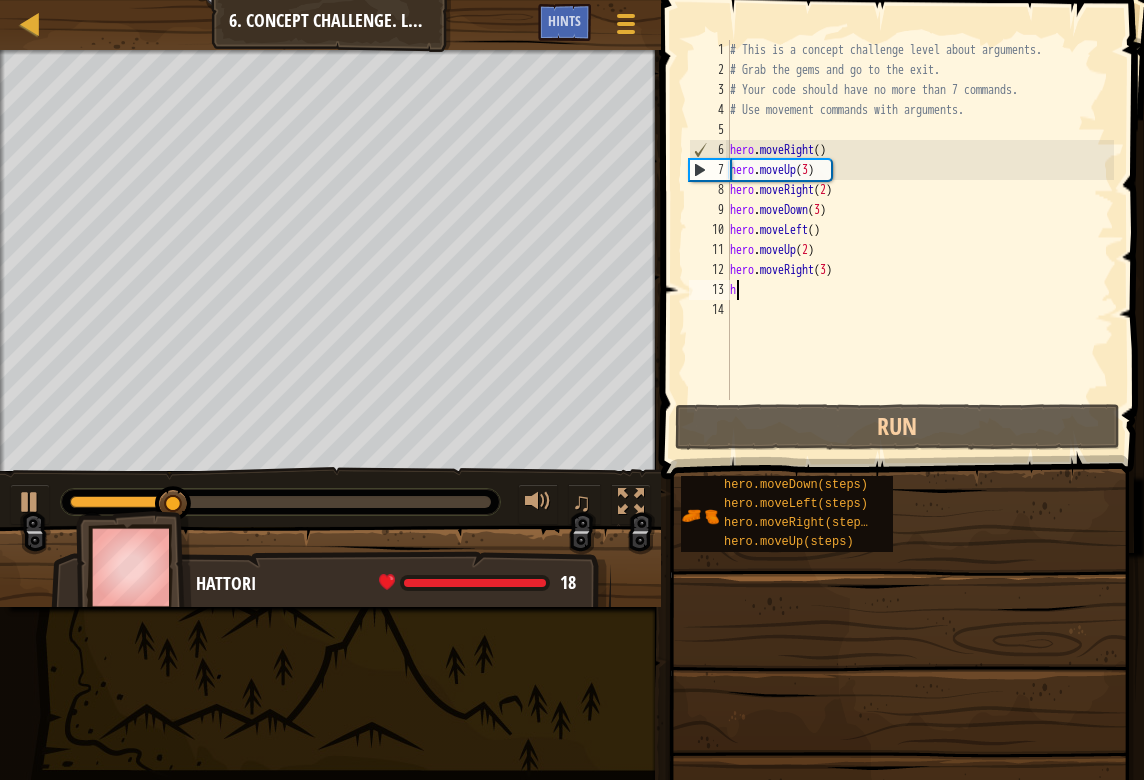 type 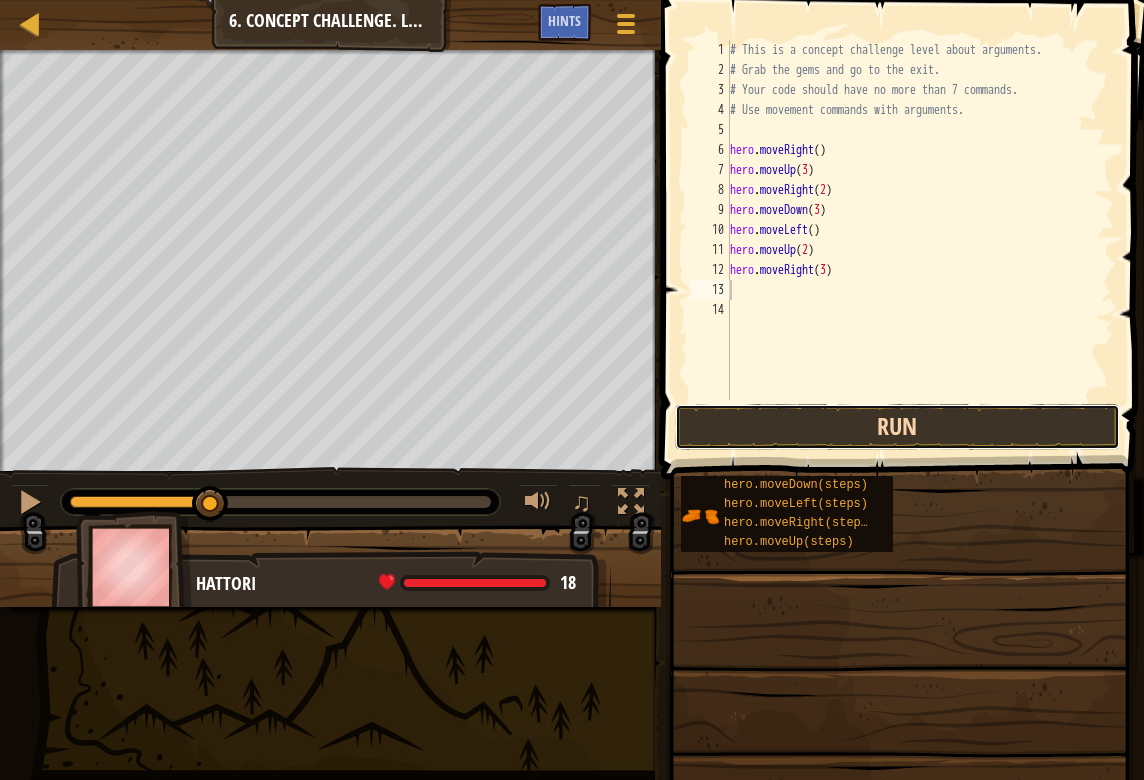 click on "Run" at bounding box center [897, 427] 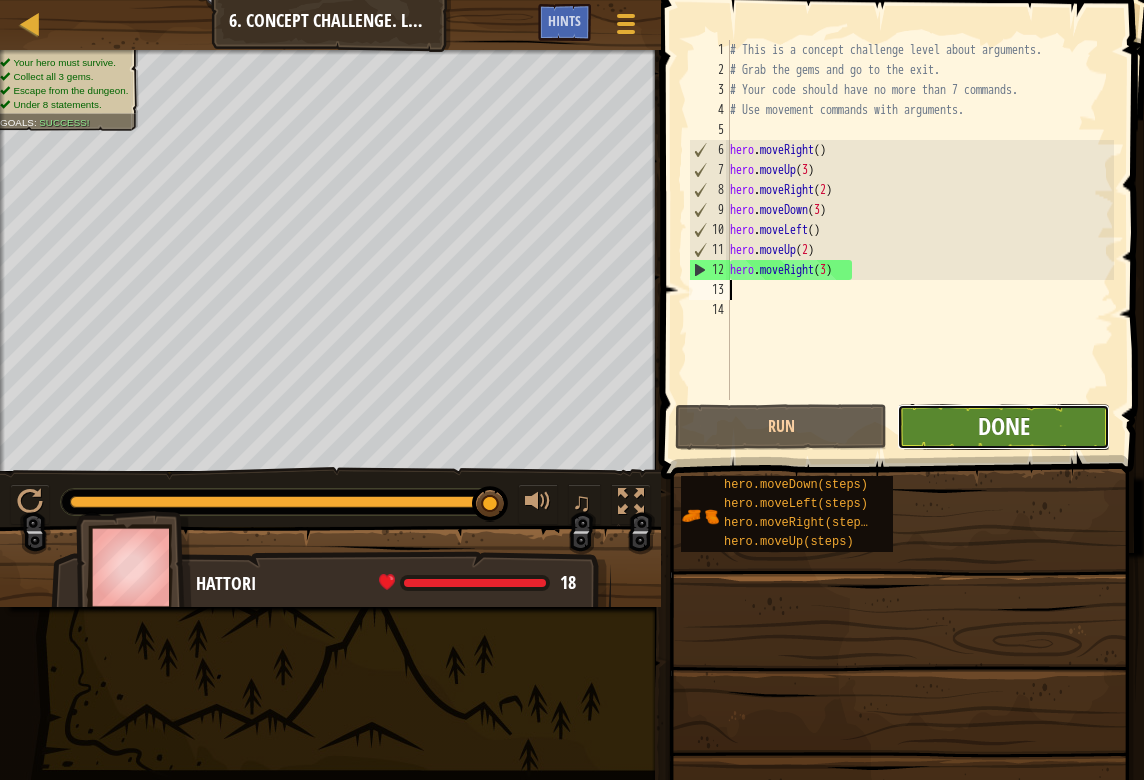 click on "Done" at bounding box center (1004, 426) 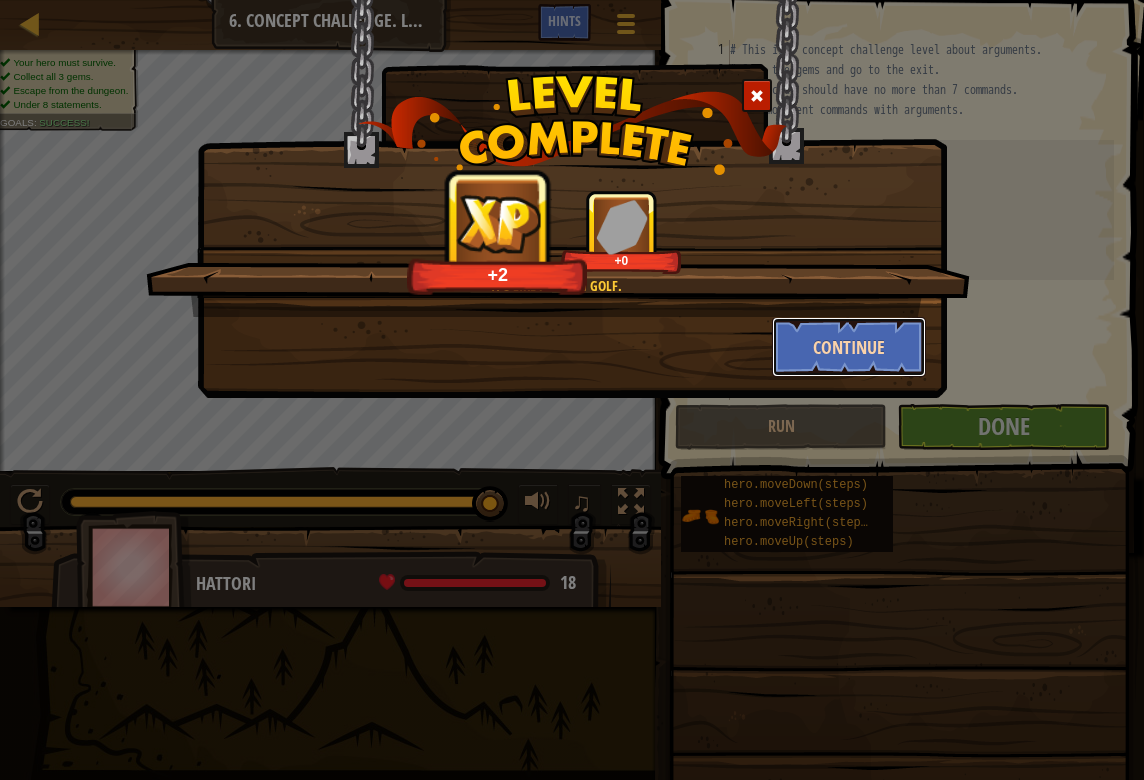 click on "Continue" at bounding box center (849, 347) 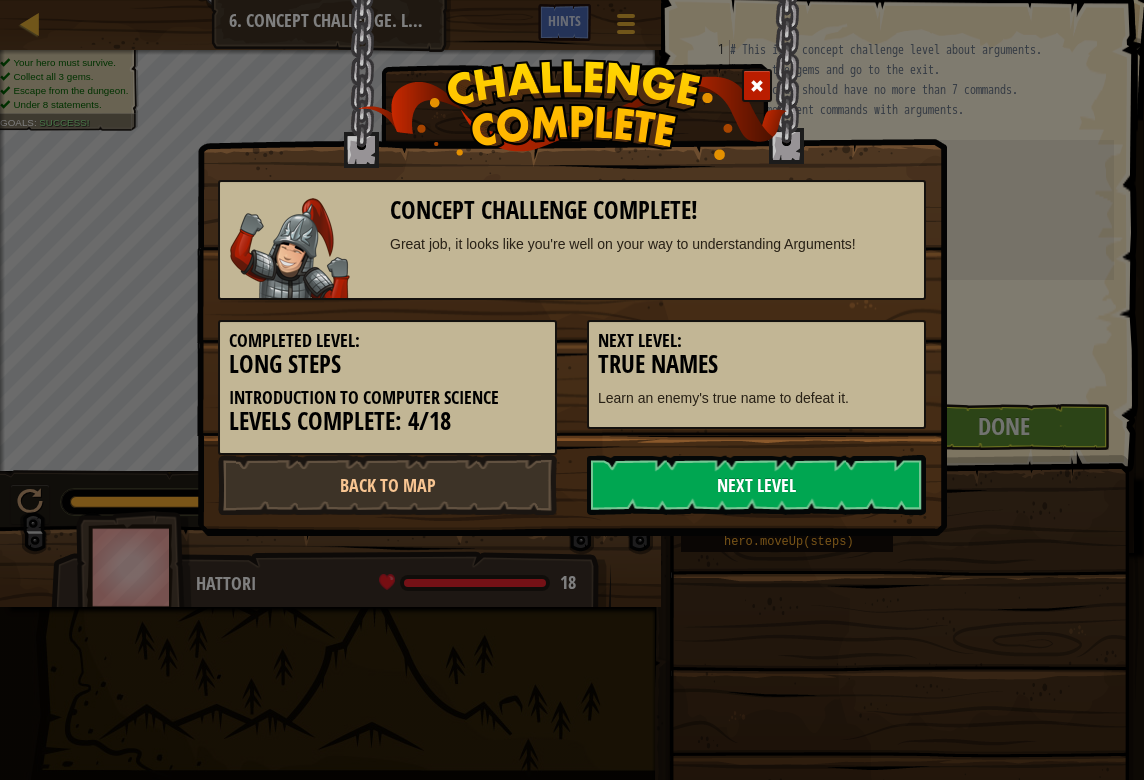 click on "Next Level" at bounding box center (756, 485) 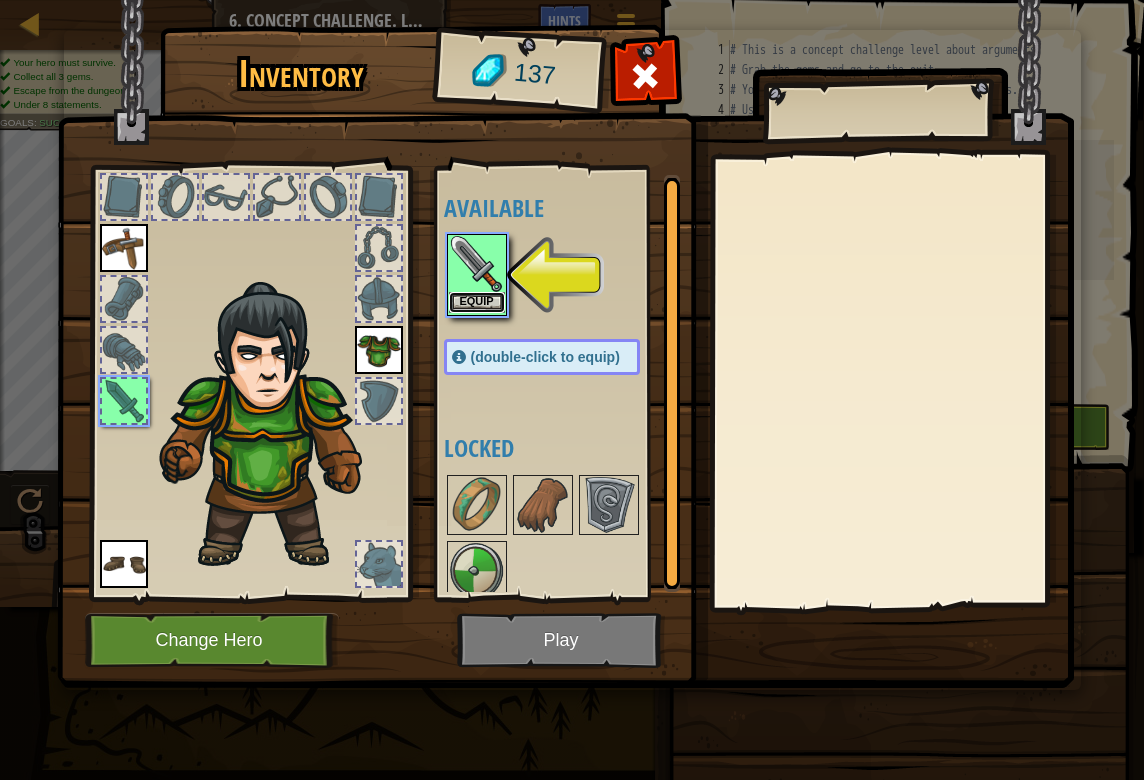 click on "Equip" at bounding box center (477, 302) 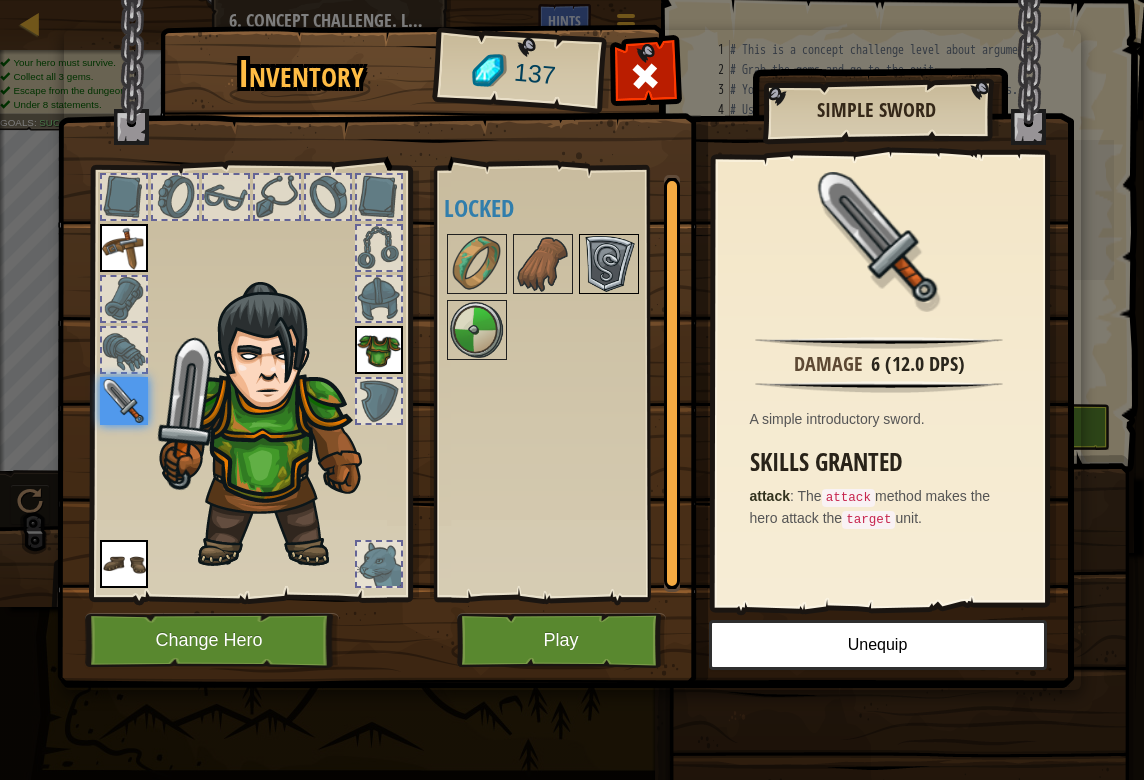 click at bounding box center (609, 264) 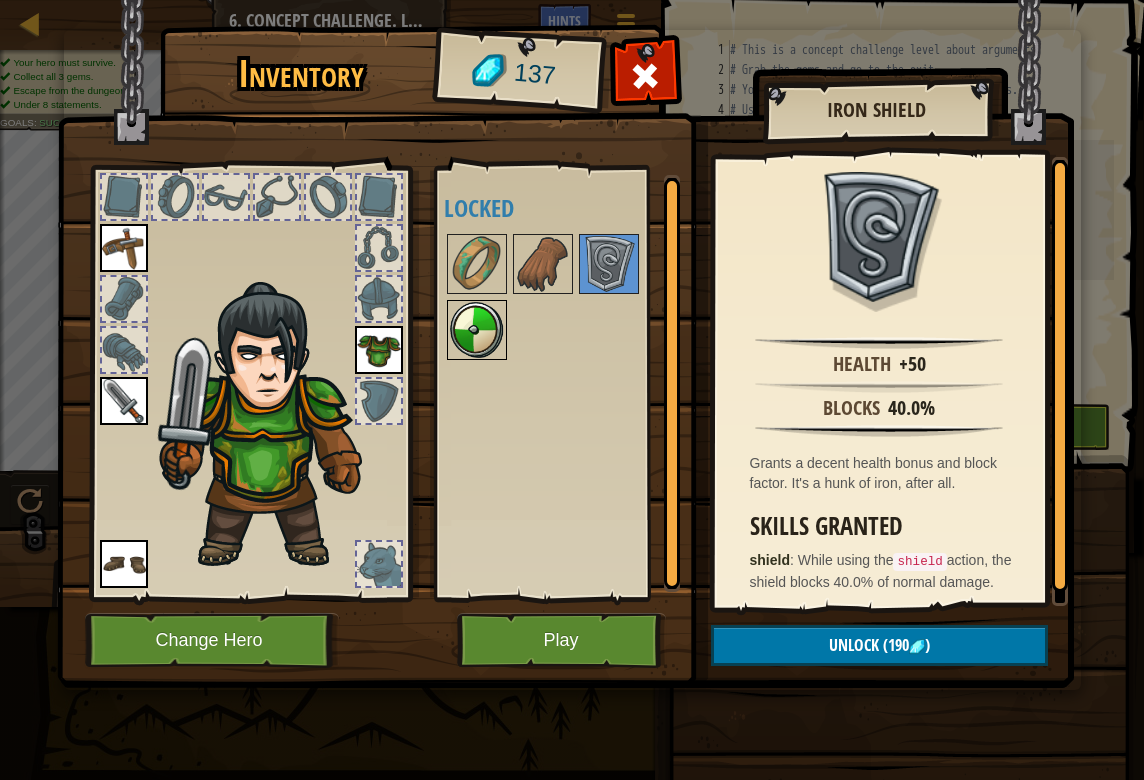 click at bounding box center [477, 330] 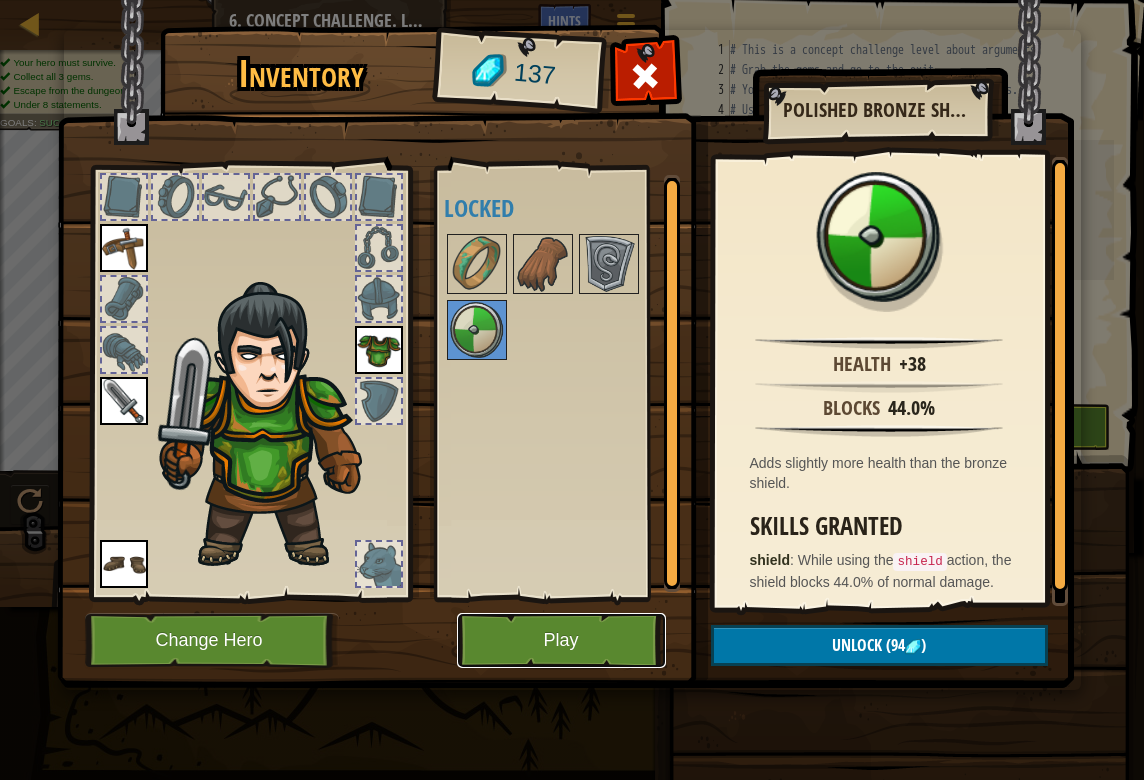 click on "Play" at bounding box center [561, 640] 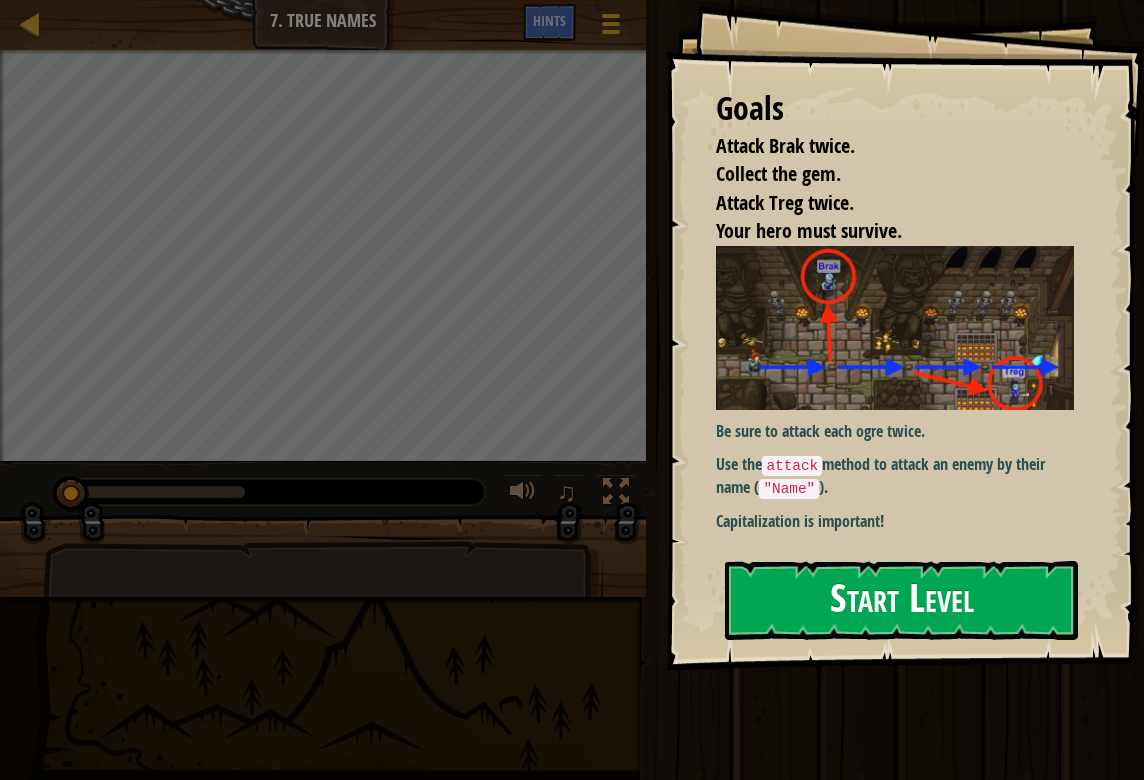 click on "Start Level" at bounding box center [901, 600] 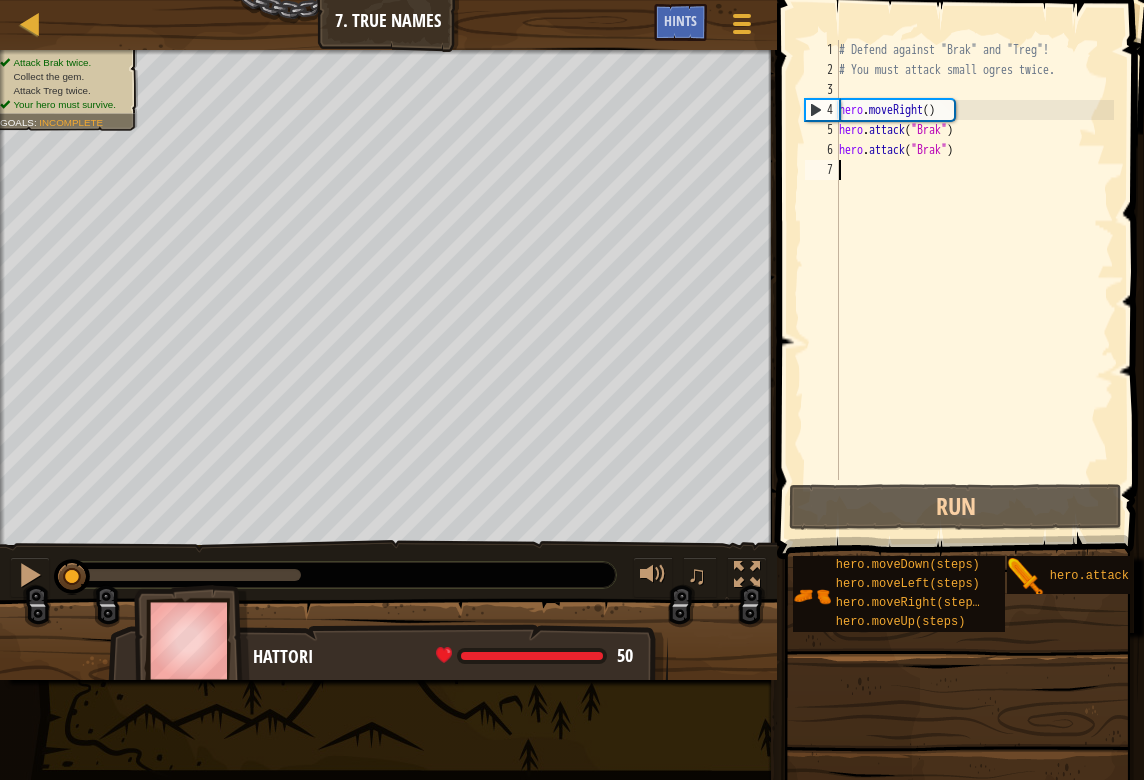 click on "# Defend against "Brak" and "Treg"! # You must attack small ogres twice. hero . moveRight ( ) hero . attack ( "Brak" ) hero . attack ( "Brak" )" at bounding box center [974, 280] 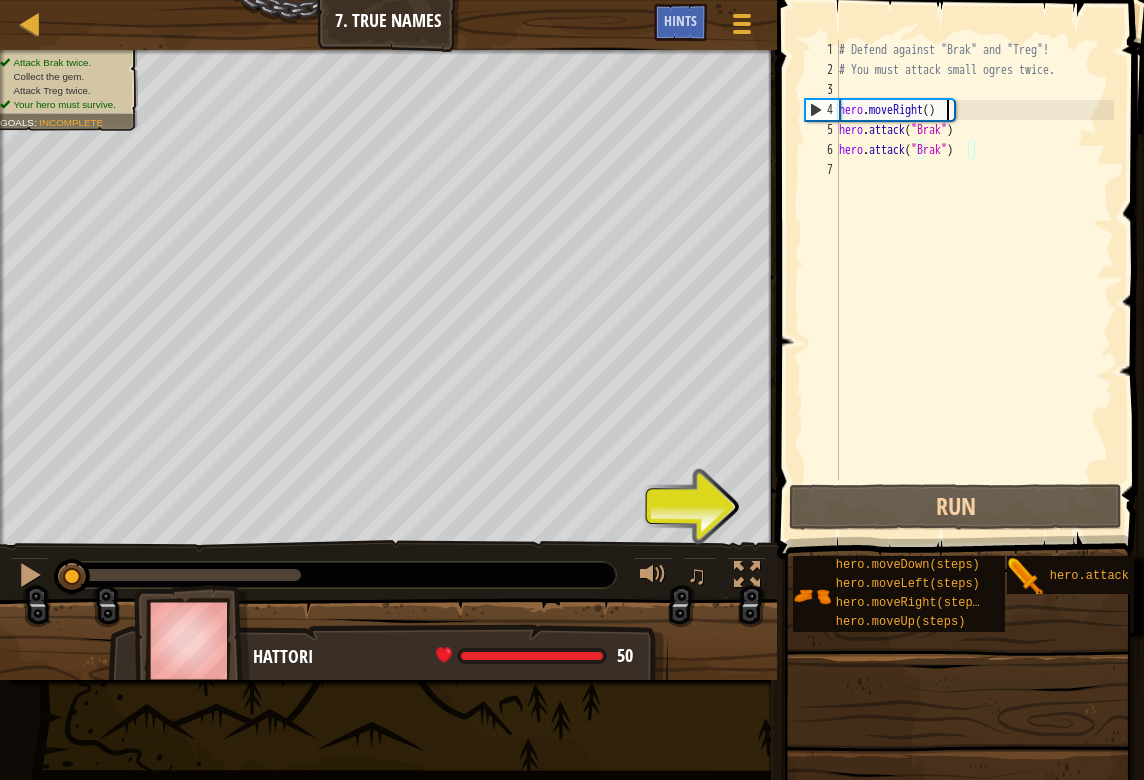 click on "# Defend against "Brak" and "Treg"! # You must attack small ogres twice. hero . moveRight ( ) hero . attack ( "Brak" ) hero . attack ( "Brak" )" at bounding box center [974, 280] 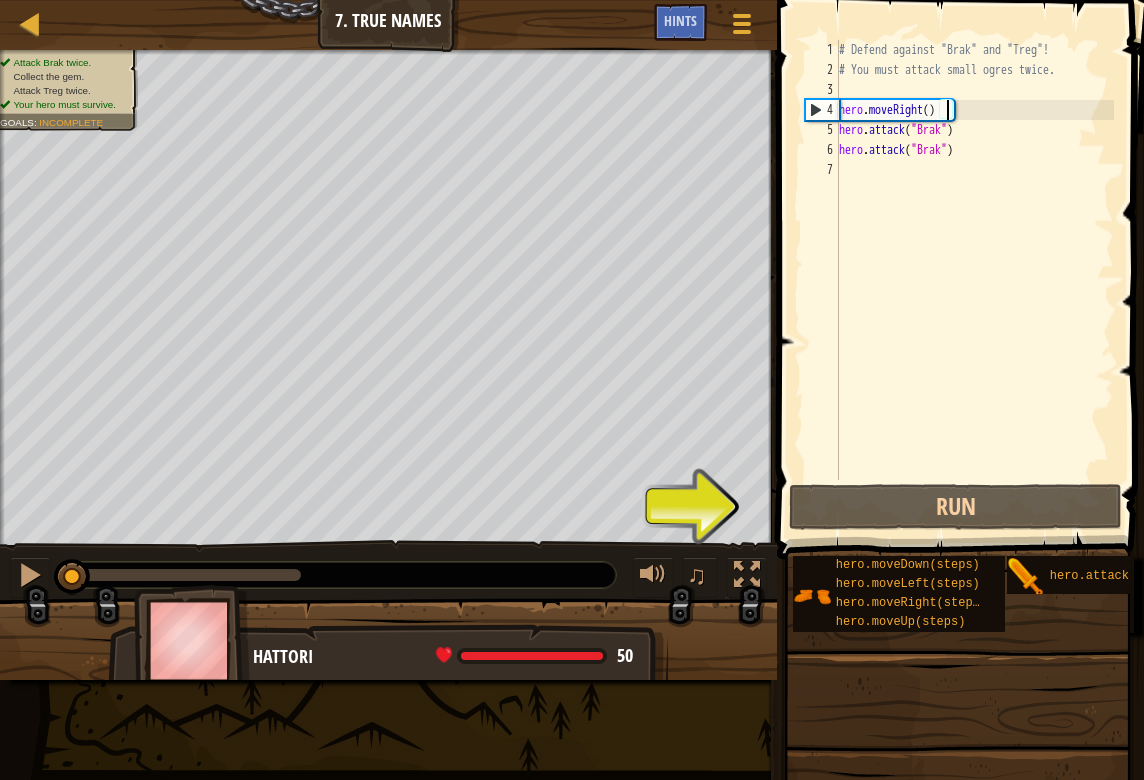 type on "hero.moveRight(1)" 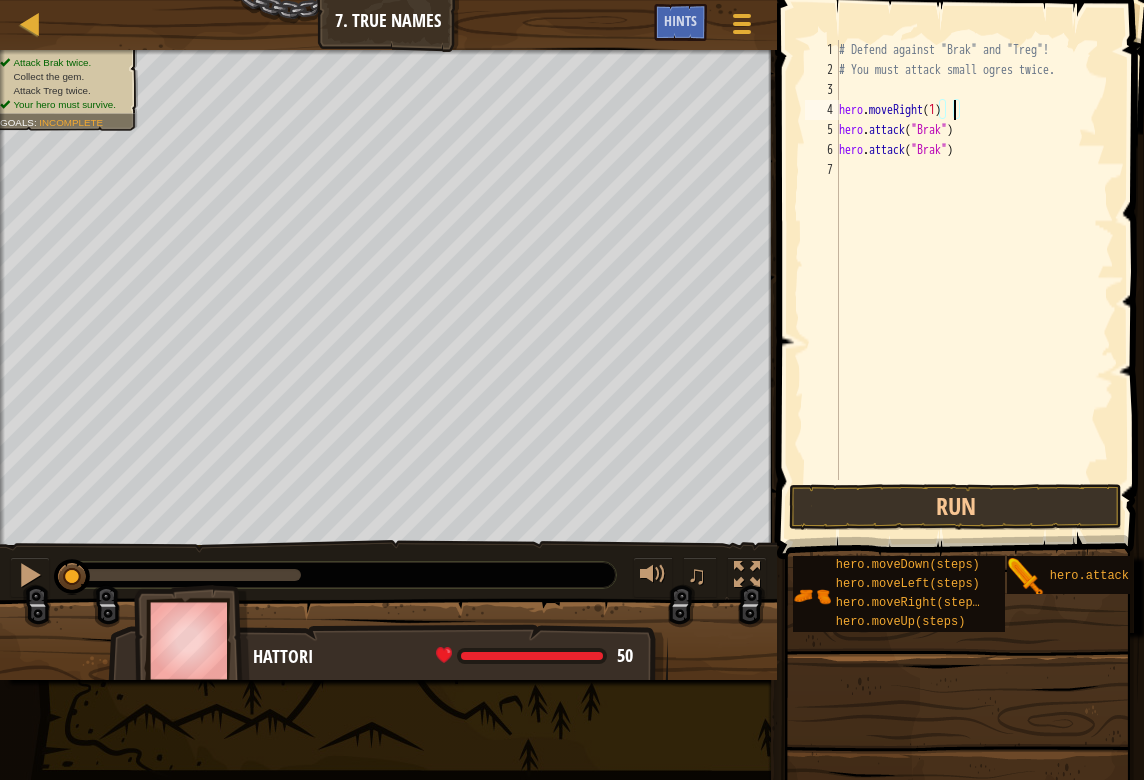 click on "# Defend against "Brak" and "Treg"! # You must attack small ogres twice. hero . moveRight ( 1 ) hero . attack ( "Brak" ) hero . attack ( "Brak" )" at bounding box center [974, 280] 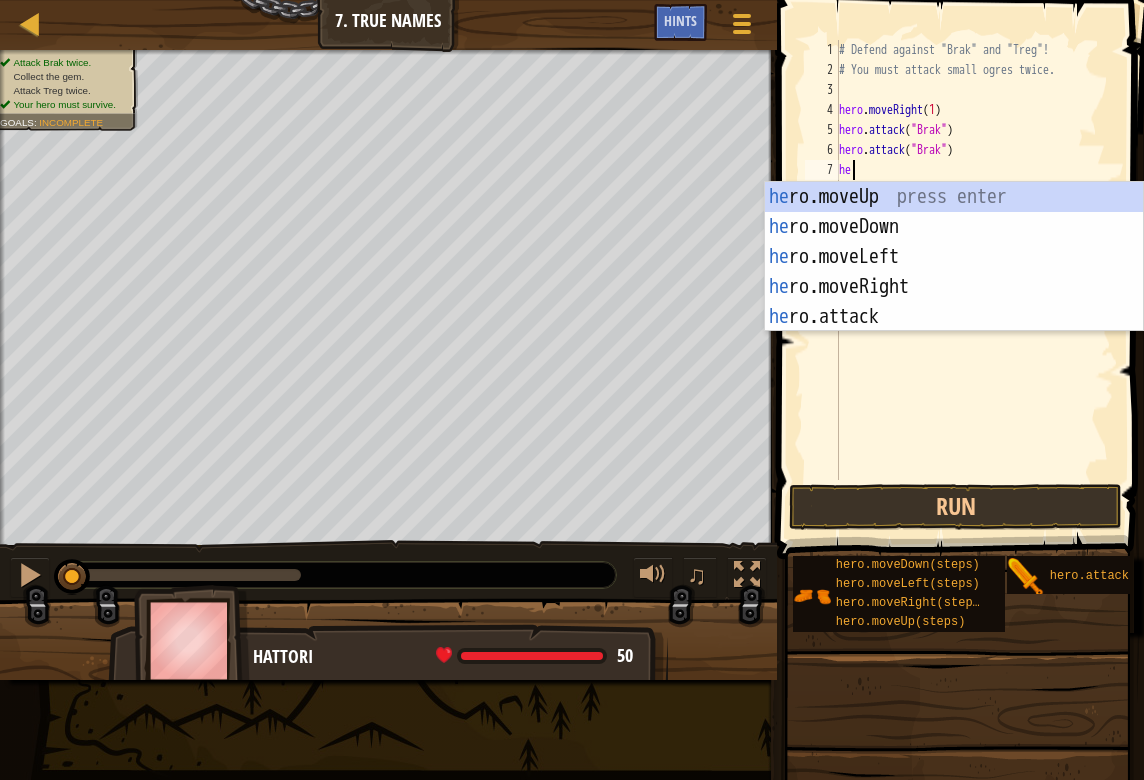 scroll, scrollTop: 9, scrollLeft: 1, axis: both 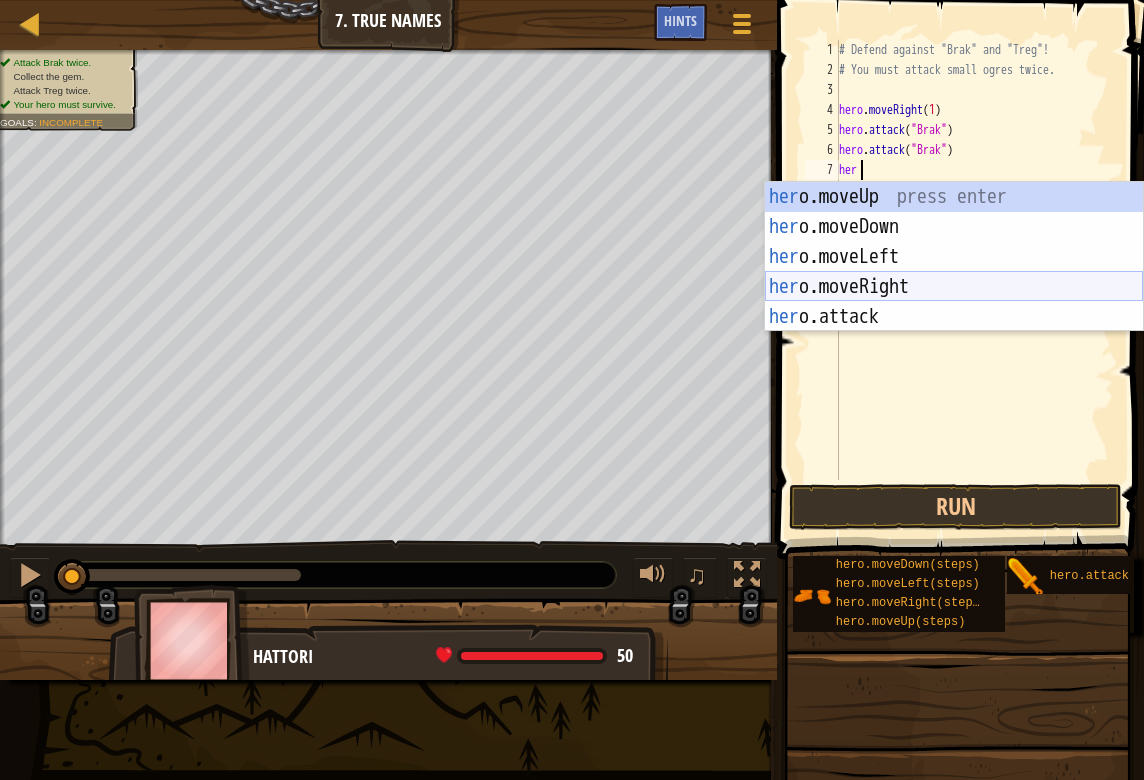 click on "her o.moveUp press enter her o.moveDown press enter her o.moveLeft press enter her o.moveRight press enter her o.attack press enter" at bounding box center (954, 287) 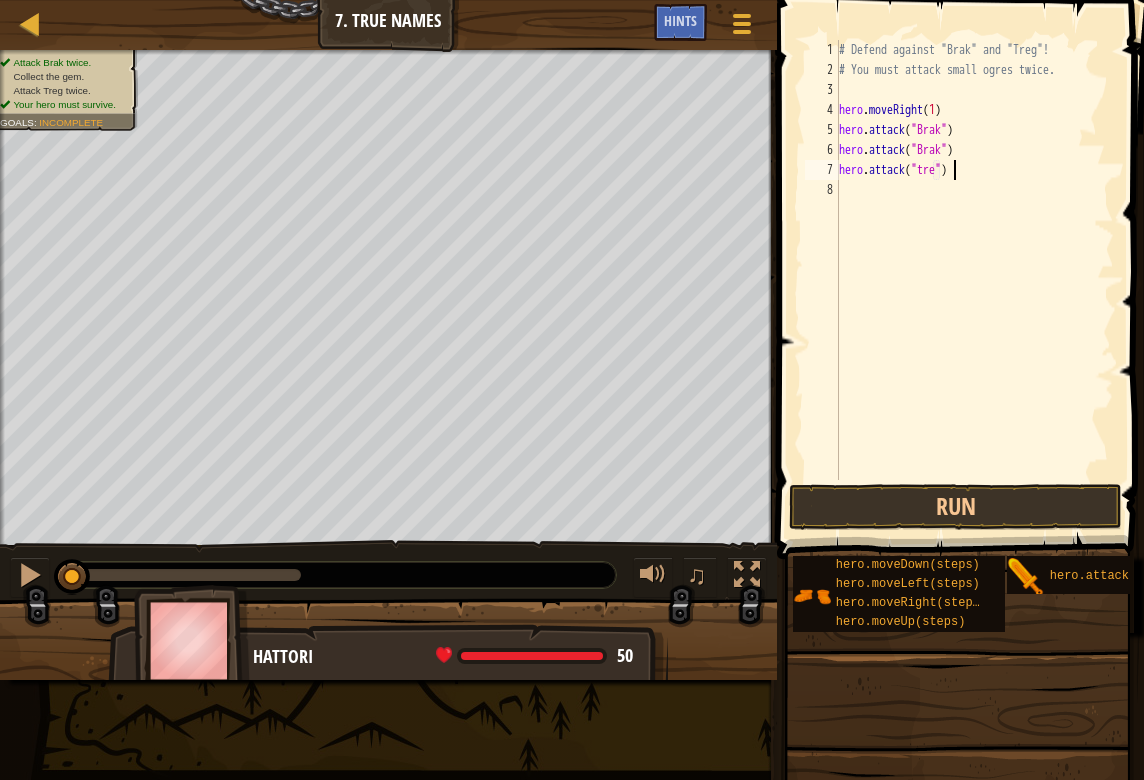 type on "hero.attack("treg")" 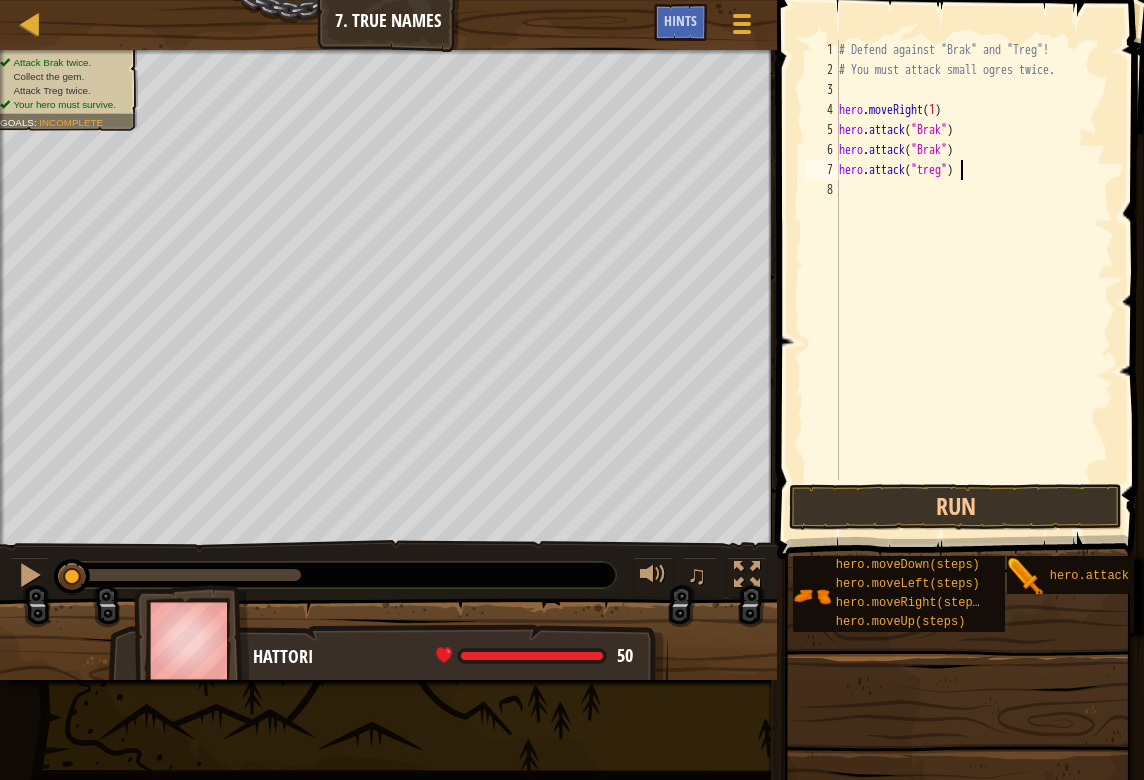 click on "# Defend against "Brak" and "Treg"! # You must attack small ogres twice. hero . moveRight ( 1 ) hero . attack ( "Brak" ) hero . attack ( "Brak" ) hero . attack ( "treg" )" at bounding box center [974, 280] 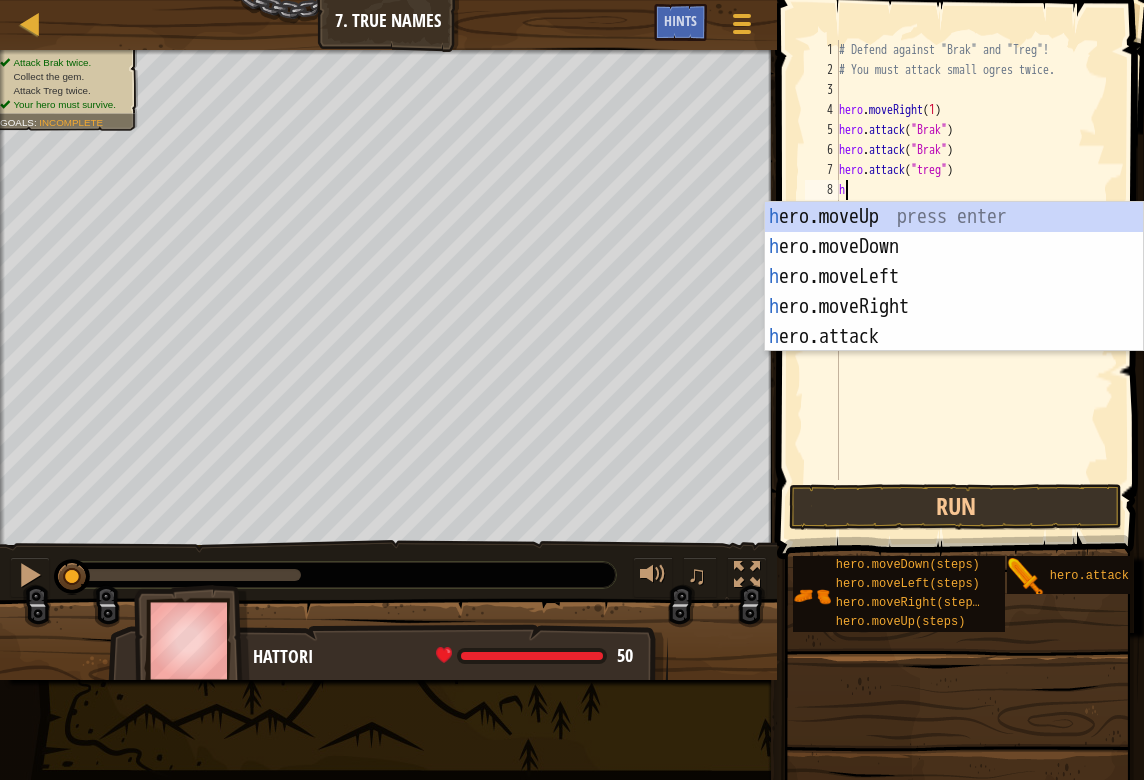 scroll, scrollTop: 9, scrollLeft: 1, axis: both 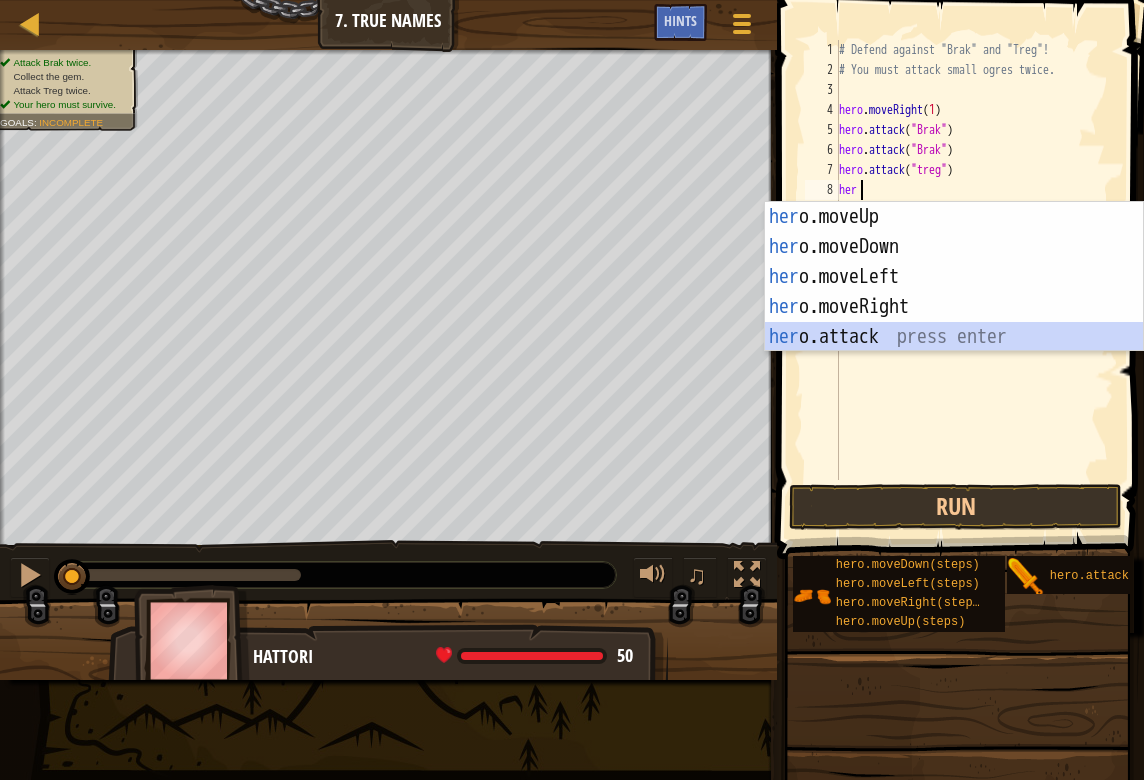 click on "her o.moveUp press enter her o.moveDown press enter her o.moveLeft press enter her o.moveRight press enter her o.attack press enter" at bounding box center [954, 307] 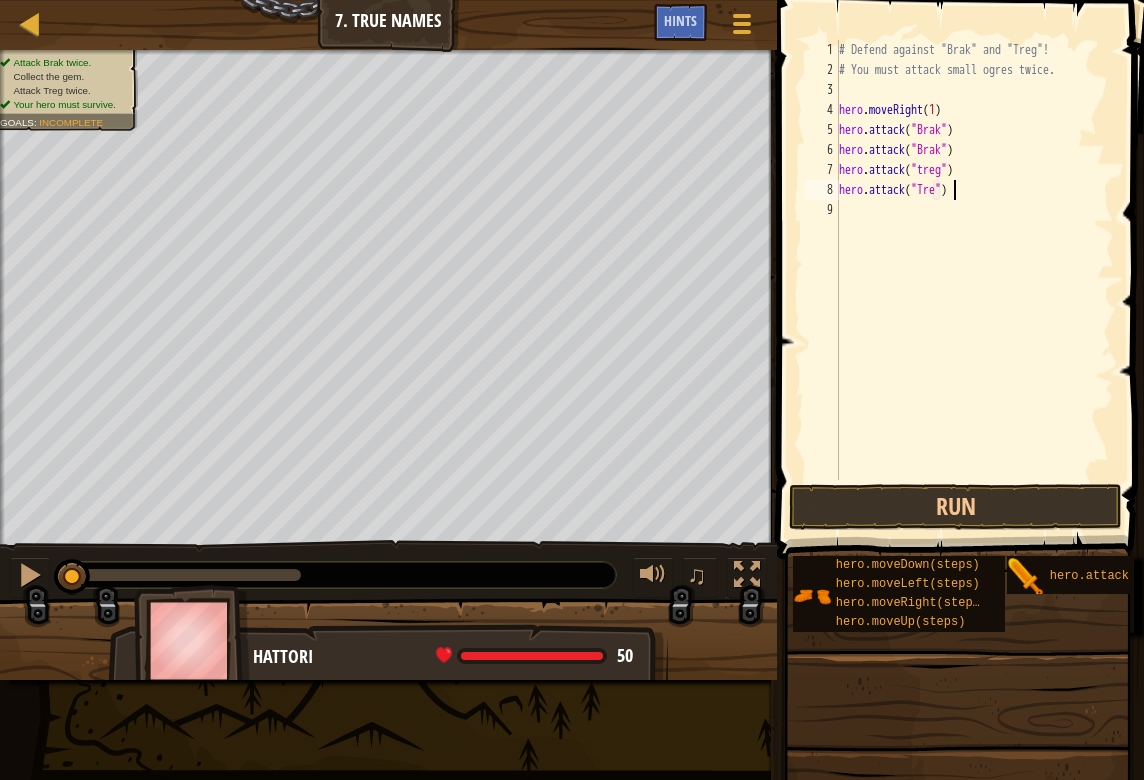 scroll, scrollTop: 9, scrollLeft: 10, axis: both 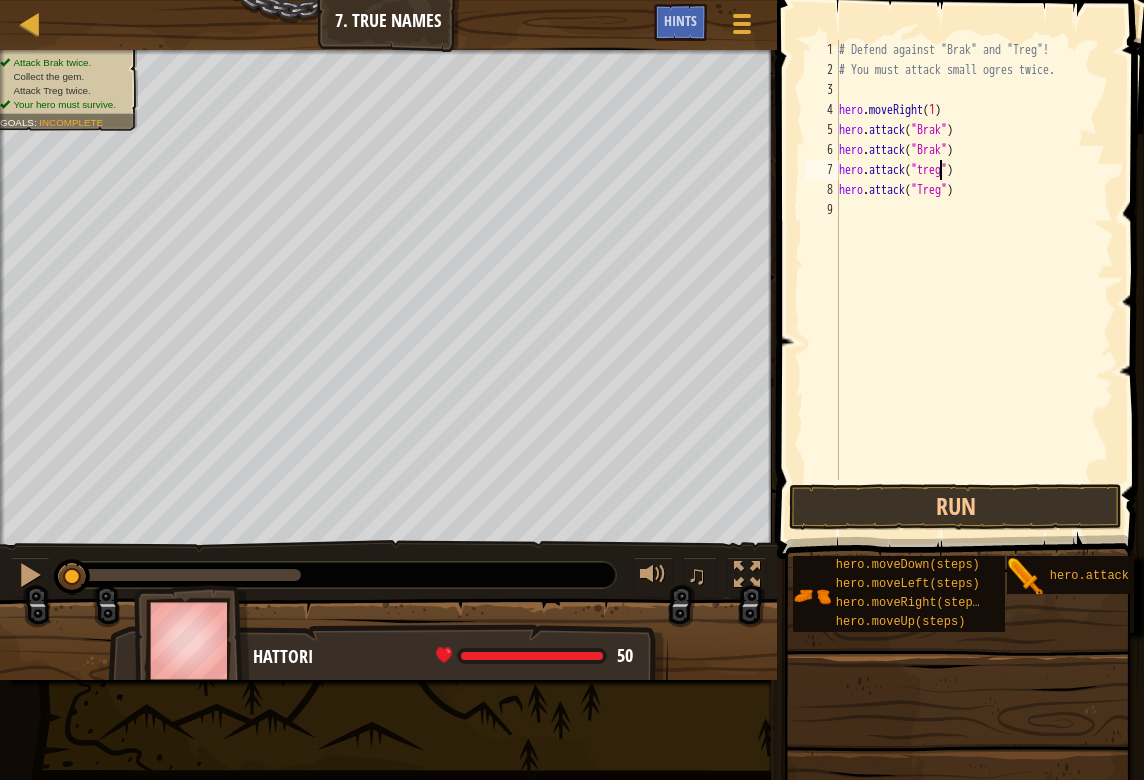 click on "# Defend against "Brak" and "Treg"! # You must attack small ogres twice. hero . moveRight ( 1 ) hero . attack ( "Brak" ) hero . attack ( "Brak" ) hero . attack ( "treg" ) hero . attack ( "Treg" )" at bounding box center [974, 280] 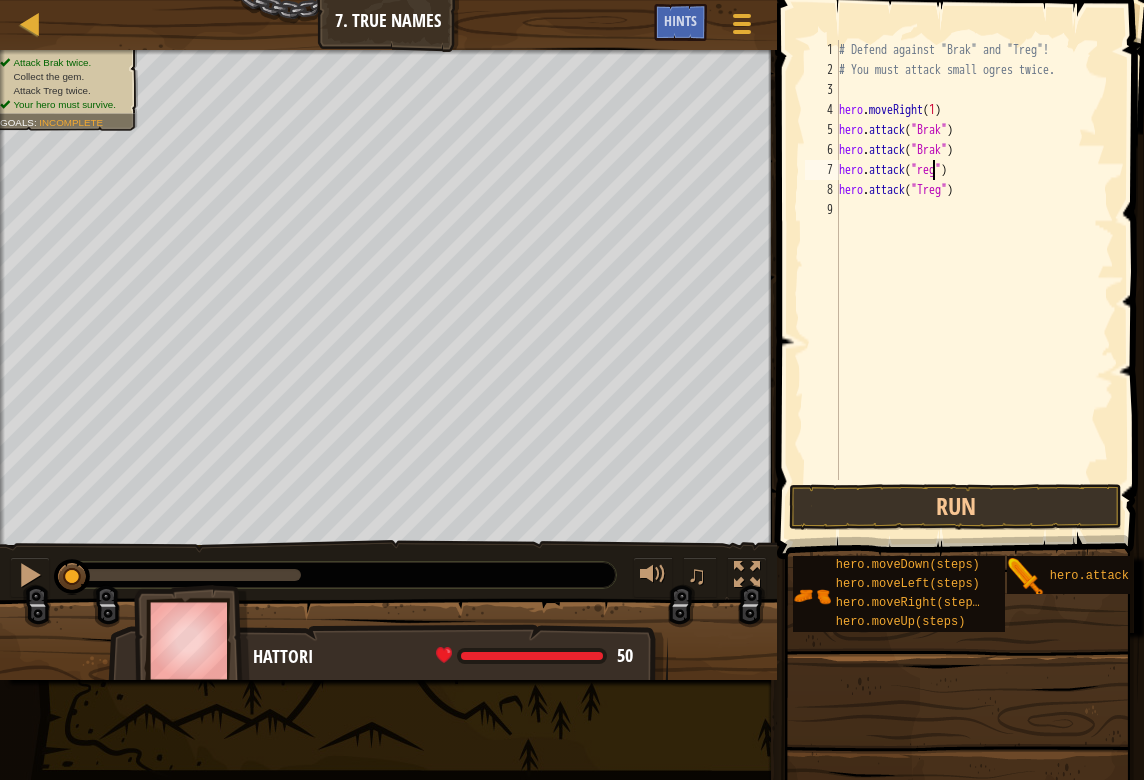 type on "hero.attack("Treg")" 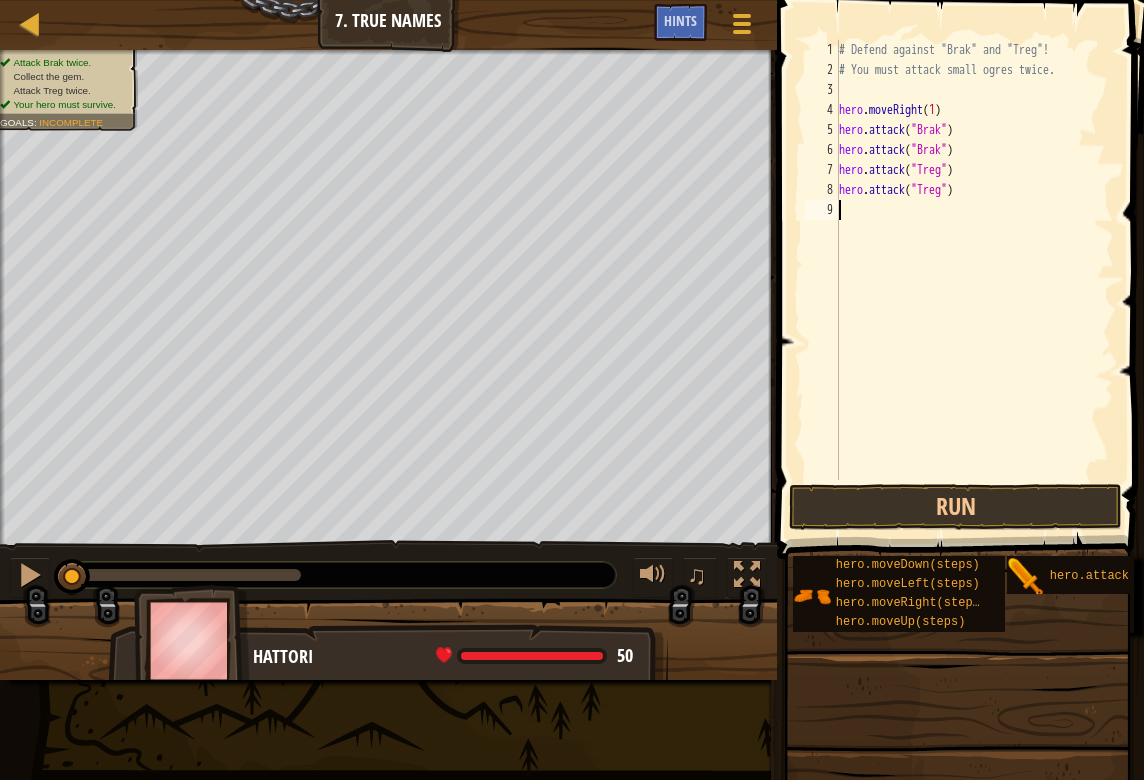 click on "# Defend against "Brak" and "Treg"! # You must attack small ogres twice. hero . moveRight ( 1 ) hero . attack ( "Brak" ) hero . attack ( "Brak" ) hero . attack ( "Treg" ) hero . attack ( "Treg" )" at bounding box center [974, 280] 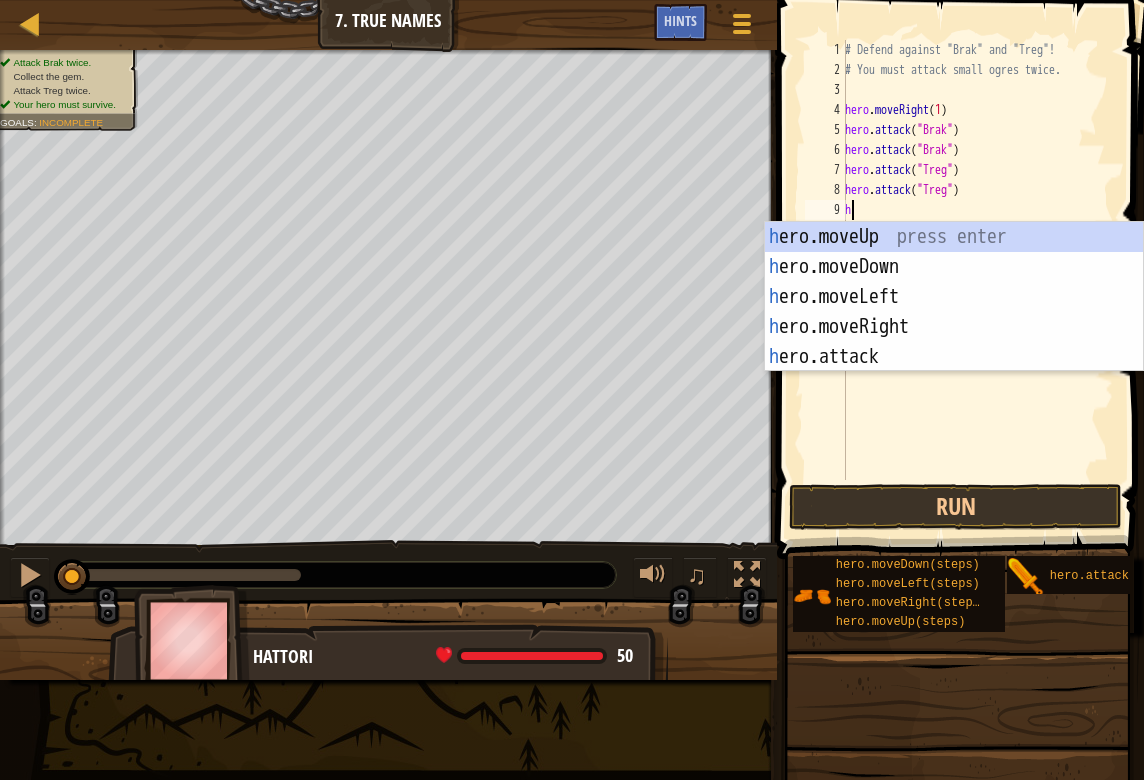 type on "her" 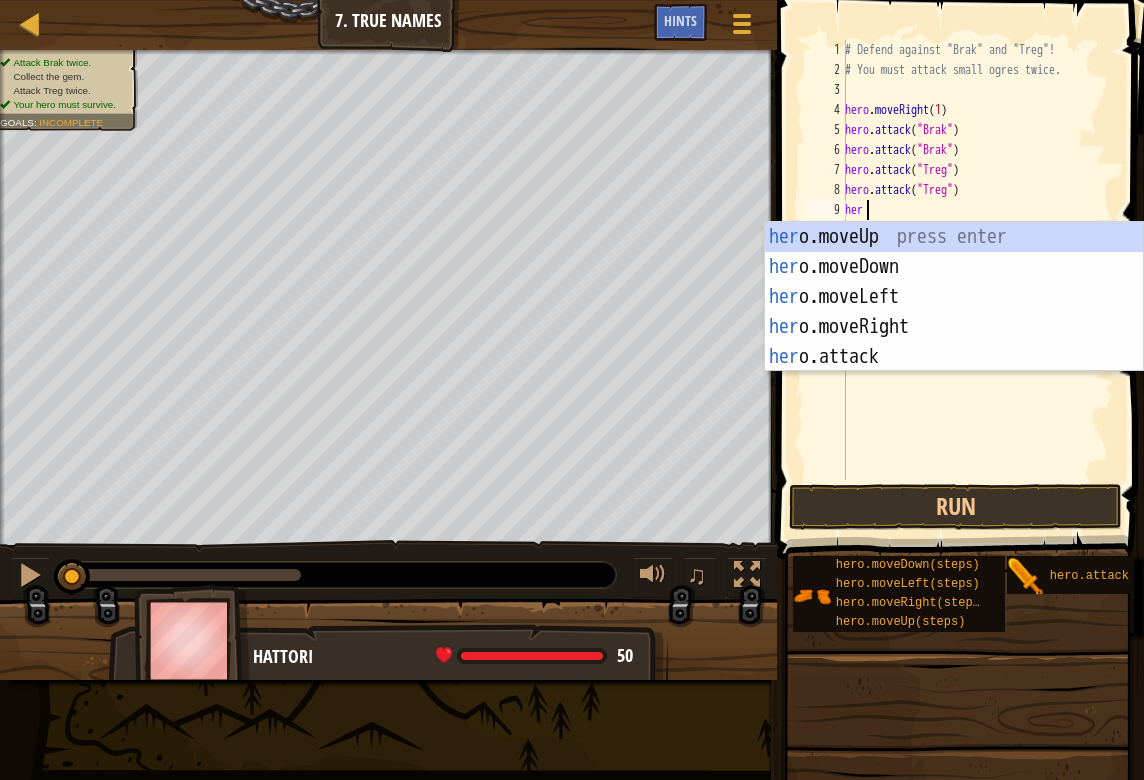 scroll, scrollTop: 9, scrollLeft: 1, axis: both 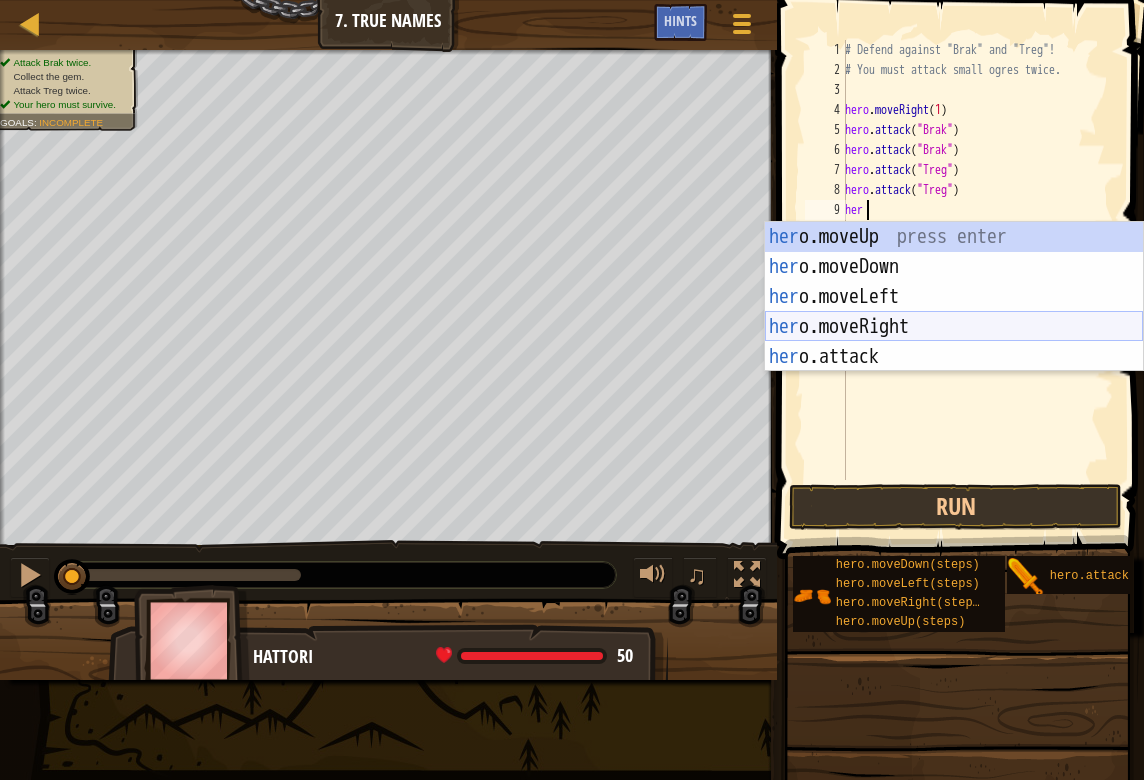 click on "her o.moveUp press enter her o.moveDown press enter her o.moveLeft press enter her o.moveRight press enter her o.attack press enter" at bounding box center [954, 327] 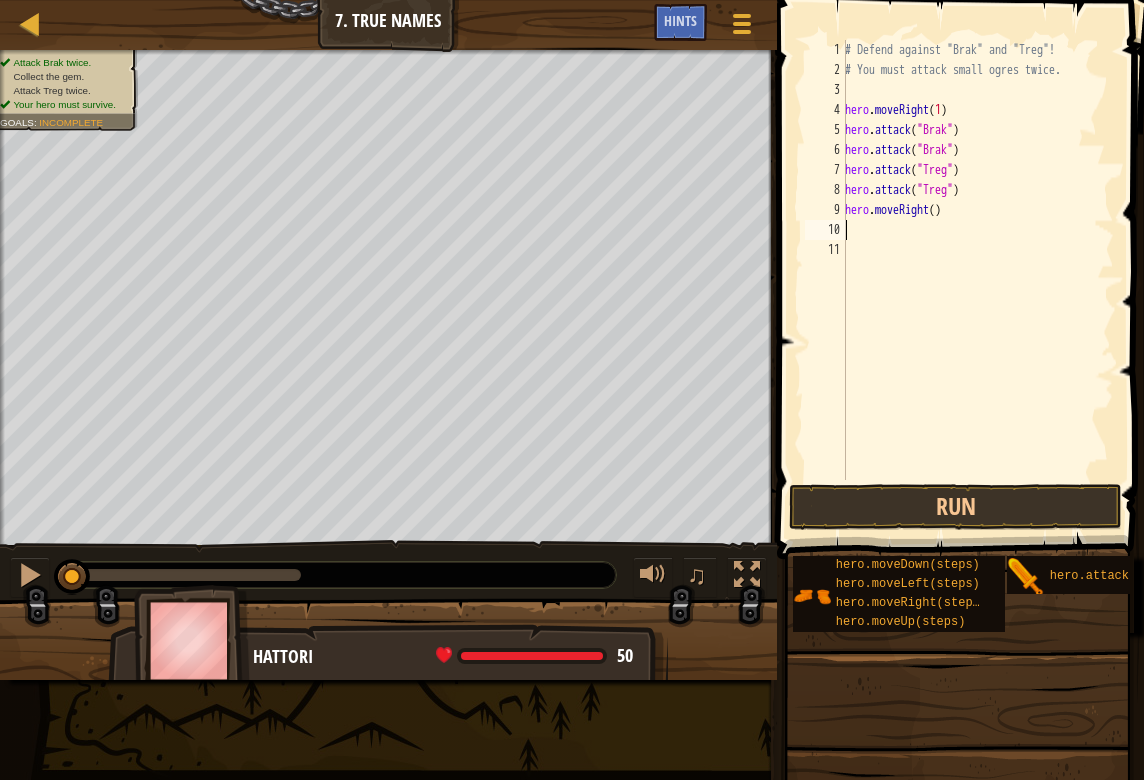 scroll, scrollTop: 9, scrollLeft: 0, axis: vertical 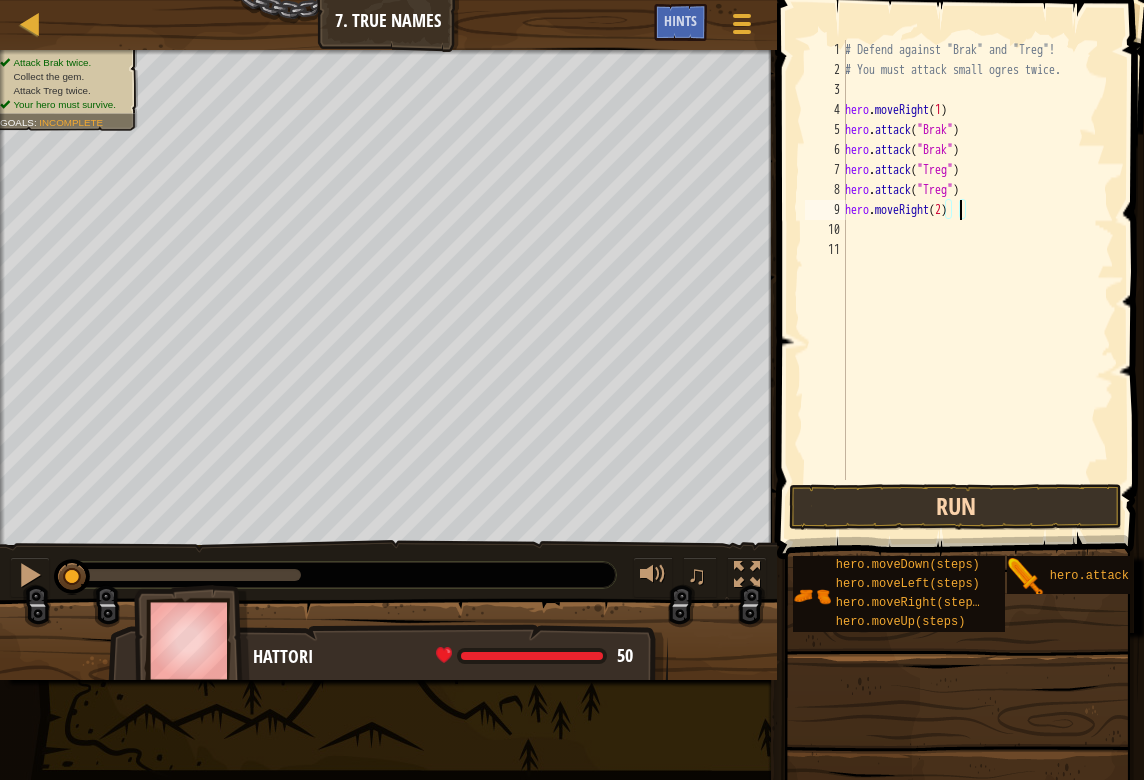 type on "hero.moveRight(2)" 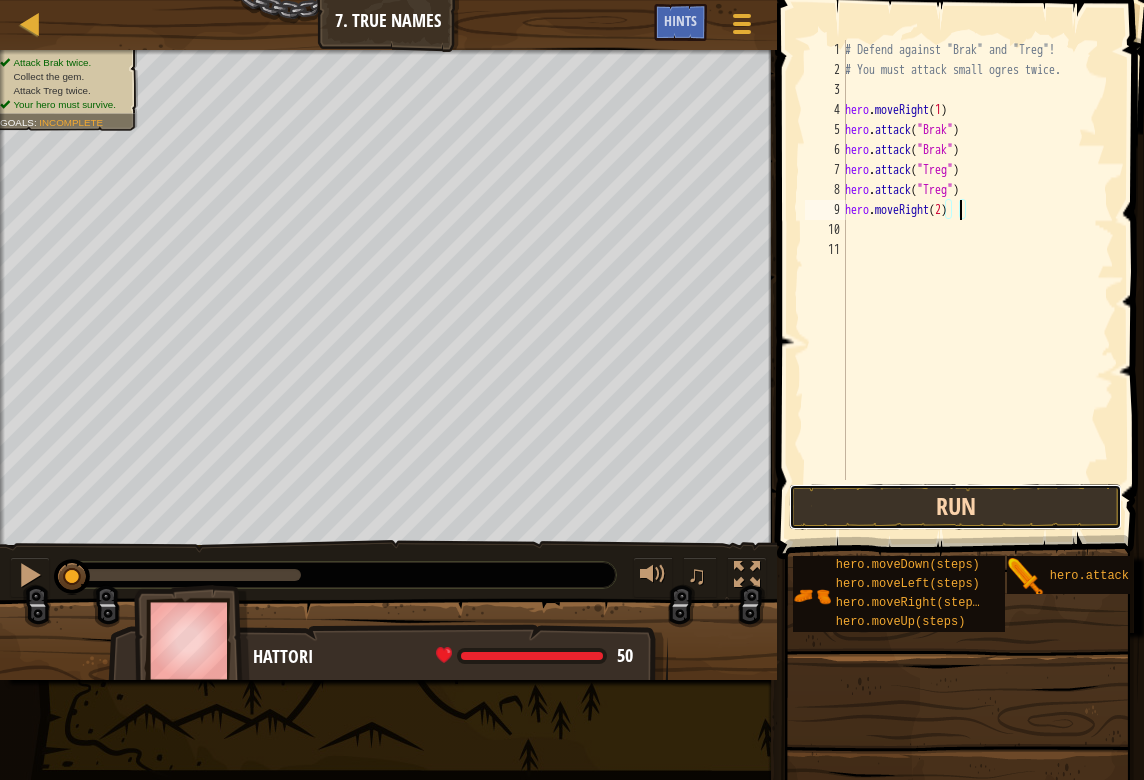 click on "Run" at bounding box center [955, 507] 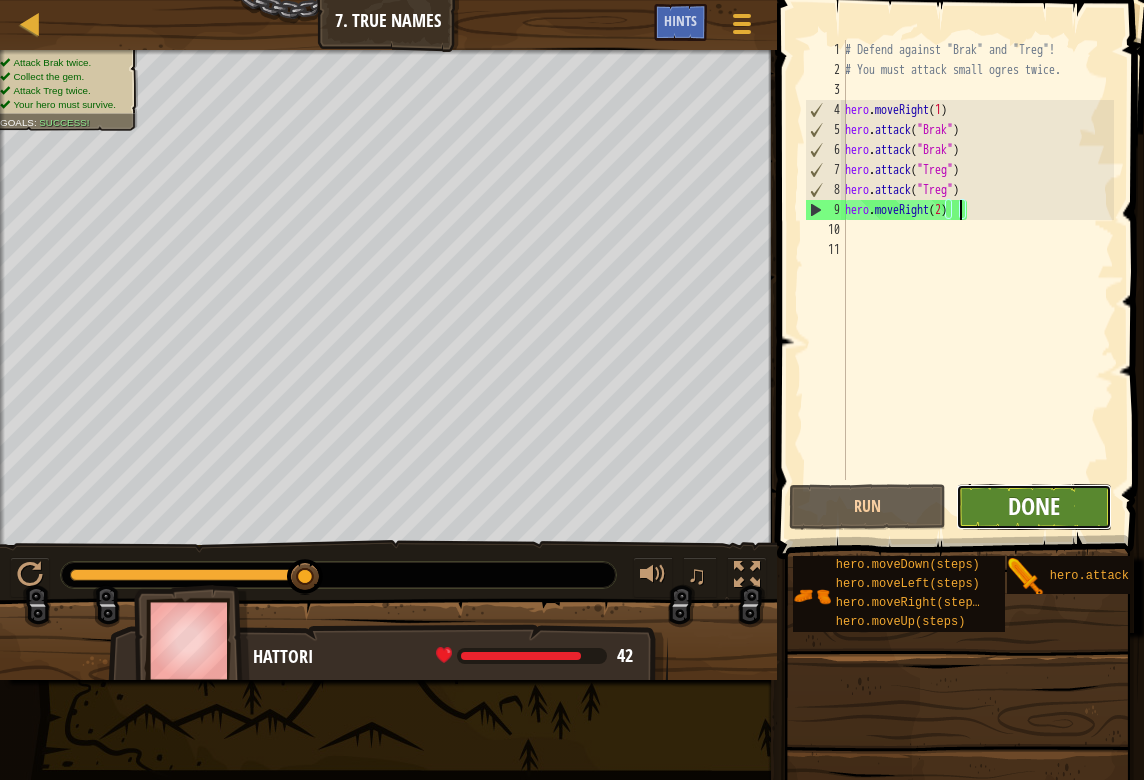 click on "Done" at bounding box center (1034, 506) 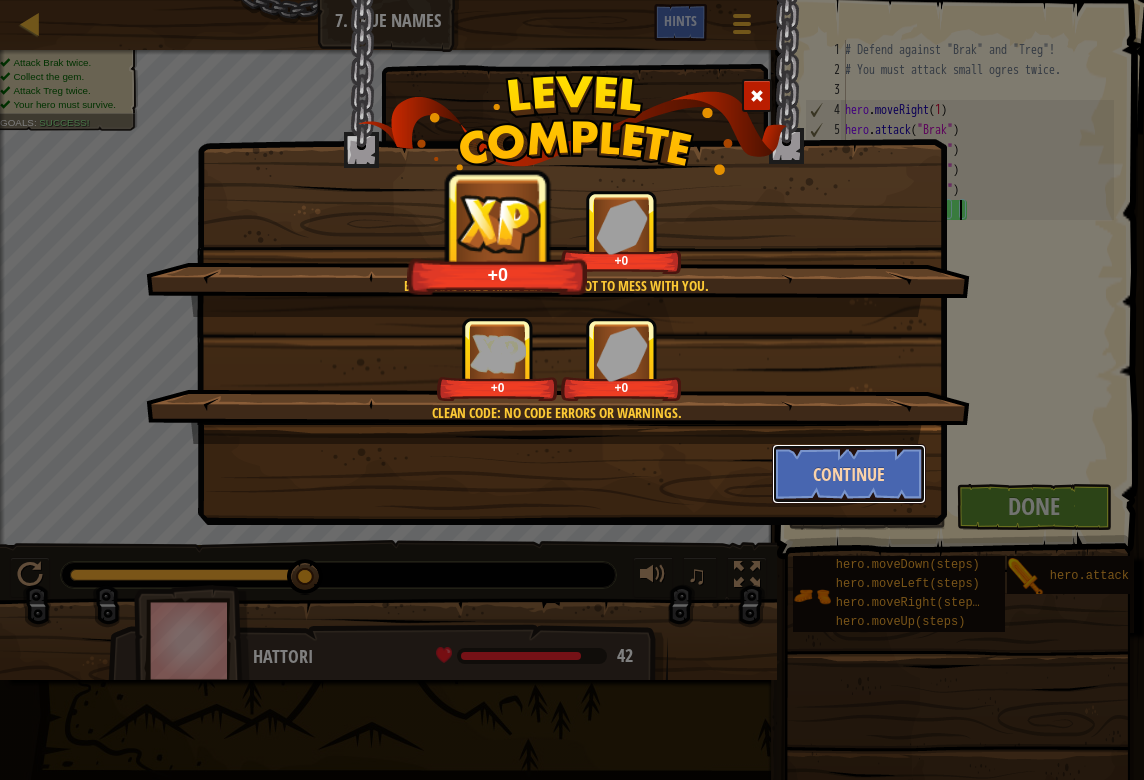 click on "Continue" at bounding box center [849, 474] 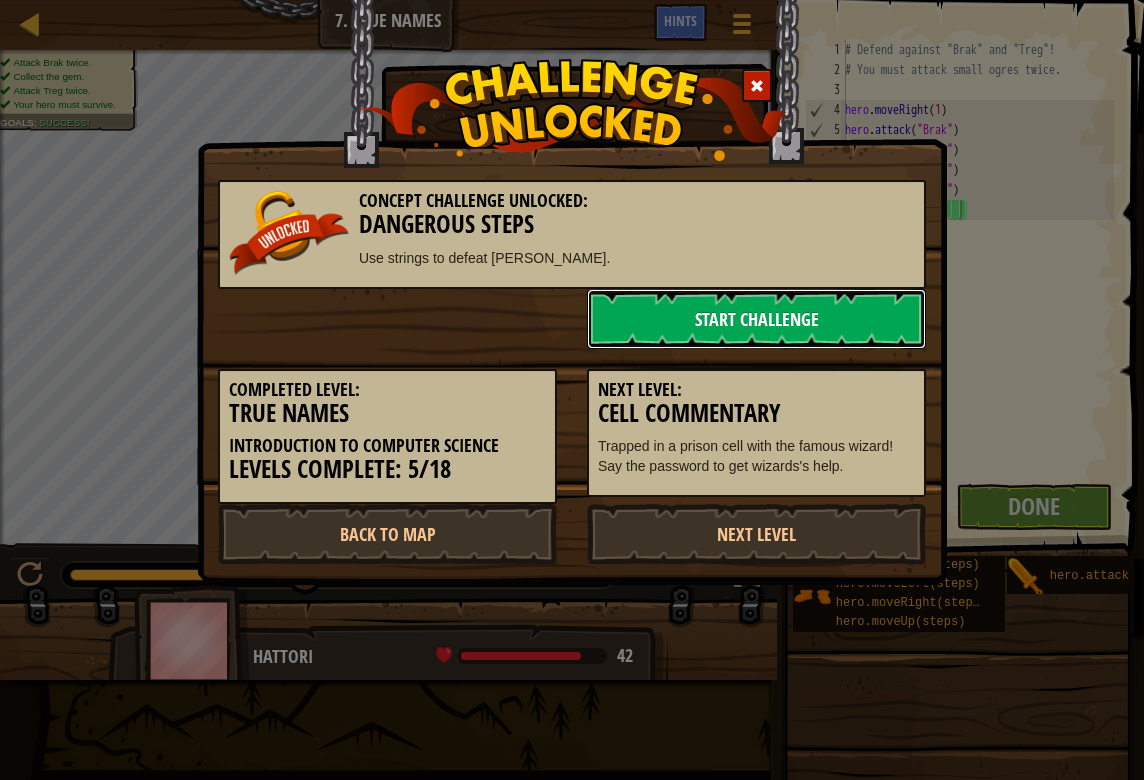 click on "Start Challenge" at bounding box center [756, 319] 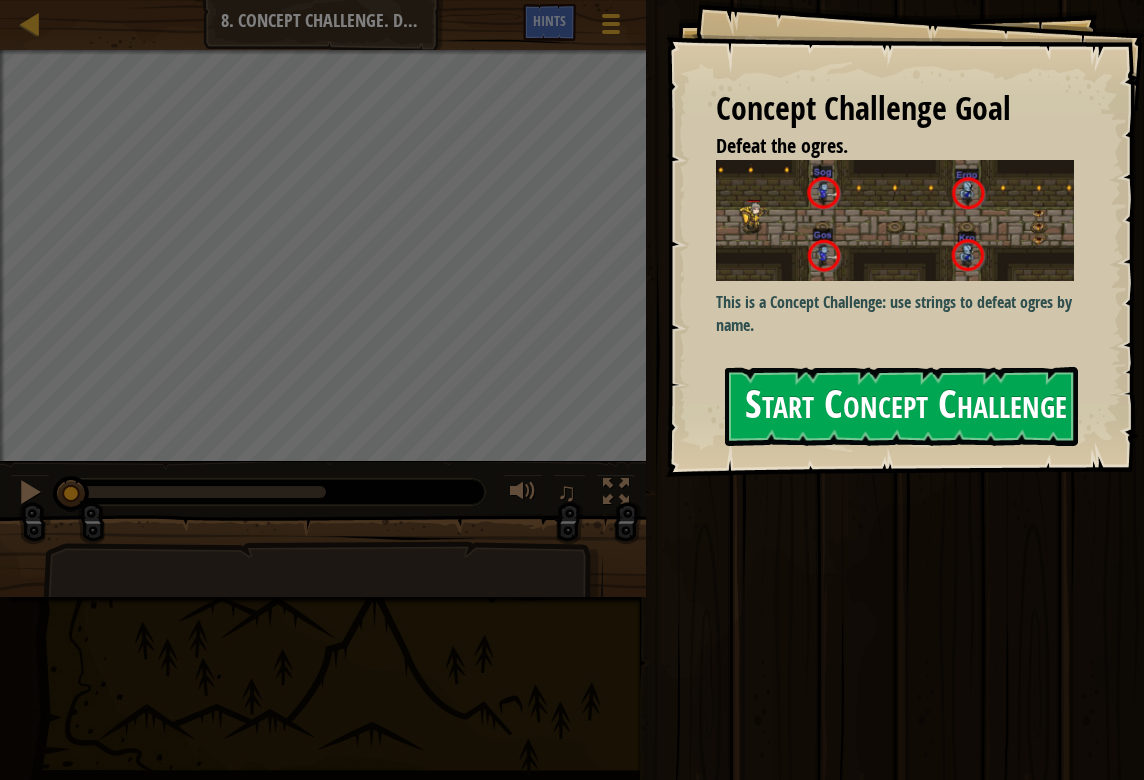 click on "Start Concept Challenge" at bounding box center (901, 406) 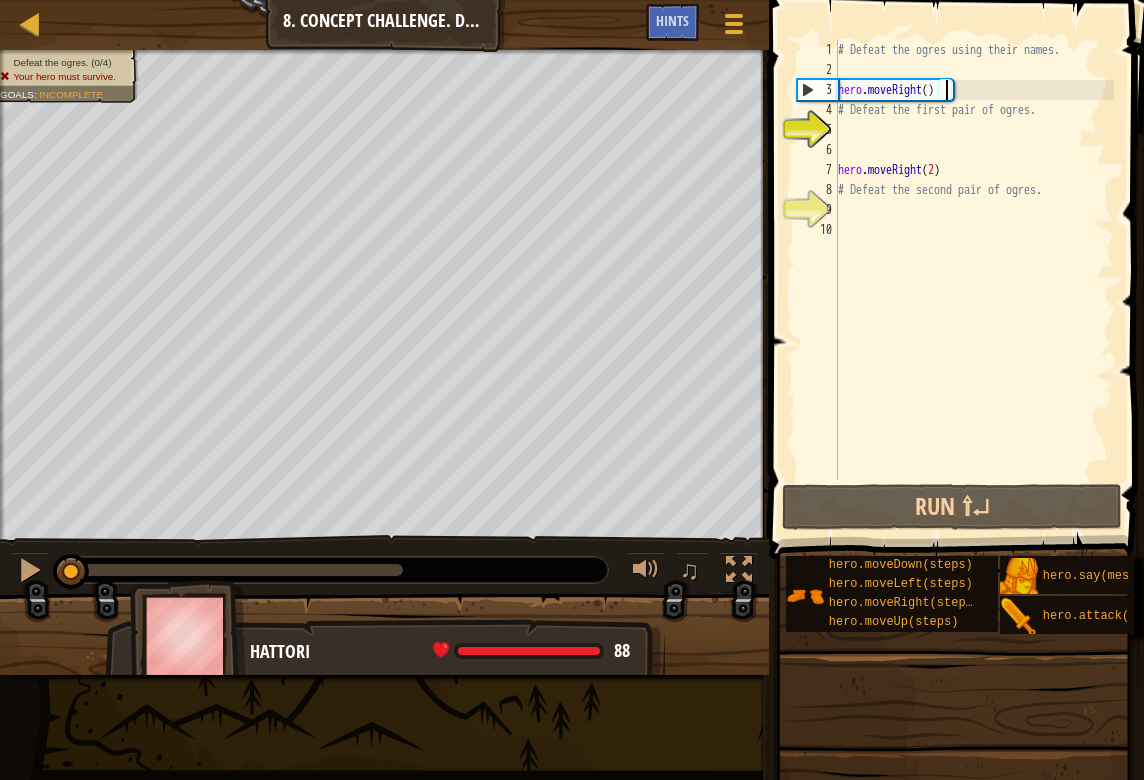 click on "# Defeat the ogres using their names. hero . moveRight ( ) # Defeat the first pair of ogres. hero . moveRight ( 2 ) # Defeat the second pair of ogres." at bounding box center [974, 280] 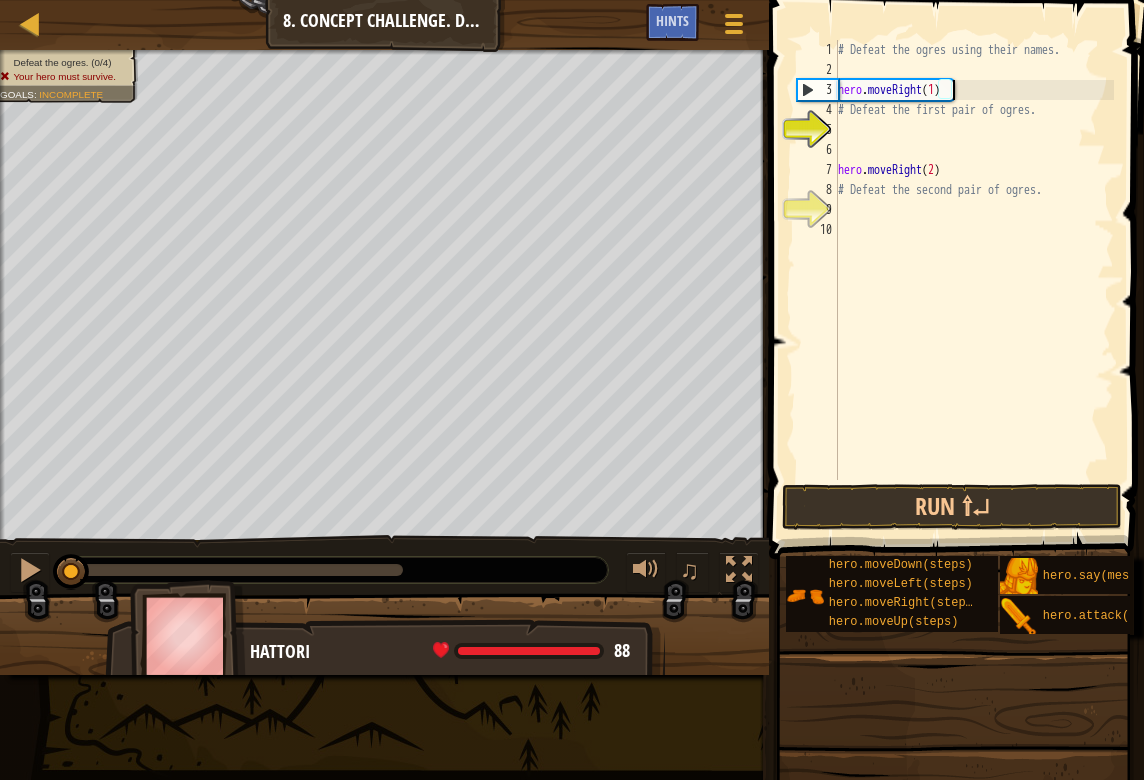 scroll, scrollTop: 9, scrollLeft: 9, axis: both 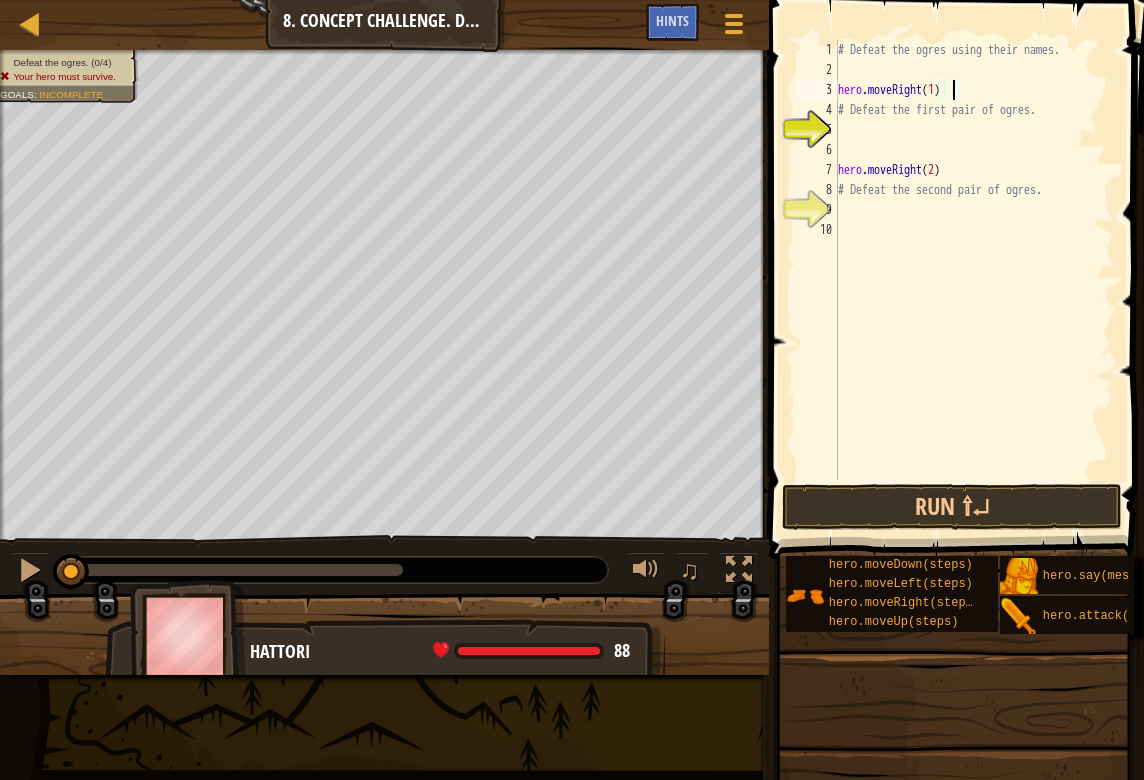 click on "# Defeat the ogres using their names. hero . moveRight ( 1 ) # Defeat the first pair of ogres. hero . moveRight ( 2 ) # Defeat the second pair of ogres." at bounding box center (974, 280) 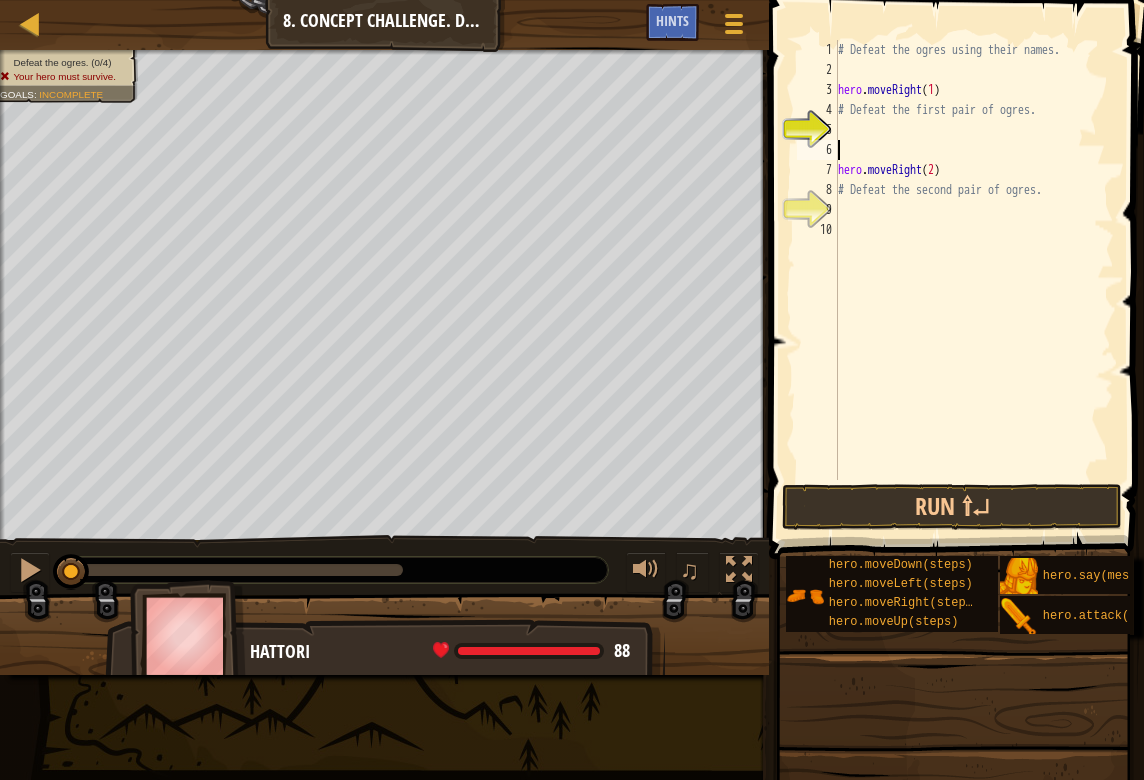 scroll, scrollTop: 9, scrollLeft: 0, axis: vertical 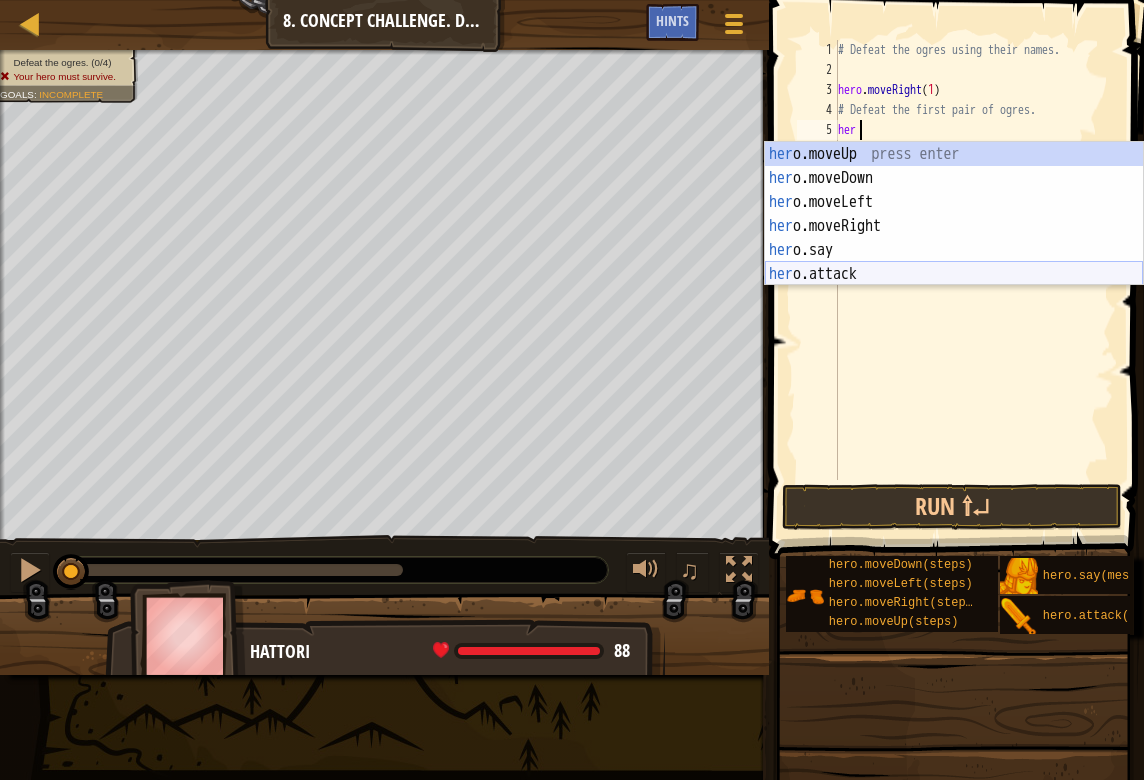 click on "her o.moveUp press enter her o.moveDown press enter her o.moveLeft press enter her o.moveRight press enter her o.say press enter her o.attack press enter" at bounding box center (954, 238) 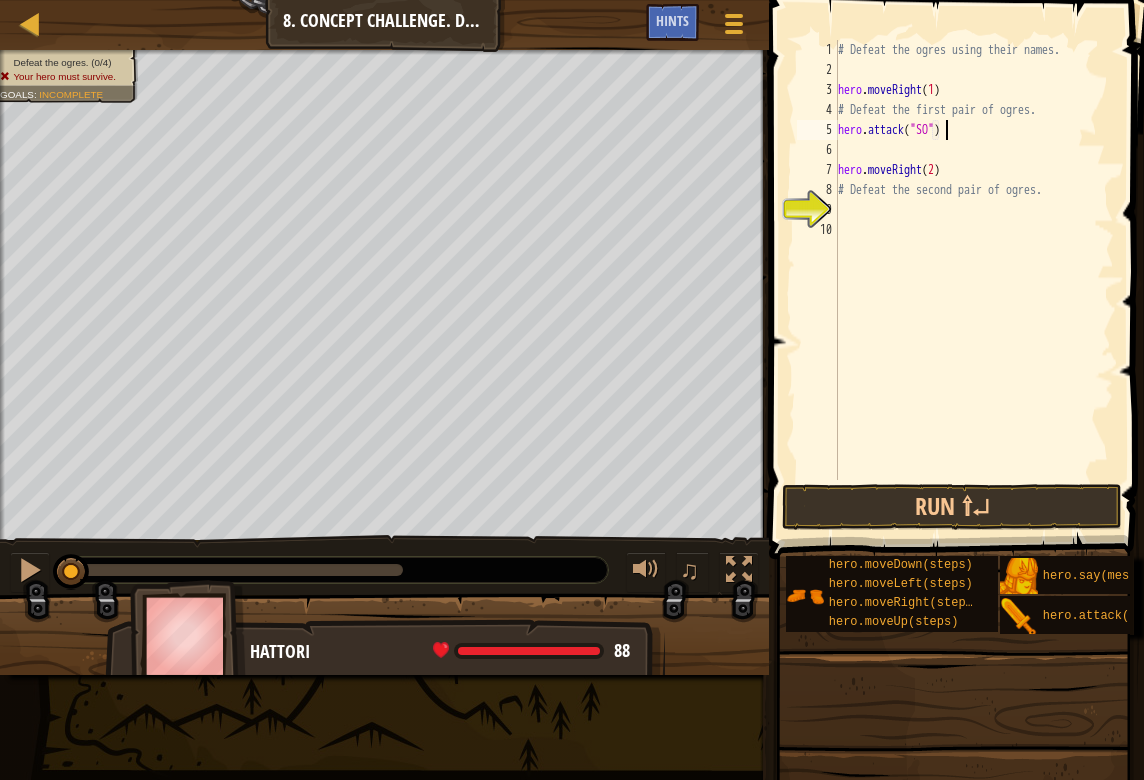 scroll, scrollTop: 9, scrollLeft: 8, axis: both 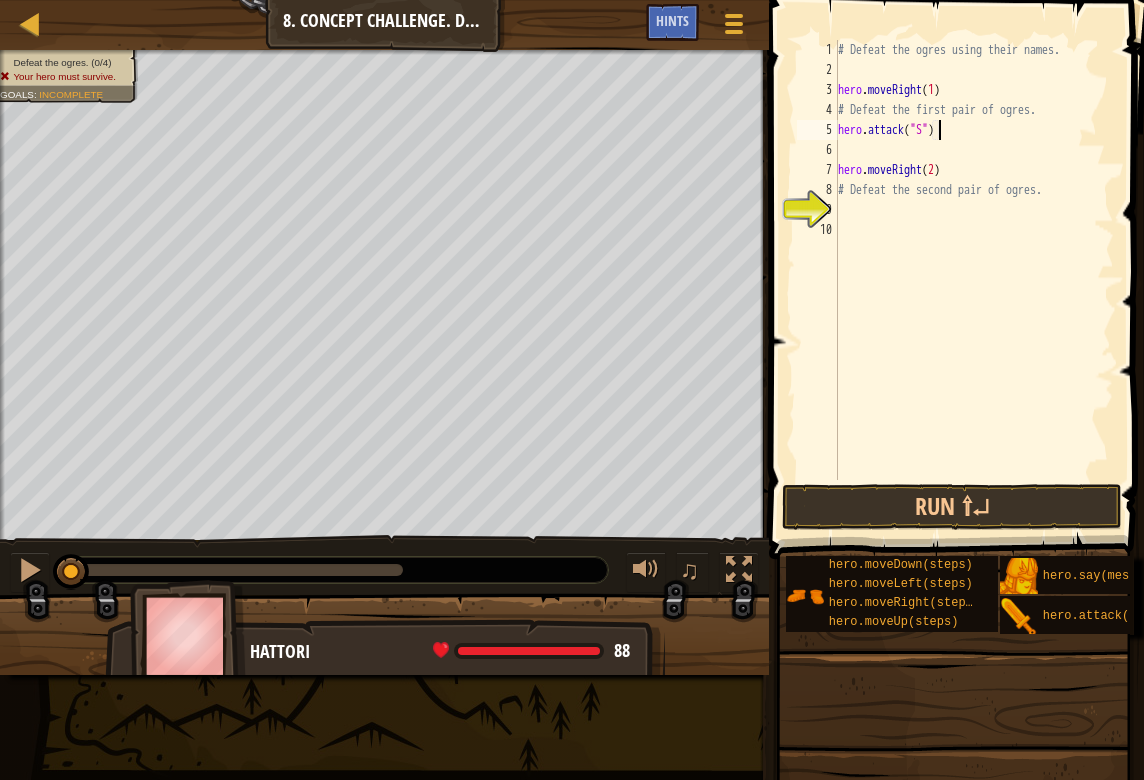 type on "hero.attack("Sog")" 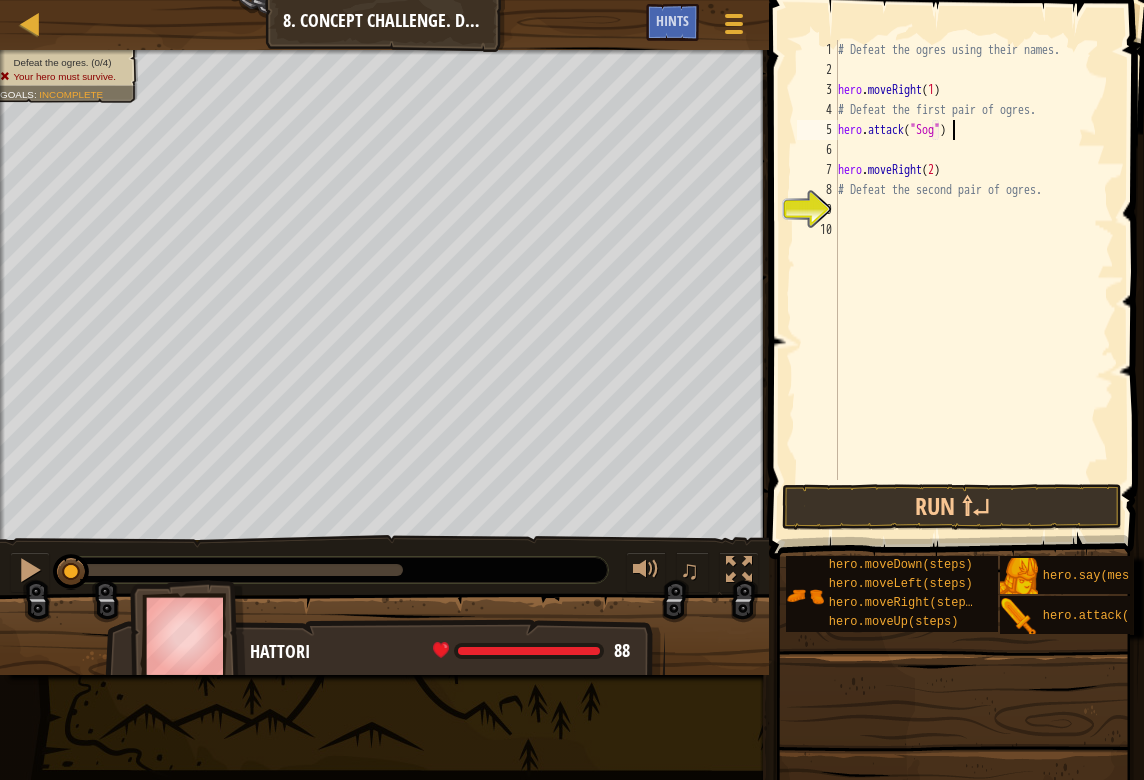 scroll, scrollTop: 9, scrollLeft: 9, axis: both 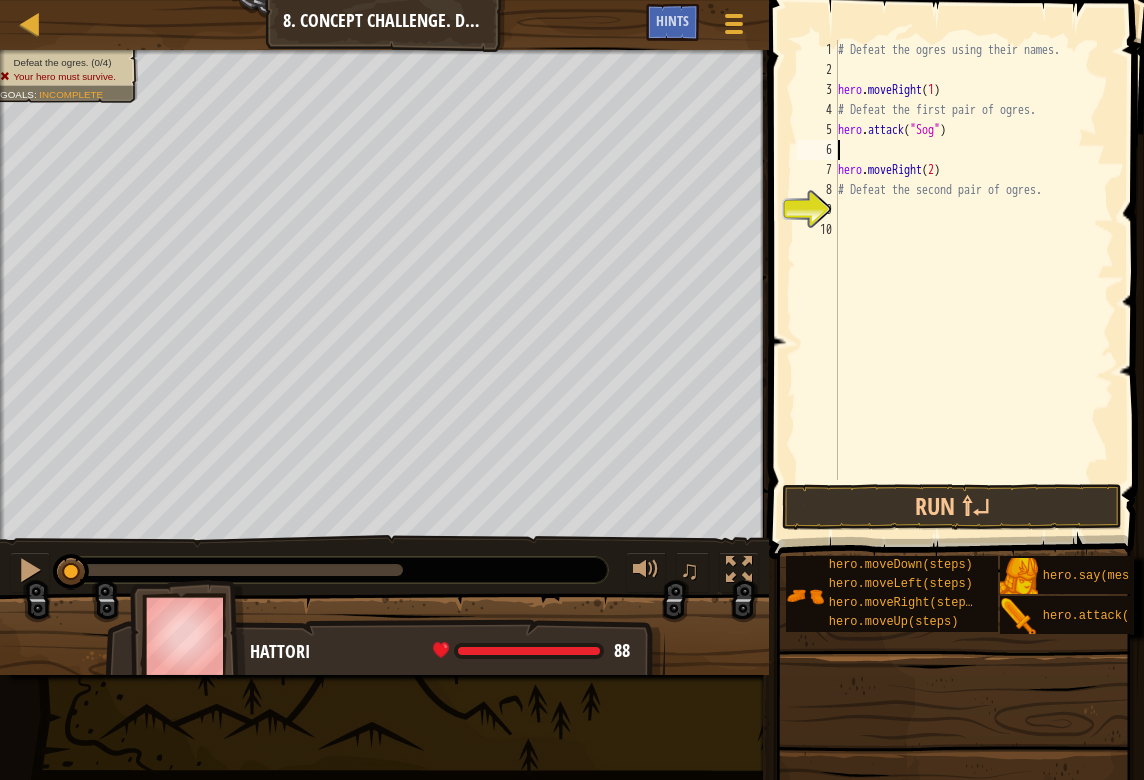 click on "# Defeat the ogres using their names. hero . moveRight ( 1 ) # Defeat the first pair of ogres. hero . attack ( "Sog" ) hero . moveRight ( 2 ) # Defeat the second pair of ogres." at bounding box center [974, 280] 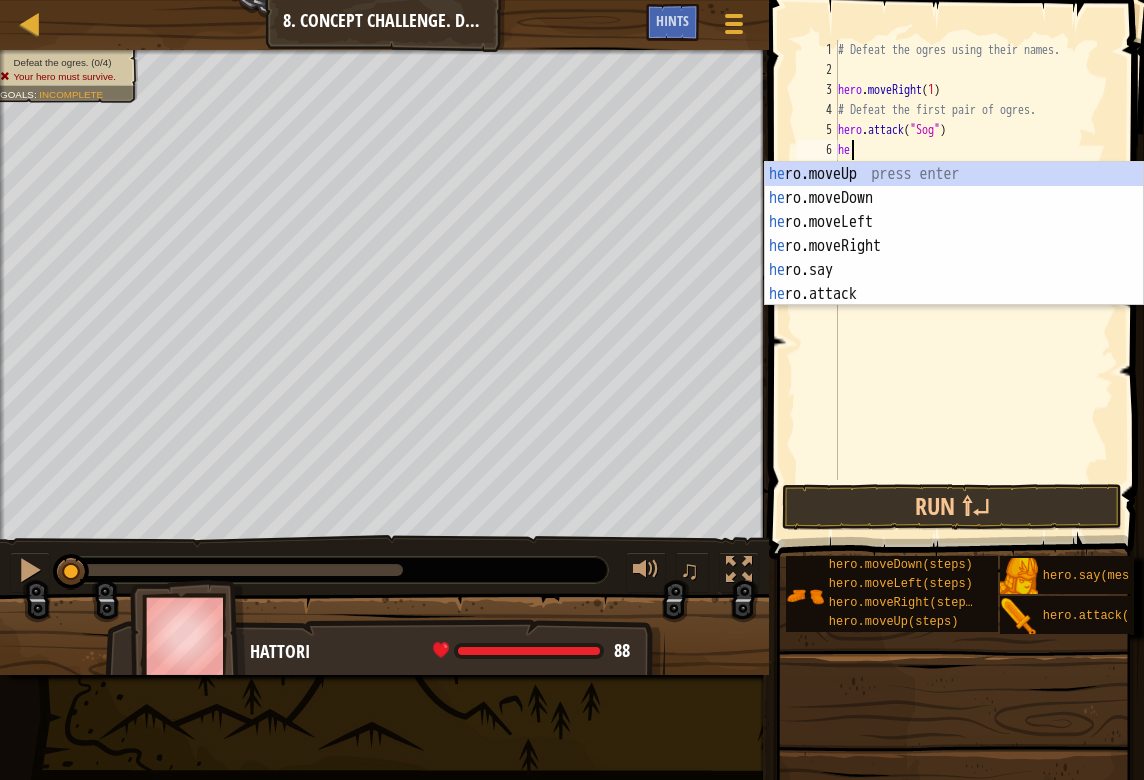 scroll, scrollTop: 9, scrollLeft: 0, axis: vertical 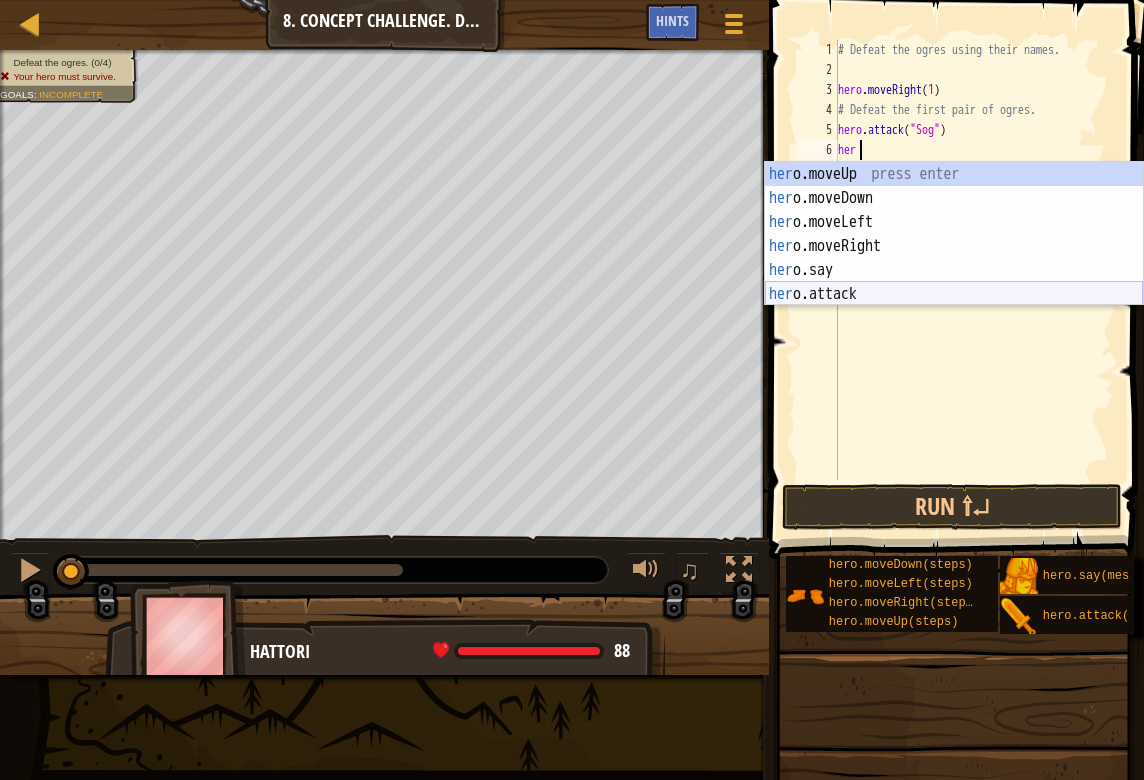 click on "her o.moveUp press enter her o.moveDown press enter her o.moveLeft press enter her o.moveRight press enter her o.say press enter her o.attack press enter" at bounding box center (954, 258) 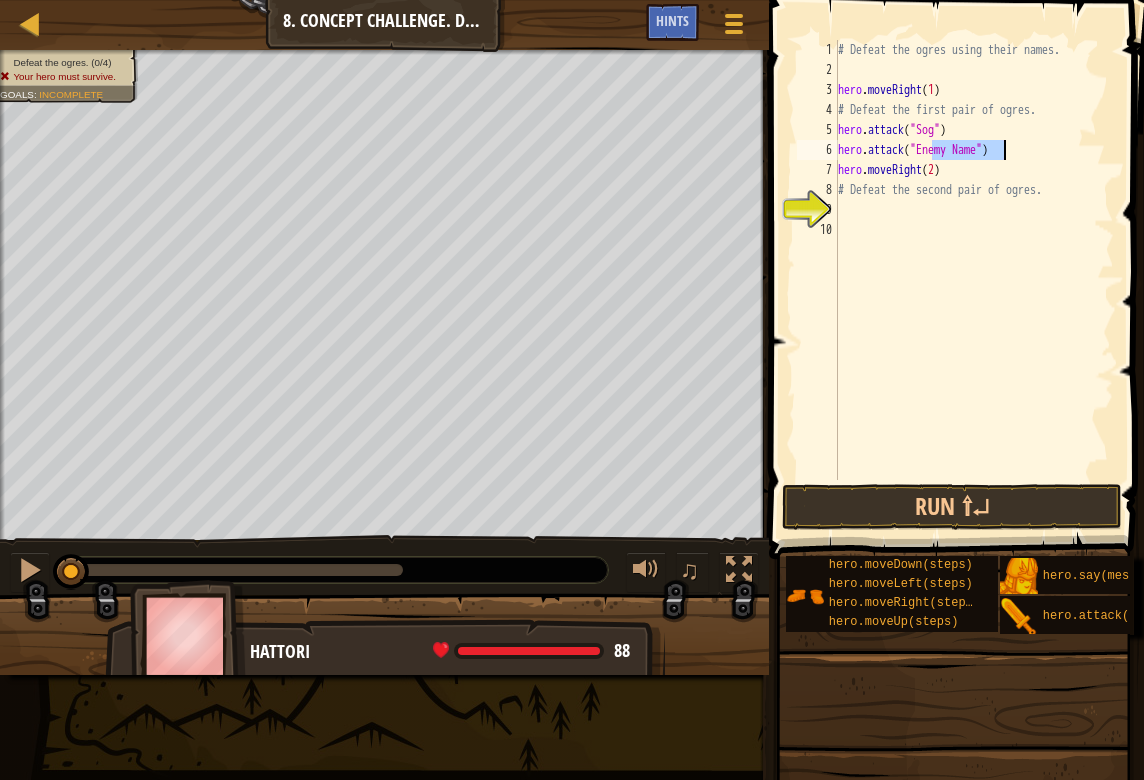 click on "# Defeat the ogres using their names. hero . moveRight ( 1 ) # Defeat the first pair of ogres. hero . attack ( "Sog" ) hero . attack ( "Enemy Name" ) hero . moveRight ( 2 ) # Defeat the second pair of ogres." at bounding box center (974, 280) 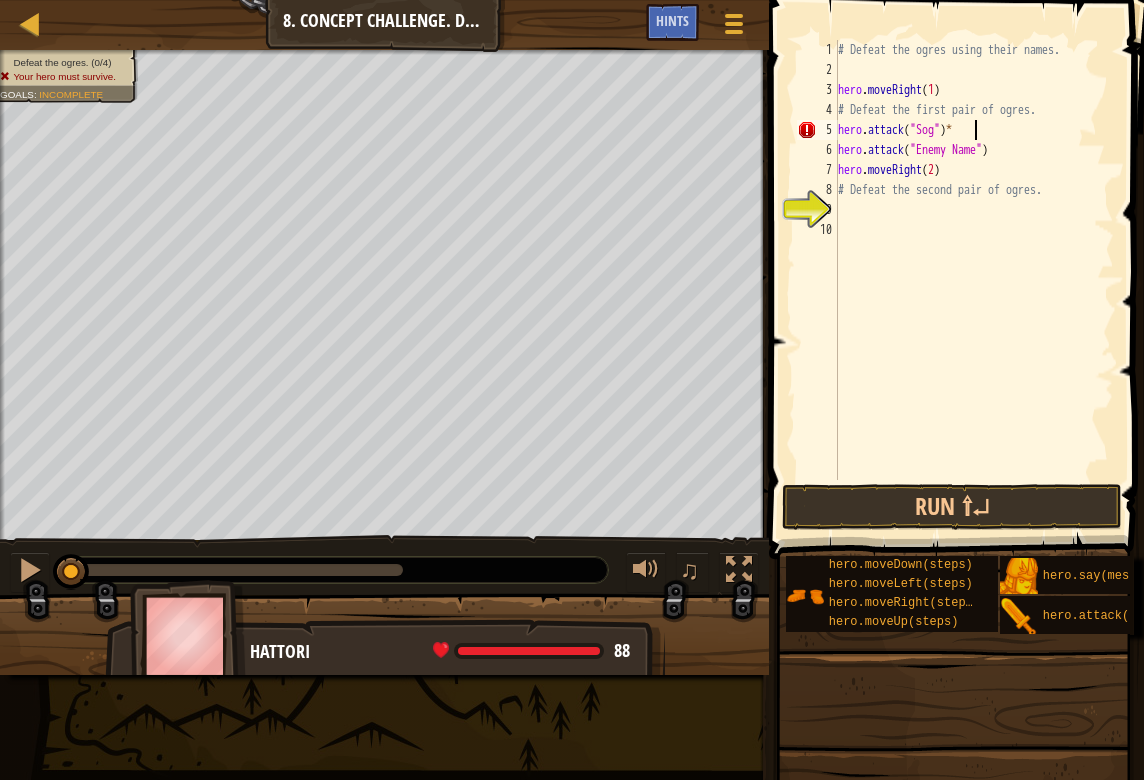 scroll, scrollTop: 9, scrollLeft: 11, axis: both 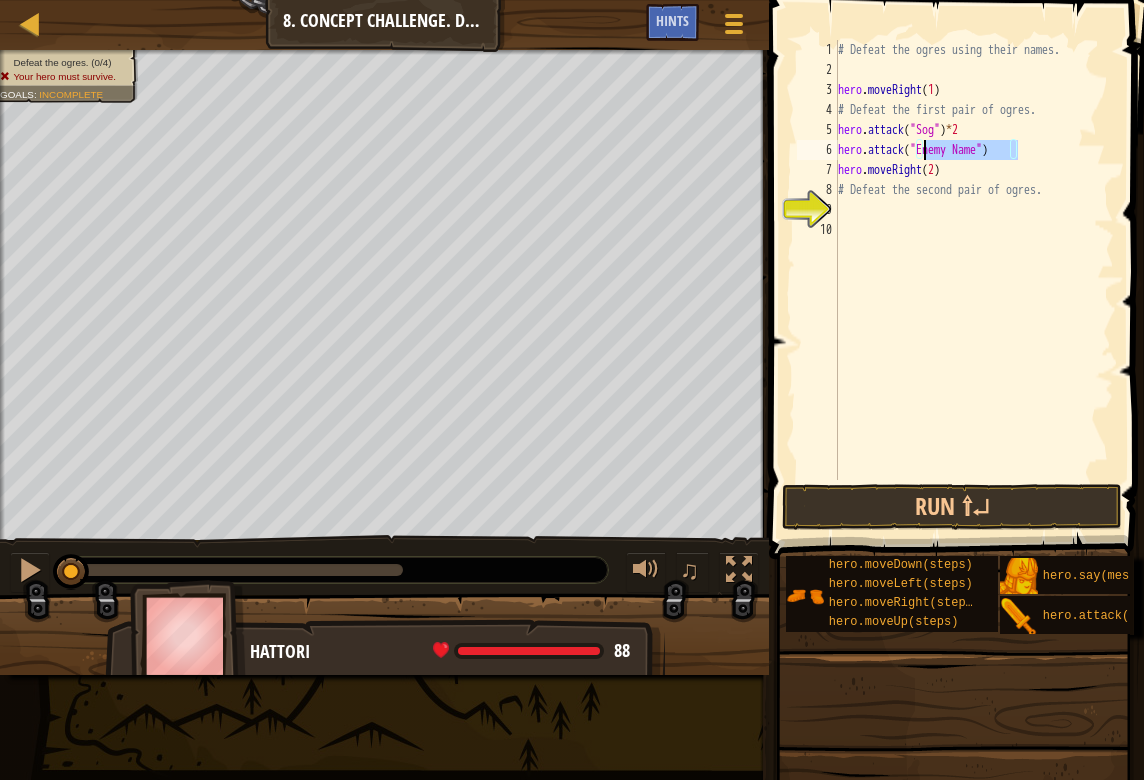 drag, startPoint x: 1026, startPoint y: 155, endPoint x: 925, endPoint y: 151, distance: 101.07918 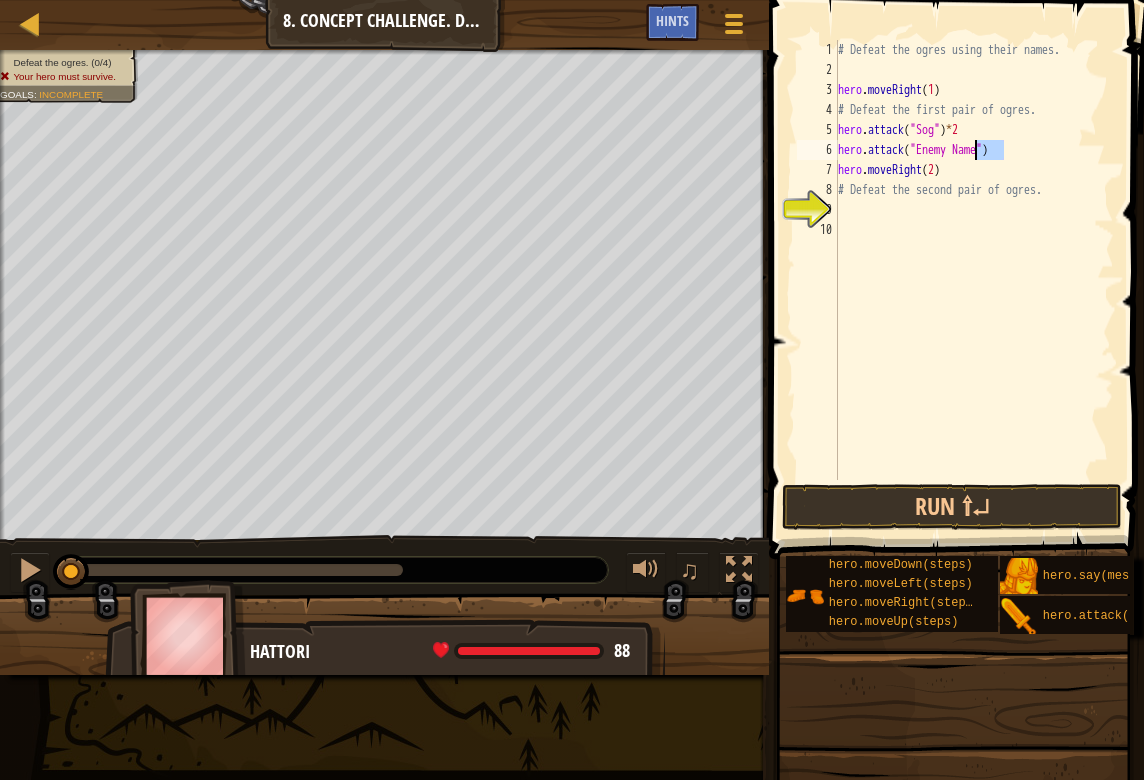 drag, startPoint x: 1005, startPoint y: 149, endPoint x: 973, endPoint y: 149, distance: 32 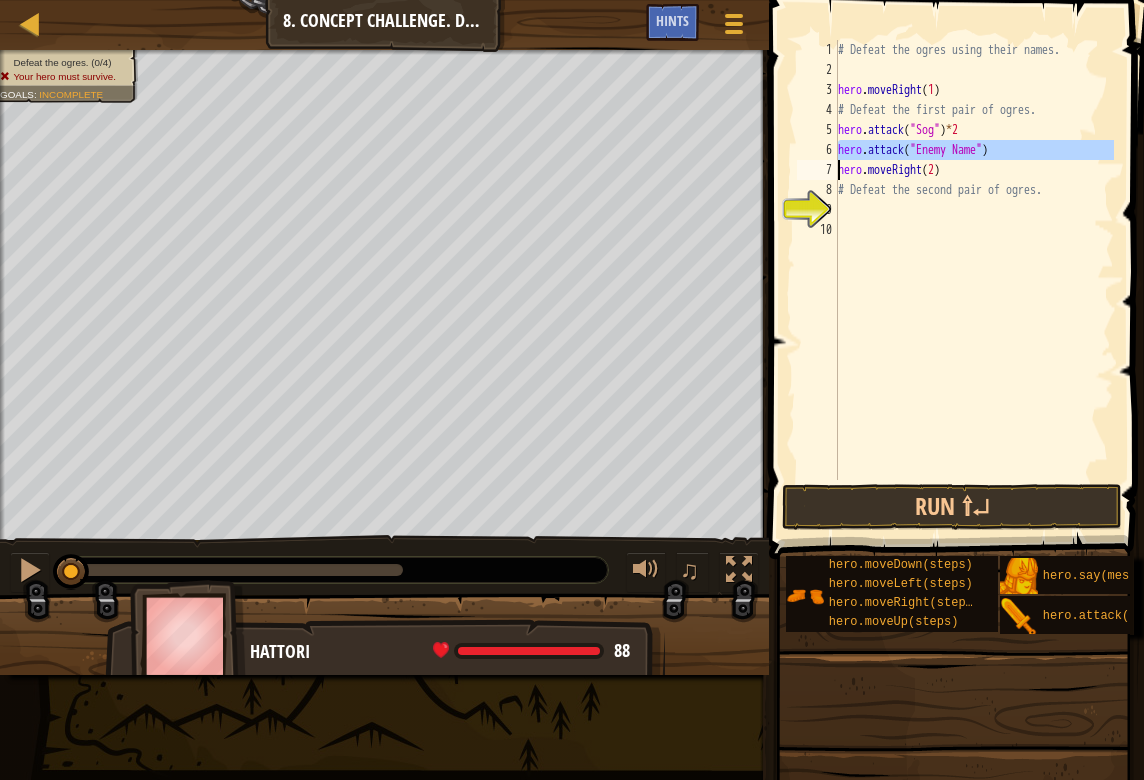 click on "# Defeat the ogres using their names. hero . moveRight ( 1 ) # Defeat the first pair of ogres. hero . attack ( "Sog" ) * 2 hero . attack ( "Enemy Name" ) hero . moveRight ( 2 ) # Defeat the second pair of ogres." at bounding box center [974, 260] 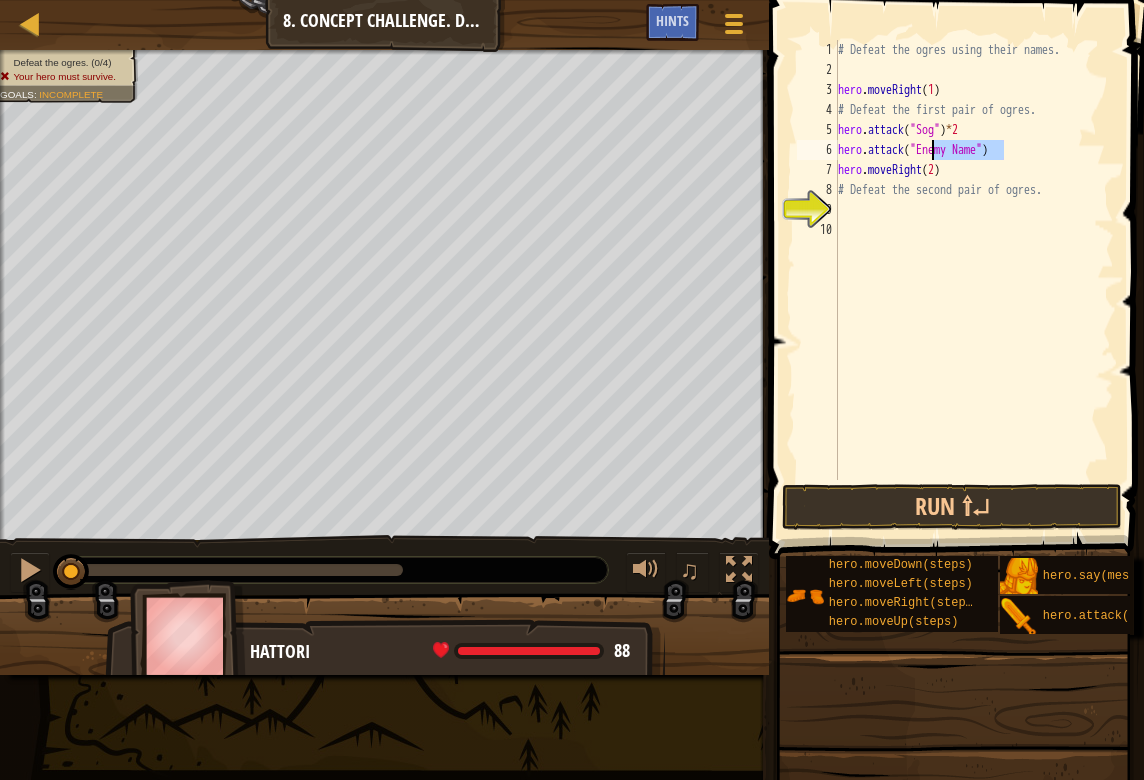 drag, startPoint x: 1004, startPoint y: 150, endPoint x: 933, endPoint y: 150, distance: 71 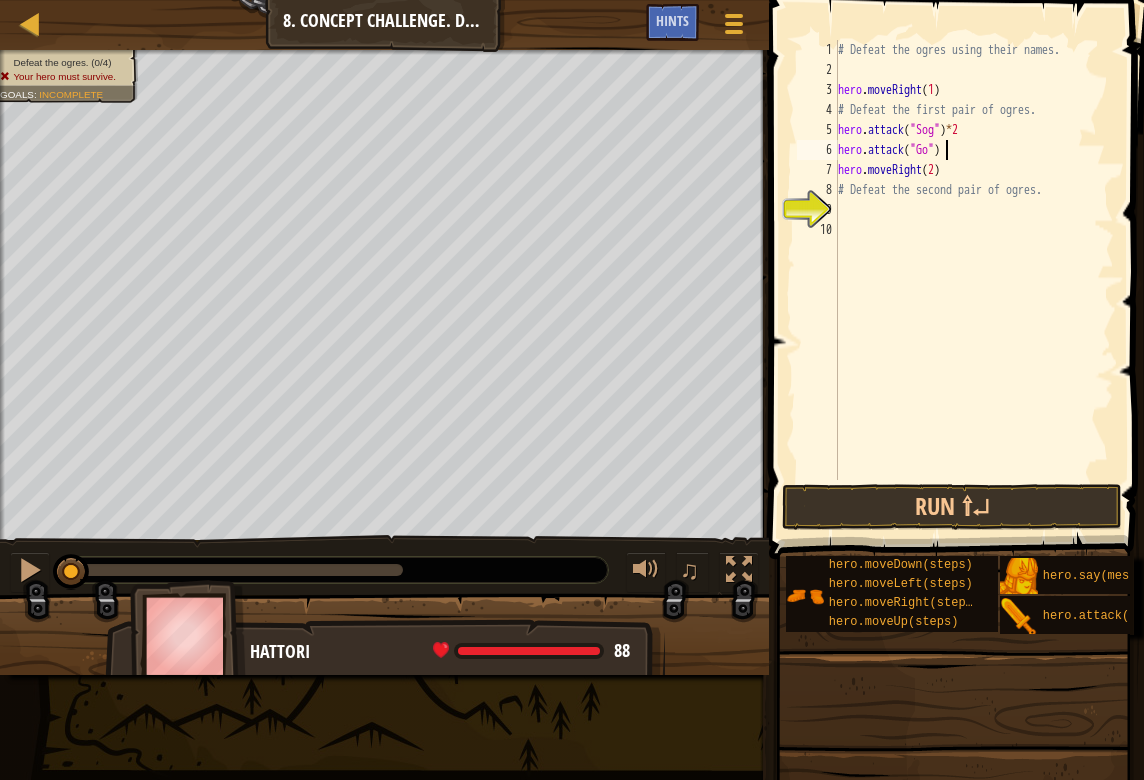 scroll, scrollTop: 9, scrollLeft: 9, axis: both 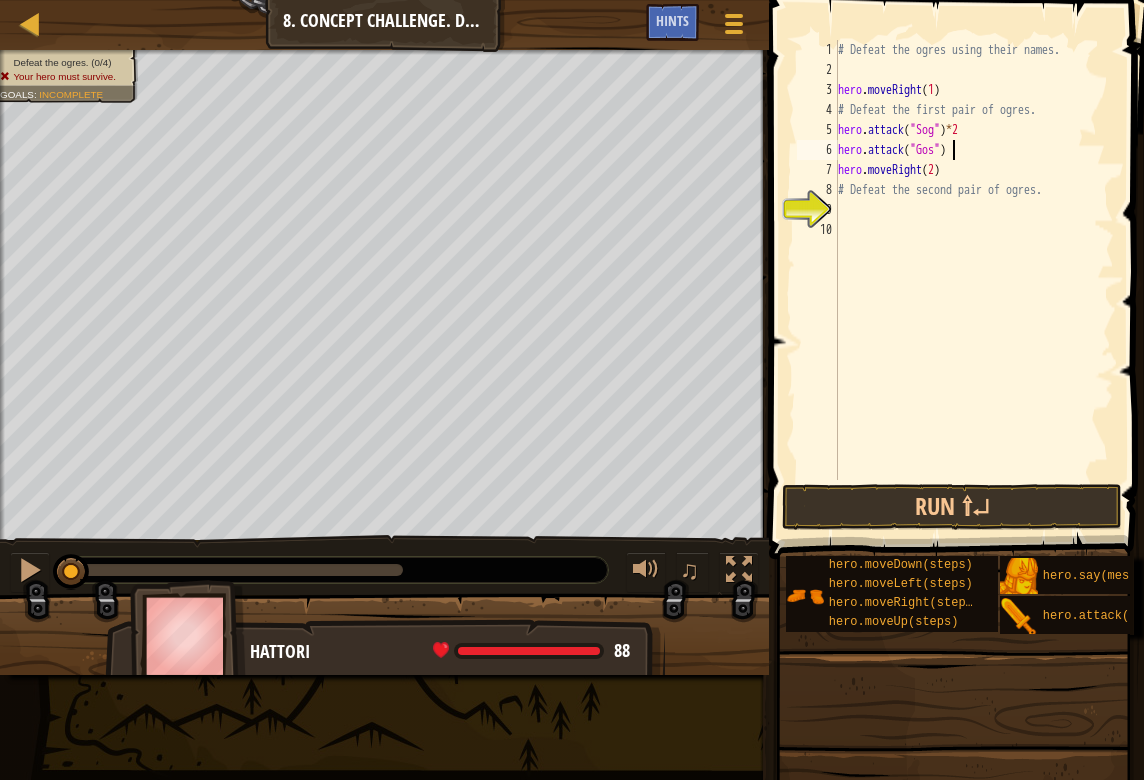 click on "# Defeat the ogres using their names. hero . moveRight ( 1 ) # Defeat the first pair of ogres. hero . attack ( "Sog" ) * 2 hero . attack ( "Gos" ) hero . moveRight ( 2 ) # Defeat the second pair of ogres." at bounding box center [974, 280] 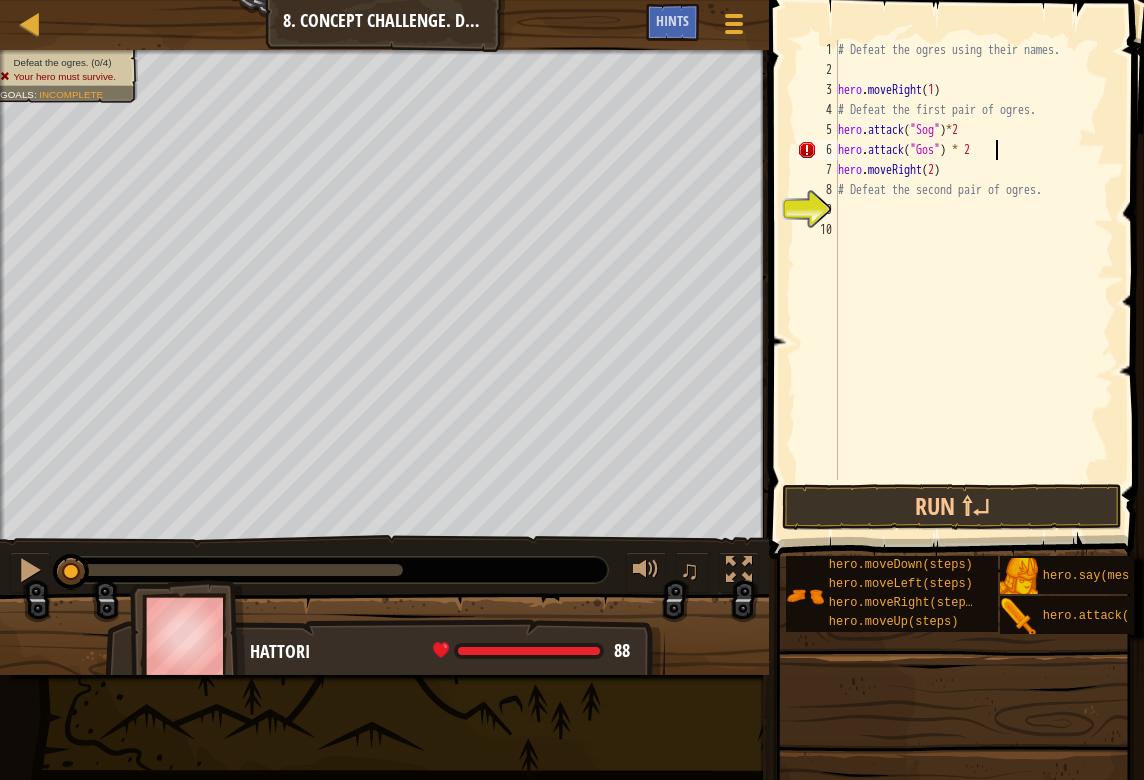 scroll, scrollTop: 9, scrollLeft: 12, axis: both 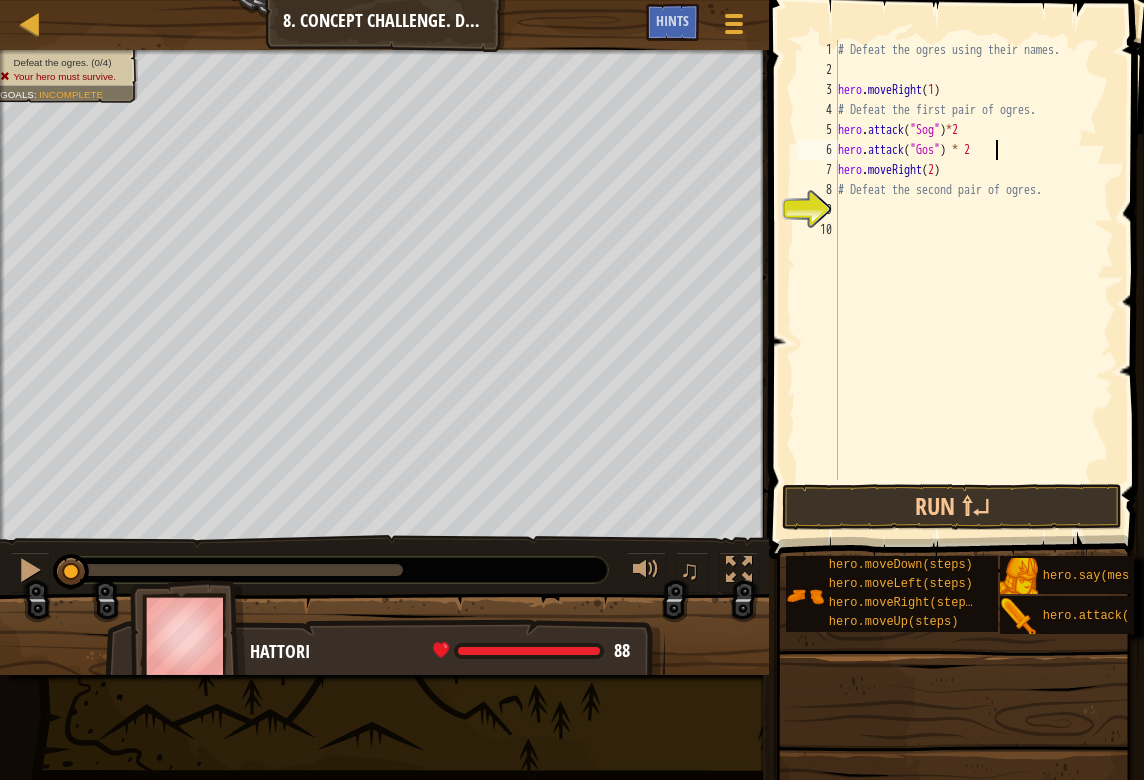 click on "# Defeat the ogres using their names. hero . moveRight ( 1 ) # Defeat the first pair of ogres. hero . attack ( "Sog" ) * 2 hero . attack ( "Gos" )   *   2 hero . moveRight ( 2 ) # Defeat the second pair of ogres." at bounding box center [974, 280] 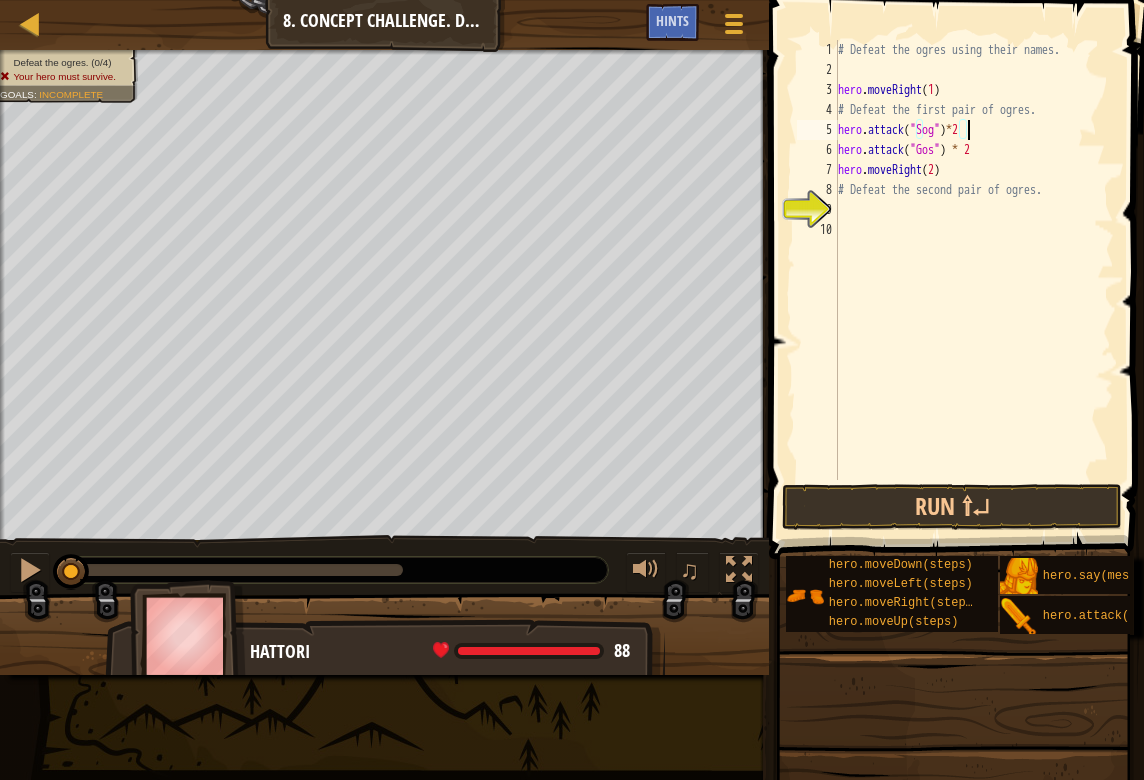 scroll, scrollTop: 9, scrollLeft: 11, axis: both 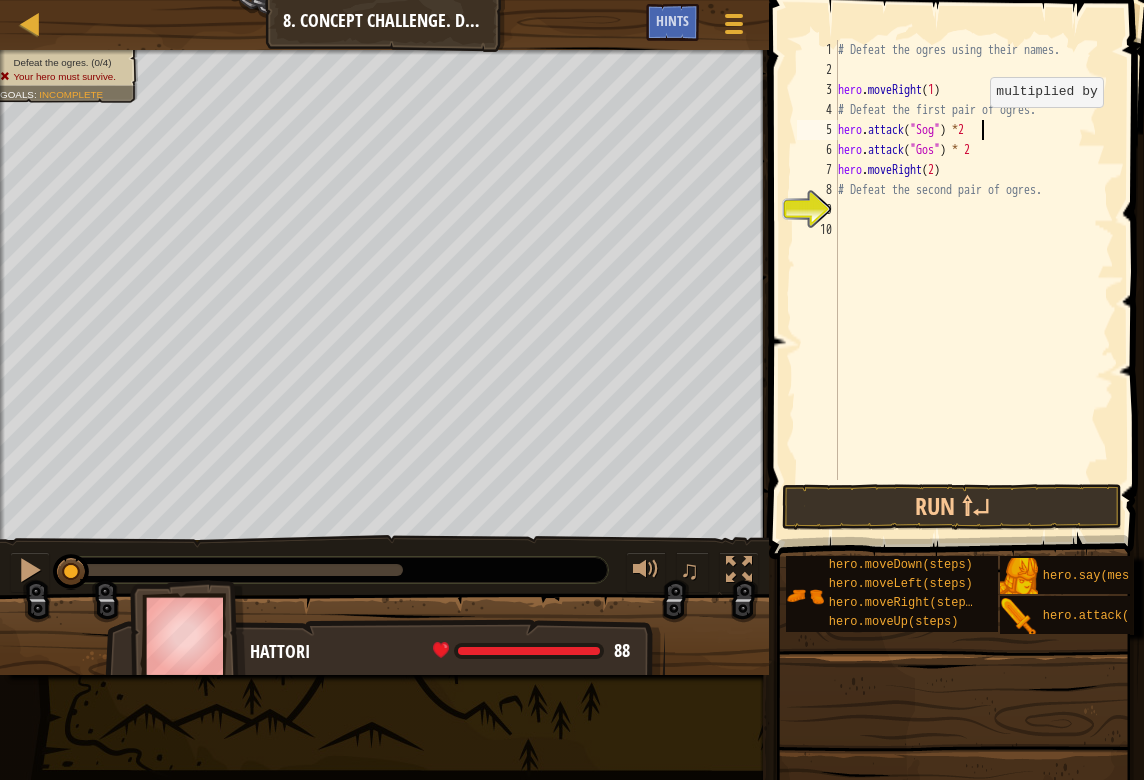 click on "# Defeat the ogres using their names. hero . moveRight ( 1 ) # Defeat the first pair of ogres. hero . attack ( "Sog" )   * 2 hero . attack ( "Gos" )   *   2 hero . moveRight ( 2 ) # Defeat the second pair of ogres." at bounding box center (974, 280) 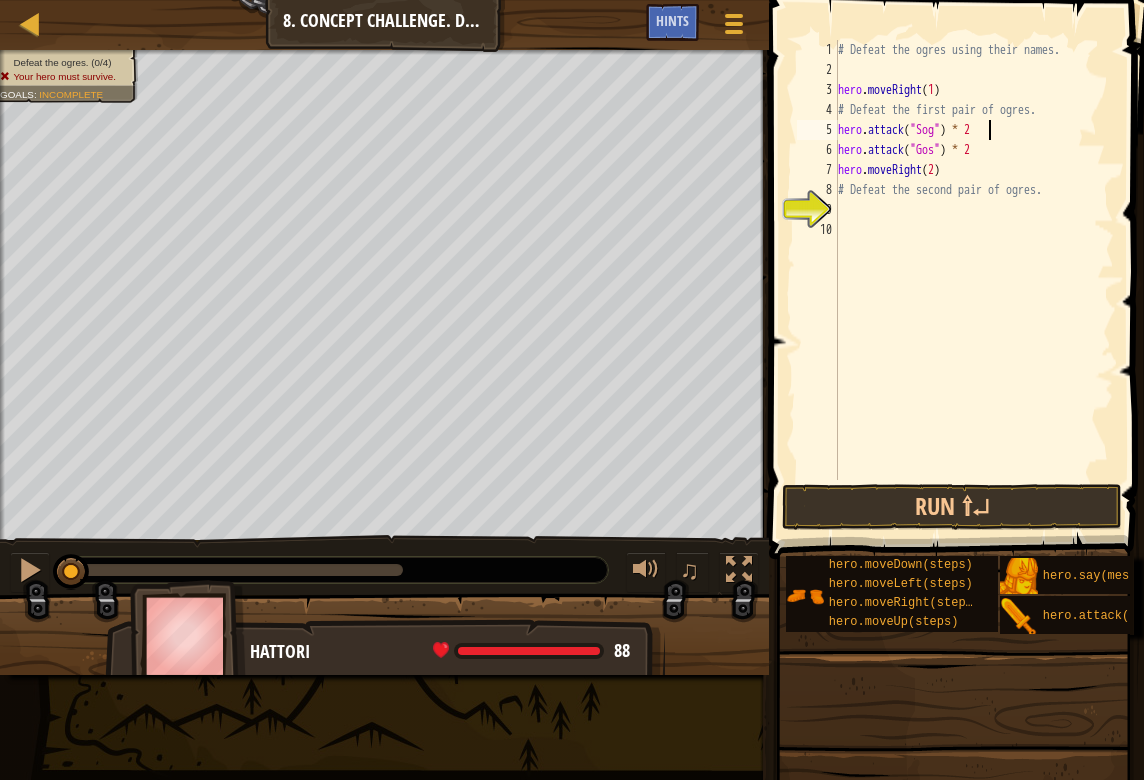 click on "# Defeat the ogres using their names. hero . moveRight ( 1 ) # Defeat the first pair of ogres. hero . attack ( "Sog" )   *   2 hero . attack ( "Gos" )   *   2 hero . moveRight ( 2 ) # Defeat the second pair of ogres." at bounding box center [974, 280] 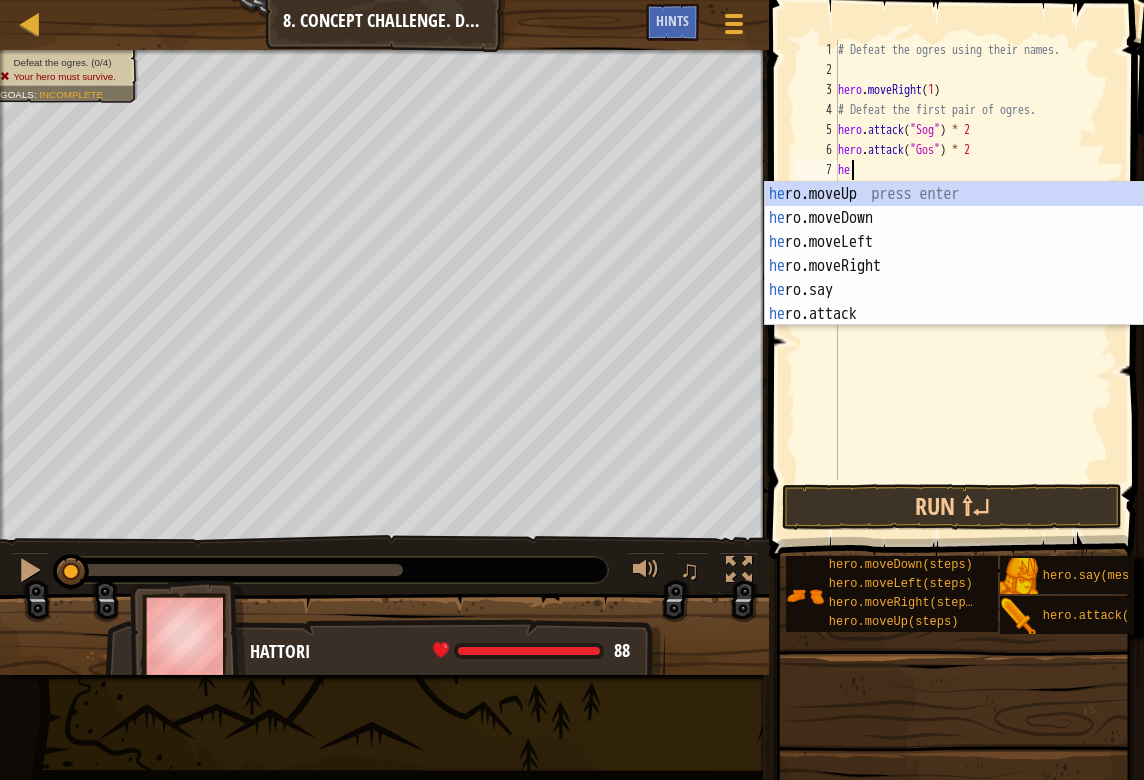 scroll, scrollTop: 9, scrollLeft: 0, axis: vertical 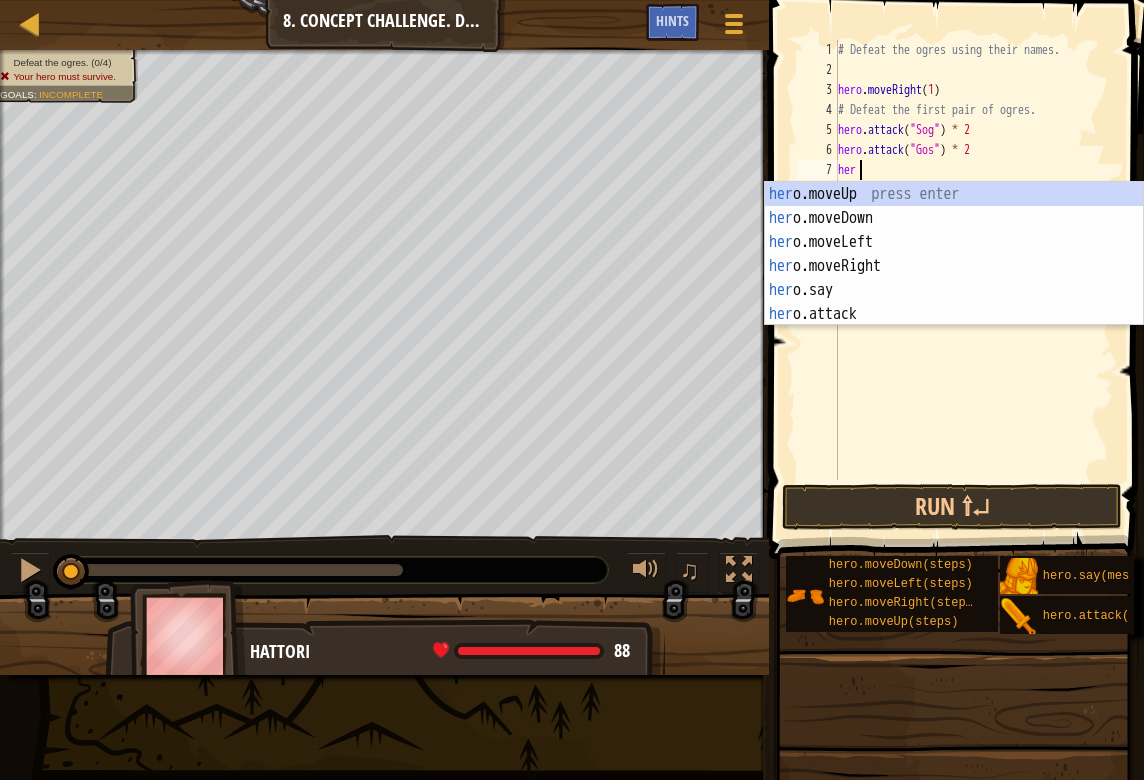 type on "hero" 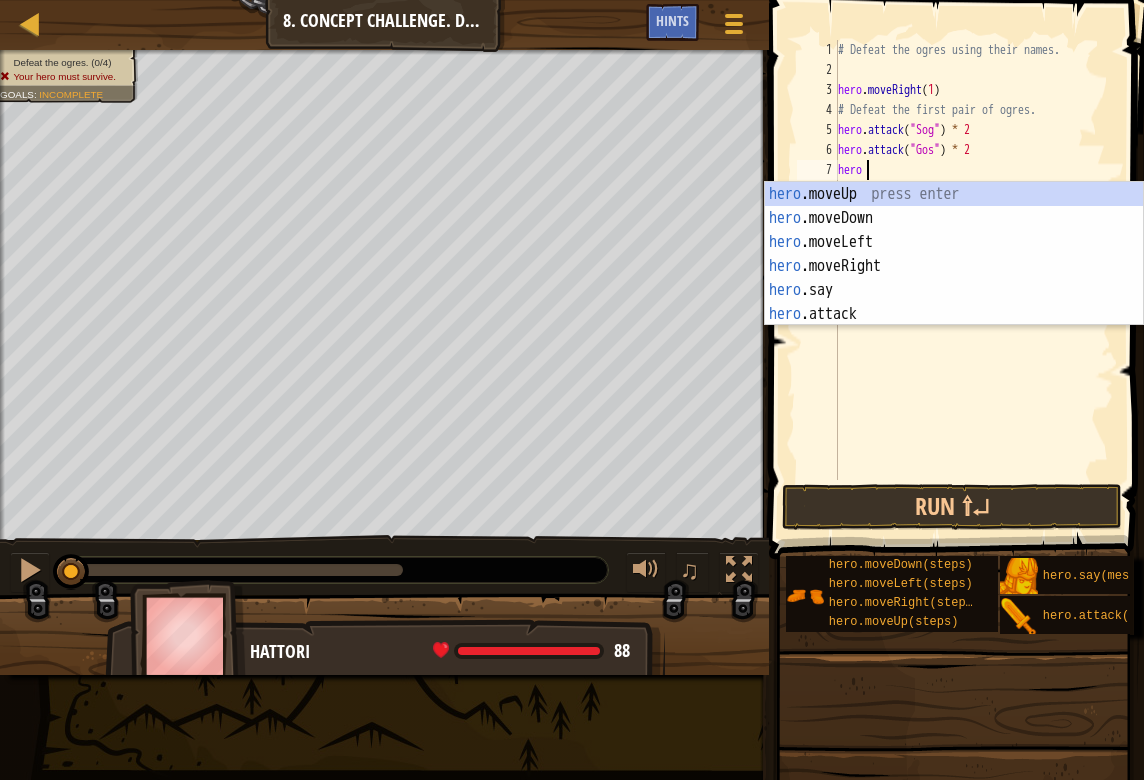 scroll, scrollTop: 9, scrollLeft: 1, axis: both 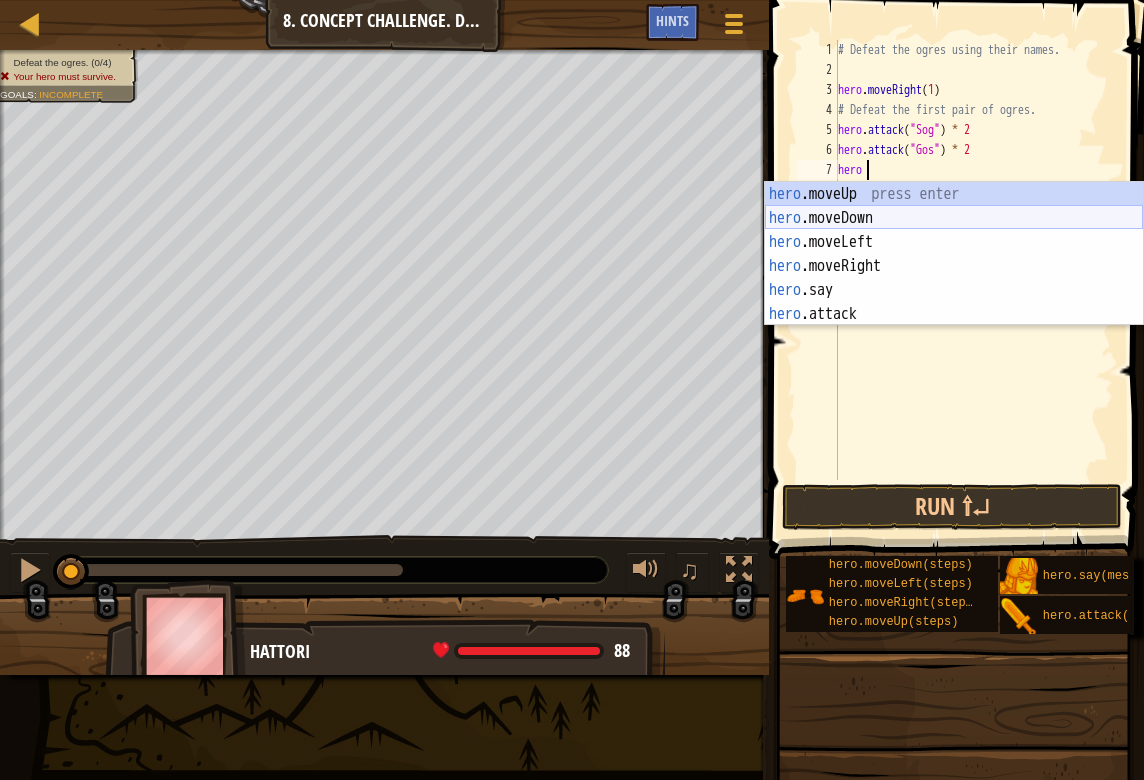 click on "hero .moveUp press enter hero .moveDown press enter hero .moveLeft press enter hero .moveRight press enter hero .say press enter hero .attack press enter" at bounding box center [954, 278] 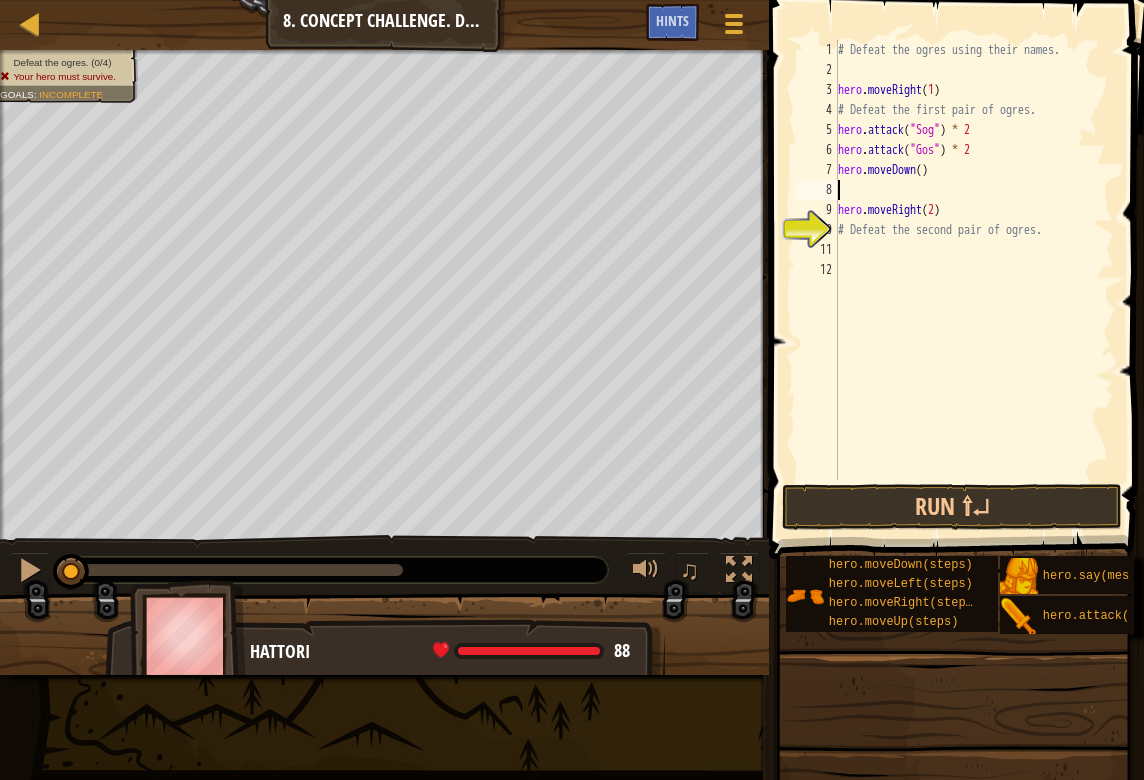scroll, scrollTop: 9, scrollLeft: 0, axis: vertical 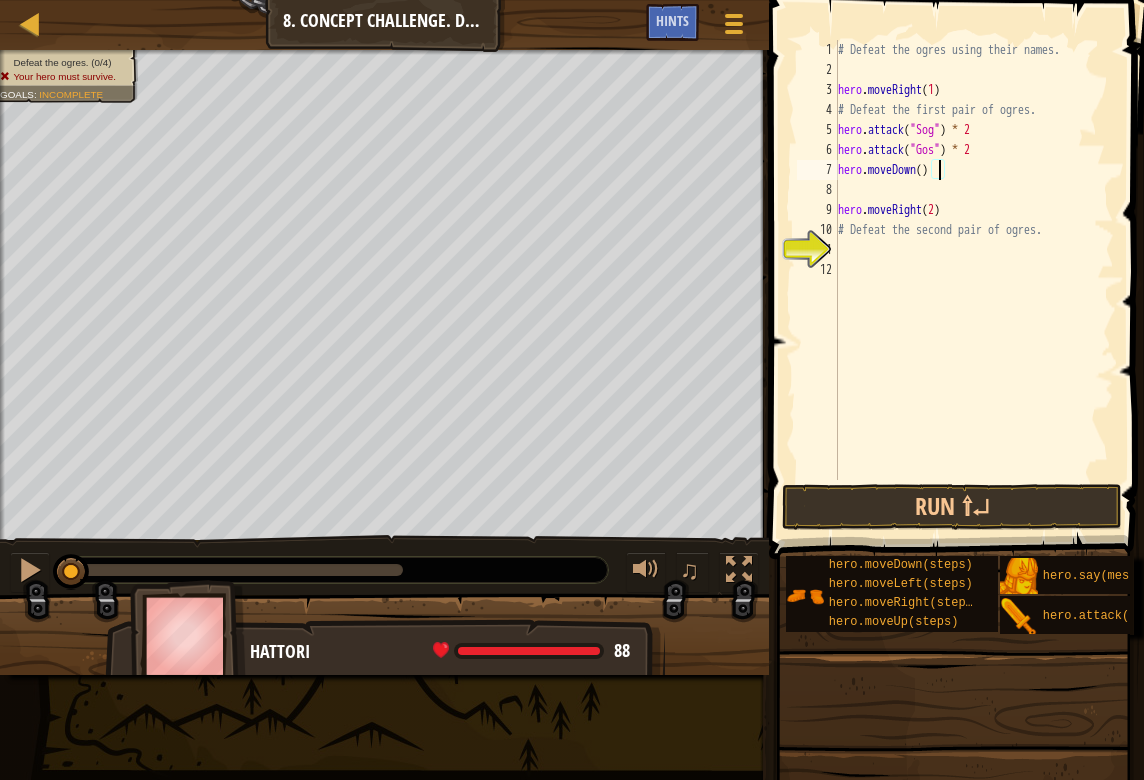 click on "# Defeat the ogres using their names. hero . moveRight ( 1 ) # Defeat the first pair of ogres. hero . attack ( "Sog" )   *   2 hero . attack ( "Gos" )   *   2 hero . moveDown ( ) hero . moveRight ( 2 ) # Defeat the second pair of ogres." at bounding box center [974, 280] 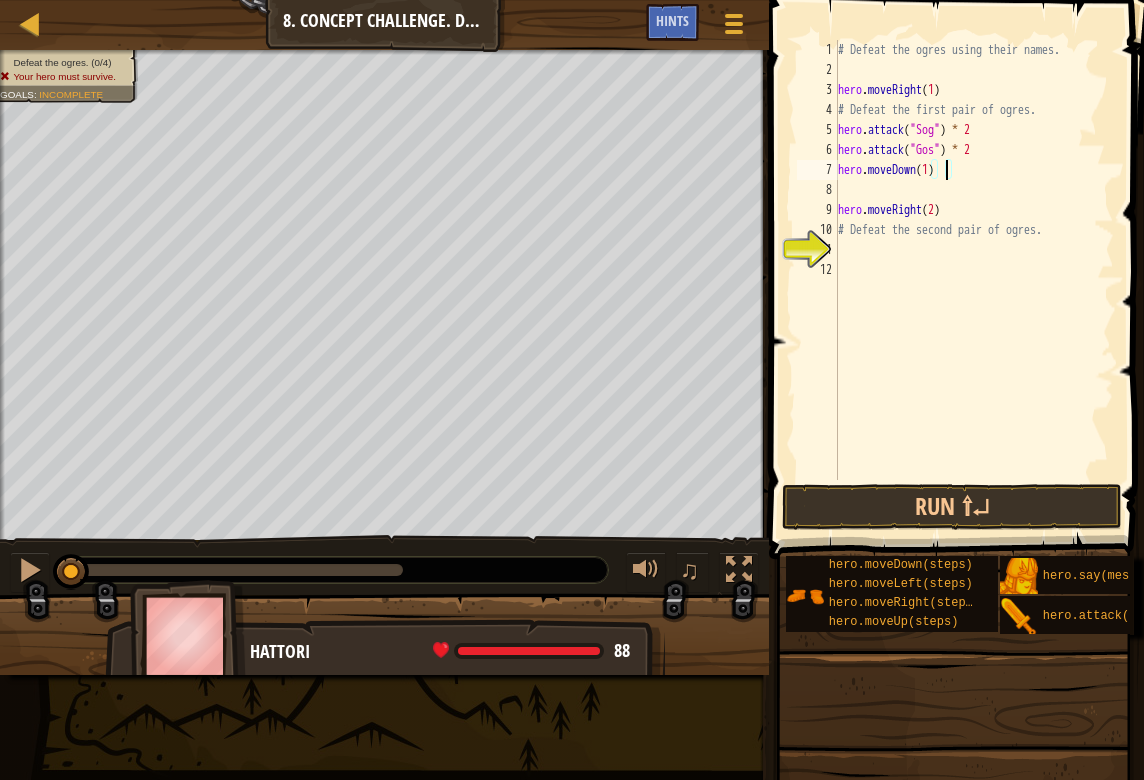 click on "# Defeat the ogres using their names. hero . moveRight ( 1 ) # Defeat the first pair of ogres. hero . attack ( "Sog" )   *   2 hero . attack ( "Gos" )   *   2 hero . moveDown ( 1 ) hero . moveRight ( 2 ) # Defeat the second pair of ogres." at bounding box center (974, 280) 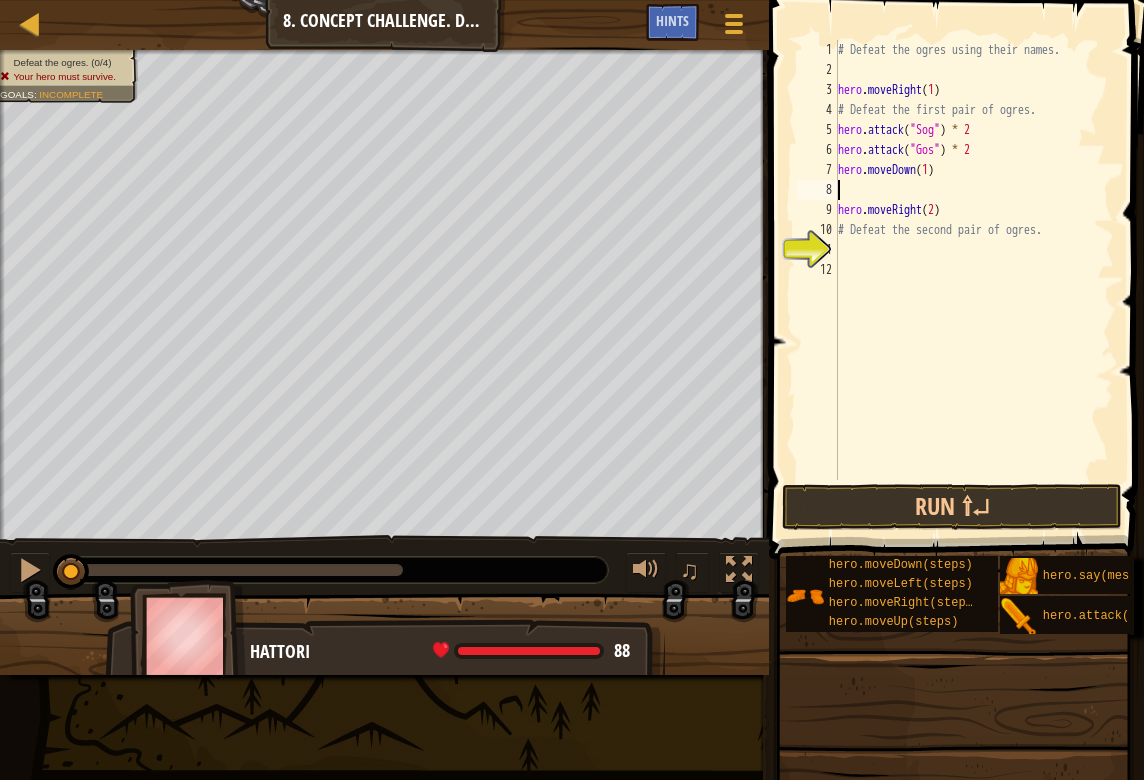 scroll, scrollTop: 9, scrollLeft: 0, axis: vertical 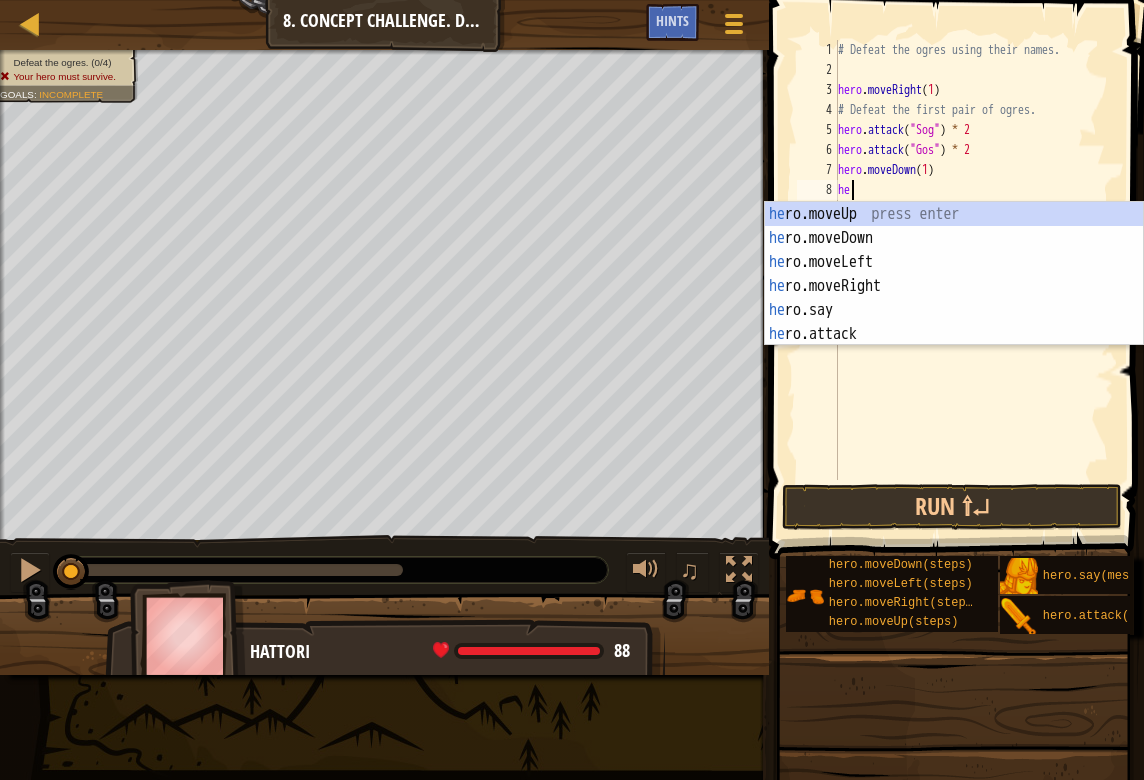 type on "her" 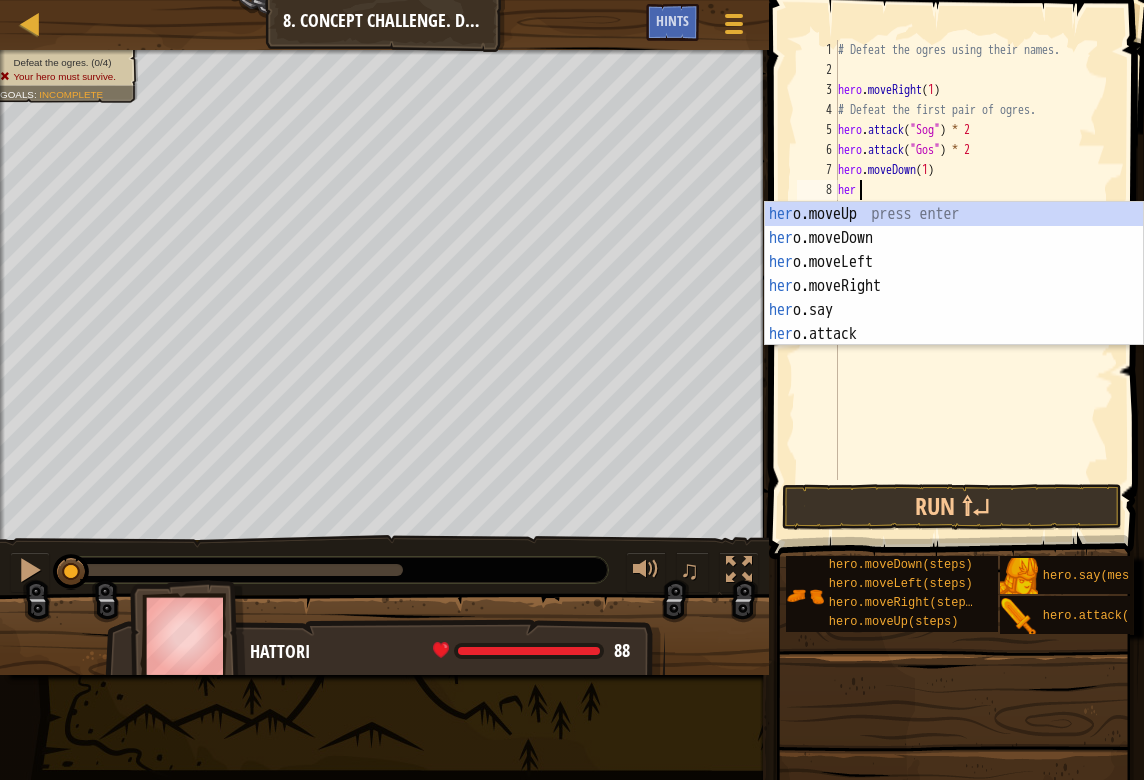 scroll, scrollTop: 9, scrollLeft: 0, axis: vertical 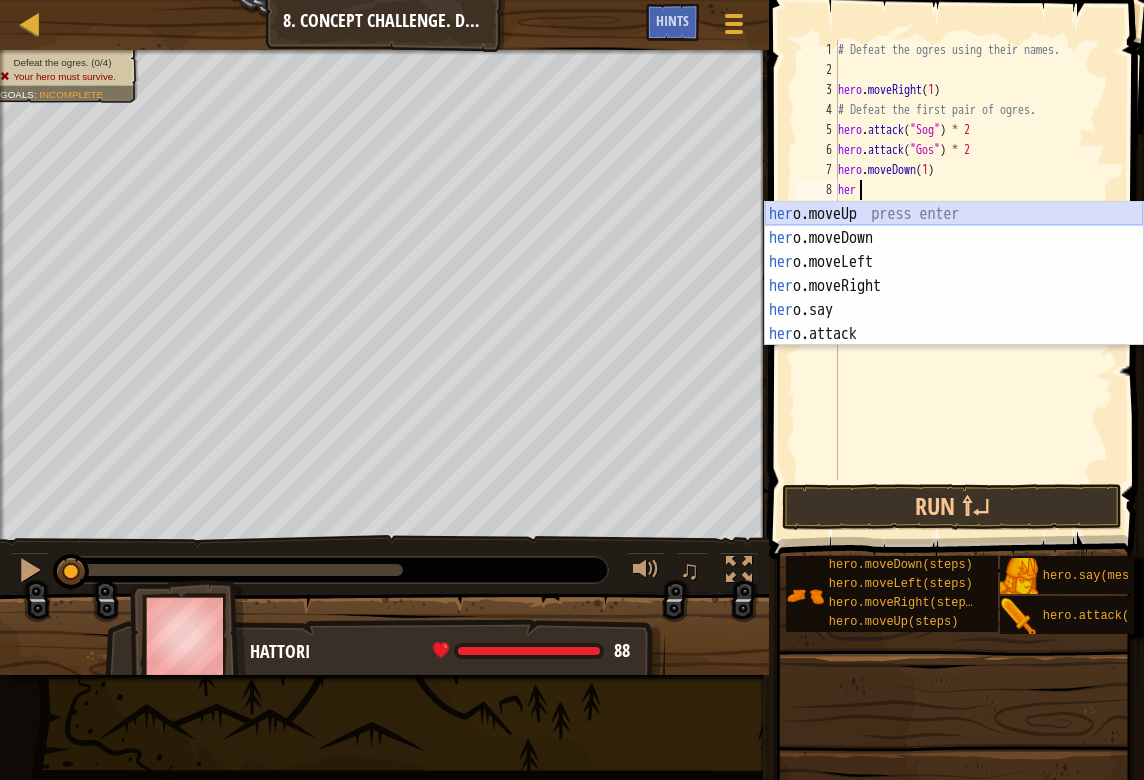 click on "her o.moveUp press enter her o.moveDown press enter her o.moveLeft press enter her o.moveRight press enter her o.say press enter her o.attack press enter" at bounding box center (954, 298) 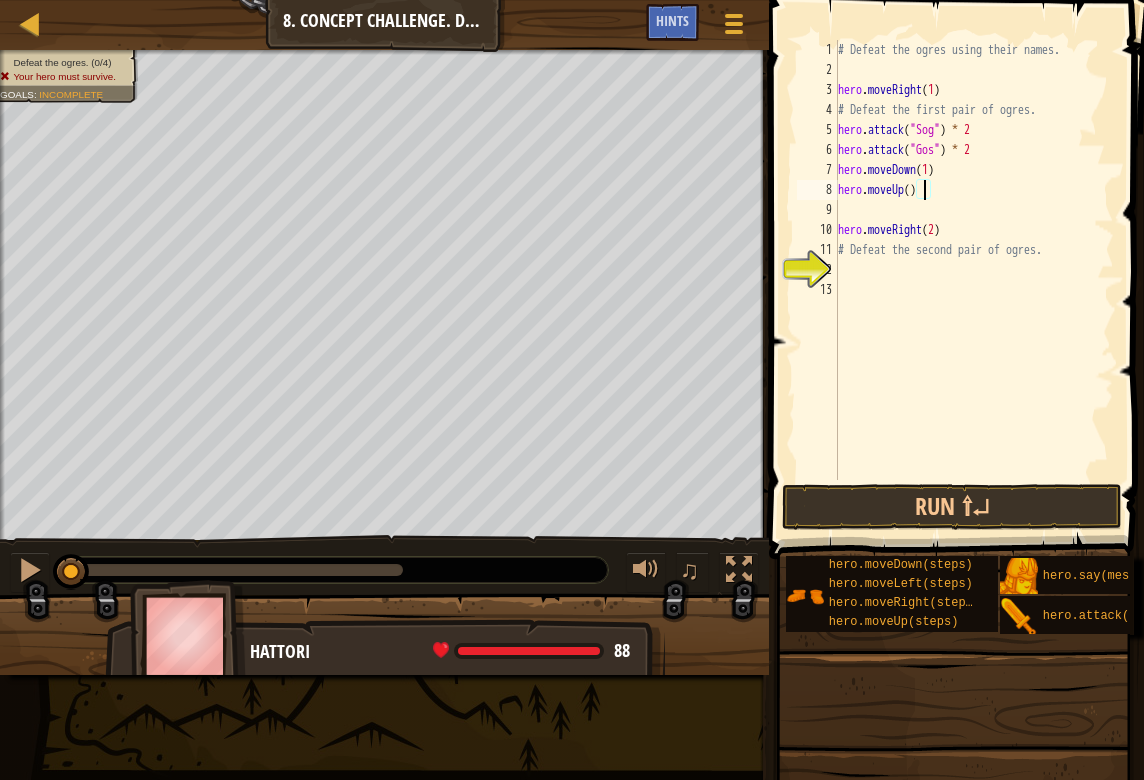 click on "# Defeat the ogres using their names. hero . moveRight ( 1 ) # Defeat the first pair of ogres. hero . attack ( "Sog" )   *   2 hero . attack ( "Gos" )   *   2 hero . moveDown ( 1 ) hero . moveUp ( ) hero . moveRight ( 2 ) # Defeat the second pair of ogres." at bounding box center (974, 280) 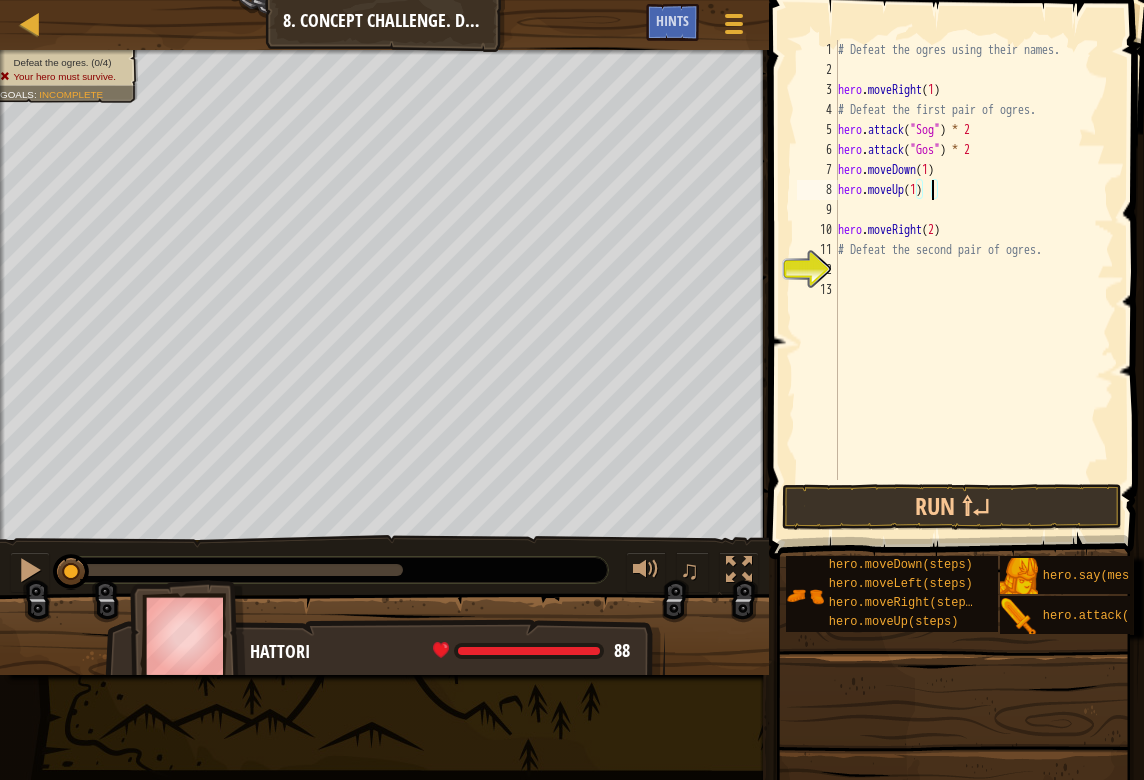 scroll, scrollTop: 9, scrollLeft: 7, axis: both 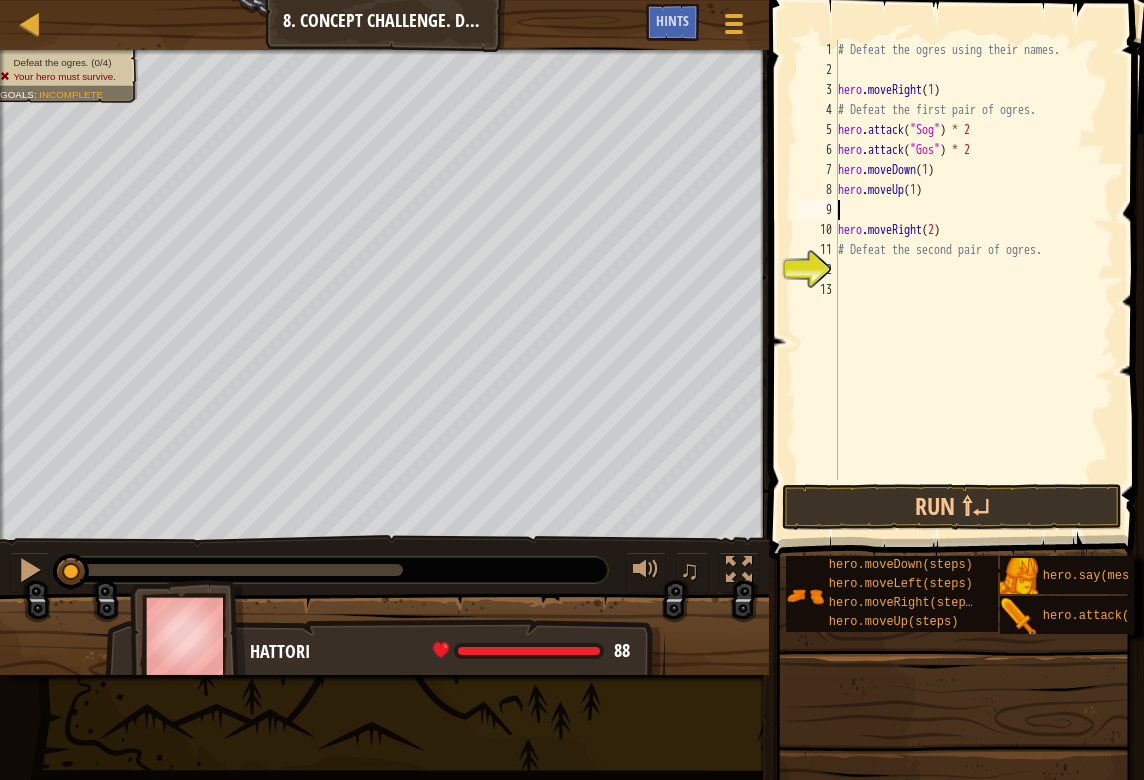 click on "# Defeat the ogres using their names. hero . moveRight ( 1 ) # Defeat the first pair of ogres. hero . attack ( "Sog" )   *   2 hero . attack ( "Gos" )   *   2 hero . moveDown ( 1 ) hero . moveUp ( 1 ) hero . moveRight ( 2 ) # Defeat the second pair of ogres." at bounding box center [974, 280] 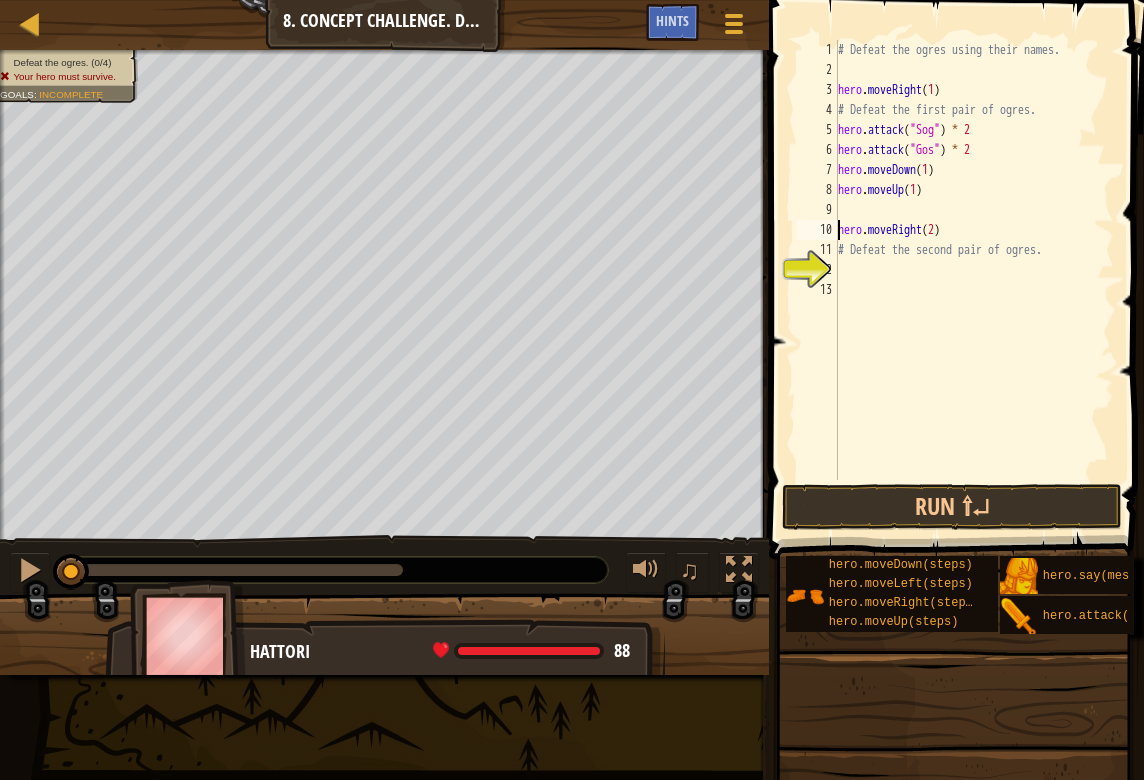 click on "# Defeat the ogres using their names. hero . moveRight ( 1 ) # Defeat the first pair of ogres. hero . attack ( "Sog" )   *   2 hero . attack ( "Gos" )   *   2 hero . moveDown ( 1 ) hero . moveUp ( 1 ) hero . moveRight ( 2 ) # Defeat the second pair of ogres." at bounding box center [974, 280] 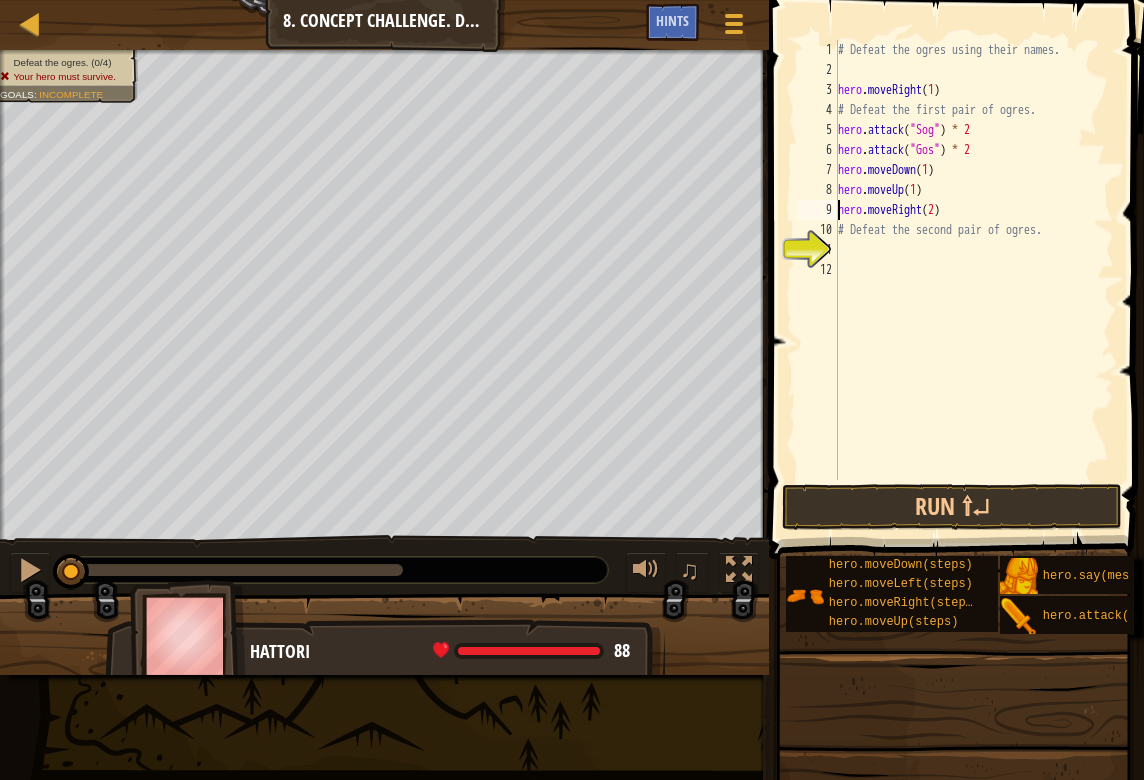 click on "# Defeat the ogres using their names. hero . moveRight ( 1 ) # Defeat the first pair of ogres. hero . attack ( "Sog" )   *   2 hero . attack ( "Gos" )   *   2 hero . moveDown ( 1 ) hero . moveUp ( 1 ) hero . moveRight ( 2 ) # Defeat the second pair of ogres." at bounding box center (974, 280) 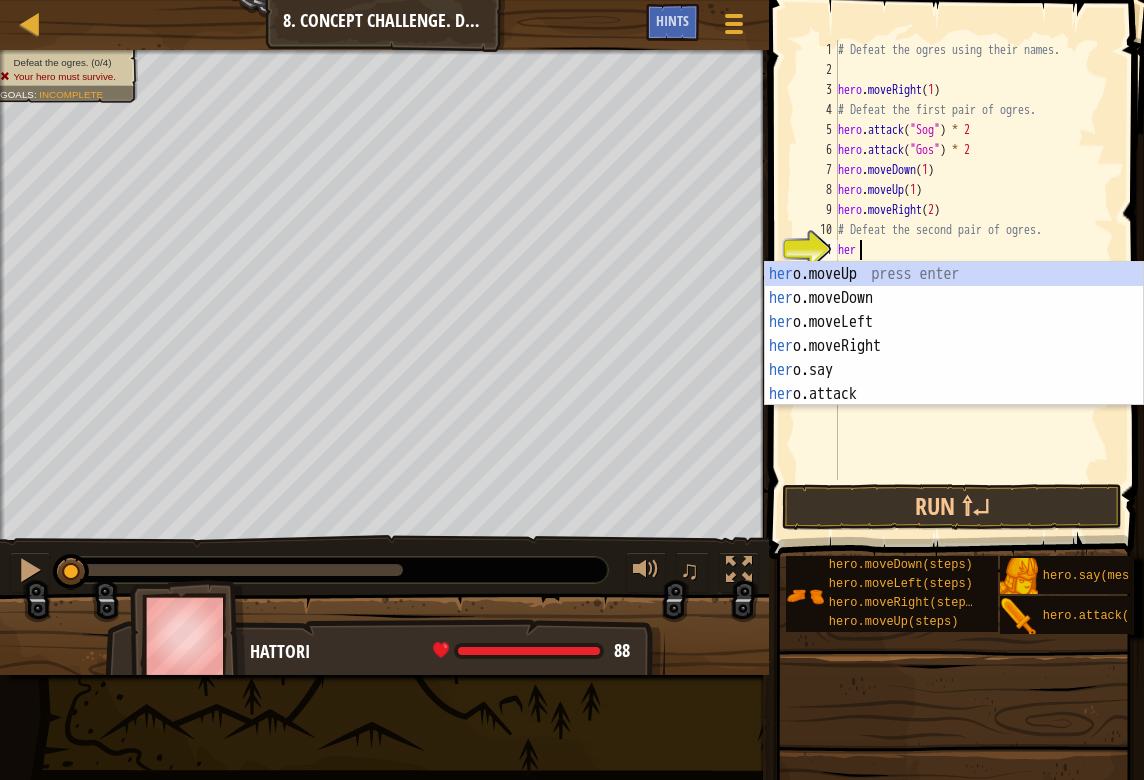 scroll, scrollTop: 9, scrollLeft: 0, axis: vertical 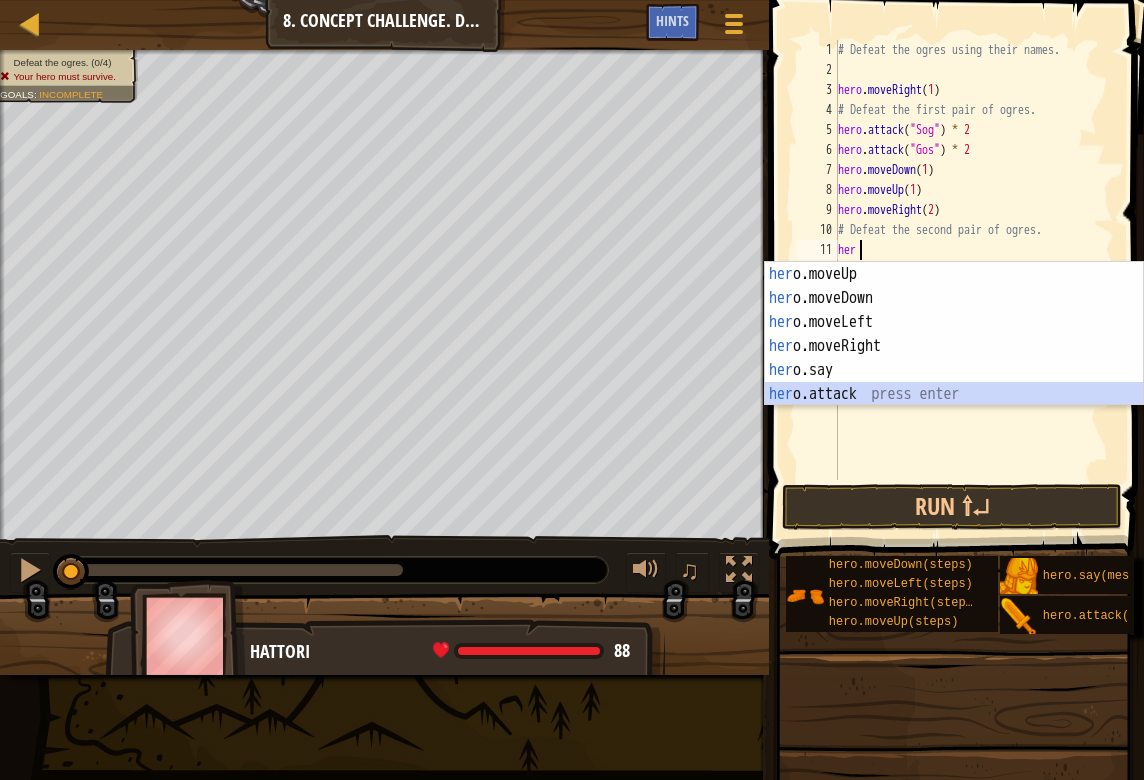 click on "her o.moveUp press enter her o.moveDown press enter her o.moveLeft press enter her o.moveRight press enter her o.say press enter her o.attack press enter" at bounding box center (954, 358) 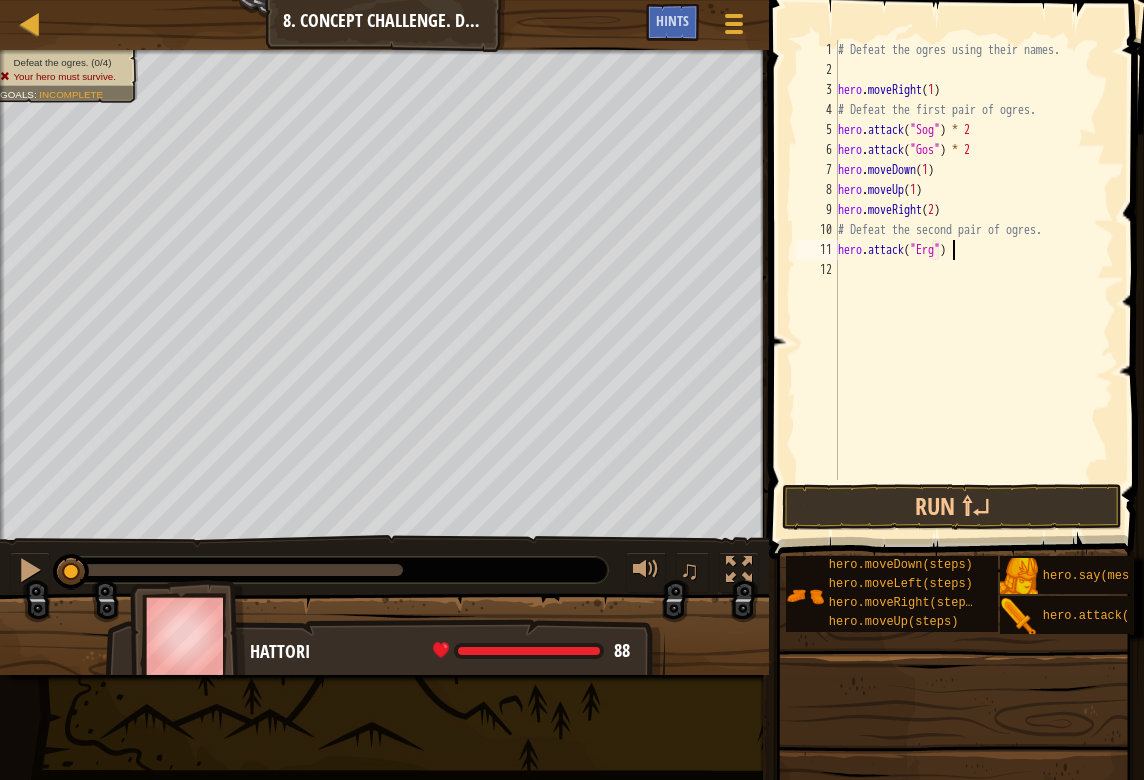 scroll, scrollTop: 9, scrollLeft: 9, axis: both 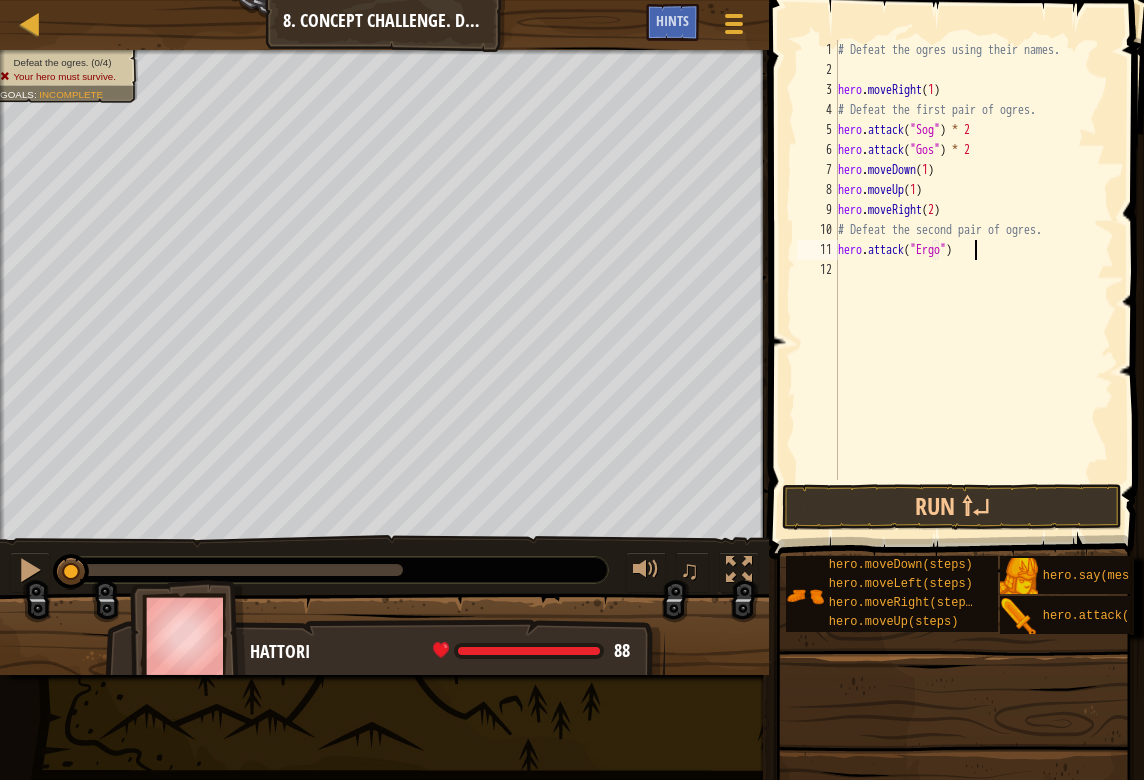 click on "# Defeat the ogres using their names. hero . moveRight ( 1 ) # Defeat the first pair of ogres. hero . attack ( "Sog" )   *   2 hero . attack ( "Gos" )   *   2 hero . moveDown ( 1 ) hero . moveUp ( 1 ) hero . moveRight ( 2 ) # Defeat the second pair of ogres. hero . attack ( "Ergo" )" at bounding box center [974, 280] 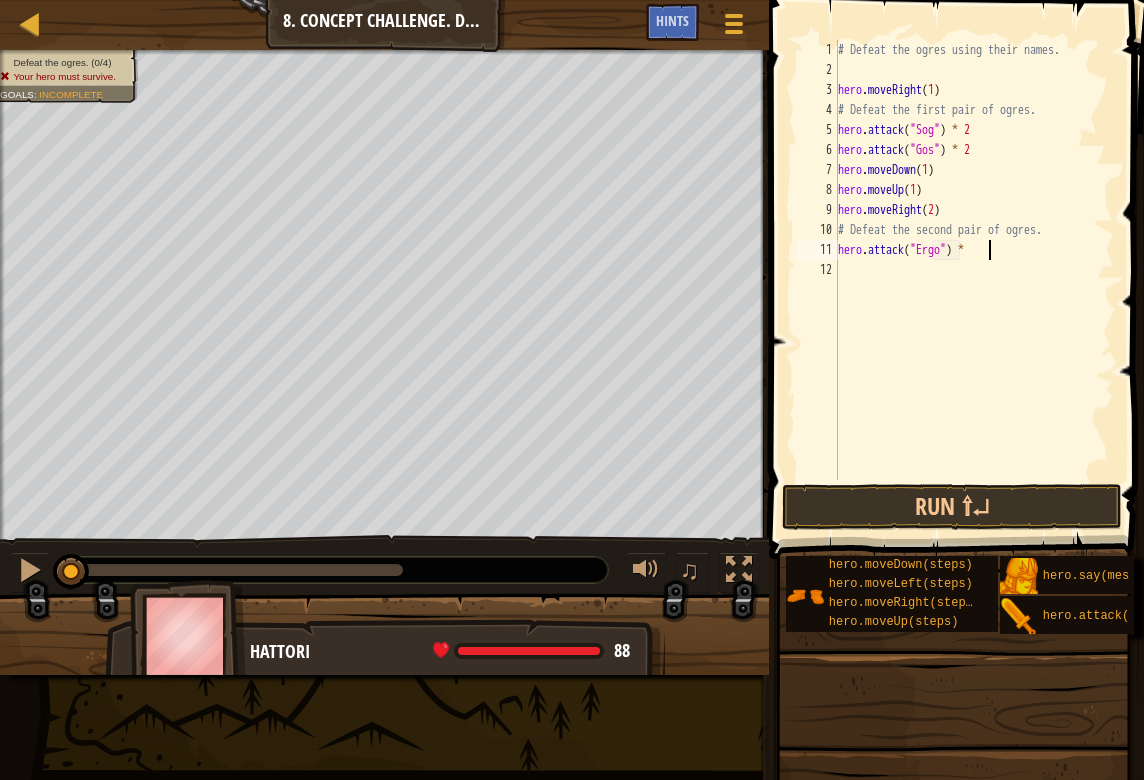 scroll, scrollTop: 9, scrollLeft: 11, axis: both 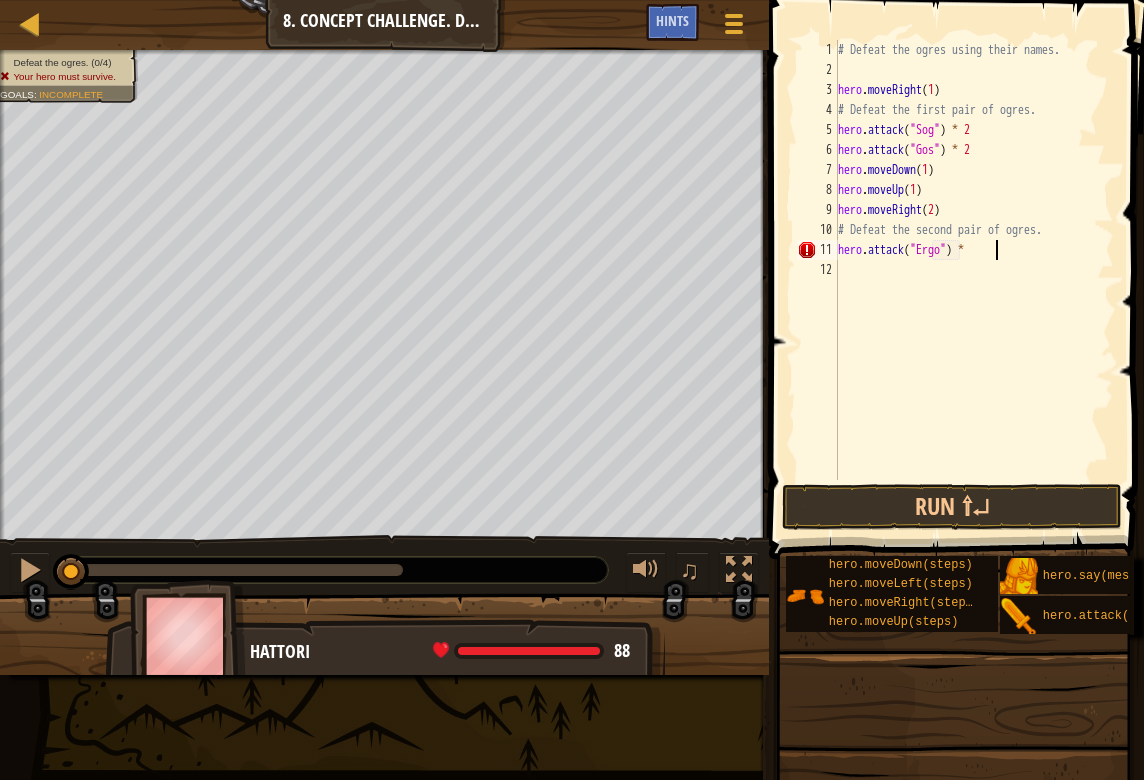 type on "hero.attack("Ergo") * 2" 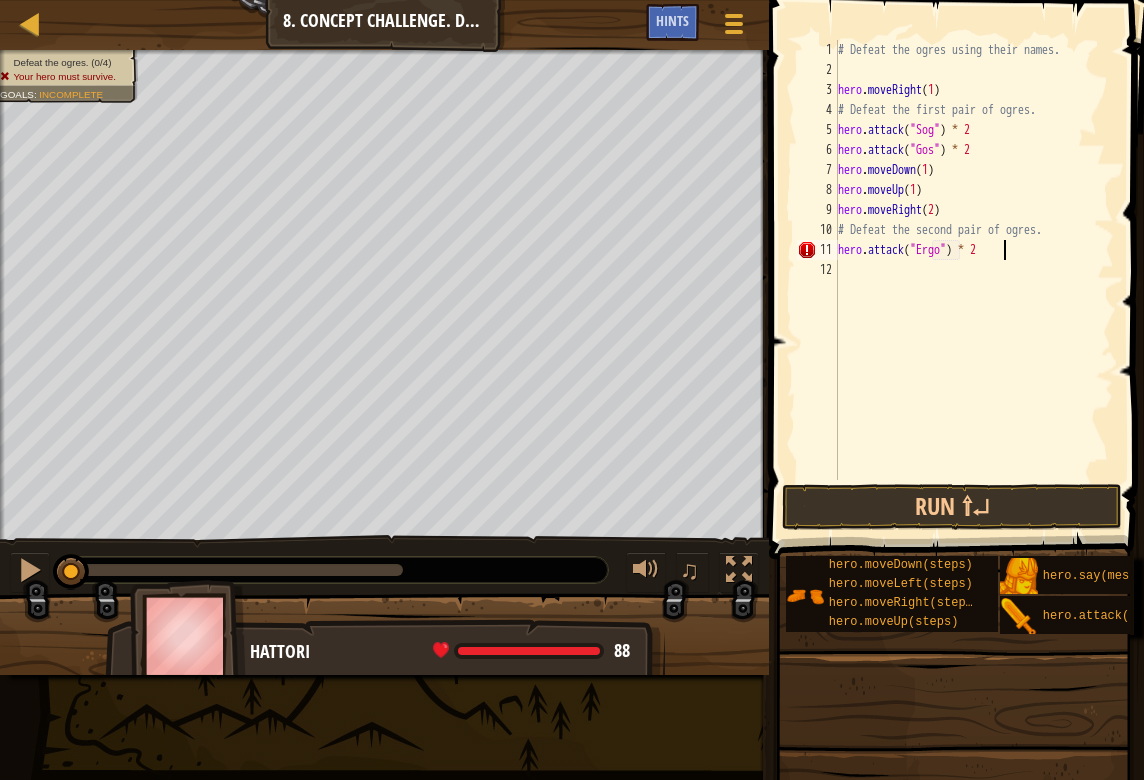 scroll, scrollTop: 9, scrollLeft: 12, axis: both 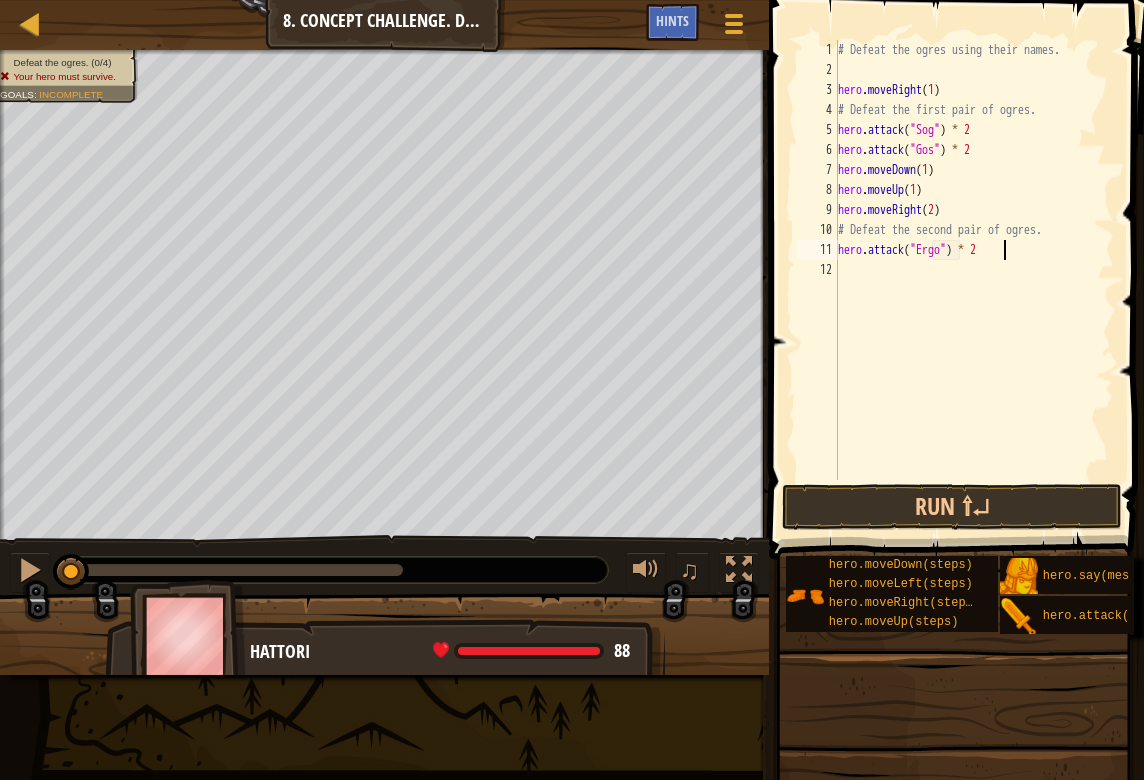 click on "# Defeat the ogres using their names. hero . moveRight ( 1 ) # Defeat the first pair of ogres. hero . attack ( "Sog" )   *   2 hero . attack ( "Gos" )   *   2 hero . moveDown ( 1 ) hero . moveUp ( 1 ) hero . moveRight ( 2 ) # Defeat the second pair of ogres. hero . attack ( "Ergo" )   *   2" at bounding box center (974, 280) 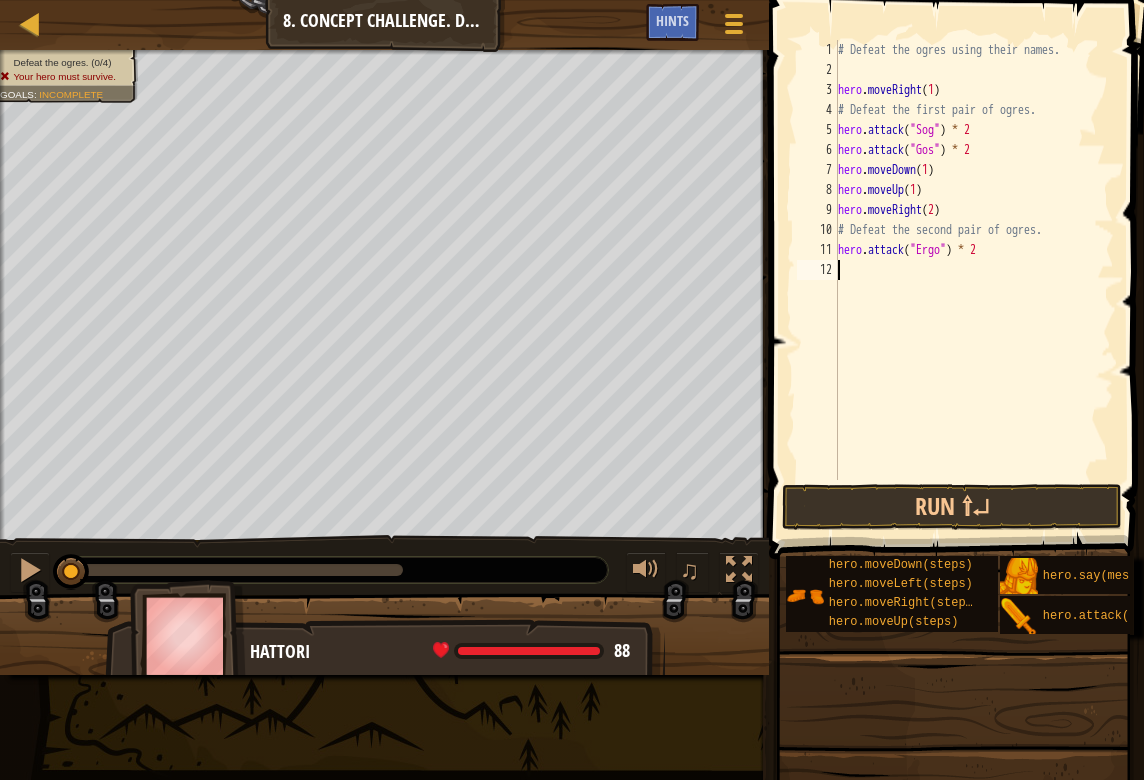 scroll, scrollTop: 9, scrollLeft: 0, axis: vertical 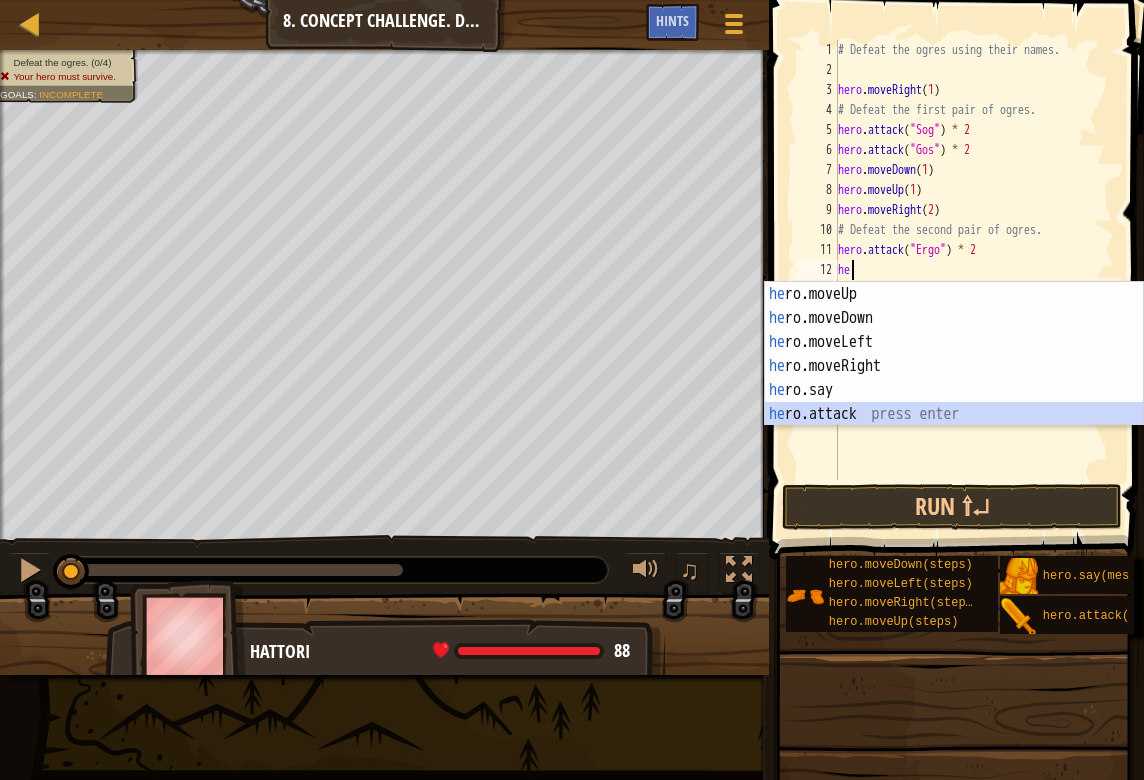 click on "he ro.moveUp press enter he ro.moveDown press enter he ro.moveLeft press enter he ro.moveRight press enter he ro.say press enter he ro.attack press enter" at bounding box center [954, 378] 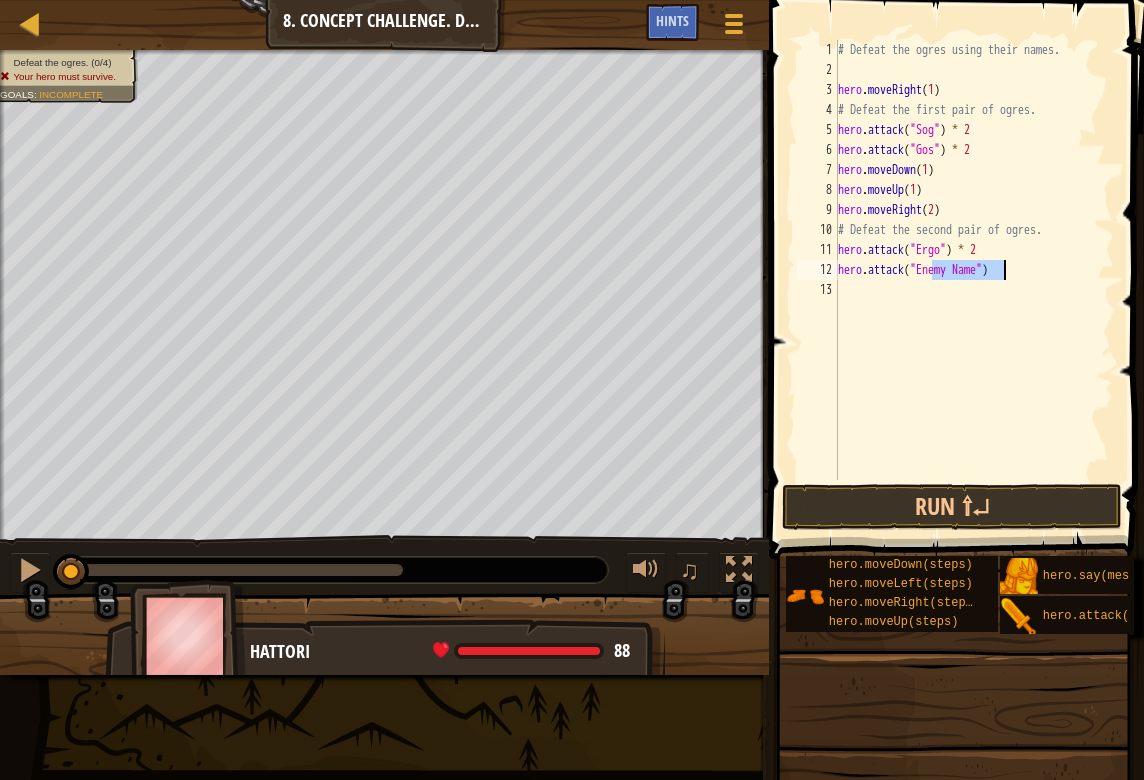 click on "# Defeat the ogres using their names. hero . moveRight ( 1 ) # Defeat the first pair of ogres. hero . attack ( "Sog" )   *   2 hero . attack ( "Gos" )   *   2 hero . moveDown ( 1 ) hero . moveUp ( 1 ) hero . moveRight ( 2 ) # Defeat the second pair of ogres. hero . attack ( "Ergo" )   *   2 hero . attack ( "Enemy Name" )" at bounding box center [974, 280] 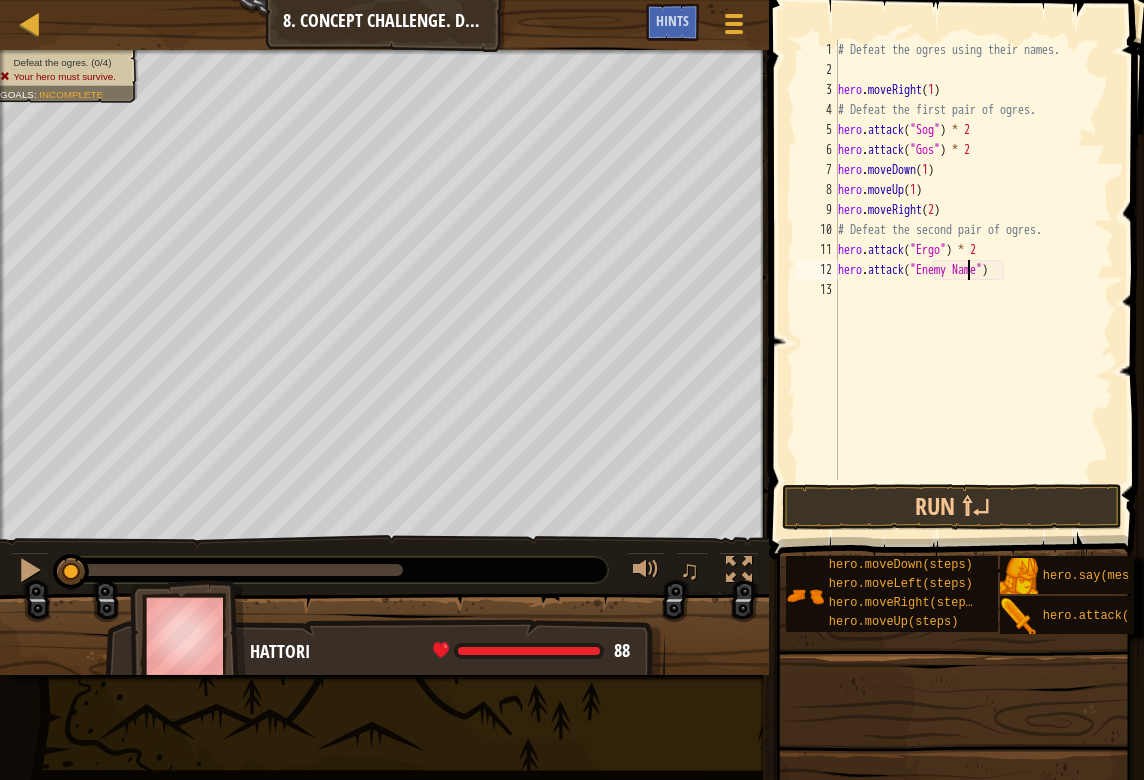 click on "# Defeat the ogres using their names. hero . moveRight ( 1 ) # Defeat the first pair of ogres. hero . attack ( "Sog" )   *   2 hero . attack ( "Gos" )   *   2 hero . moveDown ( 1 ) hero . moveUp ( 1 ) hero . moveRight ( 2 ) # Defeat the second pair of ogres. hero . attack ( "Ergo" )   *   2 hero . attack ( "Enemy Name" )" at bounding box center [974, 280] 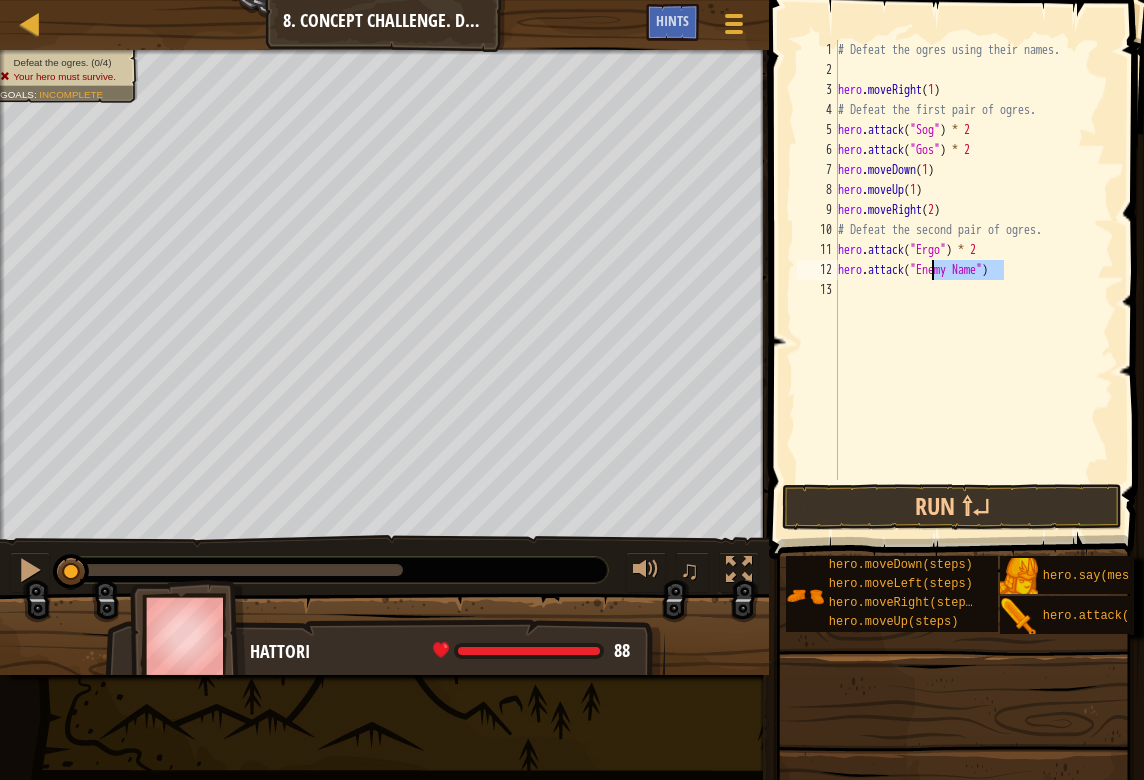 drag, startPoint x: 1004, startPoint y: 271, endPoint x: 934, endPoint y: 275, distance: 70.11419 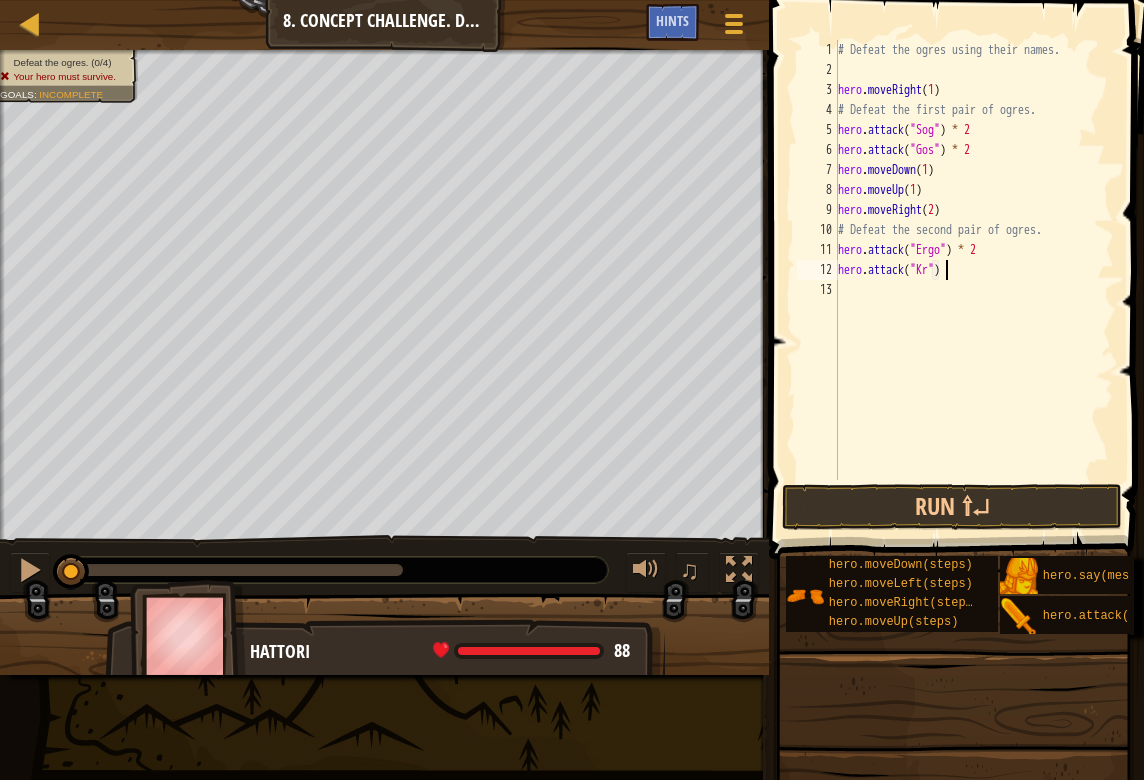 scroll, scrollTop: 9, scrollLeft: 9, axis: both 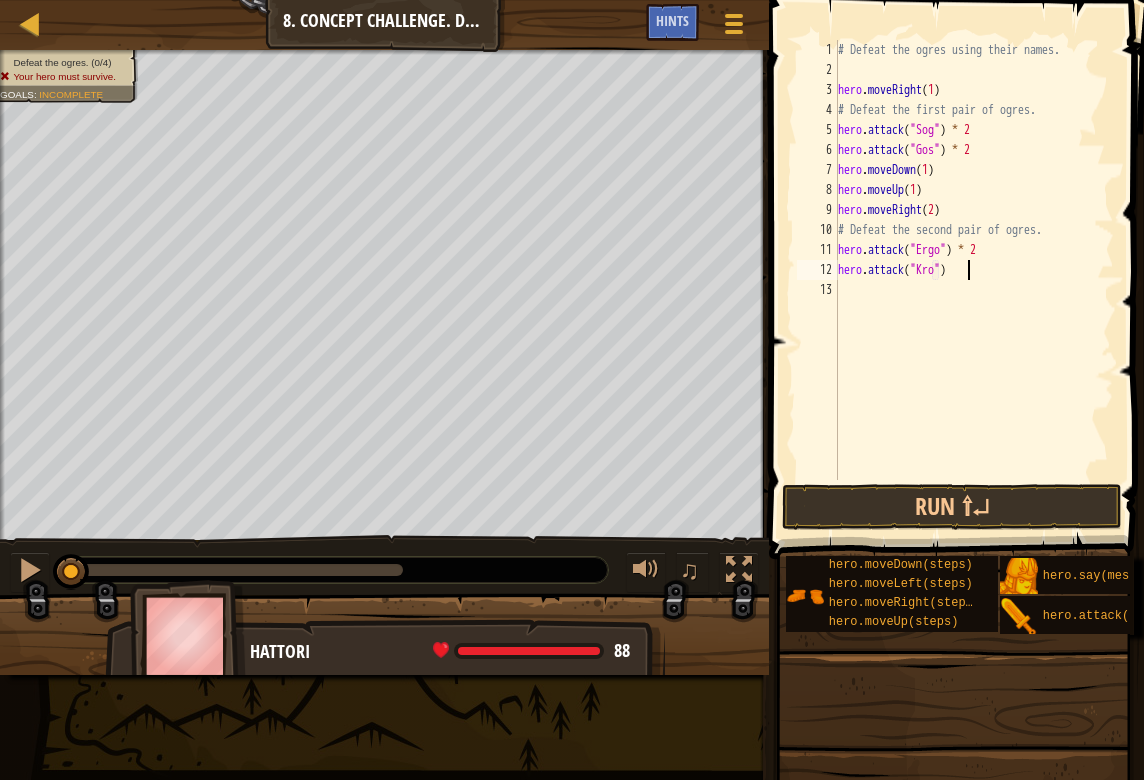 click on "# Defeat the ogres using their names. hero . moveRight ( 1 ) # Defeat the first pair of ogres. hero . attack ( "Sog" )   *   2 hero . attack ( "Gos" )   *   2 hero . moveDown ( 1 ) hero . moveUp ( 1 ) hero . moveRight ( 2 ) # Defeat the second pair of ogres. hero . attack ( "Ergo" )   *   2 hero . attack ( "Kro" )" at bounding box center (974, 280) 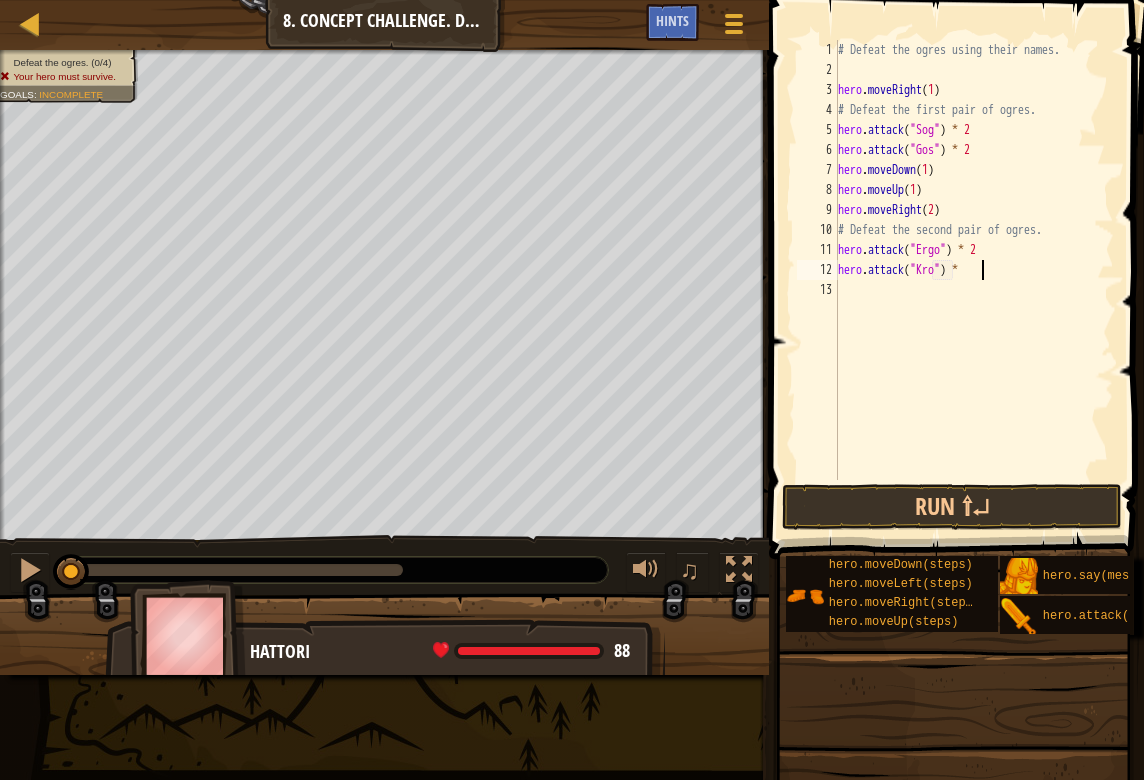 scroll, scrollTop: 9, scrollLeft: 11, axis: both 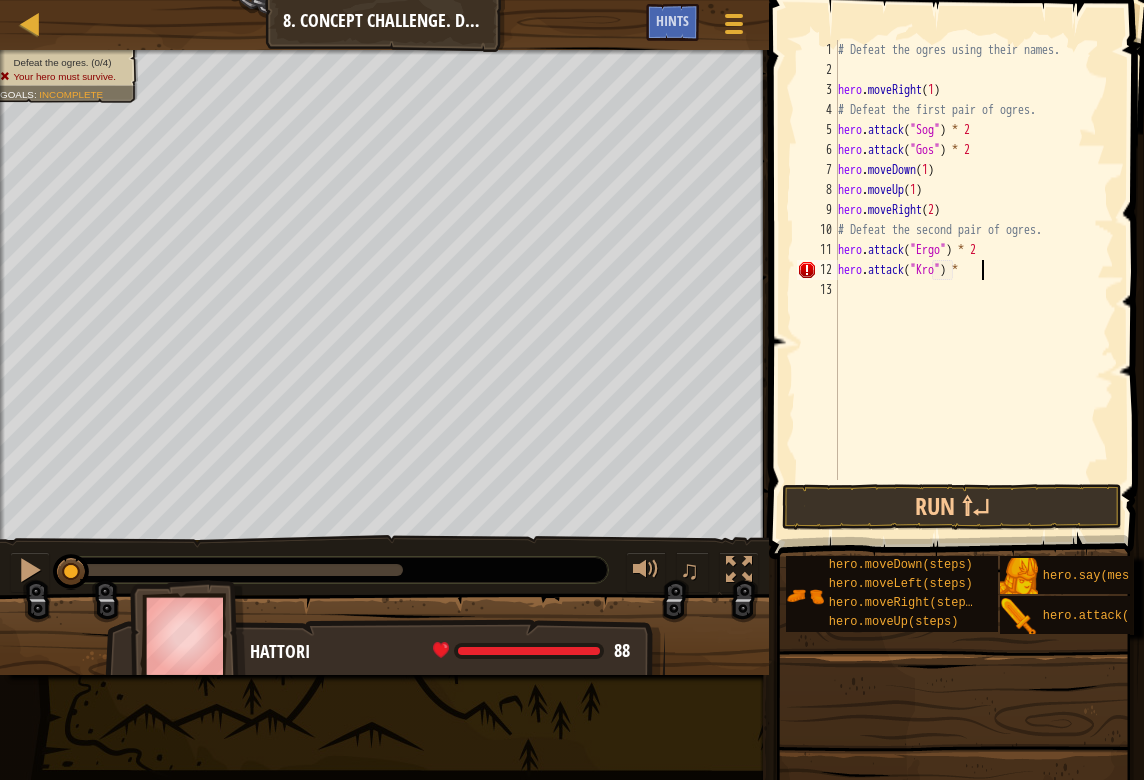 type on "hero.attack("Kro") * 2" 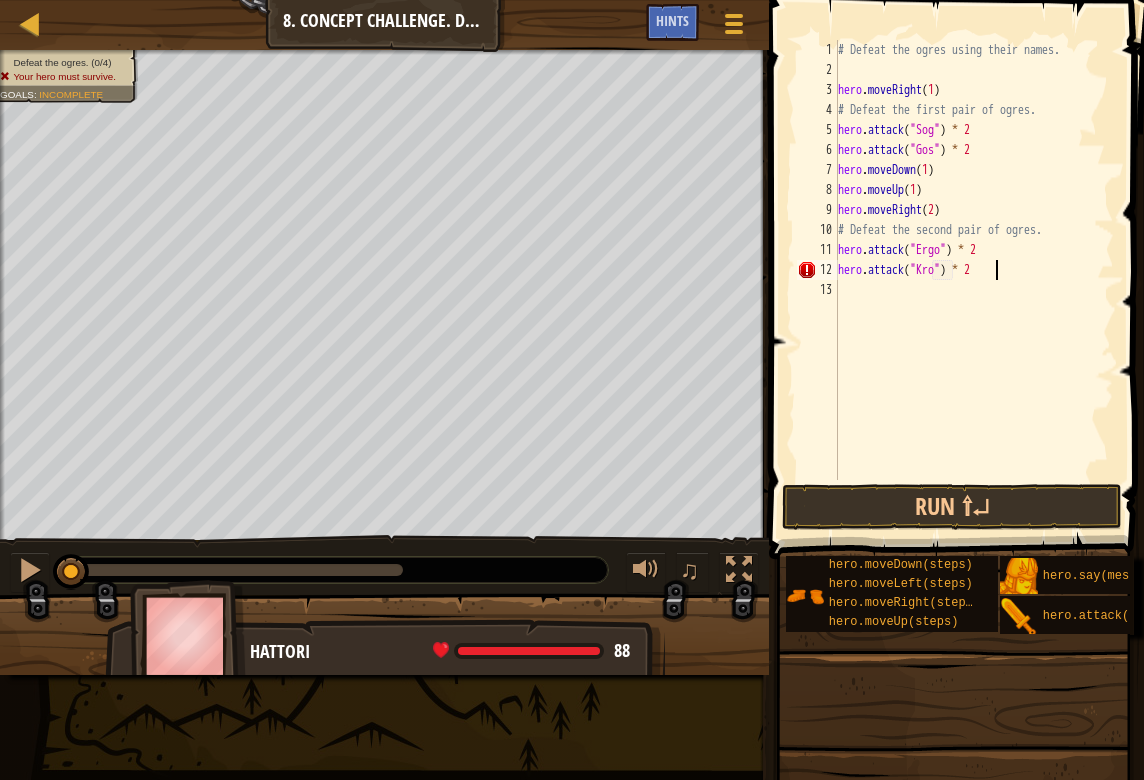 scroll, scrollTop: 9, scrollLeft: 12, axis: both 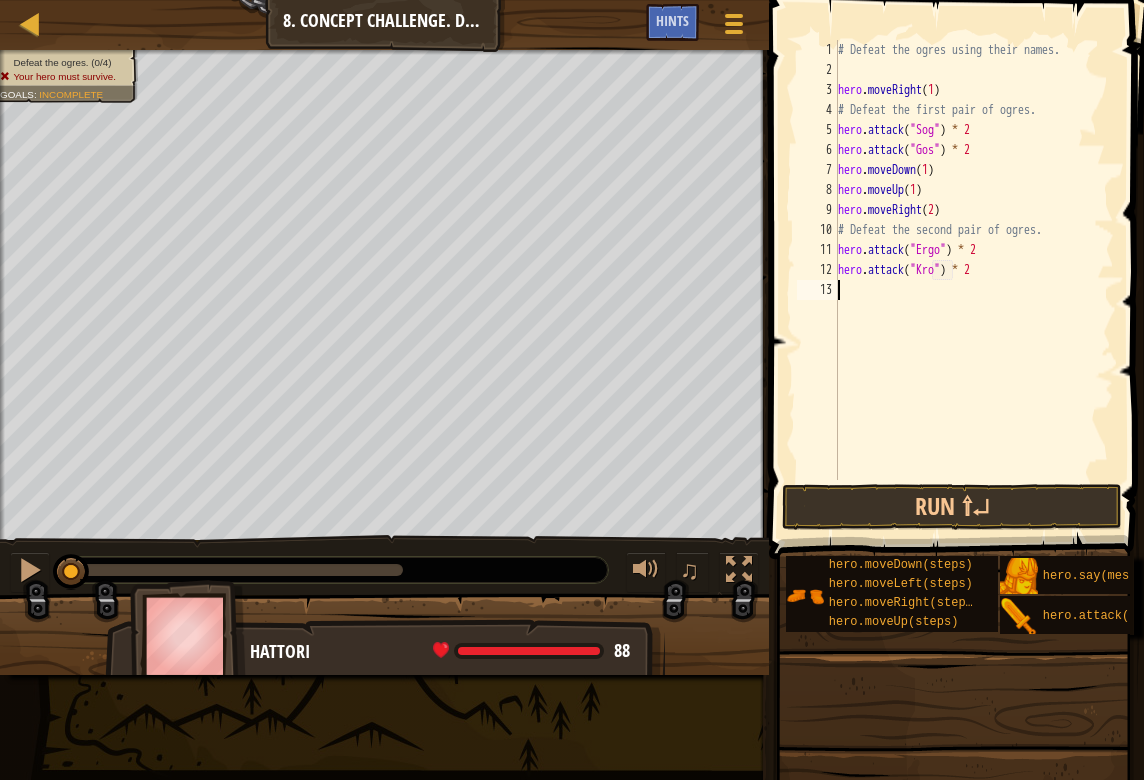 click on "# Defeat the ogres using their names. hero . moveRight ( 1 ) # Defeat the first pair of ogres. hero . attack ( "Sog" )   *   2 hero . attack ( "Gos" )   *   2 hero . moveDown ( 1 ) hero . moveUp ( 1 ) hero . moveRight ( 2 ) # Defeat the second pair of ogres. hero . attack ( "Ergo" )   *   2 hero . attack ( "Kro" )   *   2" at bounding box center (974, 280) 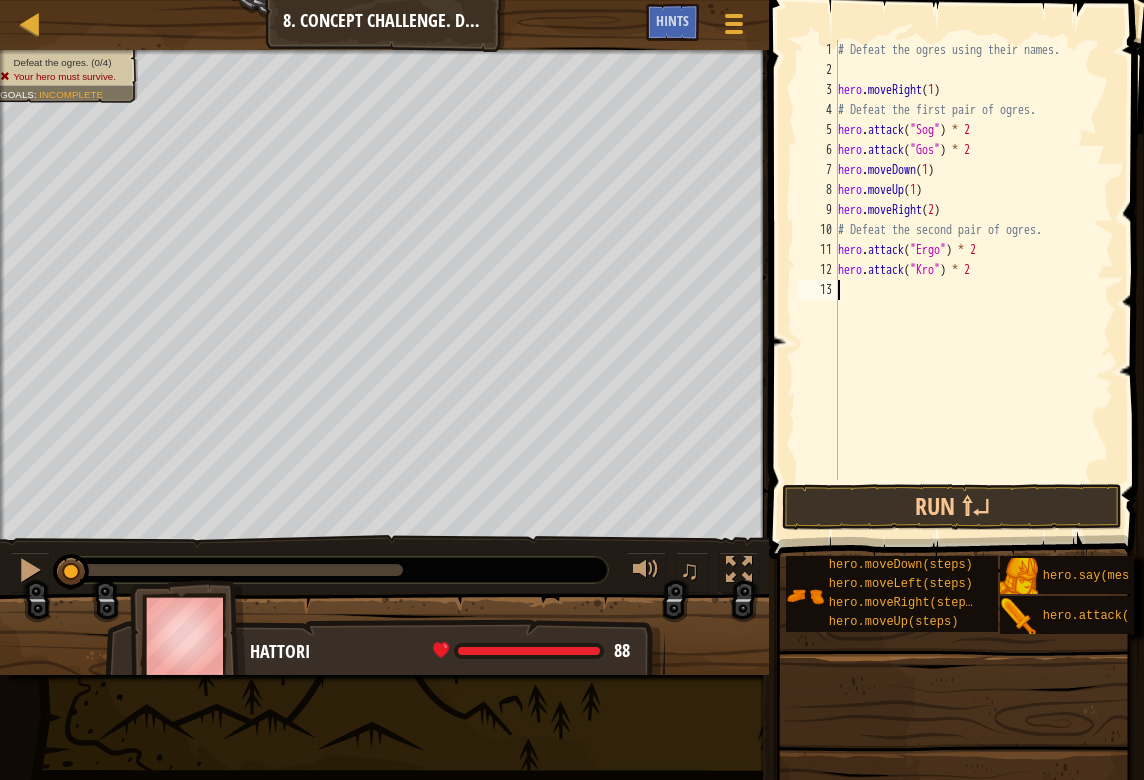 scroll, scrollTop: 9, scrollLeft: 0, axis: vertical 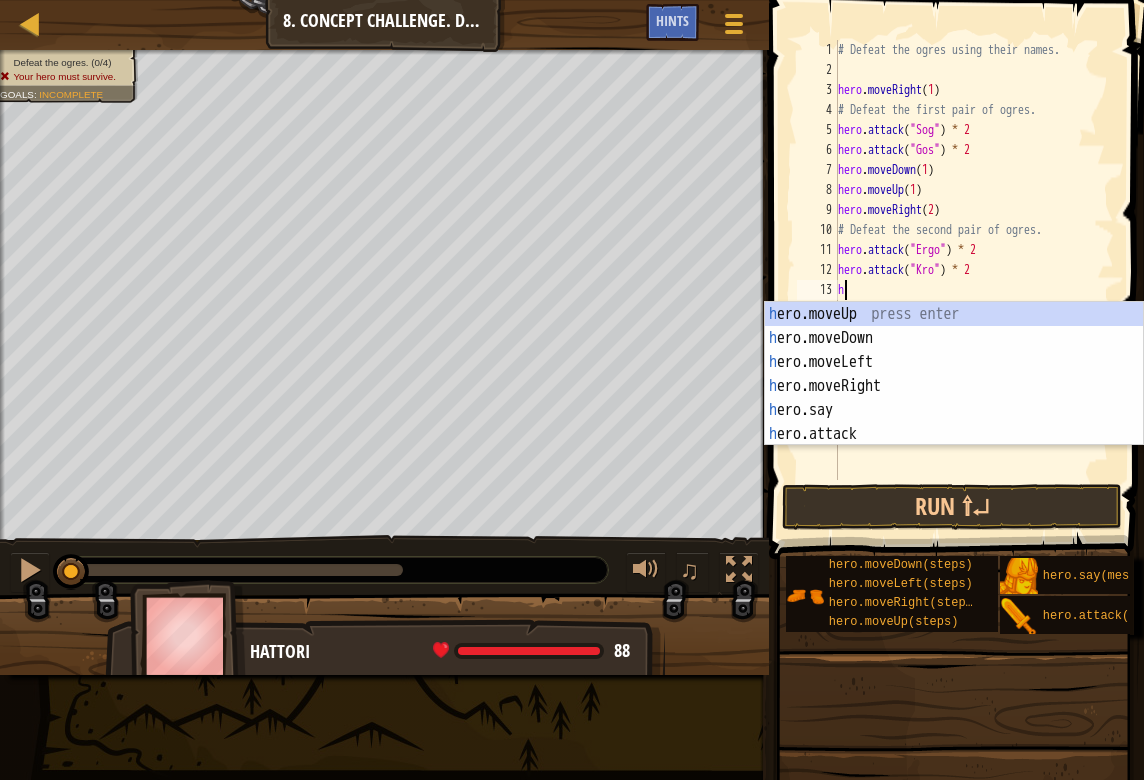 type on "he" 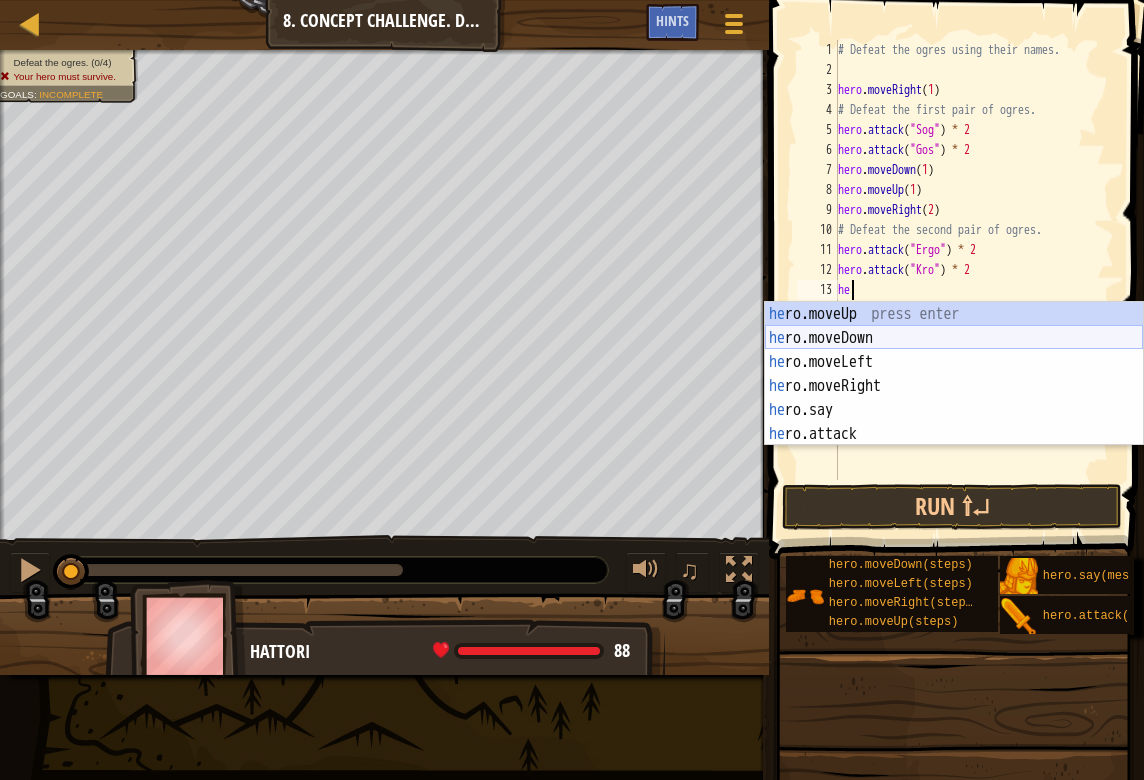 click on "he ro.moveUp press enter he ro.moveDown press enter he ro.moveLeft press enter he ro.moveRight press enter he ro.say press enter he ro.attack press enter" at bounding box center (954, 398) 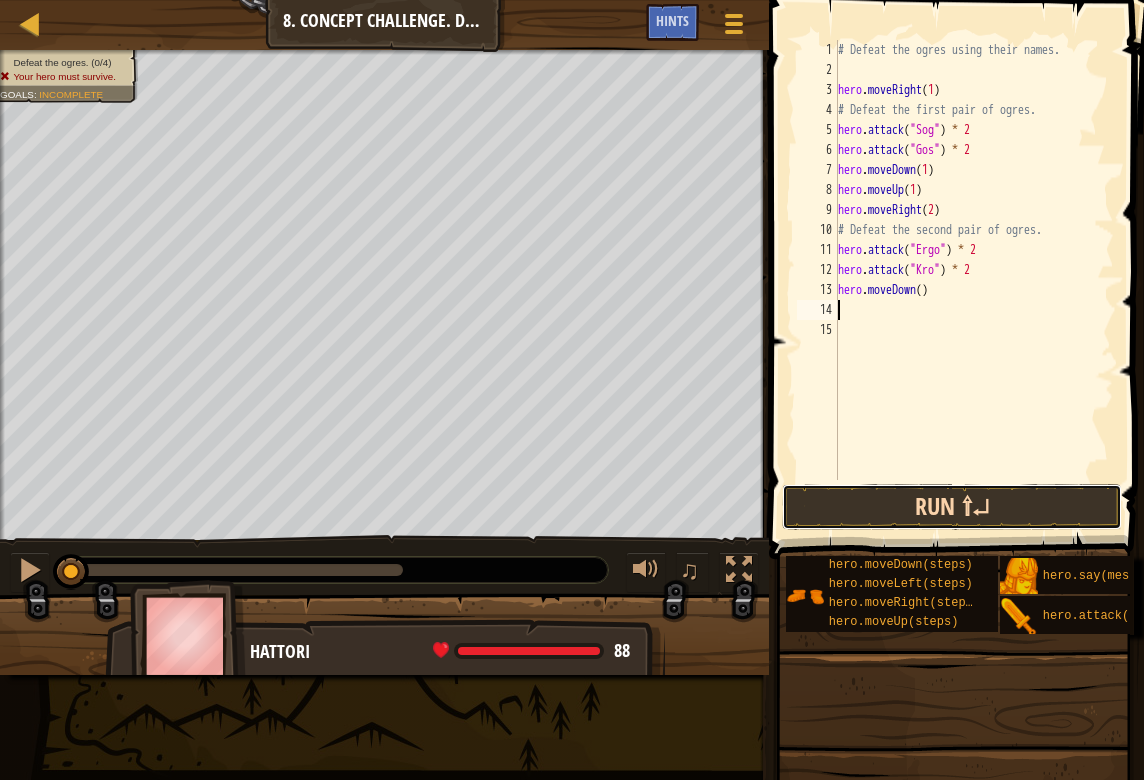 click on "Run ⇧↵" at bounding box center (952, 507) 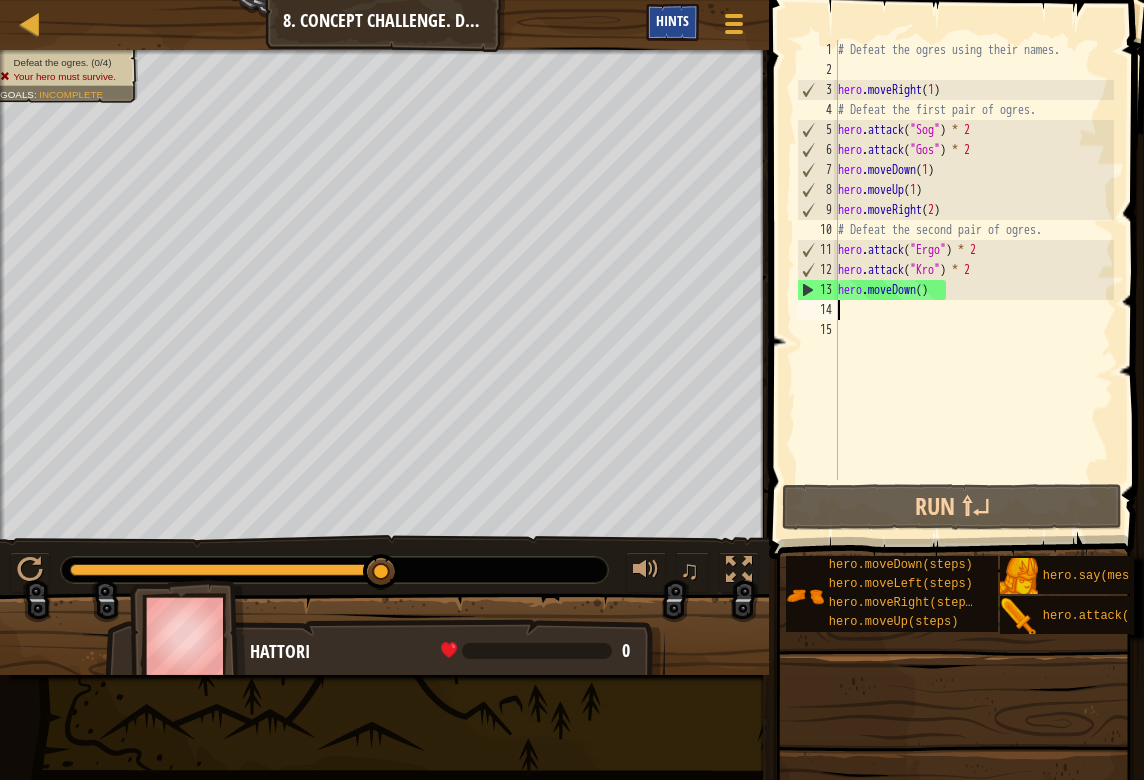 click on "Hints" at bounding box center (672, 20) 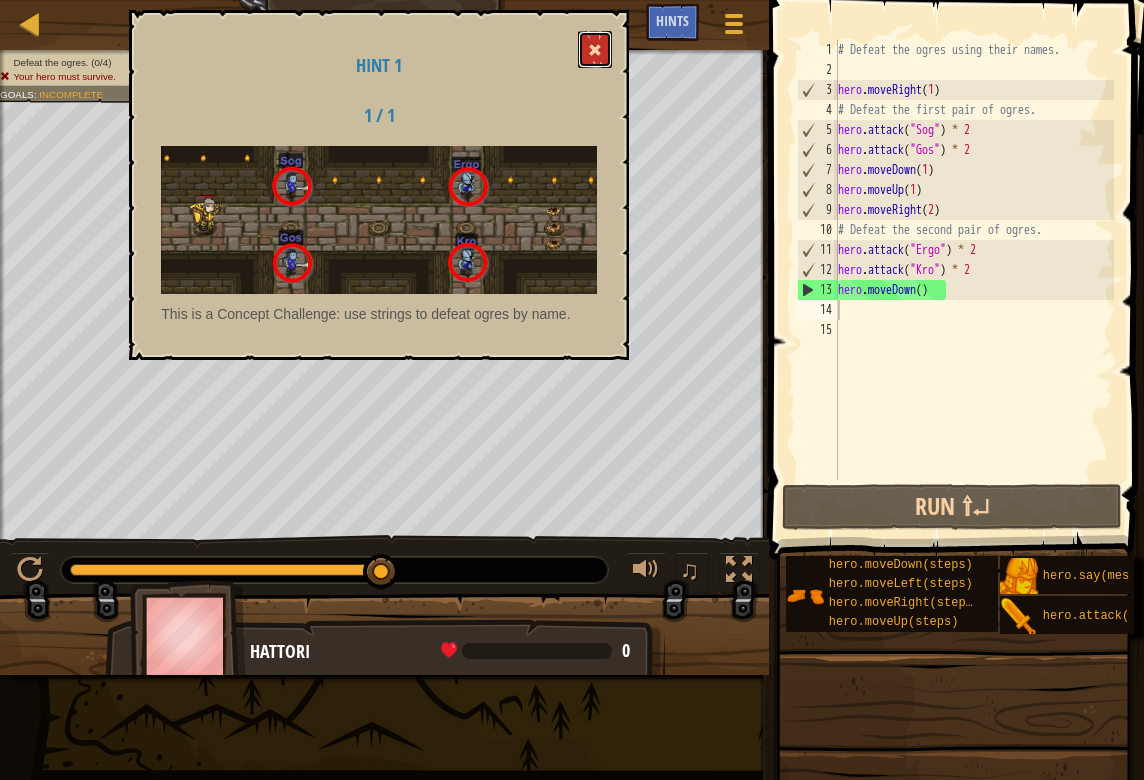 click at bounding box center [595, 50] 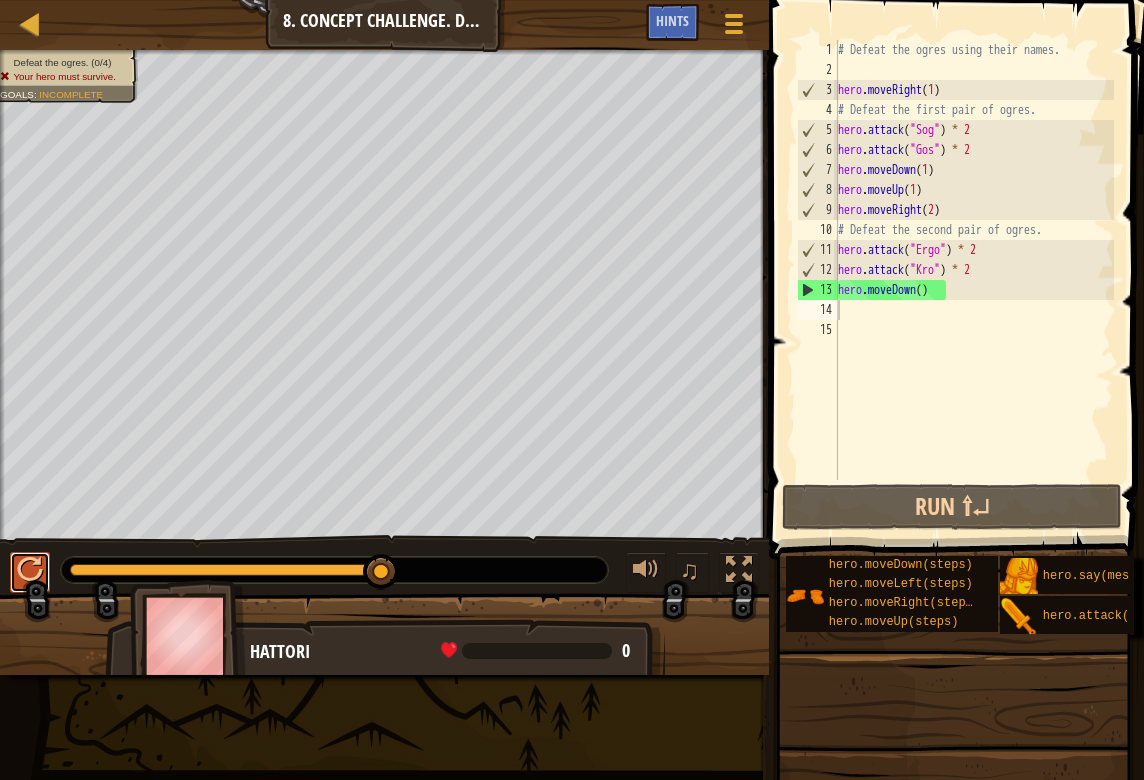 click at bounding box center [30, 570] 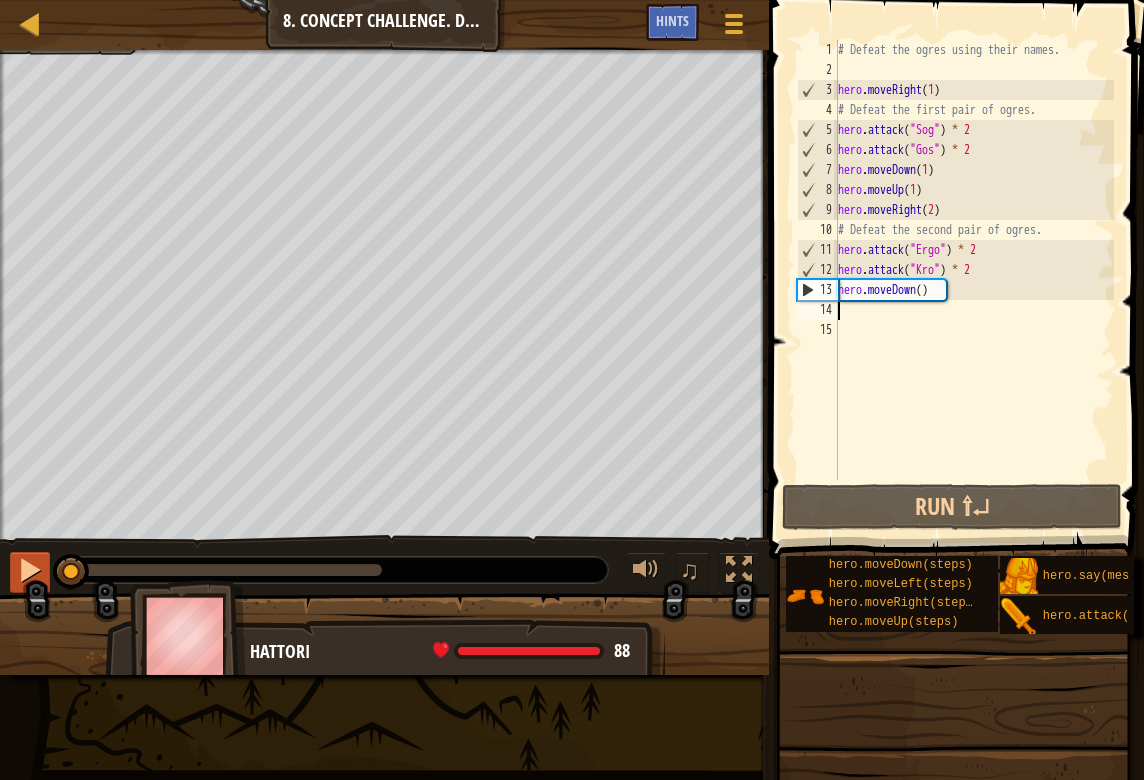 drag, startPoint x: 100, startPoint y: 570, endPoint x: 38, endPoint y: 570, distance: 62 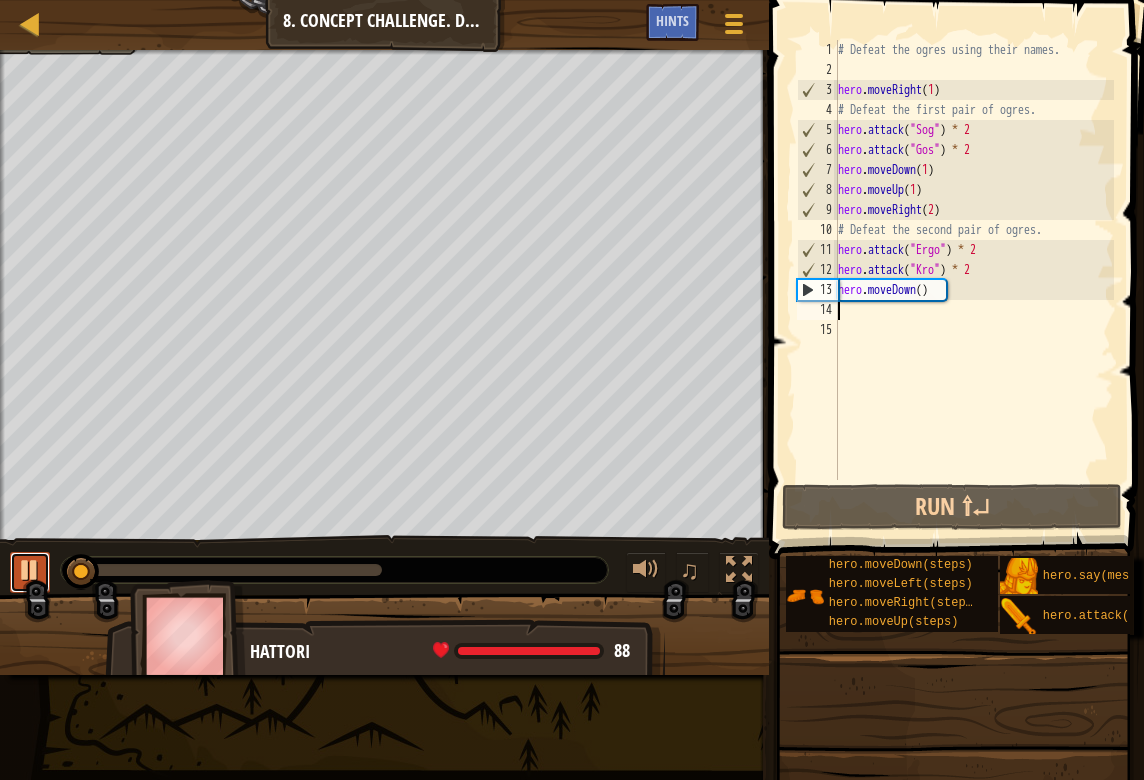 click at bounding box center (30, 570) 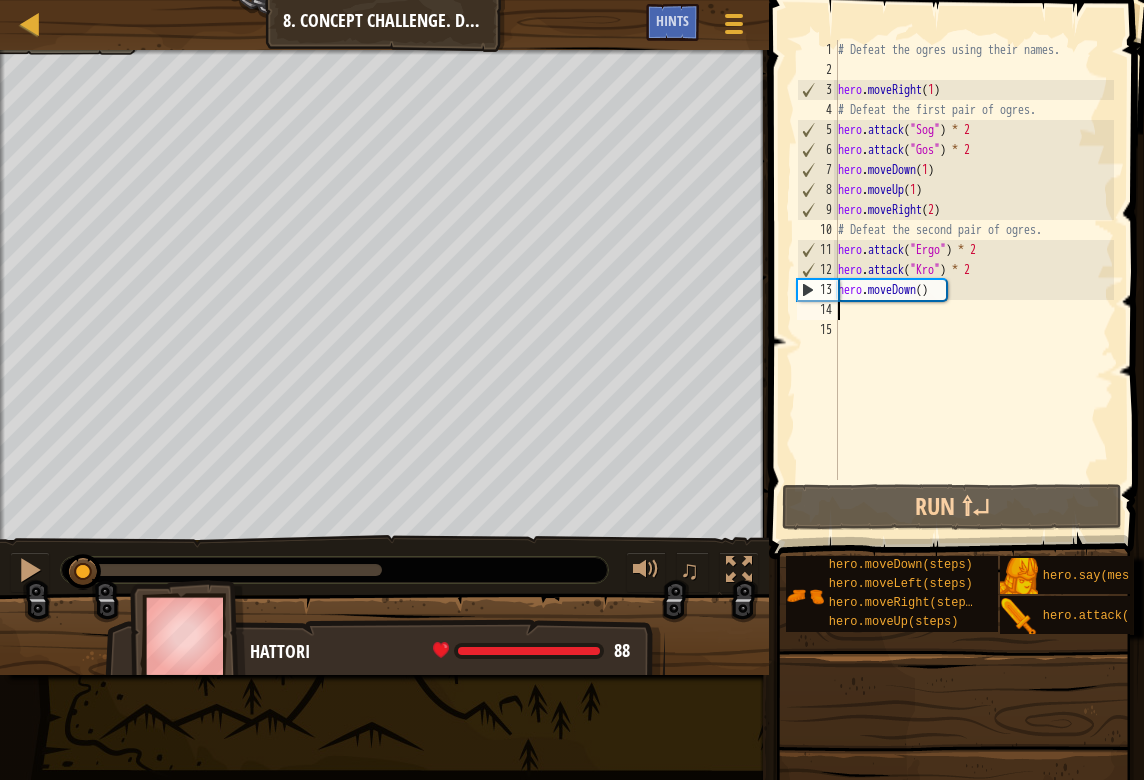 click on "# Defeat the ogres using their names. hero . moveRight ( 1 ) # Defeat the first pair of ogres. hero . attack ( "Sog" )   *   2 hero . attack ( "Gos" )   *   2 hero . moveDown ( 1 ) hero . moveUp ( 1 ) hero . moveRight ( 2 ) # Defeat the second pair of ogres. hero . attack ( "Ergo" )   *   2 hero . attack ( "Kro" )   *   2 hero . moveDown ( )" at bounding box center (974, 280) 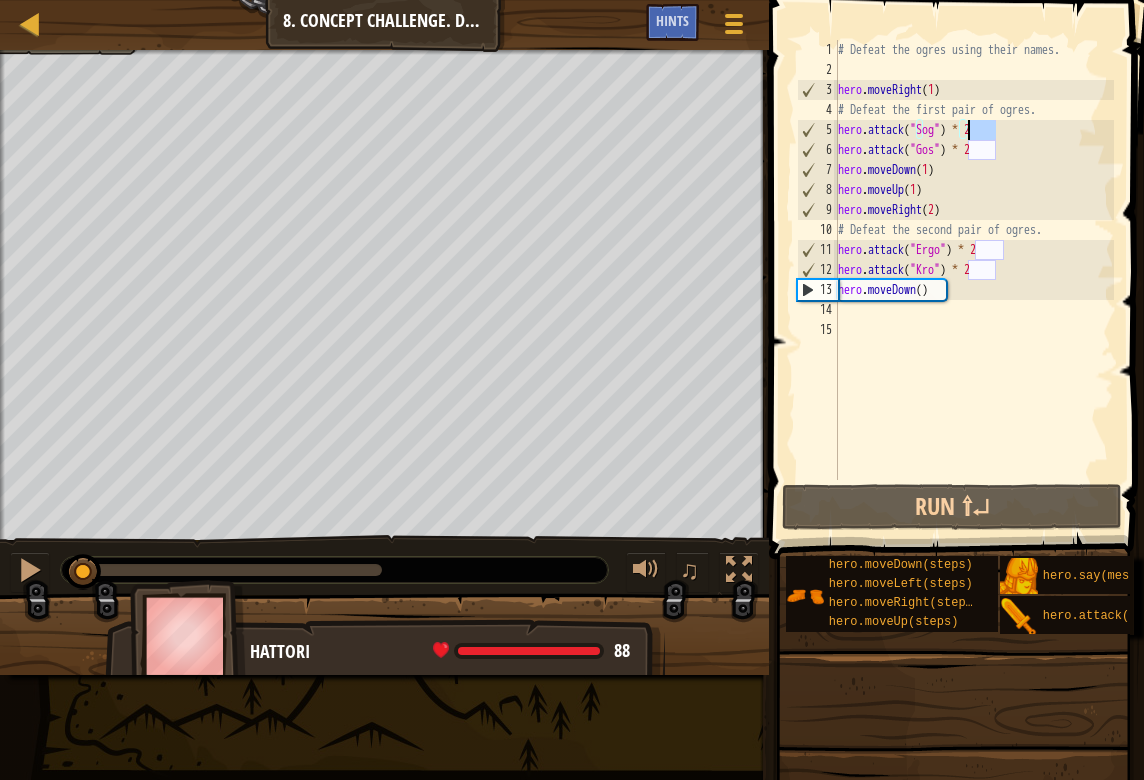 drag, startPoint x: 997, startPoint y: 134, endPoint x: 968, endPoint y: 129, distance: 29.427877 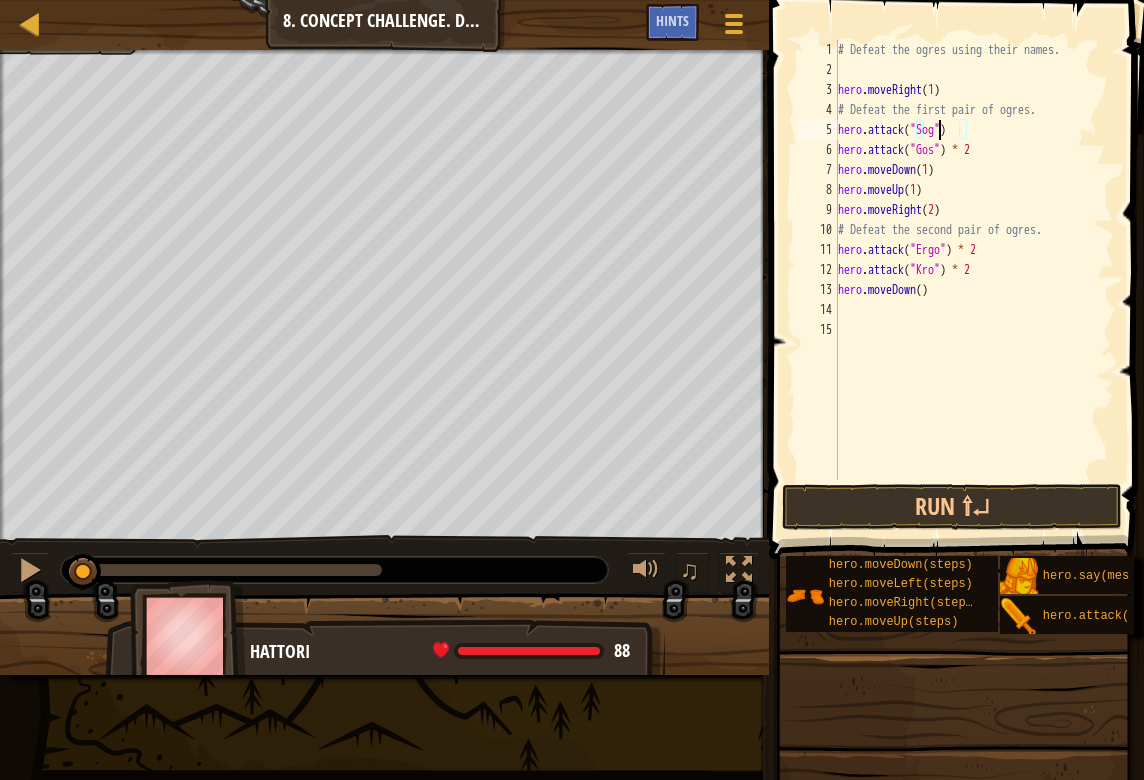 click on "# Defeat the ogres using their names. hero . moveRight ( 1 ) # Defeat the first pair of ogres. hero . attack ( "Sog" ) hero . attack ( "Gos" )   *   2 hero . moveDown ( 1 ) hero . moveUp ( 1 ) hero . moveRight ( 2 ) # Defeat the second pair of ogres. hero . attack ( "Ergo" )   *   2 hero . attack ( "Kro" )   *   2 hero . moveDown ( )" at bounding box center (974, 280) 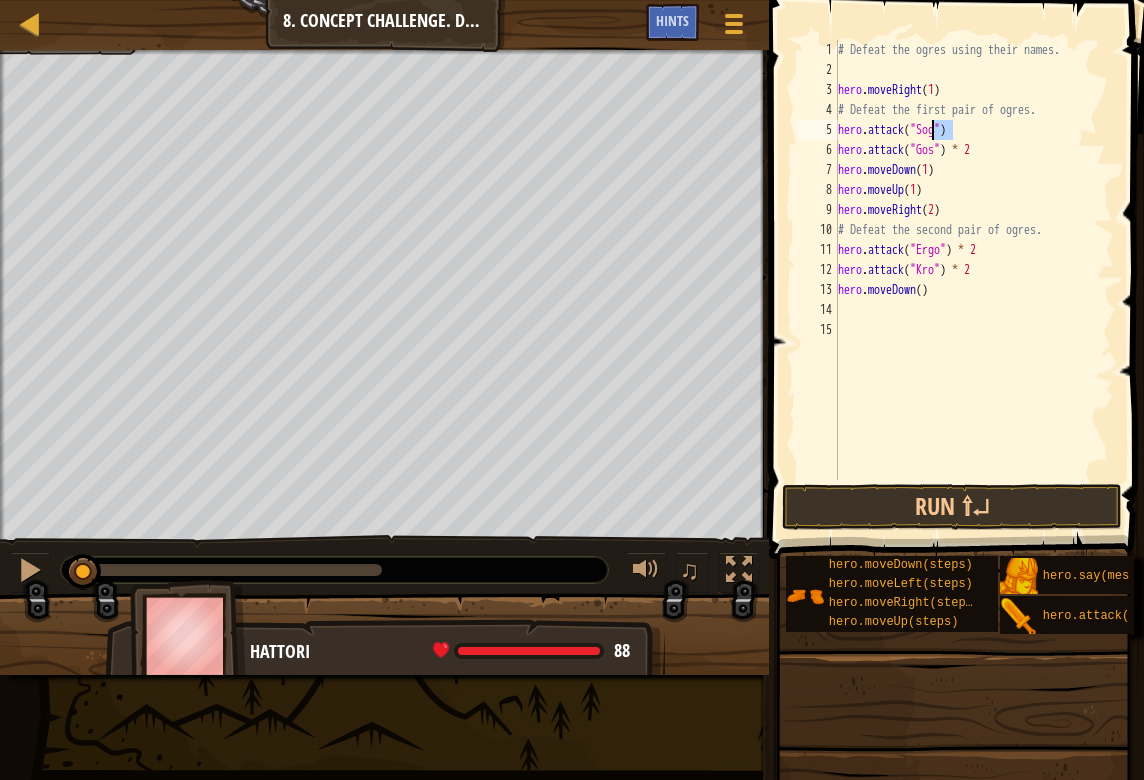 click on "# Defeat the ogres using their names. hero . moveRight ( 1 ) # Defeat the first pair of ogres. hero . attack ( "Sog" ) hero . attack ( "Gos" )   *   2 hero . moveDown ( 1 ) hero . moveUp ( 1 ) hero . moveRight ( 2 ) # Defeat the second pair of ogres. hero . attack ( "Ergo" )   *   2 hero . attack ( "Kro" )   *   2 hero . moveDown ( )" at bounding box center [974, 280] 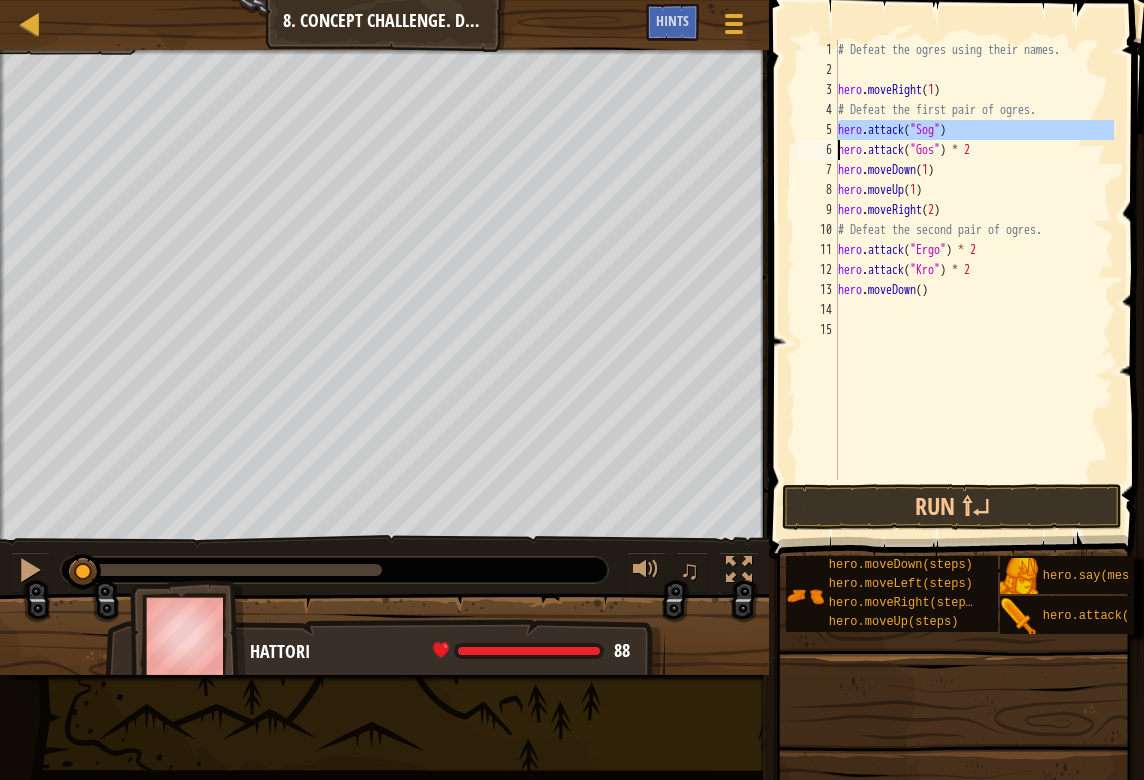 click on "# Defeat the ogres using their names. hero . moveRight ( 1 ) # Defeat the first pair of ogres. hero . attack ( "Sog" ) hero . attack ( "Gos" )   *   2 hero . moveDown ( 1 ) hero . moveUp ( 1 ) hero . moveRight ( 2 ) # Defeat the second pair of ogres. hero . attack ( "Ergo" )   *   2 hero . attack ( "Kro" )   *   2 hero . moveDown ( )" at bounding box center [974, 280] 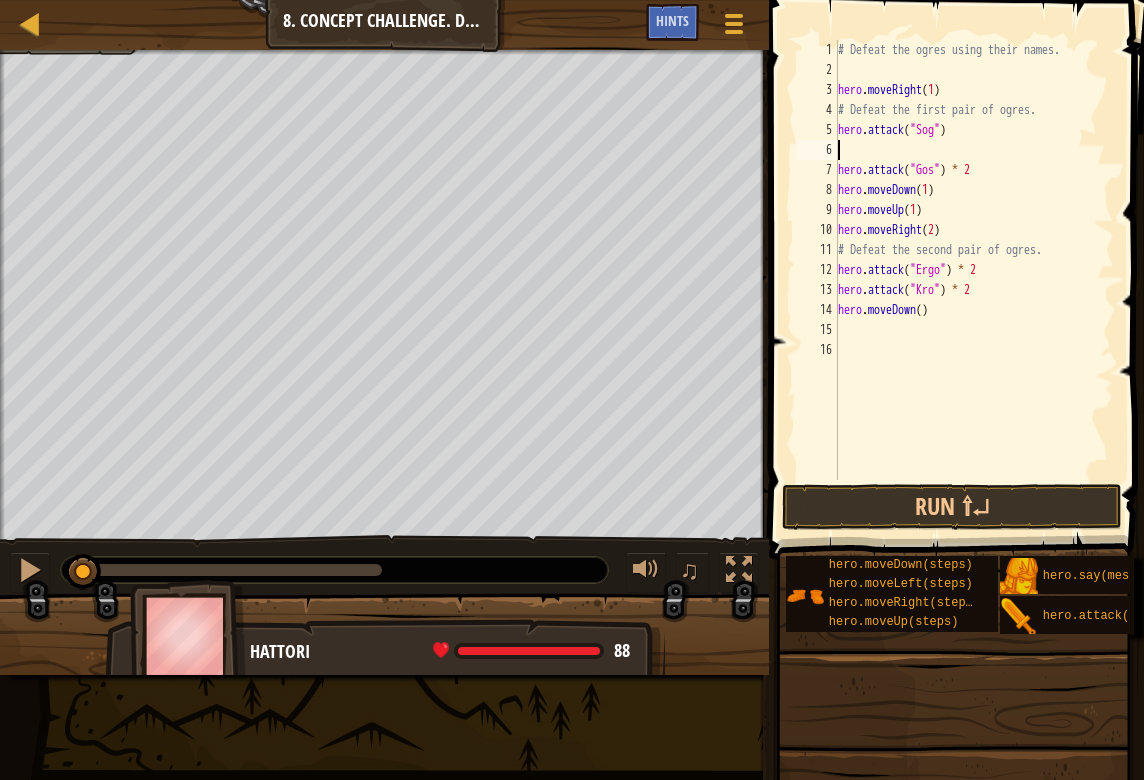 paste on "hero.attack("Sog")" 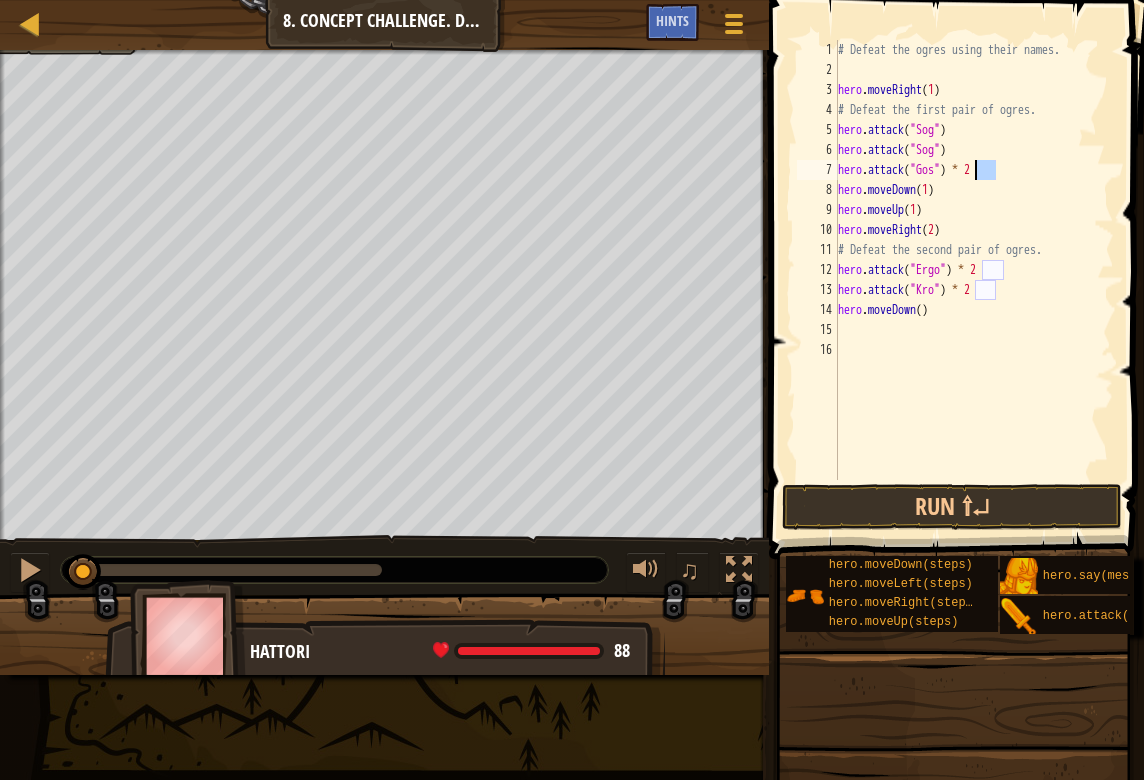 drag, startPoint x: 1004, startPoint y: 174, endPoint x: 973, endPoint y: 174, distance: 31 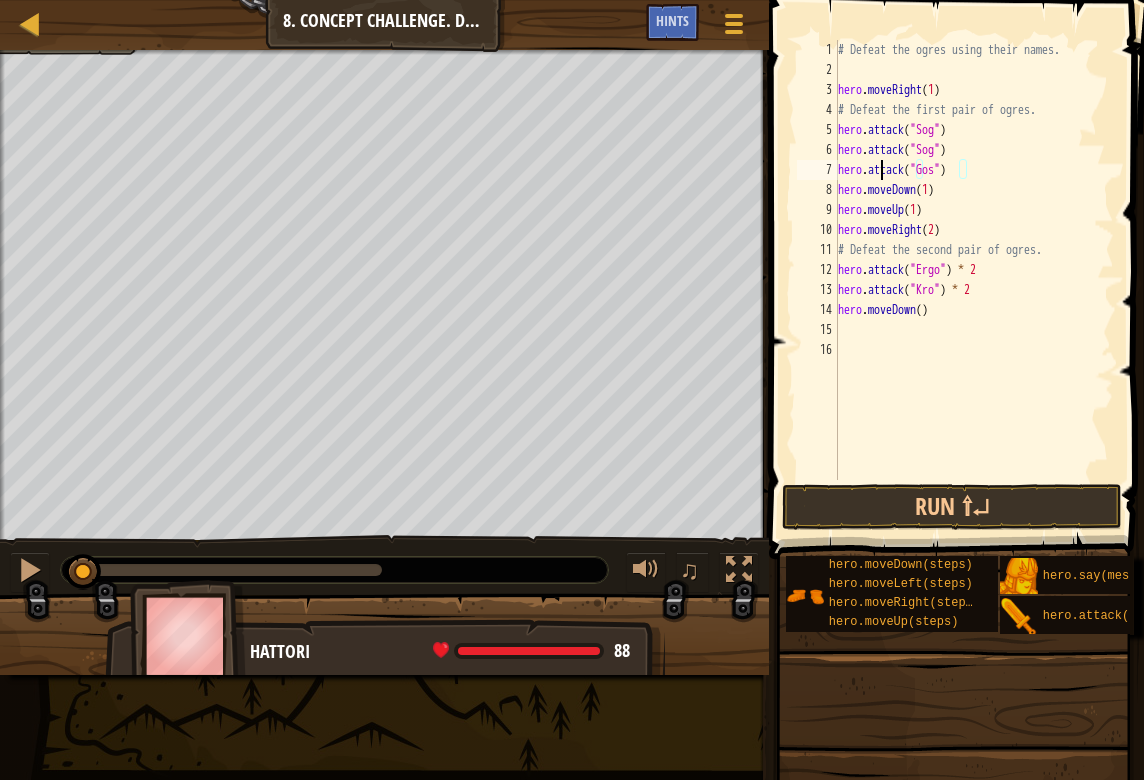 click on "# Defeat the ogres using their names. hero . moveRight ( 1 ) # Defeat the first pair of ogres. hero . attack ( "Sog" ) hero . attack ( "Sog" ) hero . attack ( "Gos" ) hero . moveDown ( 1 ) hero . moveUp ( 1 ) hero . moveRight ( 2 ) # Defeat the second pair of ogres. hero . attack ( "Ergo" )   *   2 hero . attack ( "Kro" )   *   2 hero . moveDown ( )" at bounding box center (974, 280) 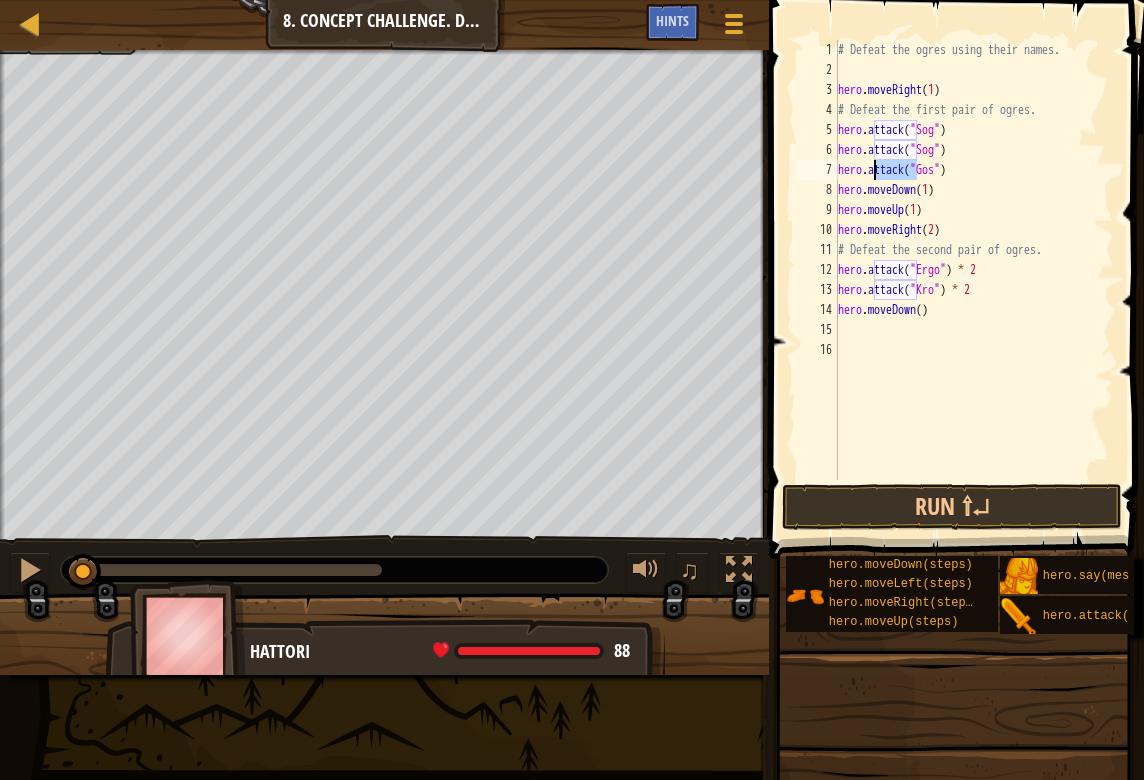click on "# Defeat the ogres using their names. hero . moveRight ( 1 ) # Defeat the first pair of ogres. hero . attack ( "Sog" ) hero . attack ( "Sog" ) hero . attack ( "Gos" ) hero . moveDown ( 1 ) hero . moveUp ( 1 ) hero . moveRight ( 2 ) # Defeat the second pair of ogres. hero . attack ( "Ergo" )   *   2 hero . attack ( "Kro" )   *   2 hero . moveDown ( )" at bounding box center (974, 280) 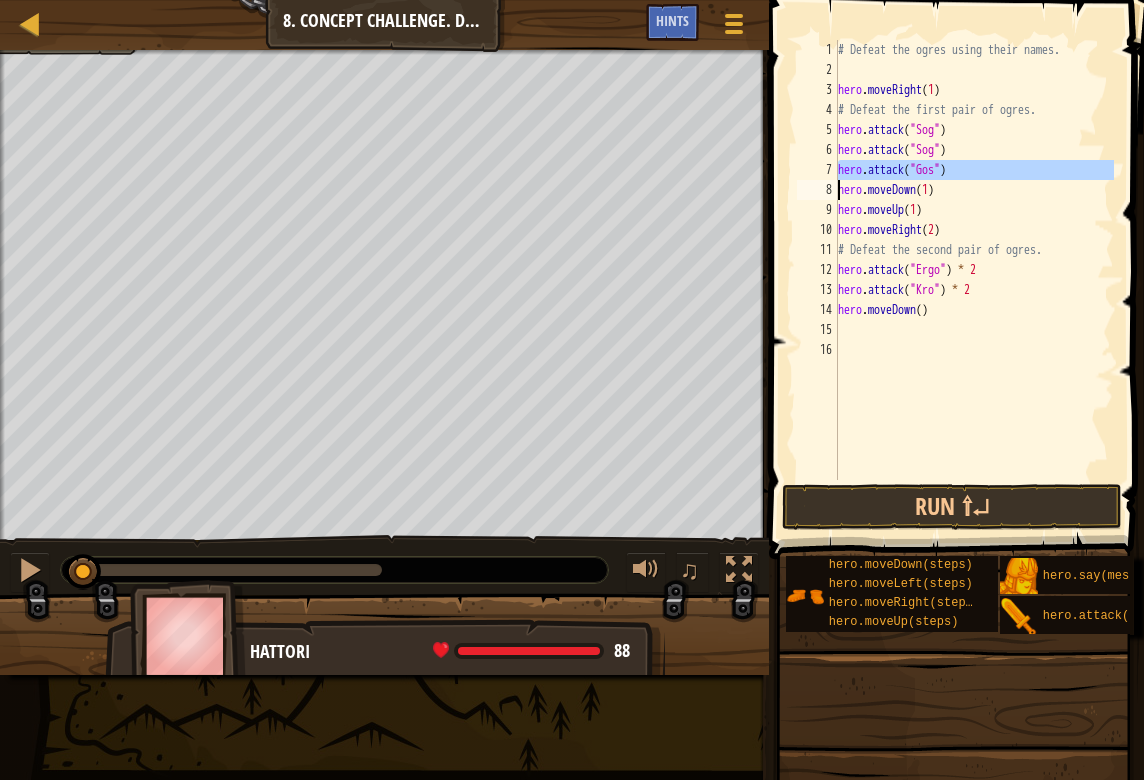 click on "# Defeat the ogres using their names. hero . moveRight ( 1 ) # Defeat the first pair of ogres. hero . attack ( "Sog" ) hero . attack ( "Sog" ) hero . attack ( "Gos" ) hero . moveDown ( 1 ) hero . moveUp ( 1 ) hero . moveRight ( 2 ) # Defeat the second pair of ogres. hero . attack ( "Ergo" )   *   2 hero . attack ( "Kro" )   *   2 hero . moveDown ( )" at bounding box center (974, 280) 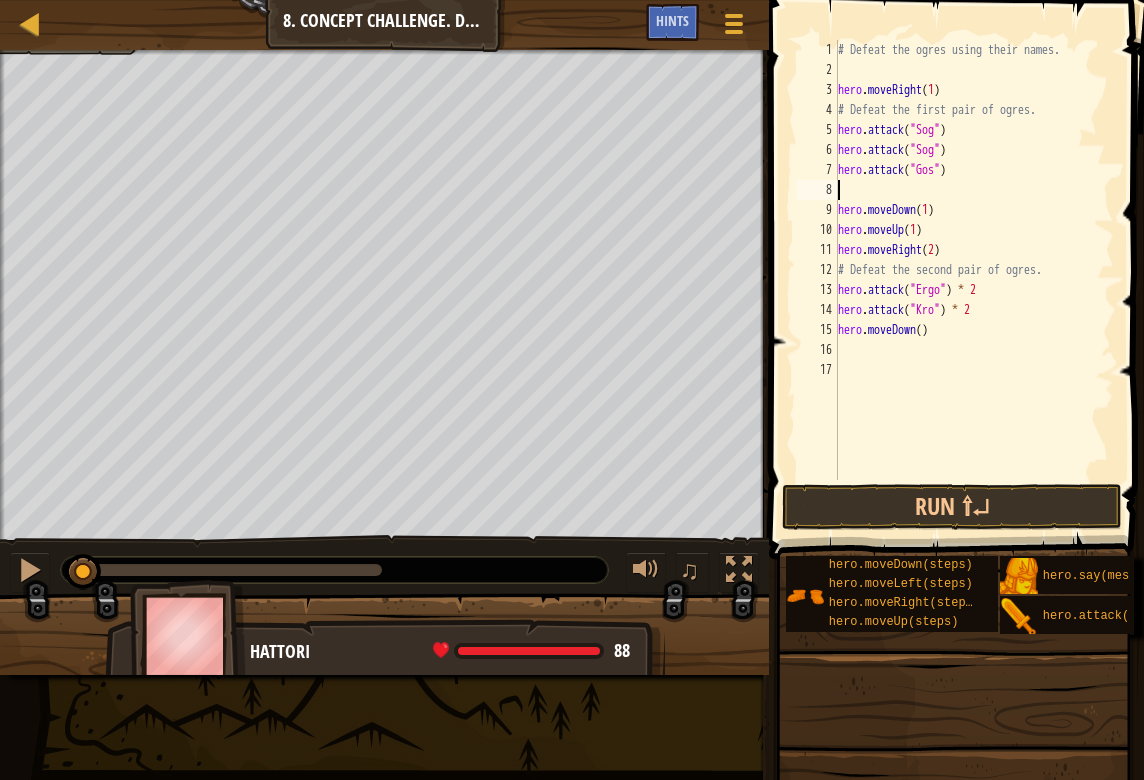 paste on "hero.attack("Gos")" 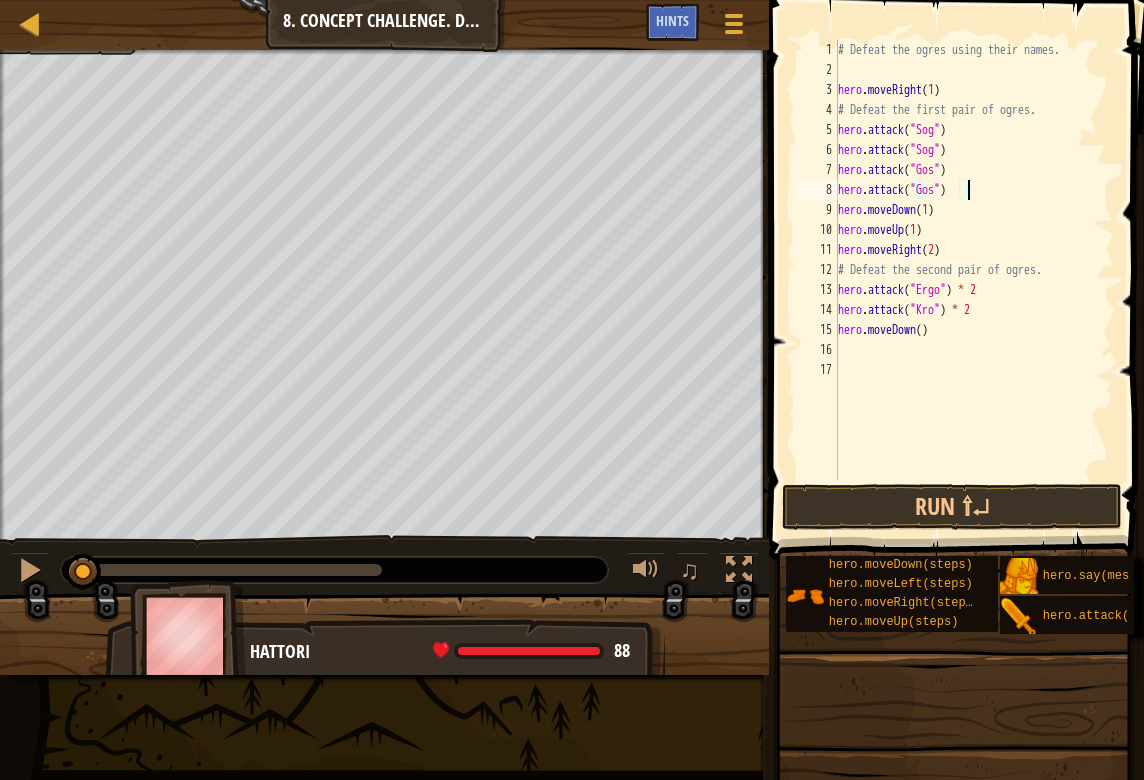 click on "# Defeat the ogres using their names. hero . moveRight ( 1 ) # Defeat the first pair of ogres. hero . attack ( "Sog" ) hero . attack ( "Sog" ) hero . attack ( "Gos" ) hero . attack ( "Gos" ) hero . moveDown ( 1 ) hero . moveUp ( 1 ) hero . moveRight ( 2 ) # Defeat the second pair of ogres. hero . attack ( "Ergo" )   *   2 hero . attack ( "Kro" )   *   2 hero . moveDown ( )" at bounding box center [974, 280] 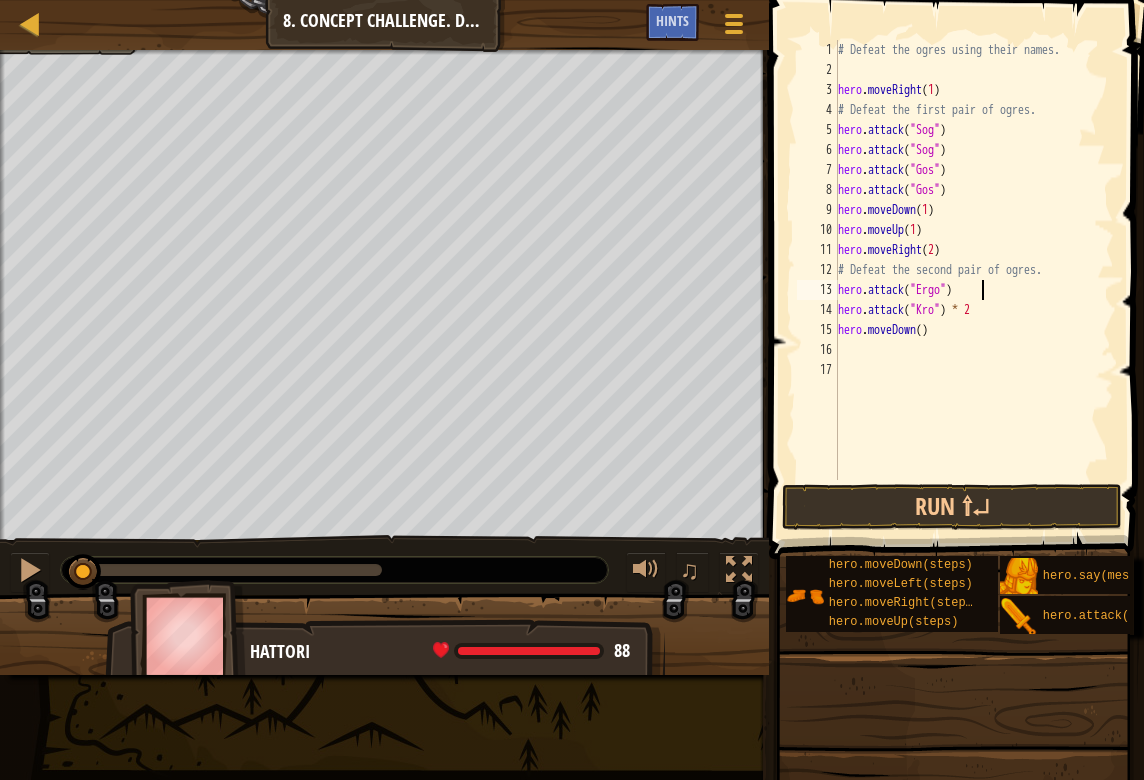 click on "# Defeat the ogres using their names. hero . moveRight ( 1 ) # Defeat the first pair of ogres. hero . attack ( "Sog" ) hero . attack ( "Sog" ) hero . attack ( "Gos" ) hero . attack ( "Gos" ) hero . moveDown ( 1 ) hero . moveUp ( 1 ) hero . moveRight ( 2 ) # Defeat the second pair of ogres. hero . attack ( "Ergo" )   hero . attack ( "Kro" )   *   2 hero . moveDown ( )" at bounding box center [974, 280] 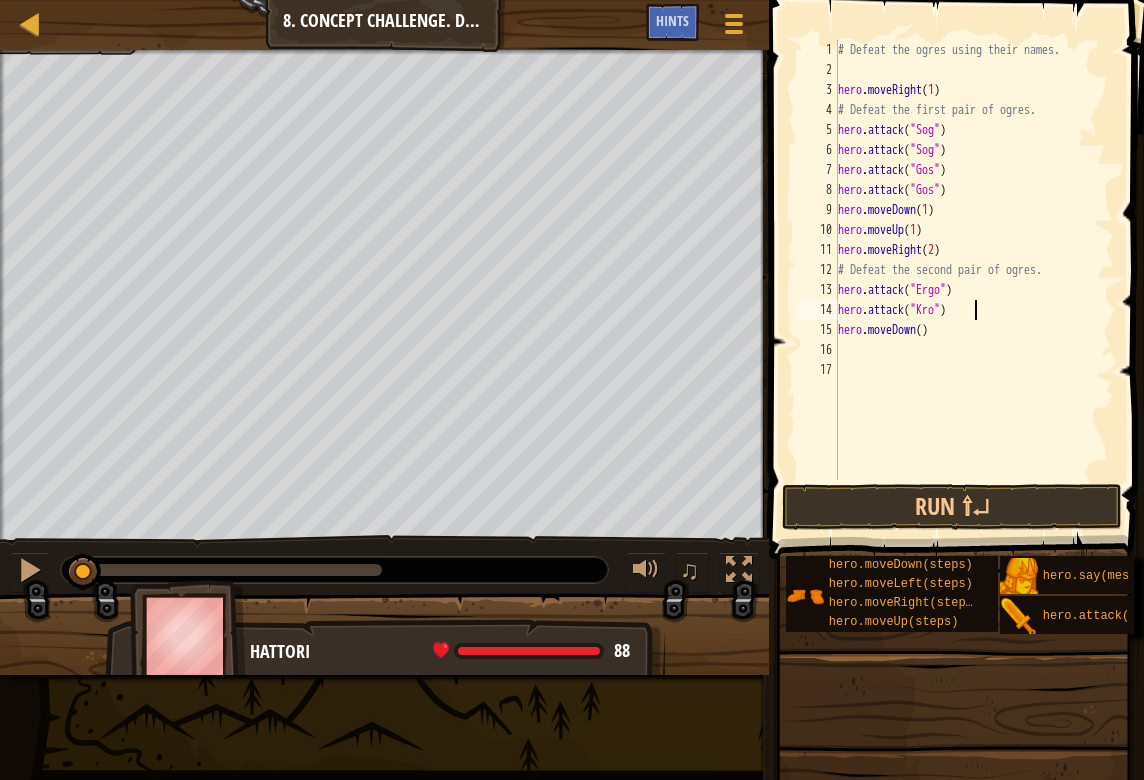 click on "# Defeat the ogres using their names. hero . moveRight ( 1 ) # Defeat the first pair of ogres. hero . attack ( "Sog" ) hero . attack ( "Sog" ) hero . attack ( "Gos" ) hero . attack ( "Gos" ) hero . moveDown ( 1 ) hero . moveUp ( 1 ) hero . moveRight ( 2 ) # Defeat the second pair of ogres. hero . attack ( "Ergo" )   hero . attack ( "Kro" )   hero . moveDown ( )" at bounding box center (974, 280) 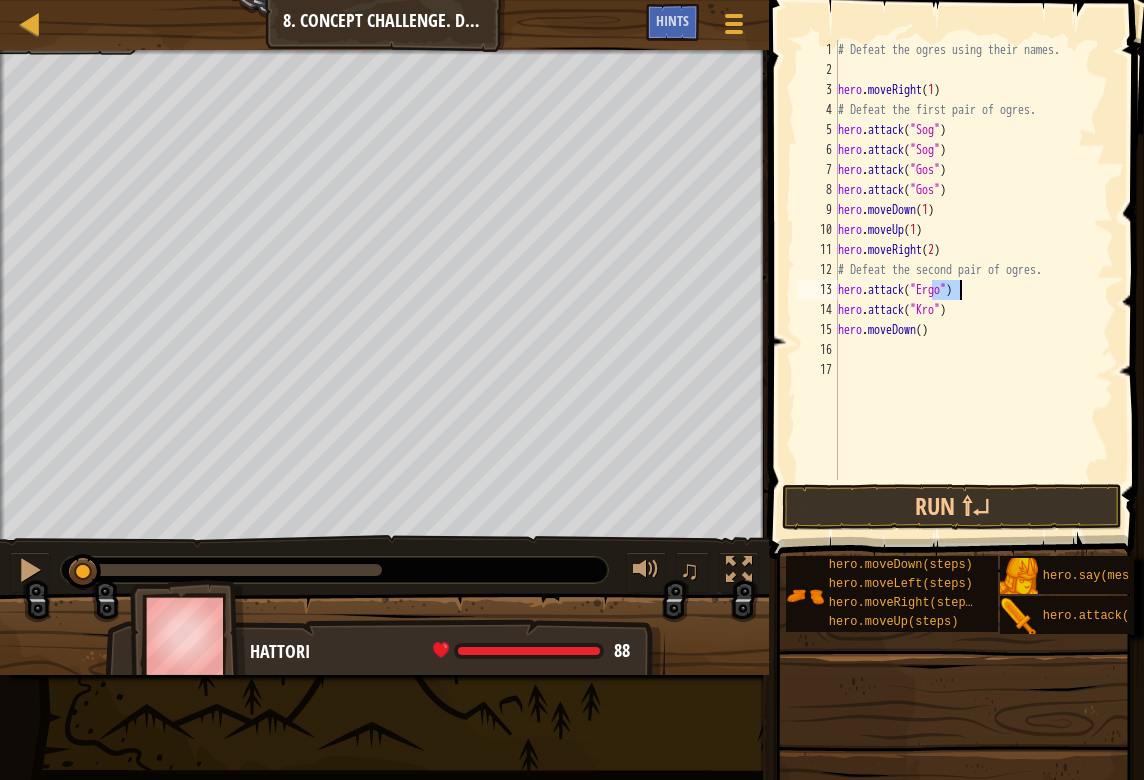 click on "# Defeat the ogres using their names. hero . moveRight ( 1 ) # Defeat the first pair of ogres. hero . attack ( "Sog" ) hero . attack ( "Sog" ) hero . attack ( "Gos" ) hero . attack ( "Gos" ) hero . moveDown ( 1 ) hero . moveUp ( 1 ) hero . moveRight ( 2 ) # Defeat the second pair of ogres. hero . attack ( "Ergo" )   hero . attack ( "Kro" )   hero . moveDown ( )" at bounding box center (974, 280) 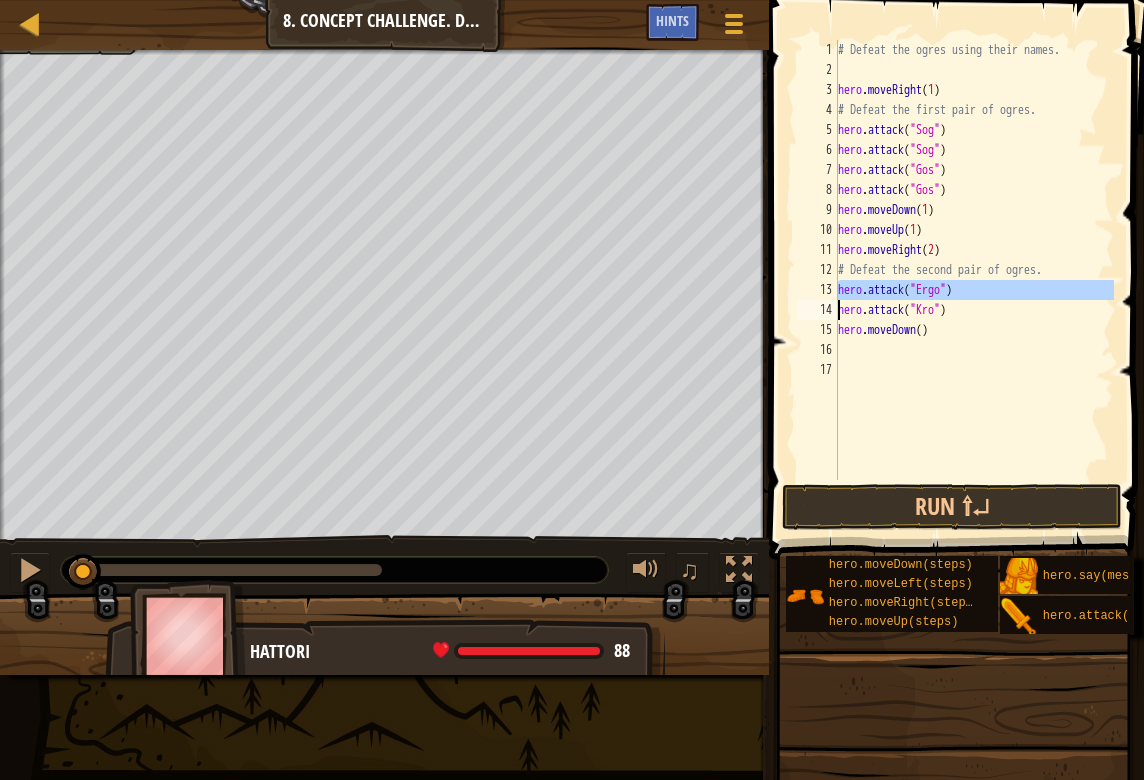 click on "# Defeat the ogres using their names. hero . moveRight ( 1 ) # Defeat the first pair of ogres. hero . attack ( "Sog" ) hero . attack ( "Sog" ) hero . attack ( "Gos" ) hero . attack ( "Gos" ) hero . moveDown ( 1 ) hero . moveUp ( 1 ) hero . moveRight ( 2 ) # Defeat the second pair of ogres. hero . attack ( "Ergo" )   hero . attack ( "Kro" )   hero . moveDown ( )" at bounding box center (974, 280) 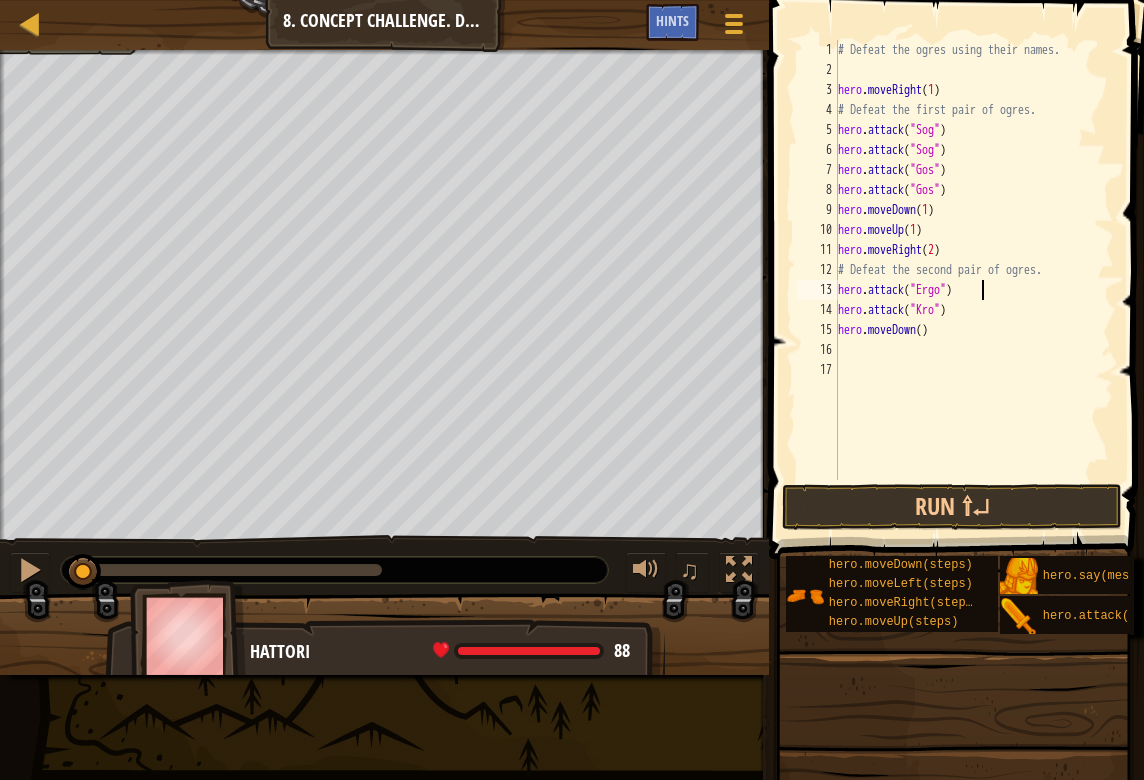 click on "# Defeat the ogres using their names. hero . moveRight ( 1 ) # Defeat the first pair of ogres. hero . attack ( "Sog" ) hero . attack ( "Sog" ) hero . attack ( "Gos" ) hero . attack ( "Gos" ) hero . moveDown ( 1 ) hero . moveUp ( 1 ) hero . moveRight ( 2 ) # Defeat the second pair of ogres. hero . attack ( "Ergo" )   hero . attack ( "Kro" )   hero . moveDown ( )" at bounding box center [974, 280] 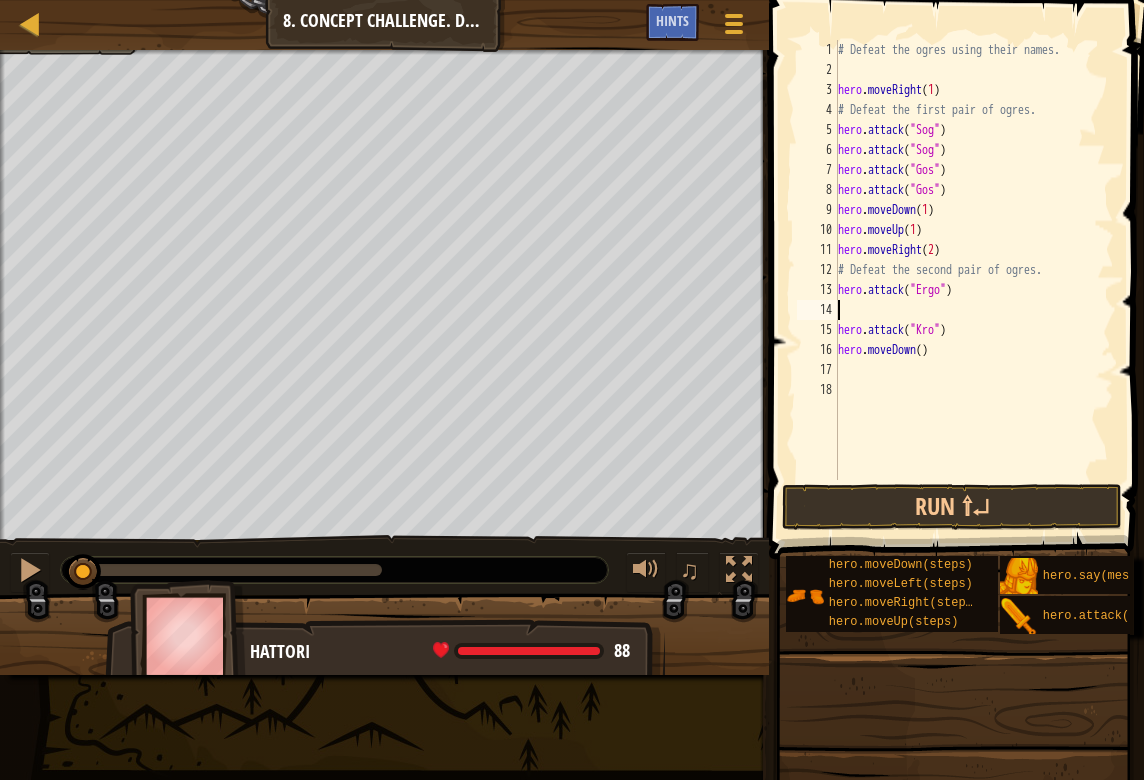 paste on "hero.attack("Kro")" 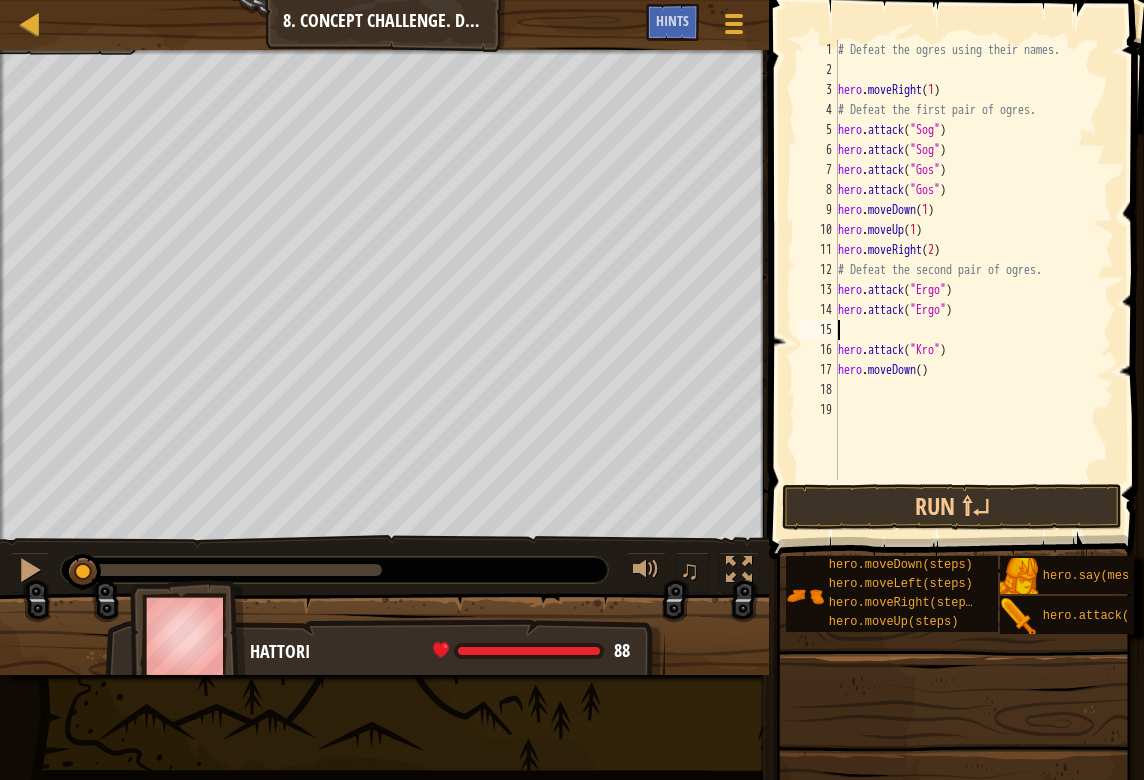 click on "# Defeat the ogres using their names. hero . moveRight ( 1 ) # Defeat the first pair of ogres. hero . attack ( "Sog" ) hero . attack ( "Sog" ) hero . attack ( "Gos" ) hero . attack ( "Gos" ) hero . moveDown ( 1 ) hero . moveUp ( 1 ) hero . moveRight ( 2 ) # Defeat the second pair of ogres. hero . attack ( "Ergo" )   hero . attack ( "Ergo" )   hero . attack ( "Kro" )   hero . moveDown ( )" at bounding box center (974, 280) 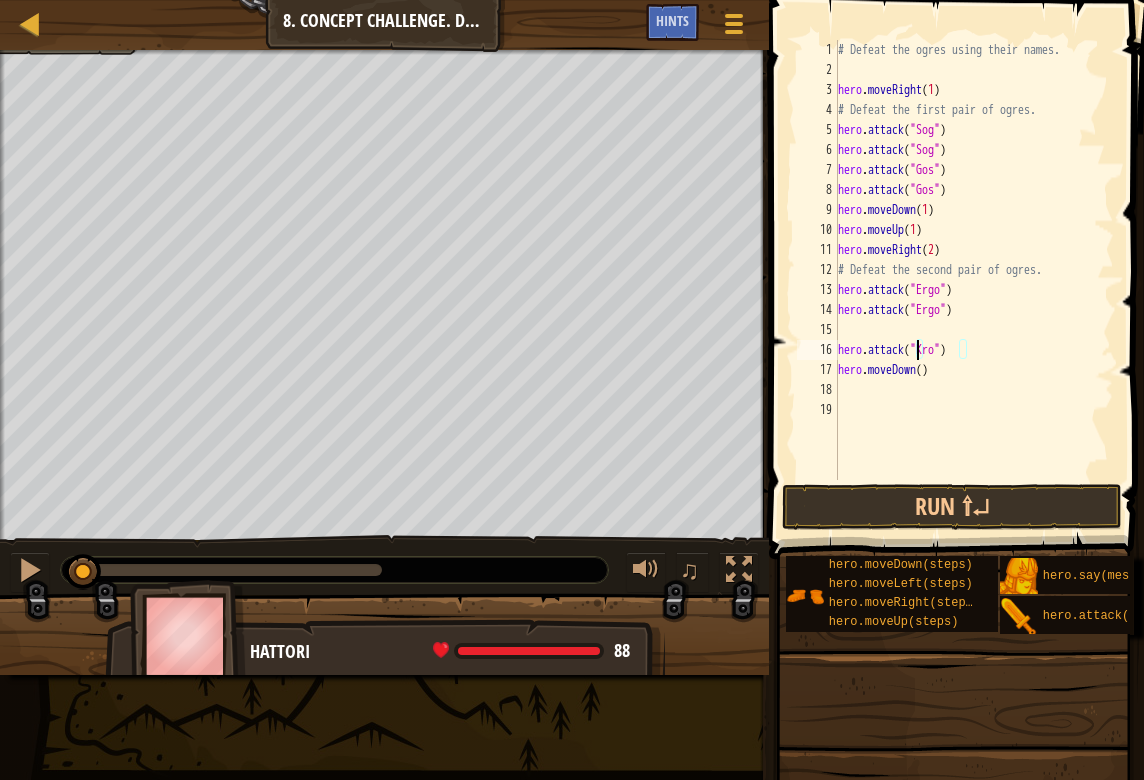 click on "# Defeat the ogres using their names. hero . moveRight ( 1 ) # Defeat the first pair of ogres. hero . attack ( "Sog" ) hero . attack ( "Sog" ) hero . attack ( "Gos" ) hero . attack ( "Gos" ) hero . moveDown ( 1 ) hero . moveUp ( 1 ) hero . moveRight ( 2 ) # Defeat the second pair of ogres. hero . attack ( "Ergo" )   hero . attack ( "Ergo" )   hero . attack ( "Kro" )   hero . moveDown ( )" at bounding box center (974, 280) 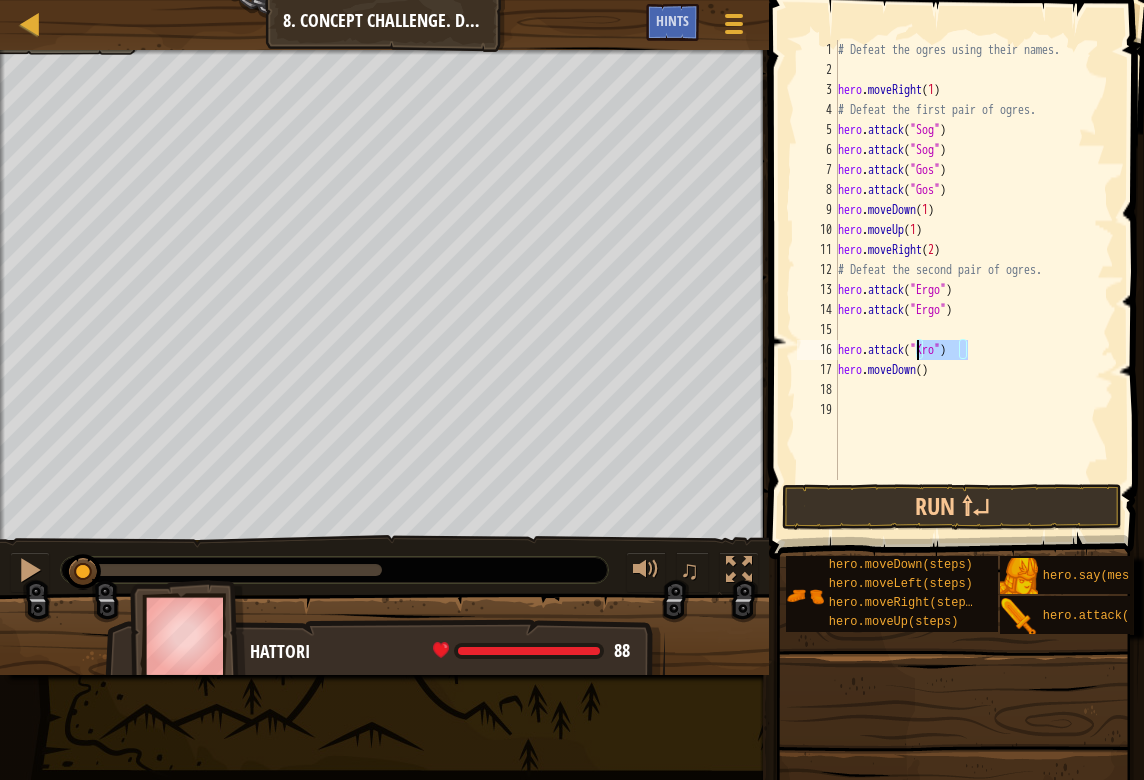 click on "# Defeat the ogres using their names. hero . moveRight ( 1 ) # Defeat the first pair of ogres. hero . attack ( "Sog" ) hero . attack ( "Sog" ) hero . attack ( "Gos" ) hero . attack ( "Gos" ) hero . moveDown ( 1 ) hero . moveUp ( 1 ) hero . moveRight ( 2 ) # Defeat the second pair of ogres. hero . attack ( "Ergo" )   hero . attack ( "Ergo" )   hero . attack ( "Kro" )   hero . moveDown ( )" at bounding box center [974, 280] 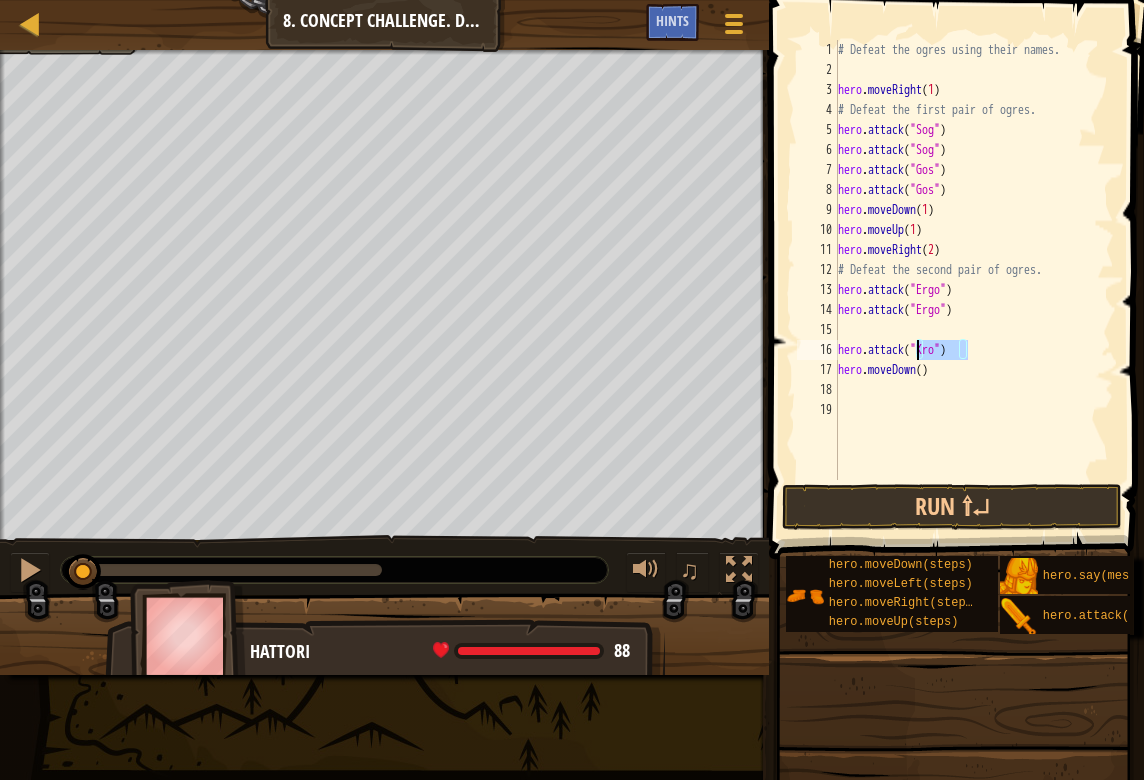 click on "# Defeat the ogres using their names. hero . moveRight ( 1 ) # Defeat the first pair of ogres. hero . attack ( "Sog" ) hero . attack ( "Sog" ) hero . attack ( "Gos" ) hero . attack ( "Gos" ) hero . moveDown ( 1 ) hero . moveUp ( 1 ) hero . moveRight ( 2 ) # Defeat the second pair of ogres. hero . attack ( "Ergo" )   hero . attack ( "Ergo" )   hero . attack ( "Kro" )   hero . moveDown ( )" at bounding box center (974, 280) 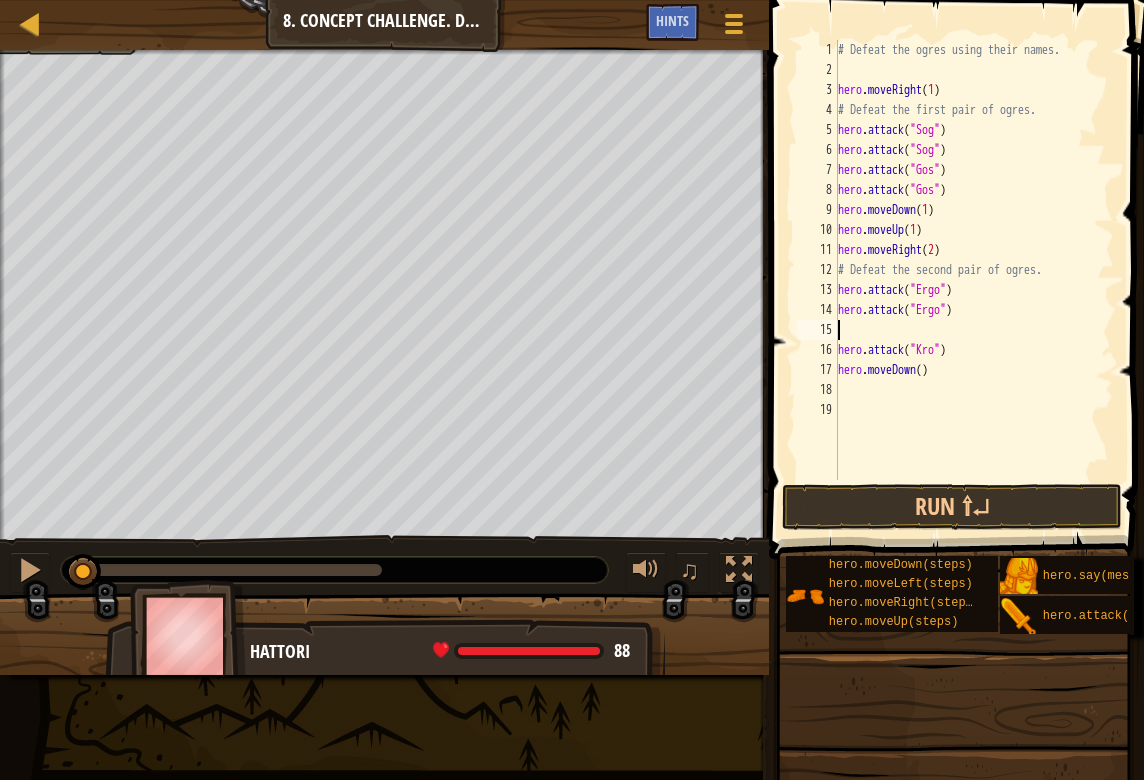 click on "# Defeat the ogres using their names. hero . moveRight ( 1 ) # Defeat the first pair of ogres. hero . attack ( "Sog" ) hero . attack ( "Sog" ) hero . attack ( "Gos" ) hero . attack ( "Gos" ) hero . moveDown ( 1 ) hero . moveUp ( 1 ) hero . moveRight ( 2 ) # Defeat the second pair of ogres. hero . attack ( "Ergo" )   hero . attack ( "Ergo" )   hero . attack ( "Kro" )   hero . moveDown ( )" at bounding box center [974, 280] 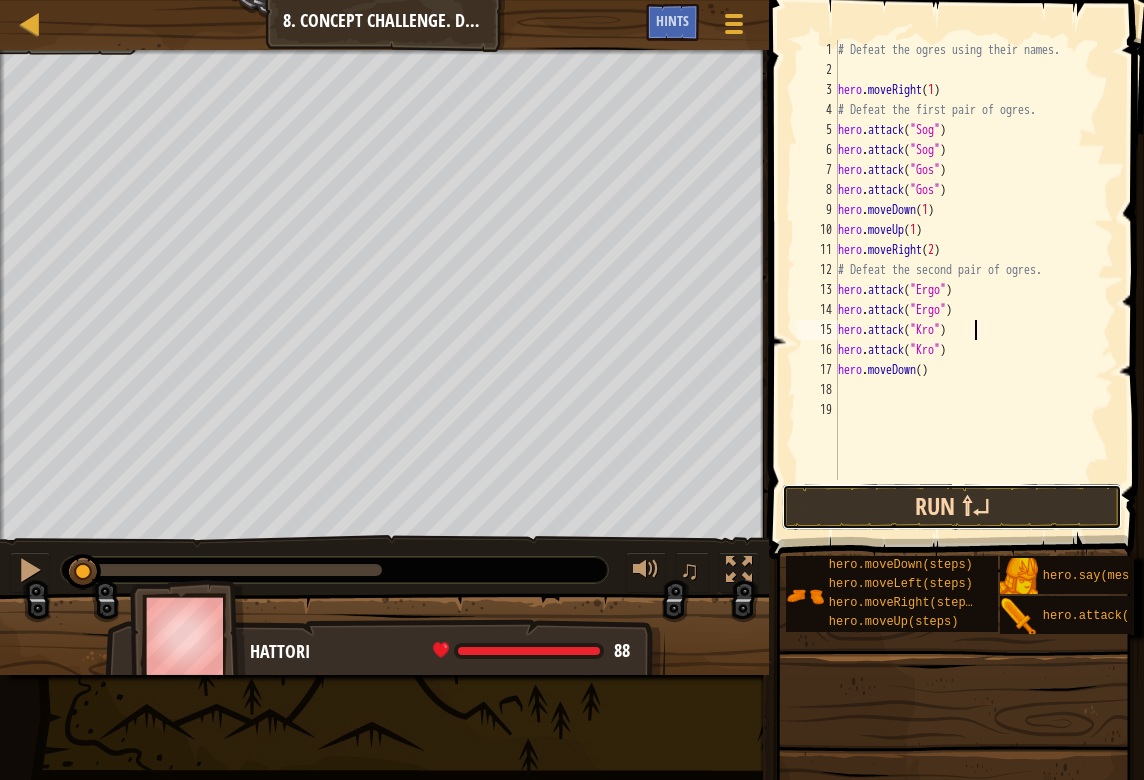 click on "Run ⇧↵" at bounding box center (952, 507) 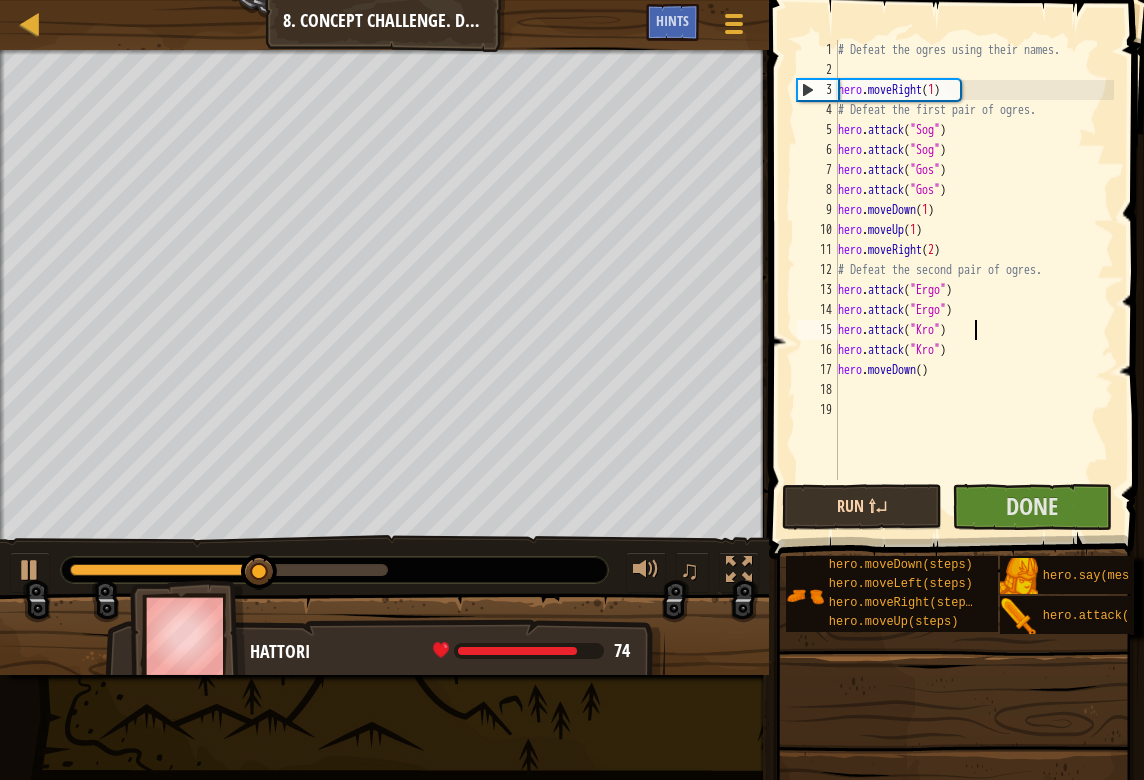 type on "hero.attack("Kro")" 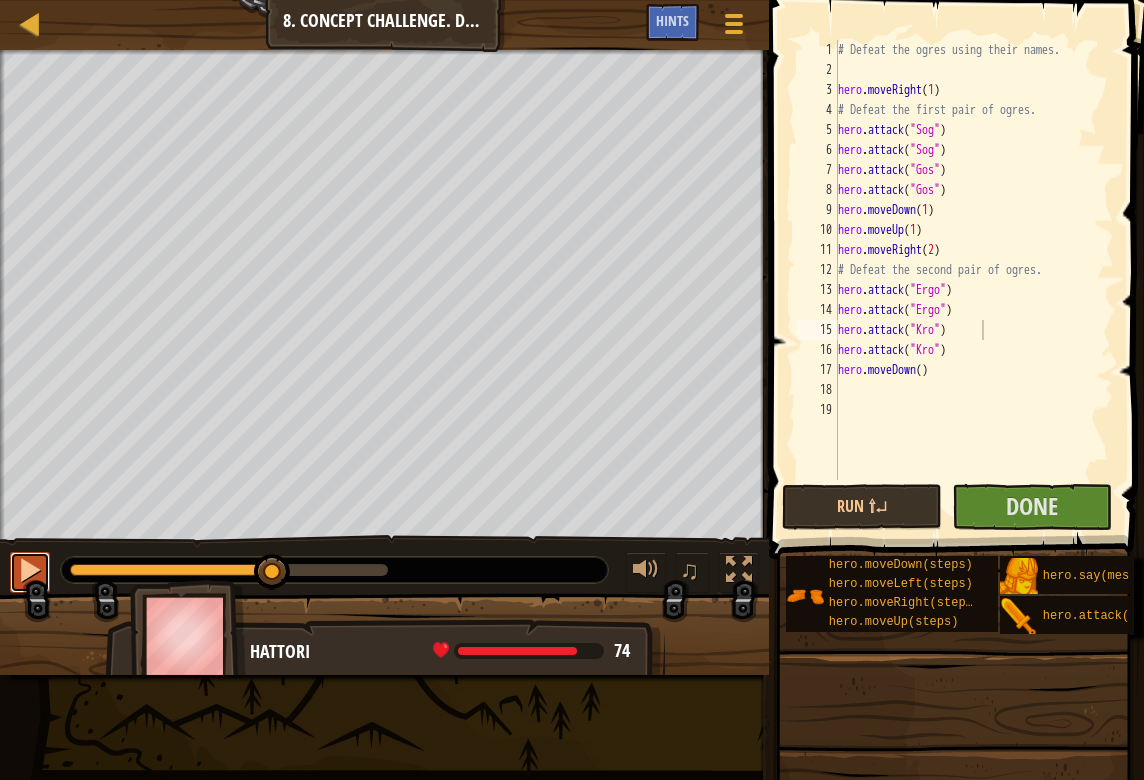 click at bounding box center [30, 570] 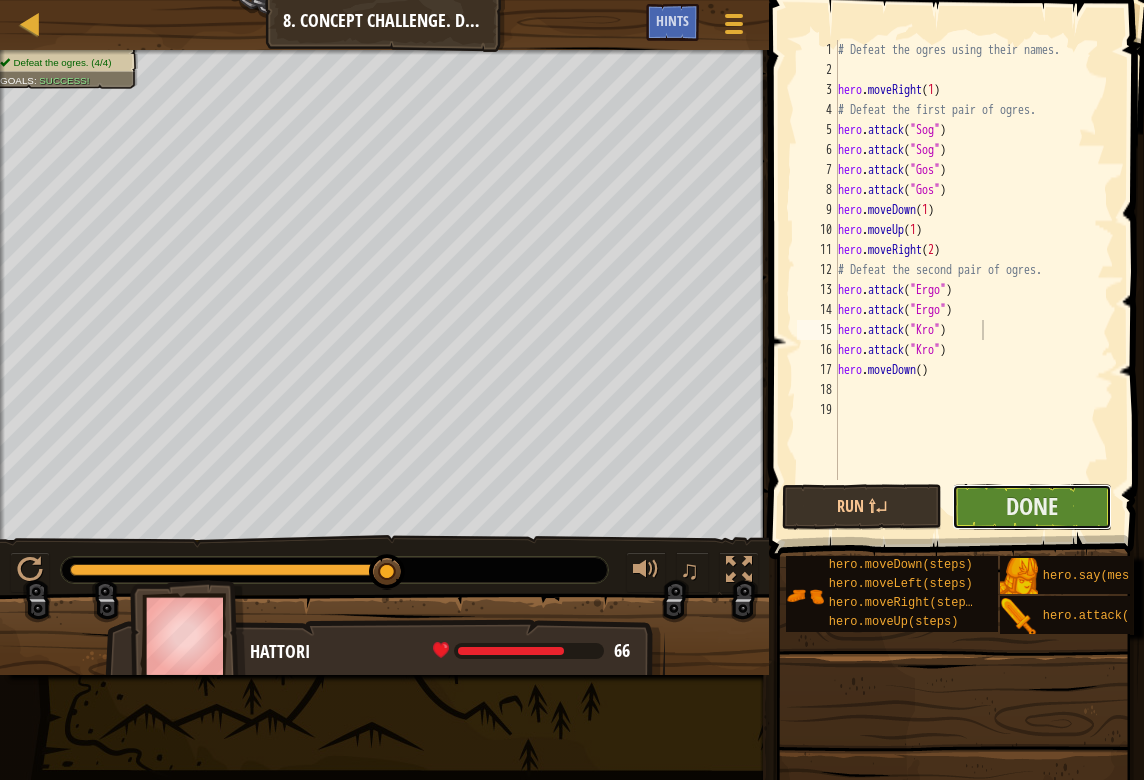 click on "Done" at bounding box center (1032, 507) 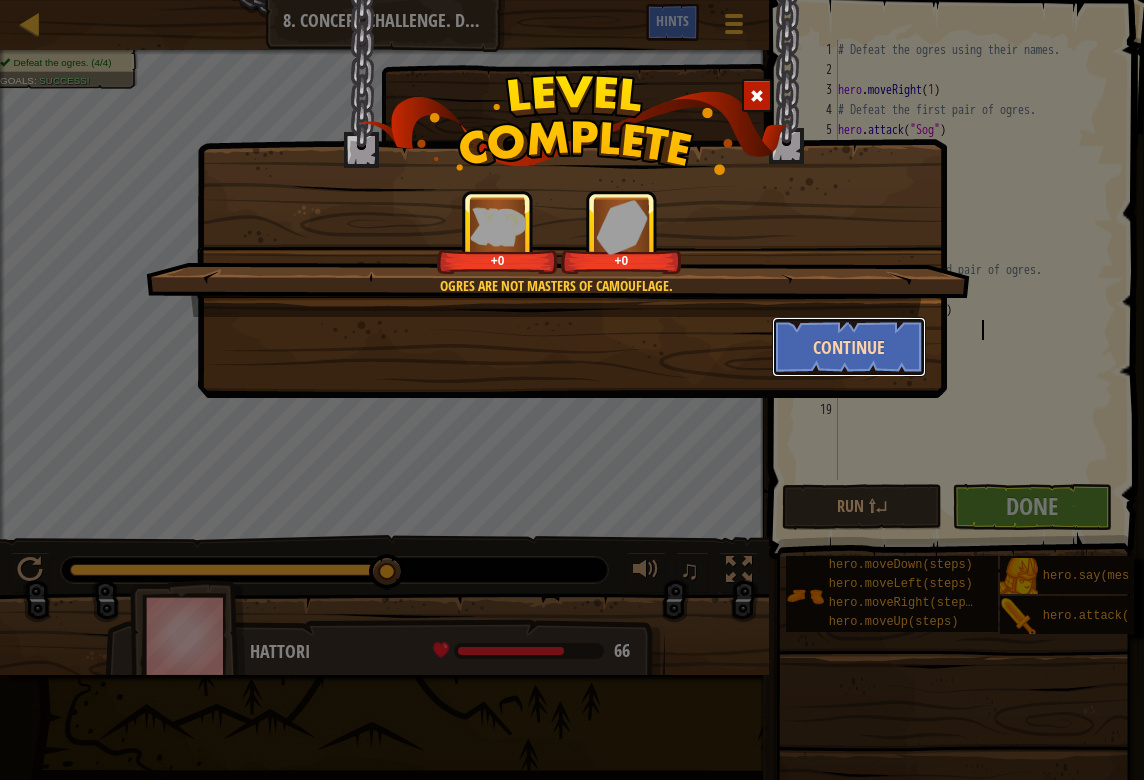 click on "Continue" at bounding box center [849, 347] 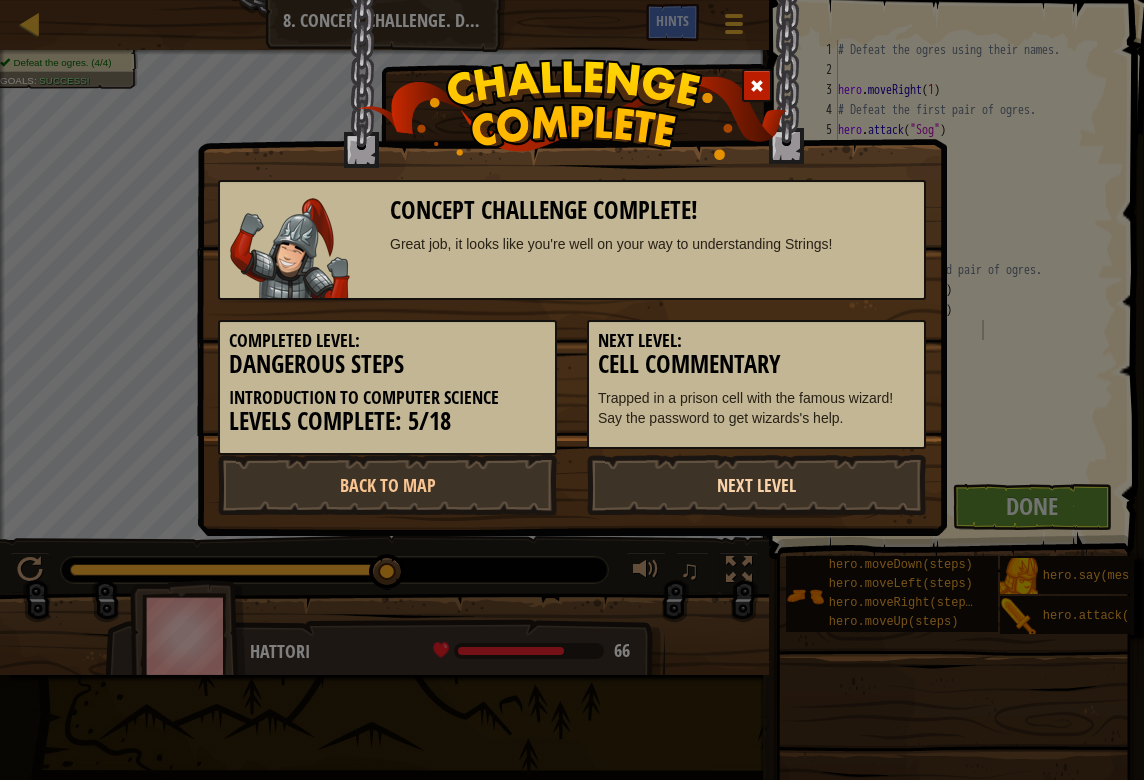 click on "Next Level" at bounding box center (756, 485) 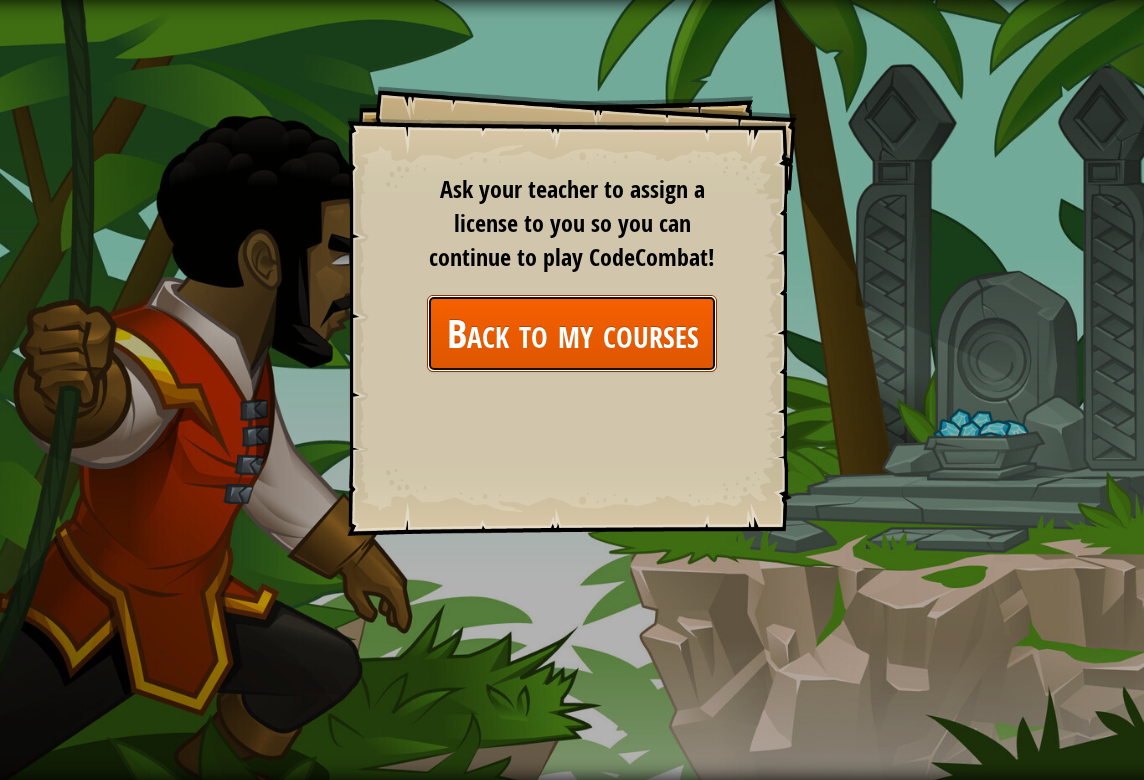 click on "Back to my courses" at bounding box center [572, 333] 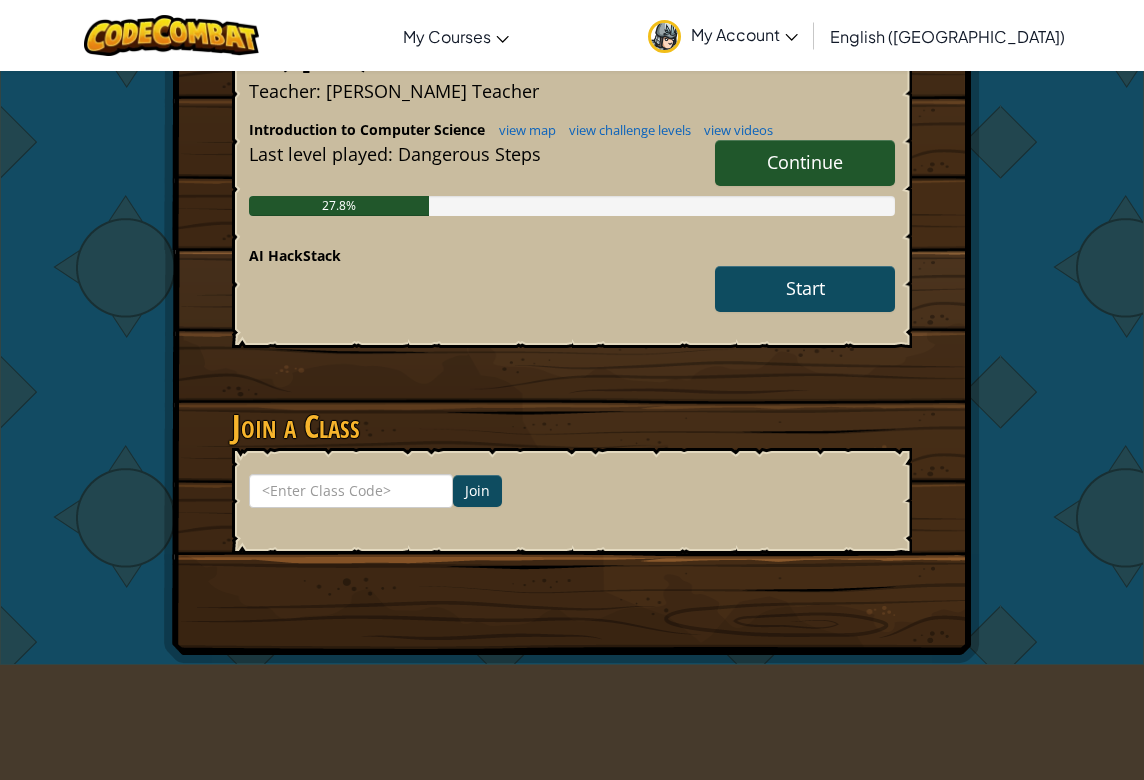scroll, scrollTop: 428, scrollLeft: 0, axis: vertical 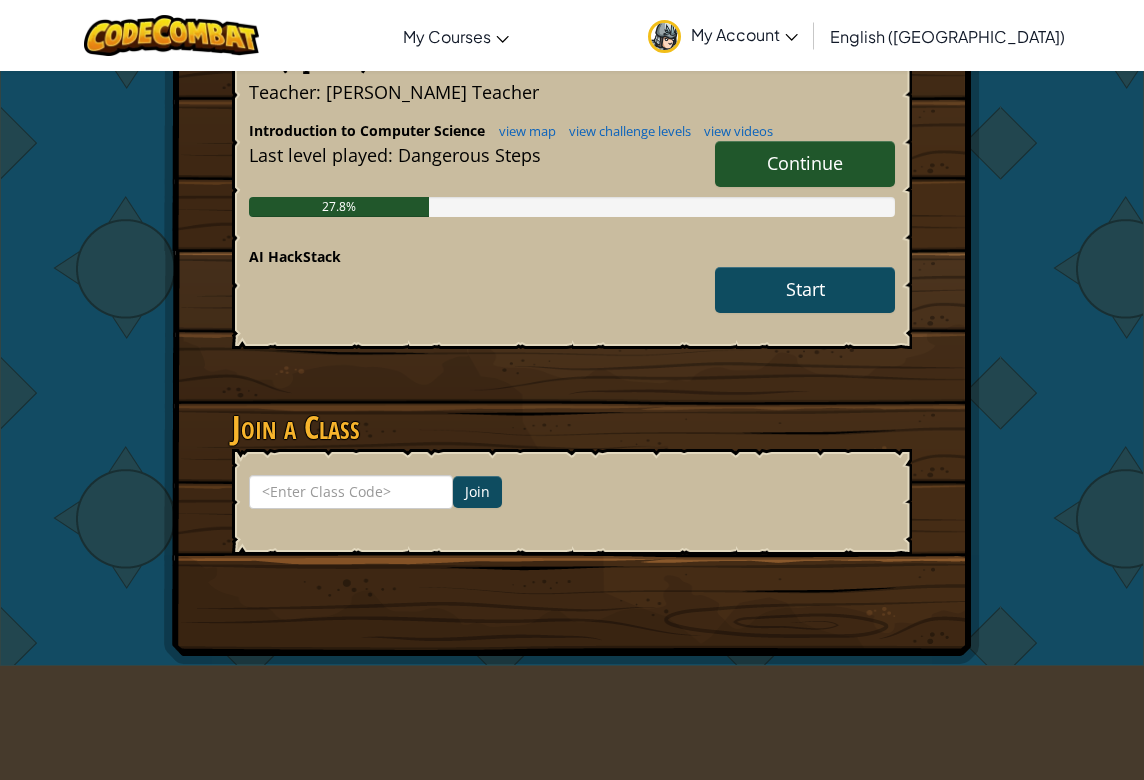 click on "Continue" at bounding box center [805, 163] 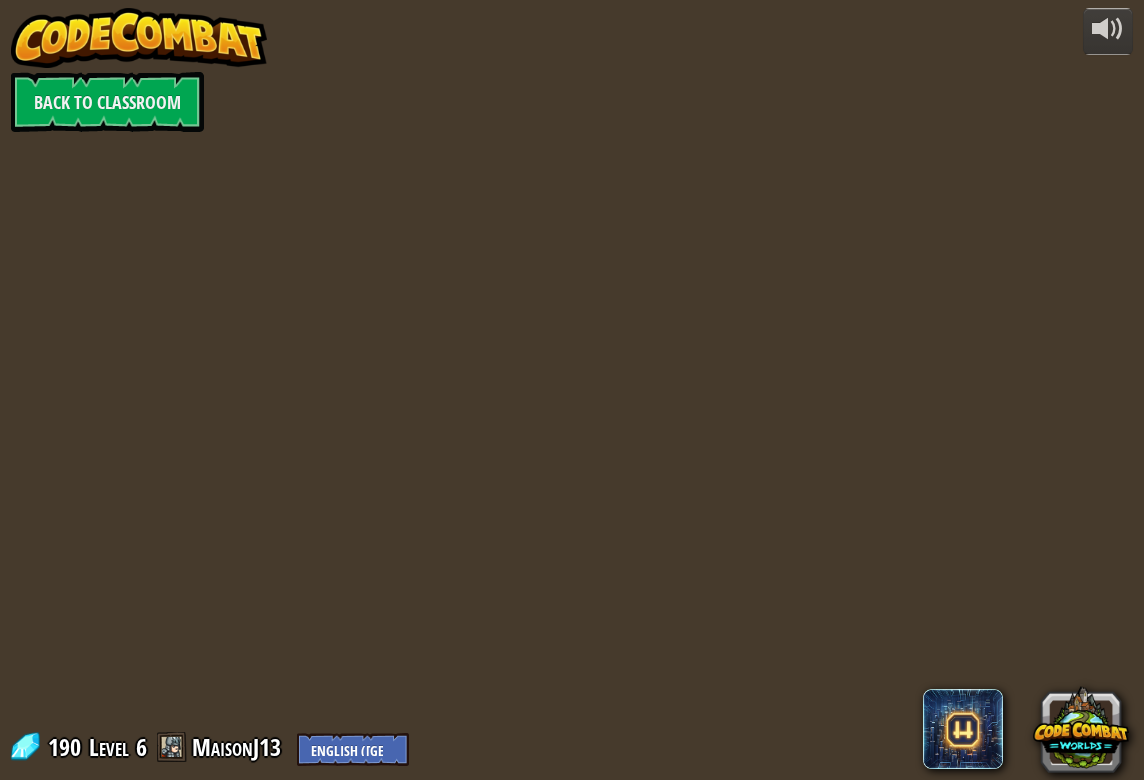 scroll, scrollTop: 0, scrollLeft: 0, axis: both 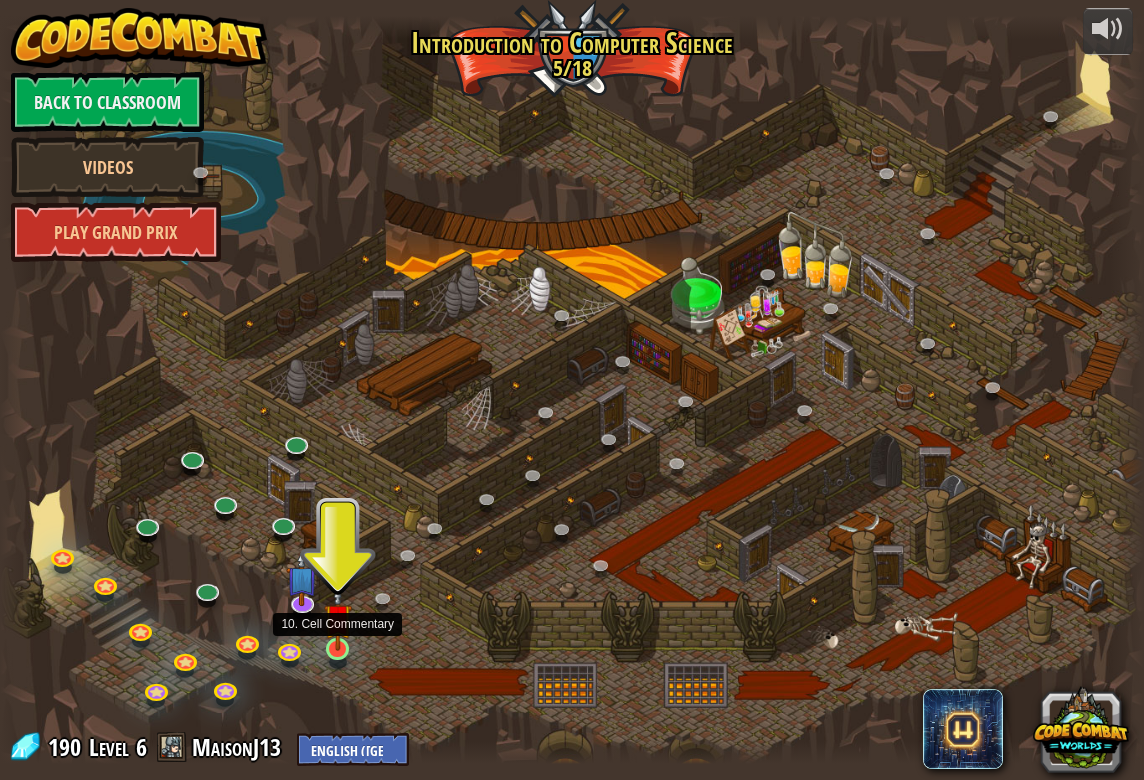 click at bounding box center (338, 618) 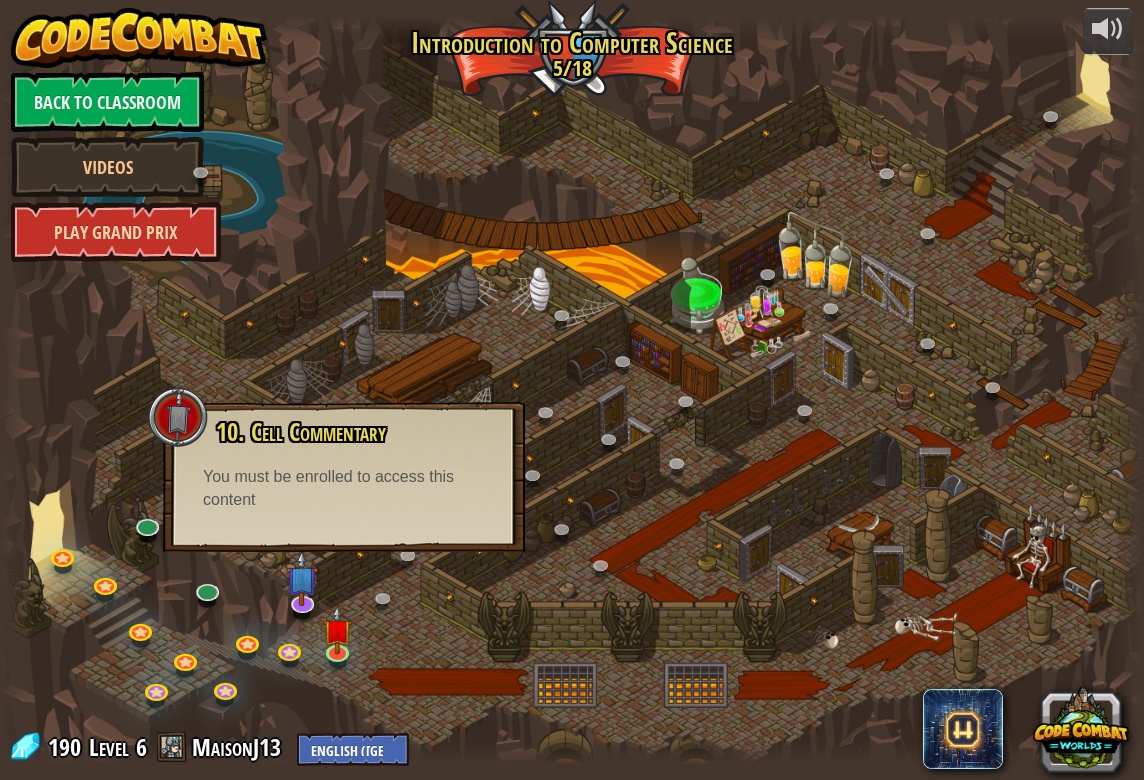 click on "Play Grand Prix" at bounding box center [116, 232] 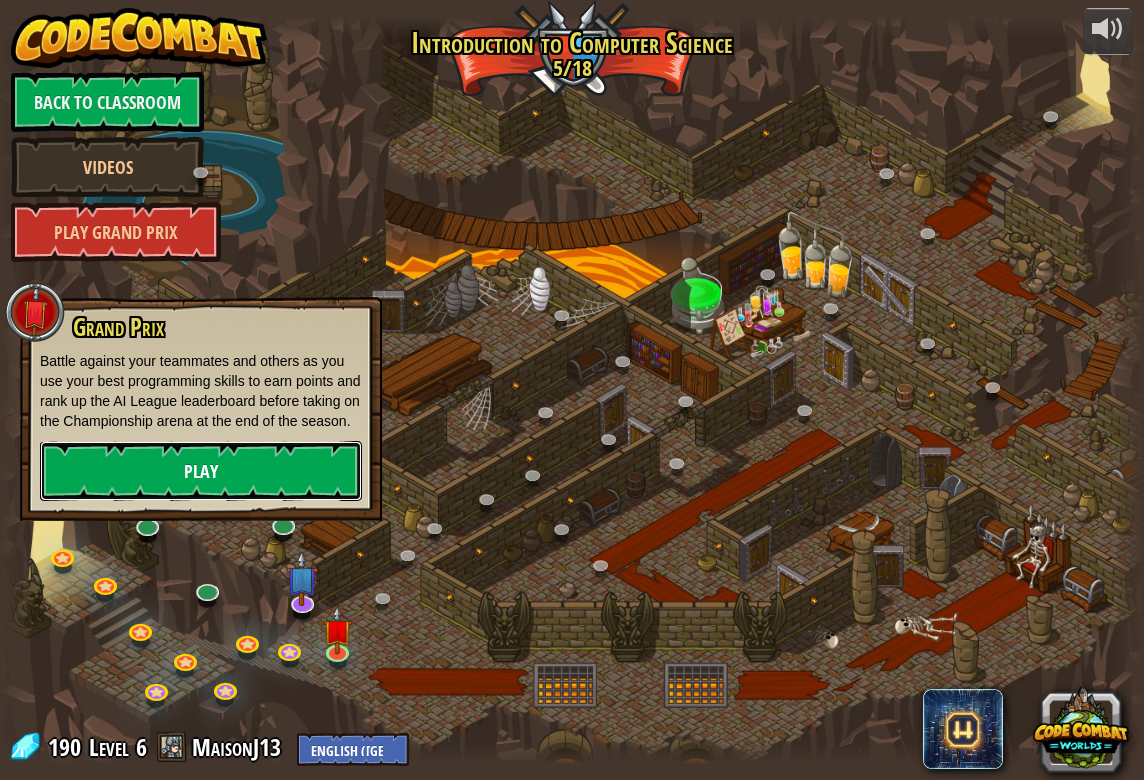 click on "Play" at bounding box center [201, 471] 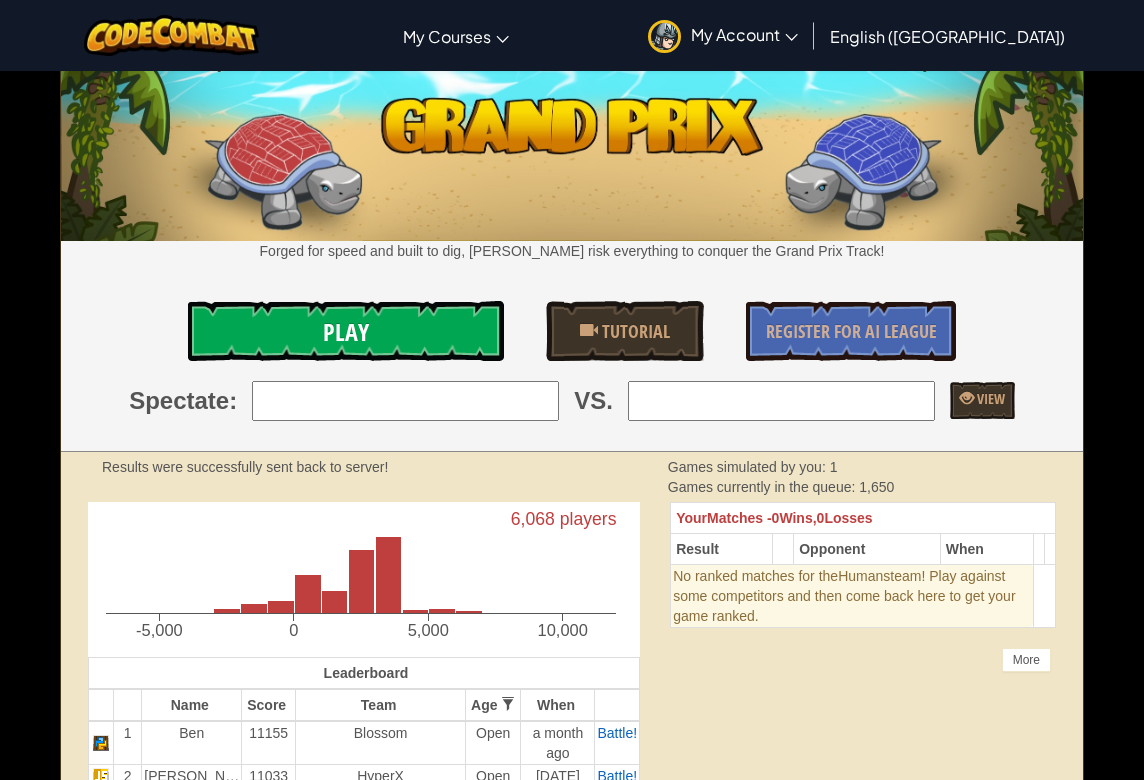 click on "Play" at bounding box center [346, 331] 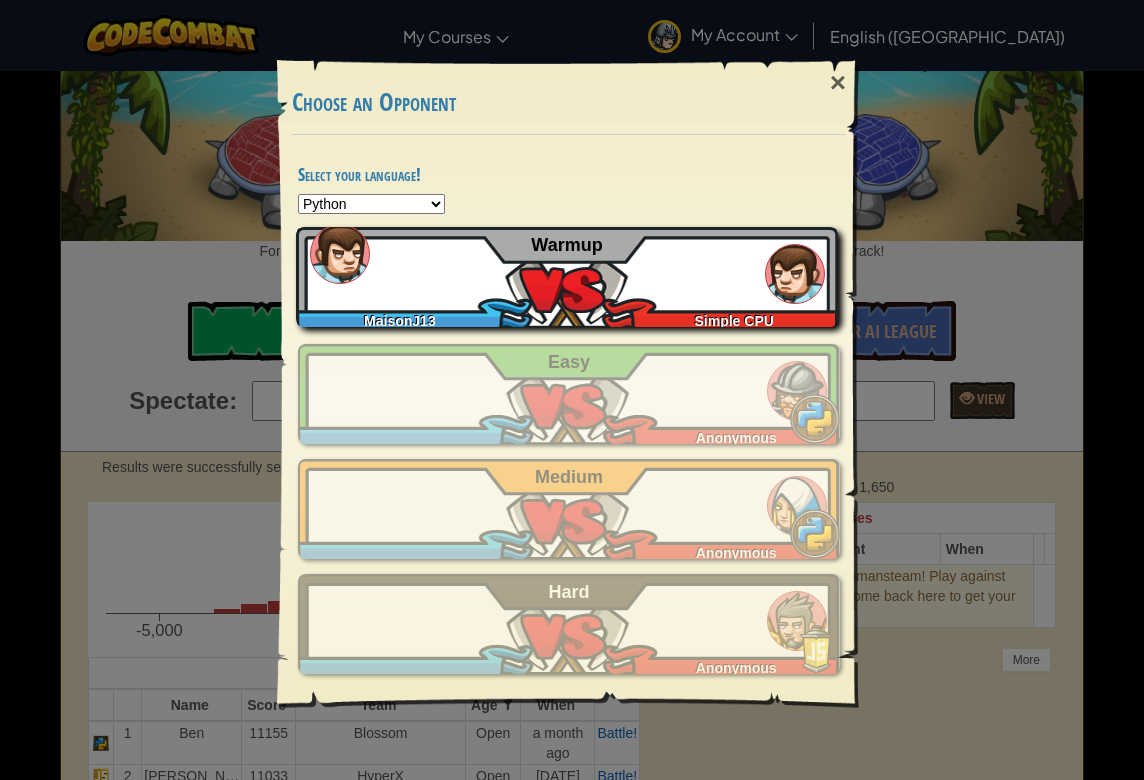 click on "MaisonJ13 Simple CPU Warmup" at bounding box center (567, 277) 